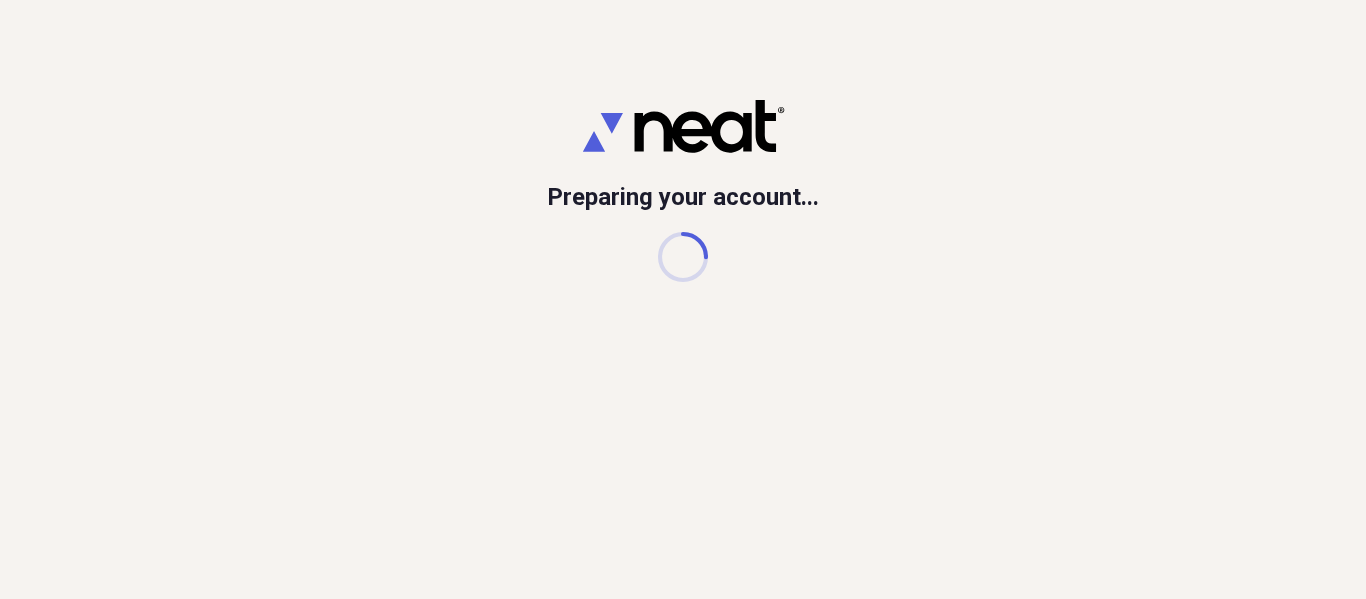 scroll, scrollTop: 0, scrollLeft: 0, axis: both 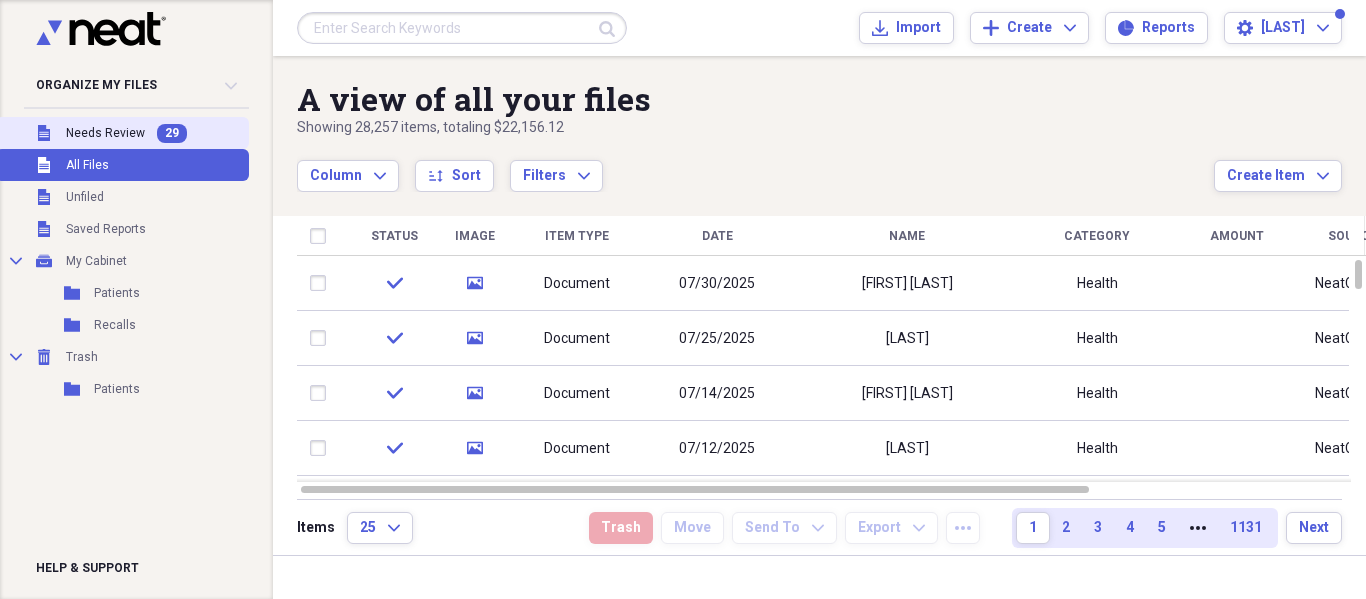 click on "Unfiled Needs Review 29" at bounding box center (122, 133) 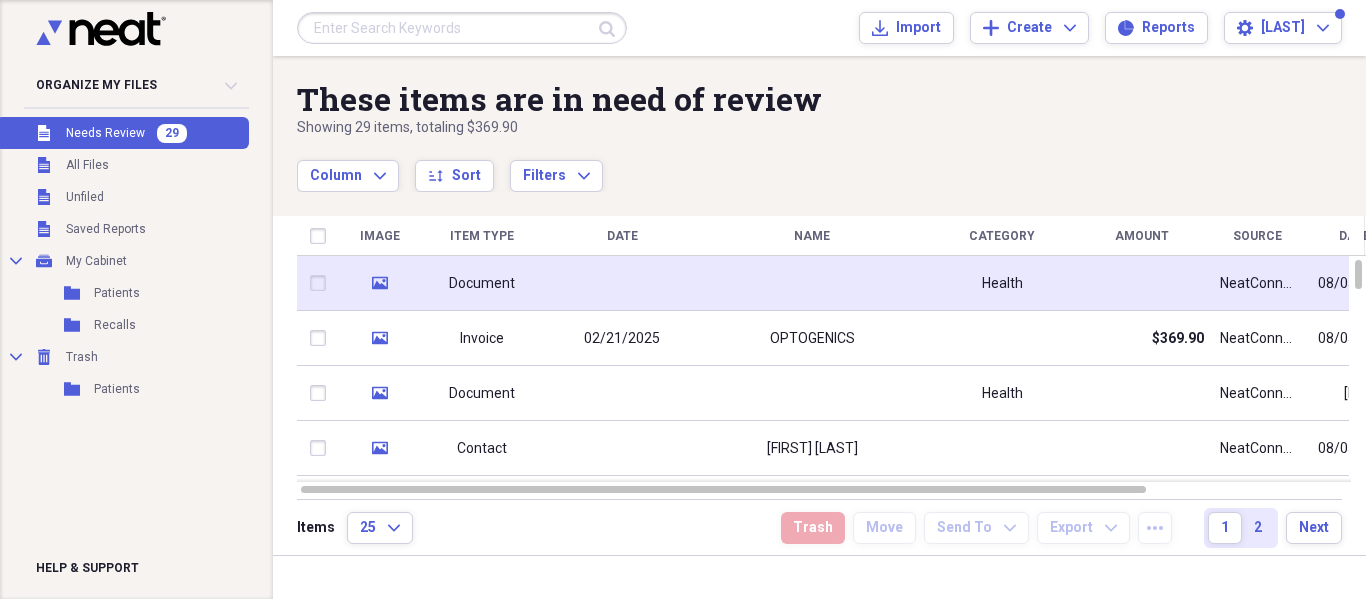 click at bounding box center [812, 283] 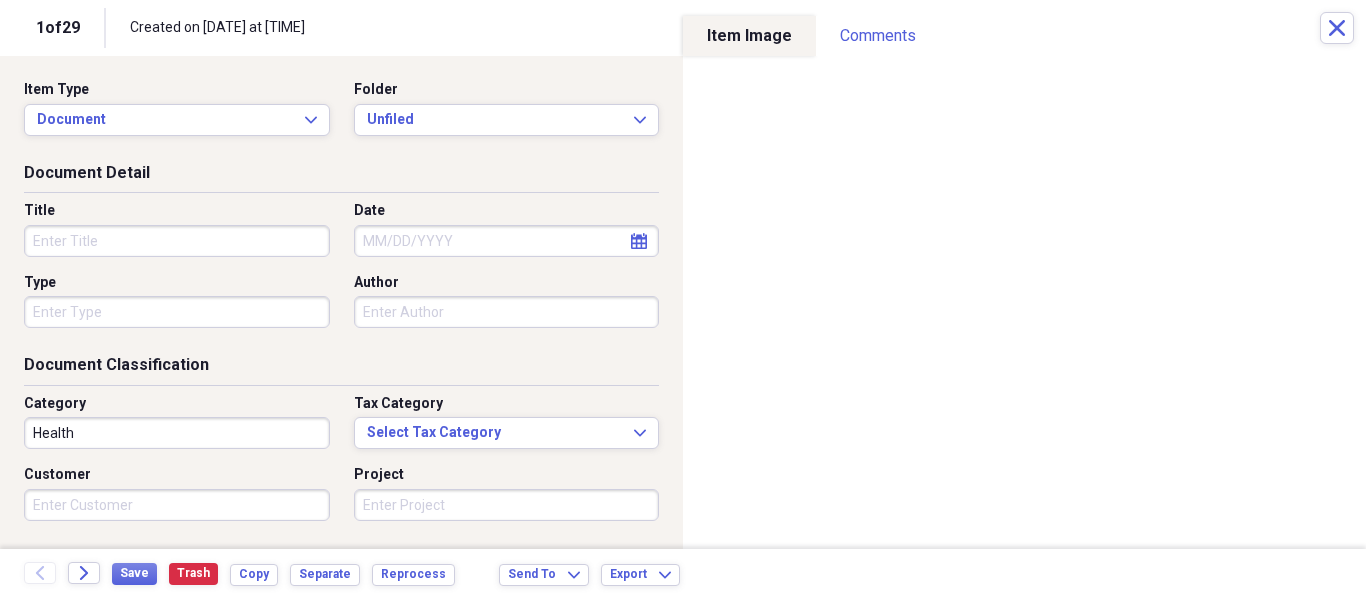 click on "Folder Unfiled Expand" at bounding box center [501, 108] 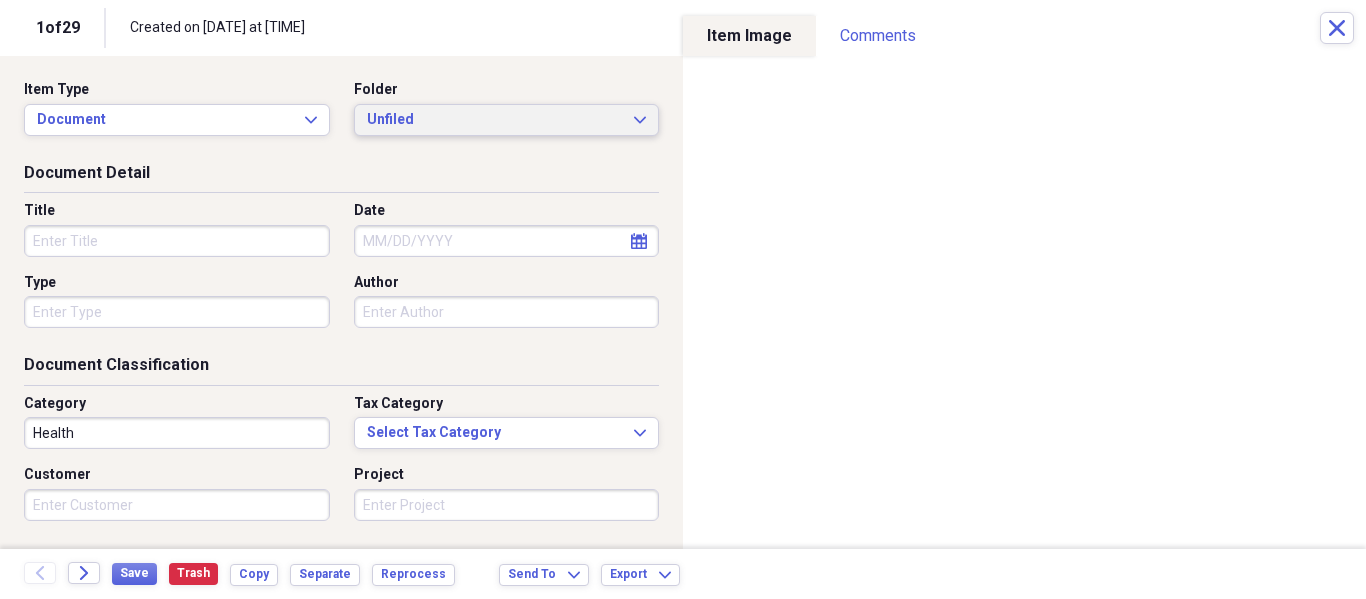 click on "Unfiled" at bounding box center [495, 120] 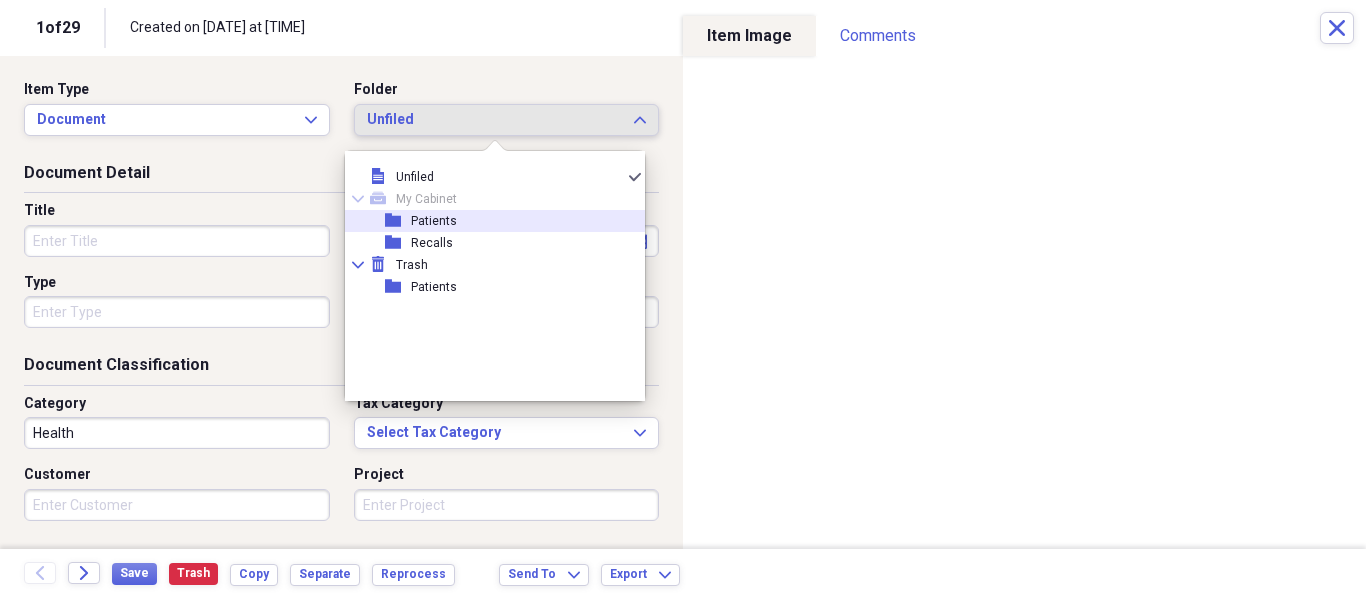 click on "folder Patients" at bounding box center (487, 221) 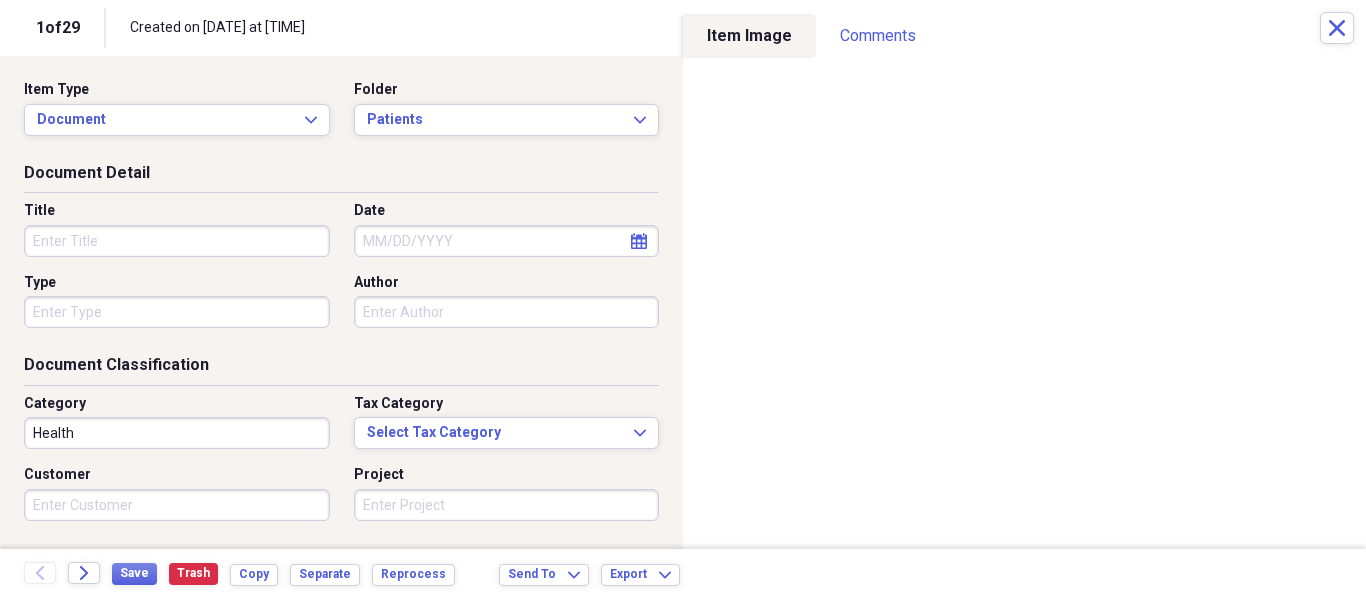 click on "Title" at bounding box center [183, 229] 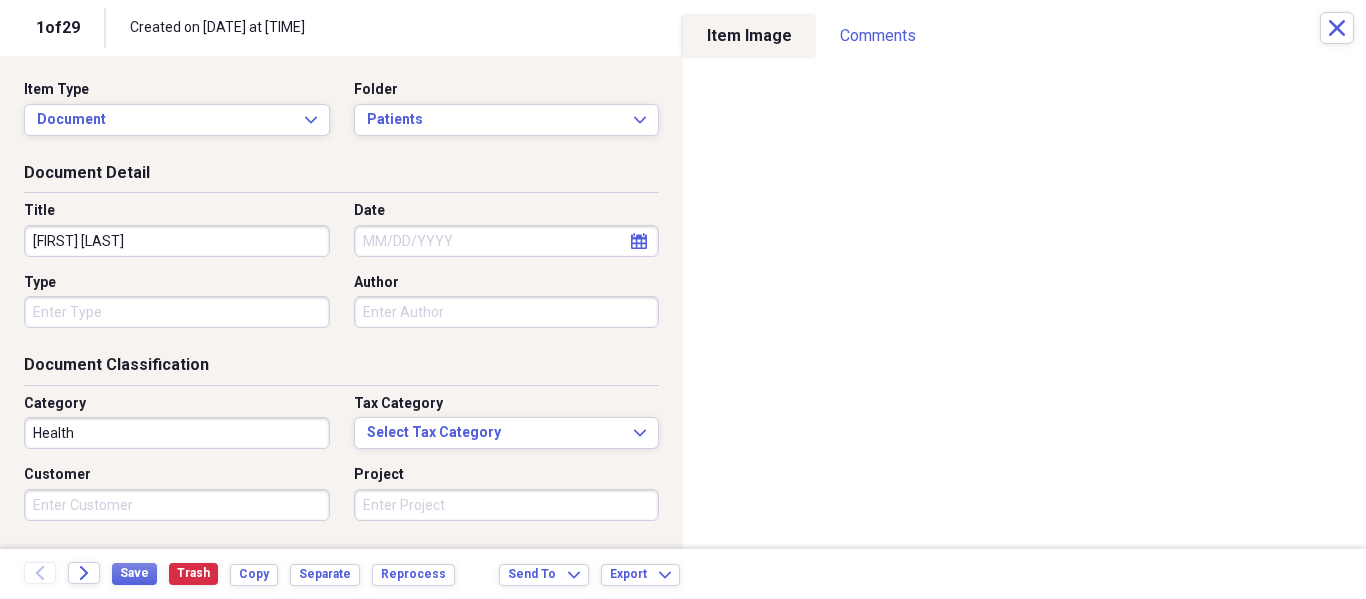 type on "[FIRST] [LAST]" 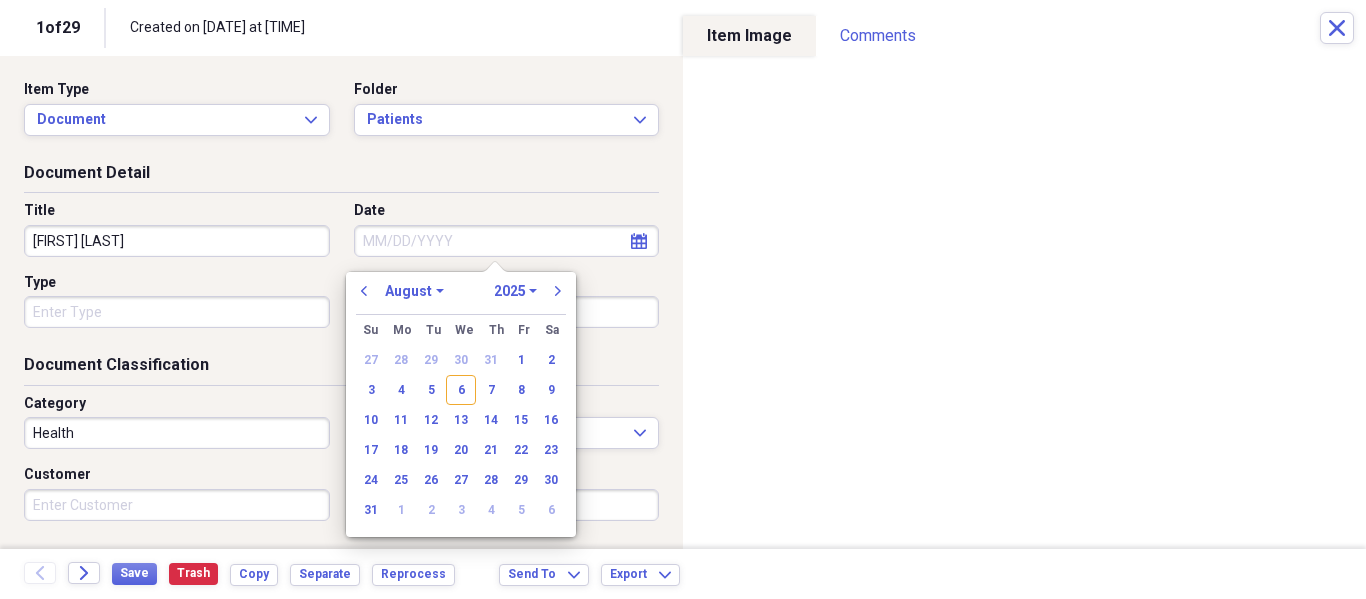 type on "`" 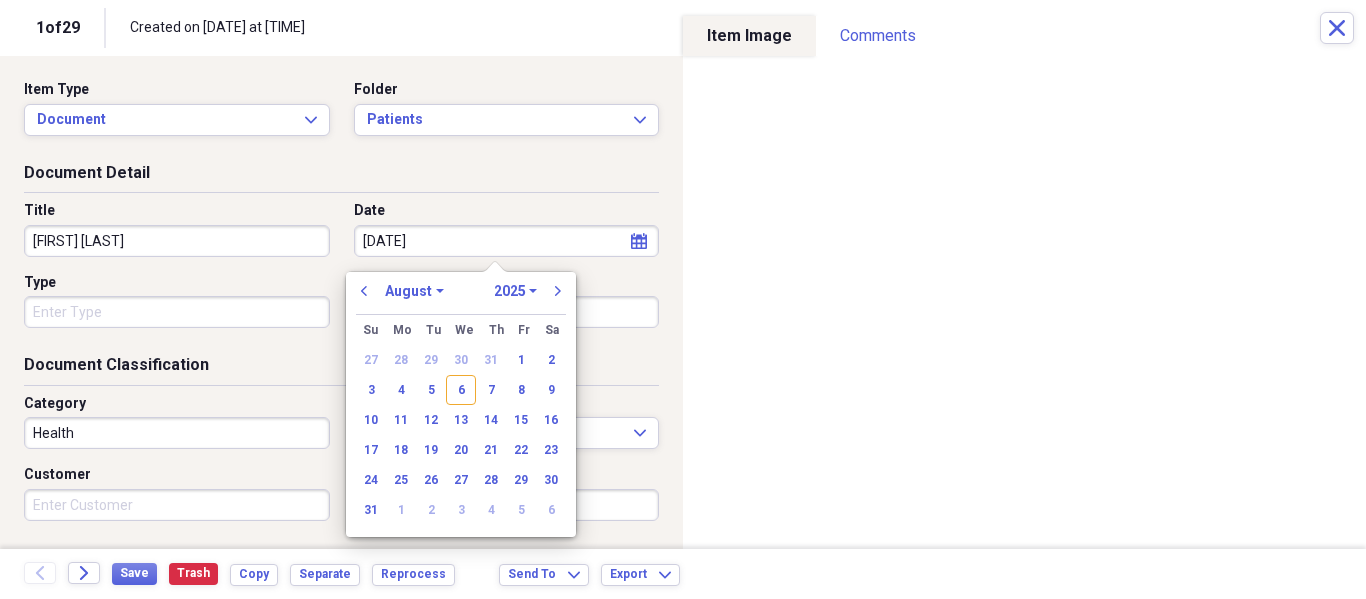 type on "[DATE]" 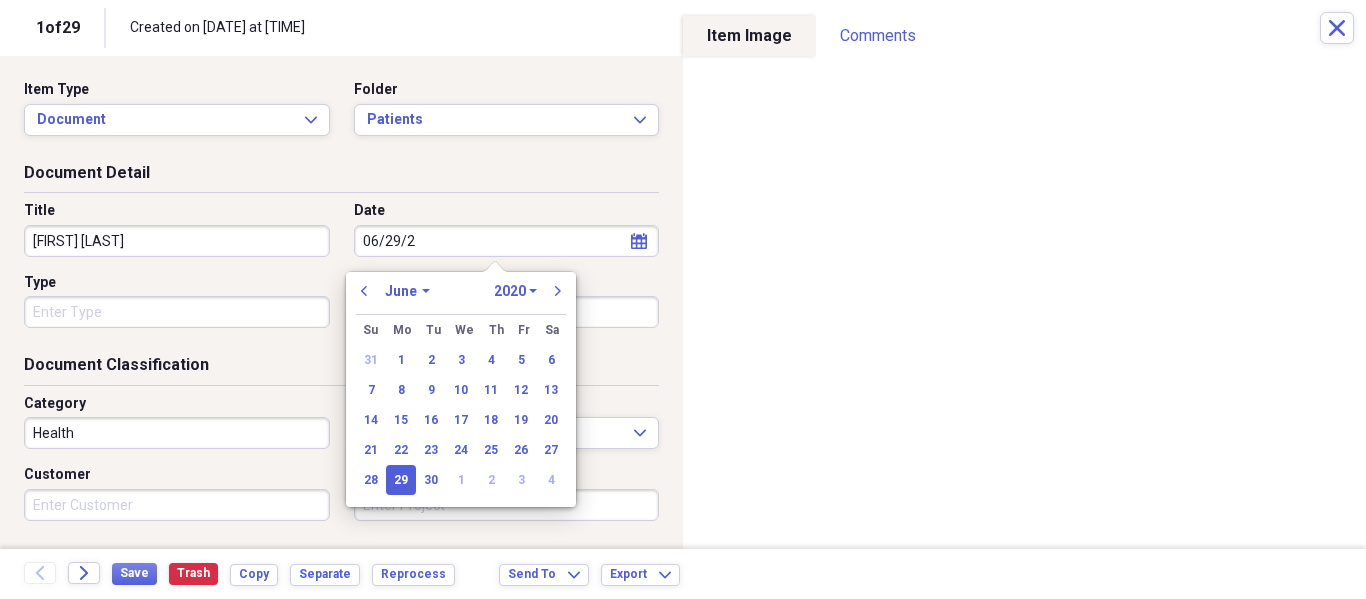 type on "06/29/2025" 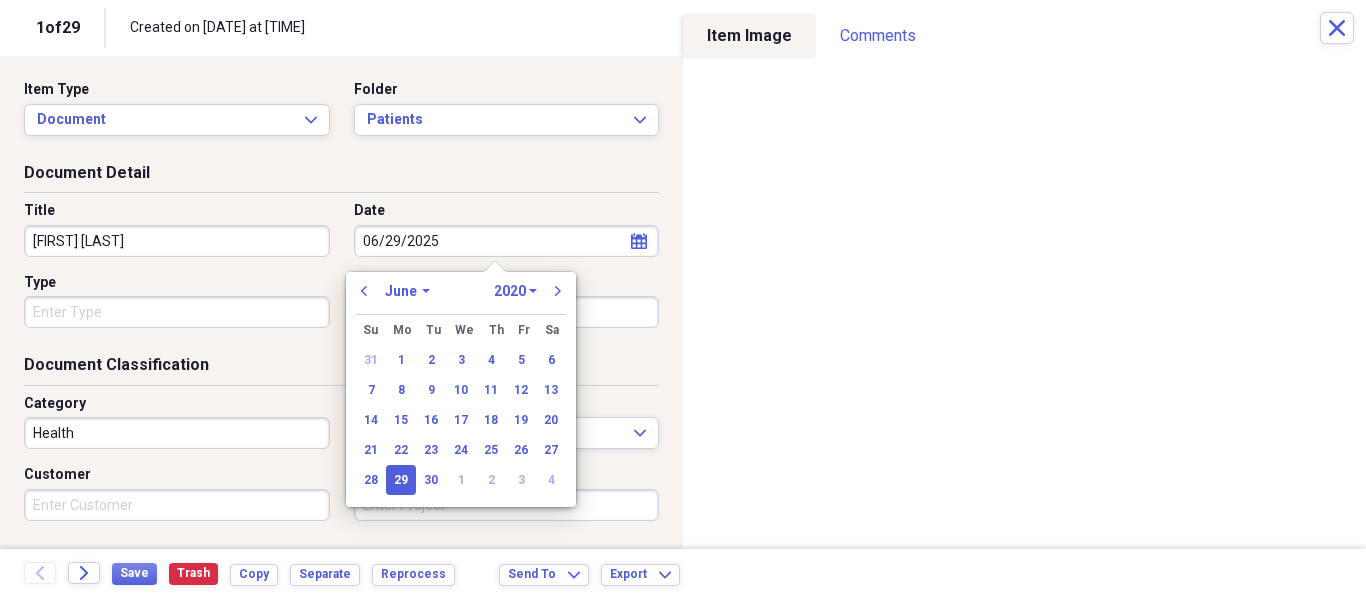 select on "2025" 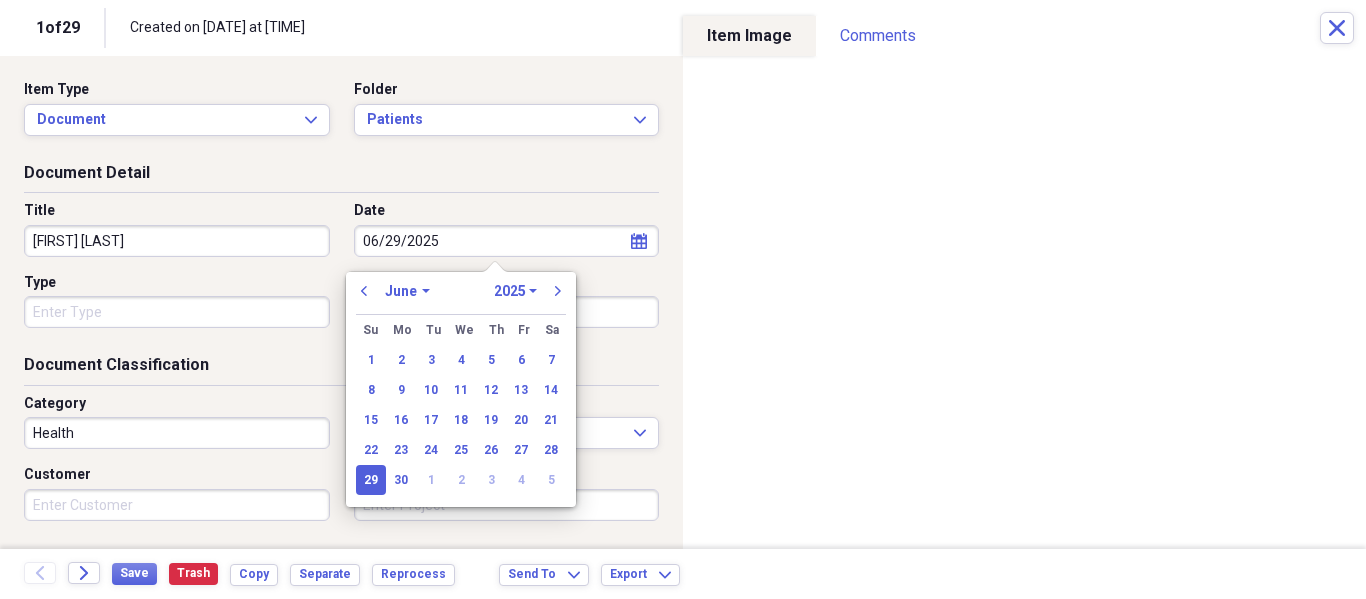 type on "06/29/2025" 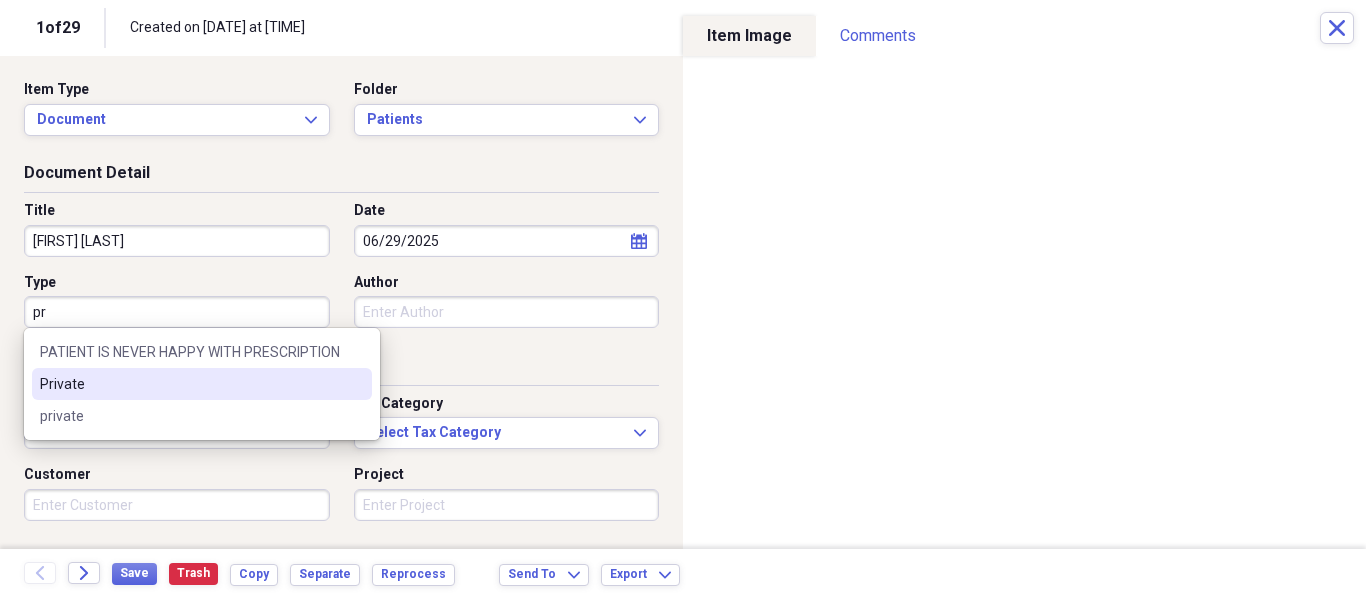 click on "Private" at bounding box center [202, 384] 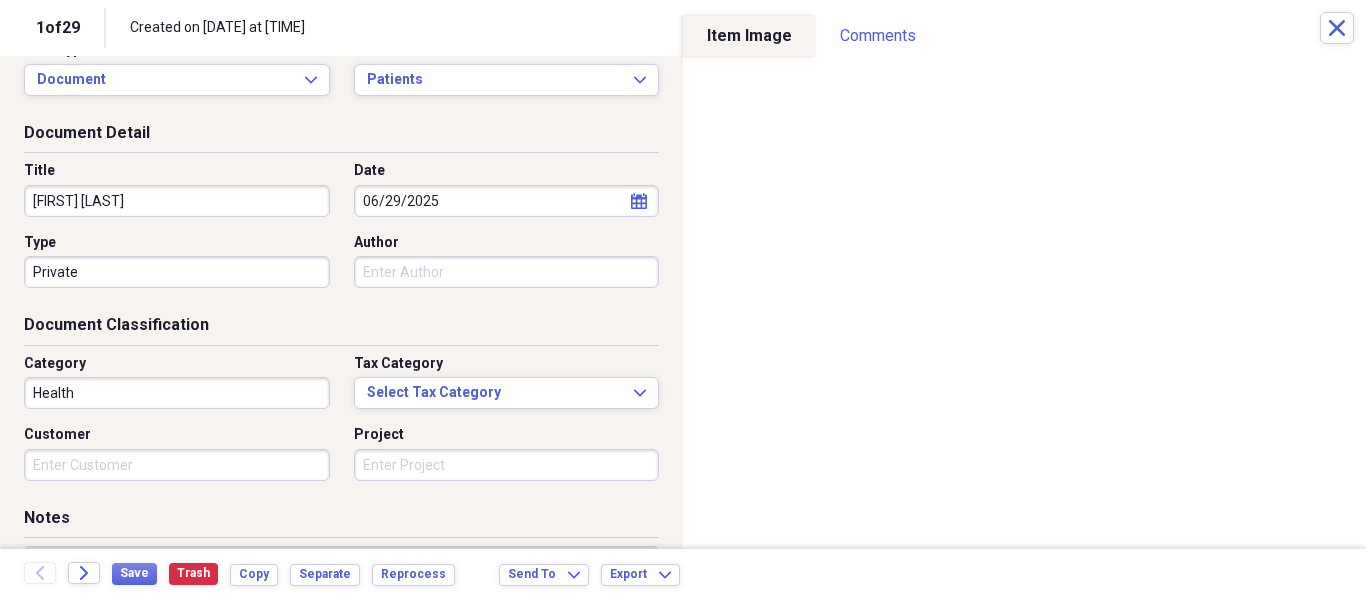 scroll, scrollTop: 243, scrollLeft: 0, axis: vertical 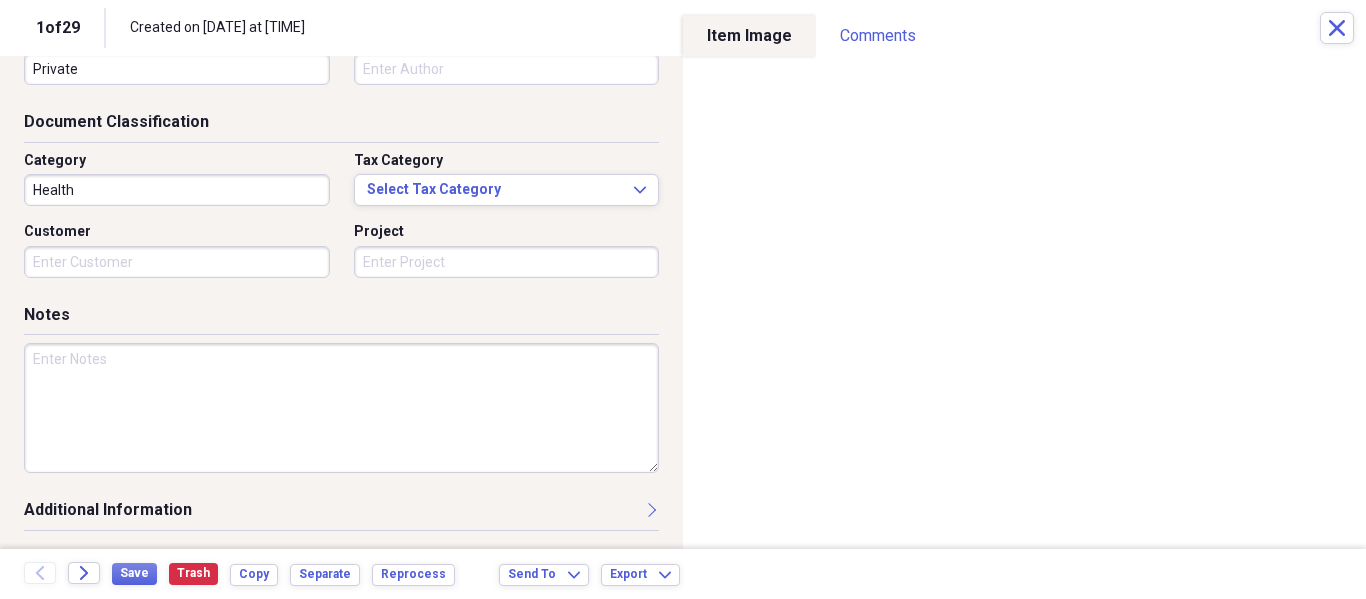 click at bounding box center [341, 408] 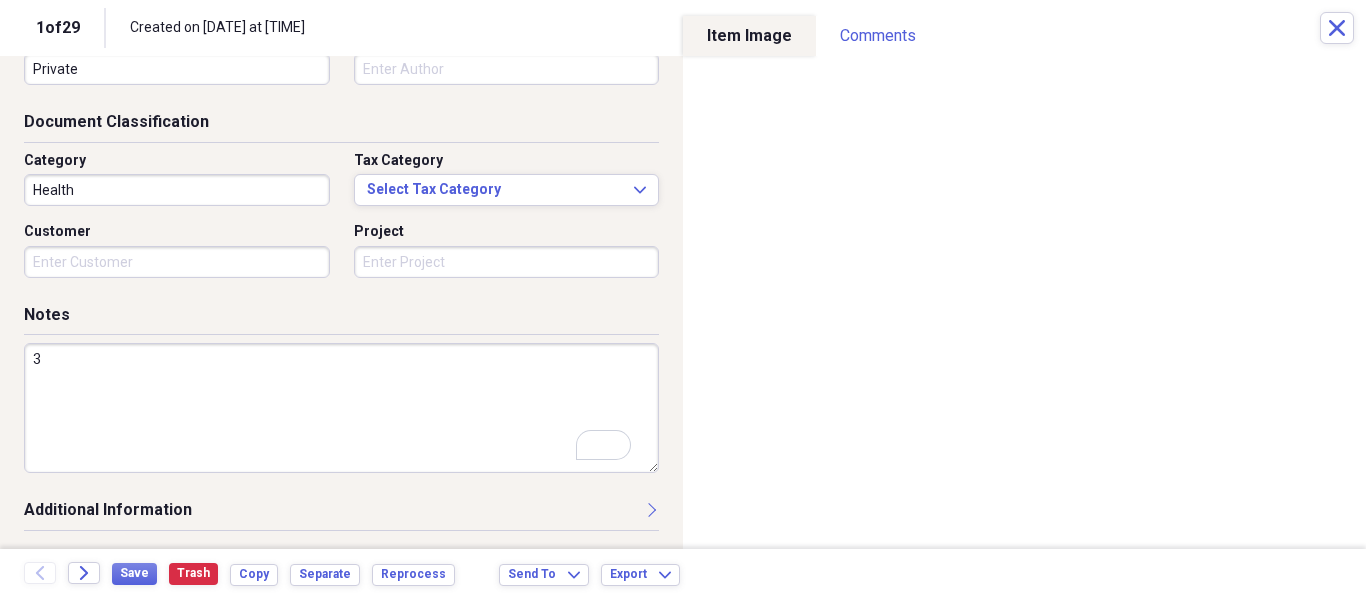 scroll, scrollTop: 243, scrollLeft: 0, axis: vertical 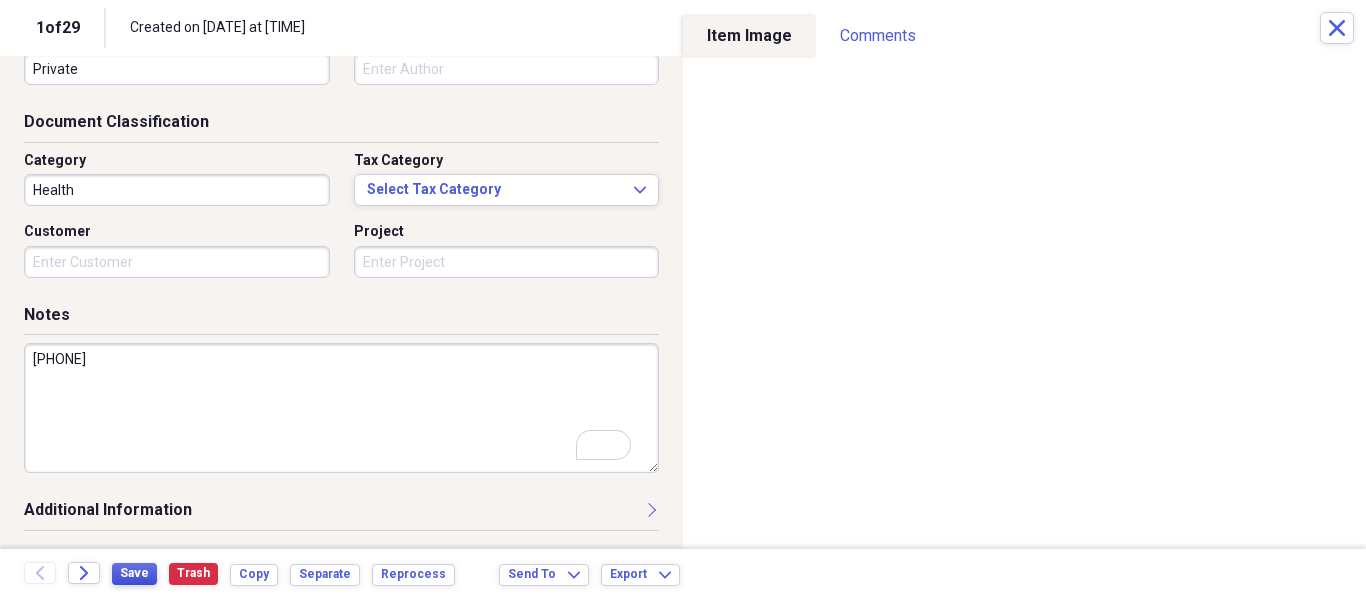 type on "[PHONE]" 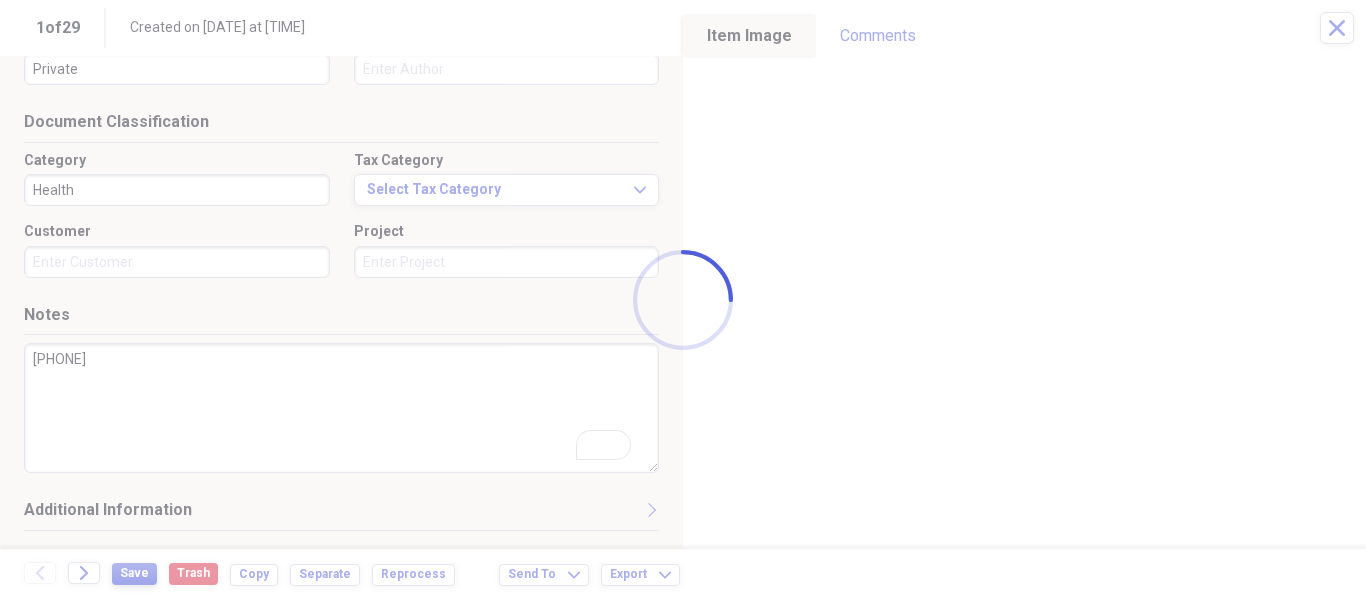type on "[FIRST] [LAST]" 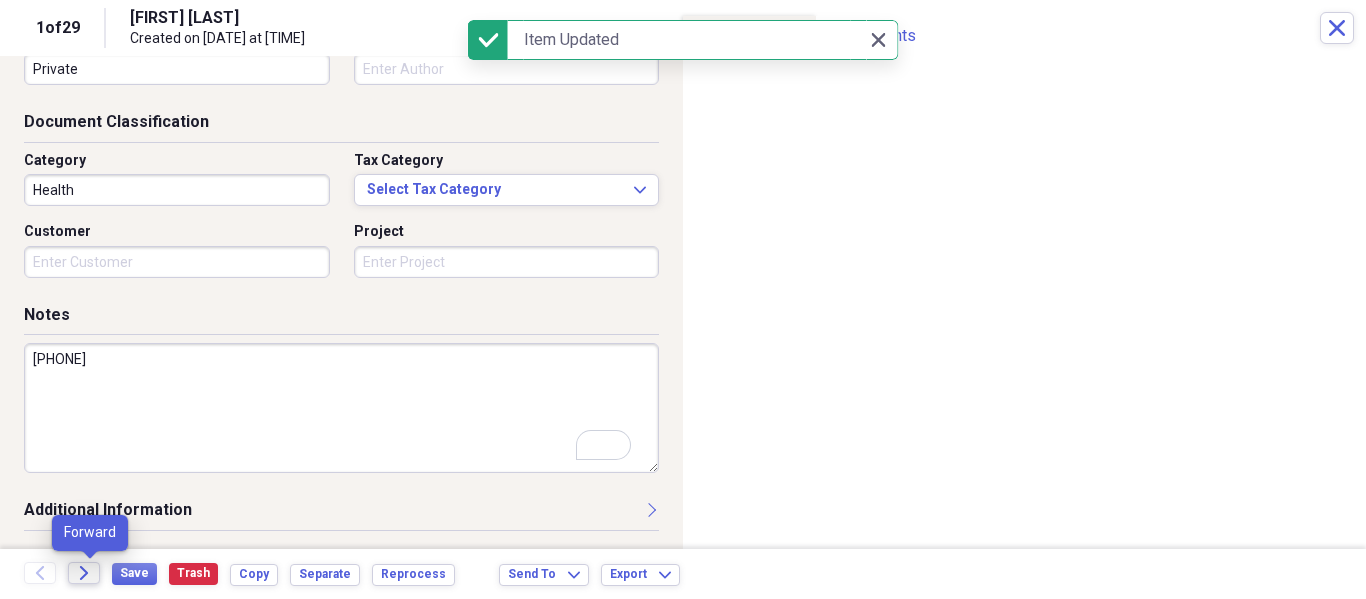 click on "Forward" 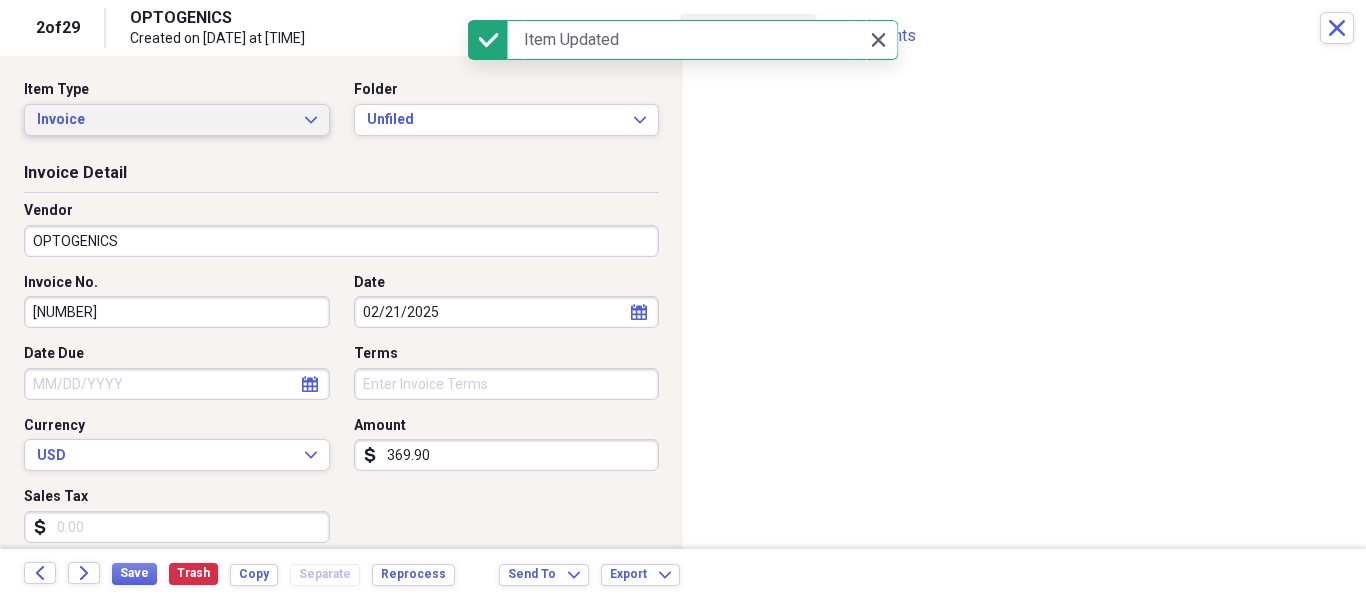 click on "Invoice" at bounding box center (165, 120) 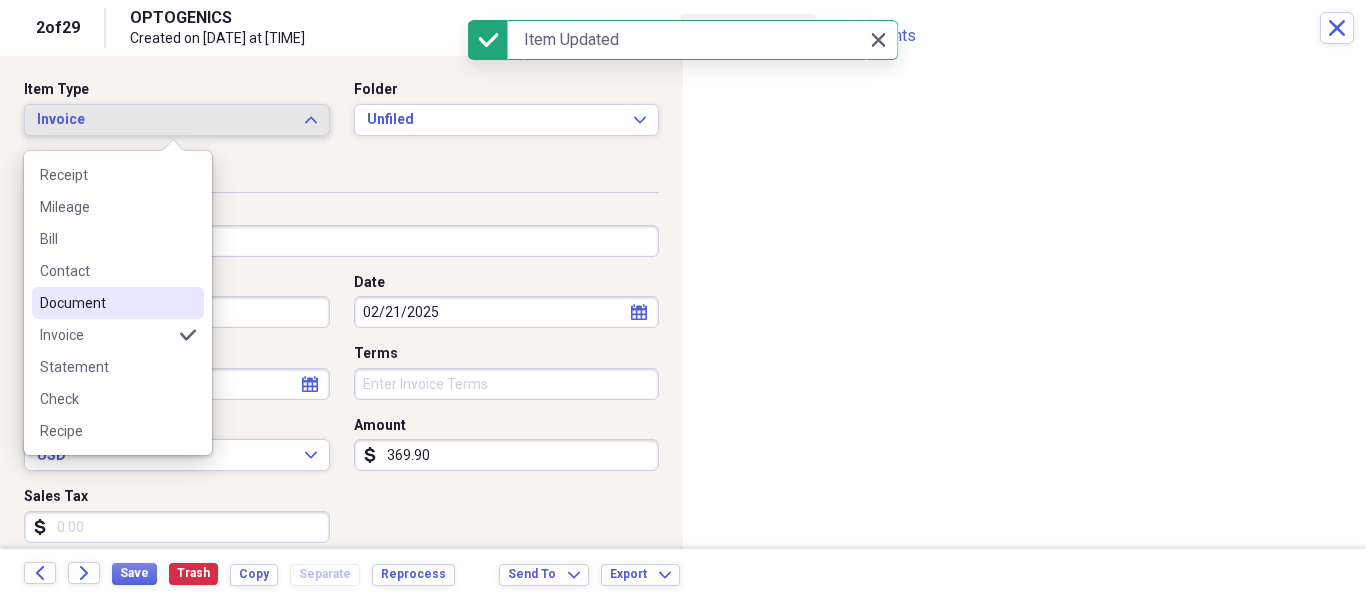 click on "Document" at bounding box center (106, 303) 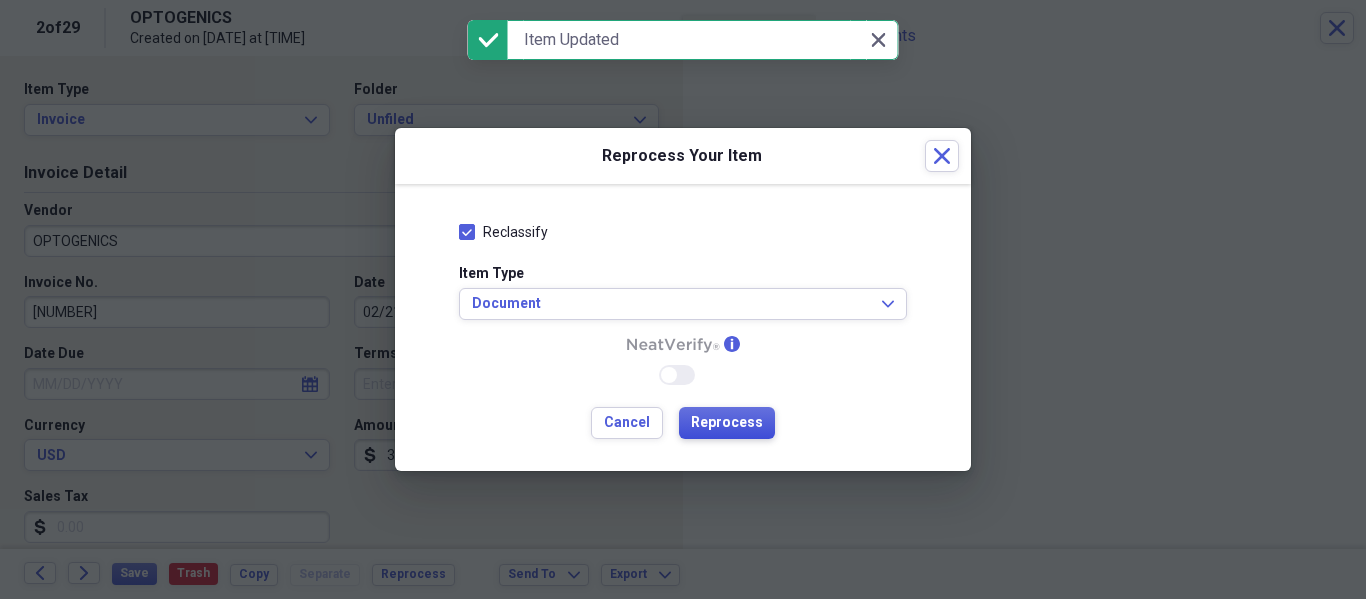 click on "Reprocess" at bounding box center [727, 423] 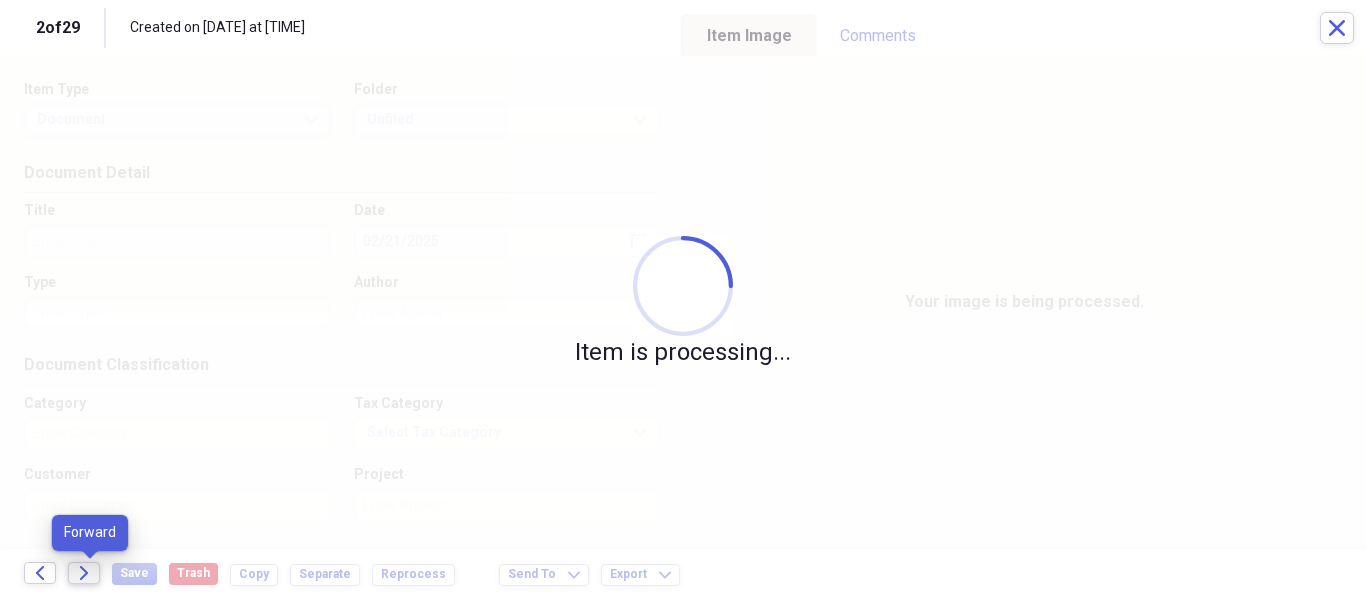 click 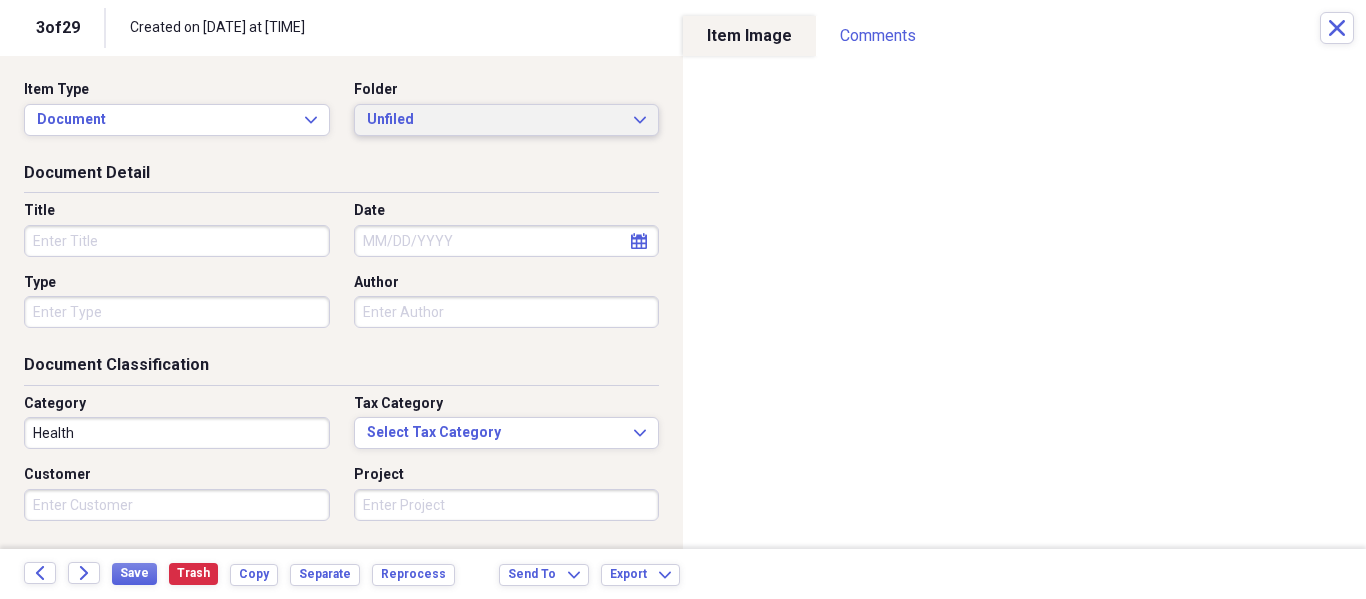 click on "Unfiled Expand" at bounding box center [507, 120] 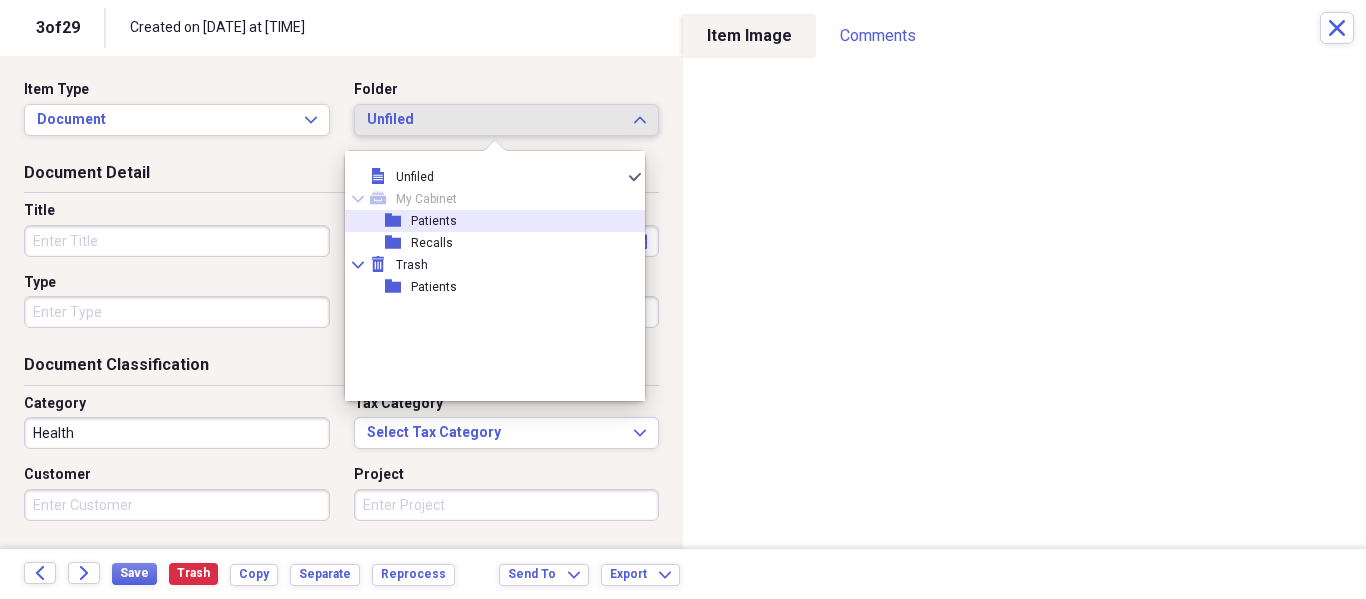 click on "folder Patients" at bounding box center [487, 221] 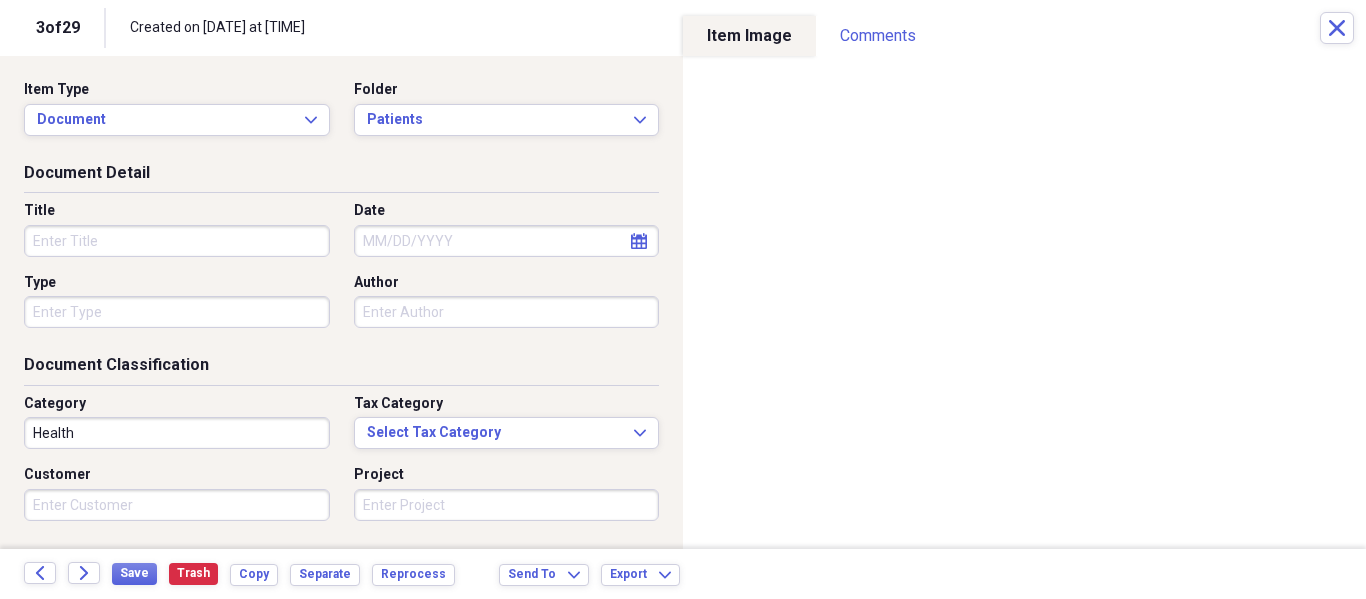 click on "Title" at bounding box center [177, 241] 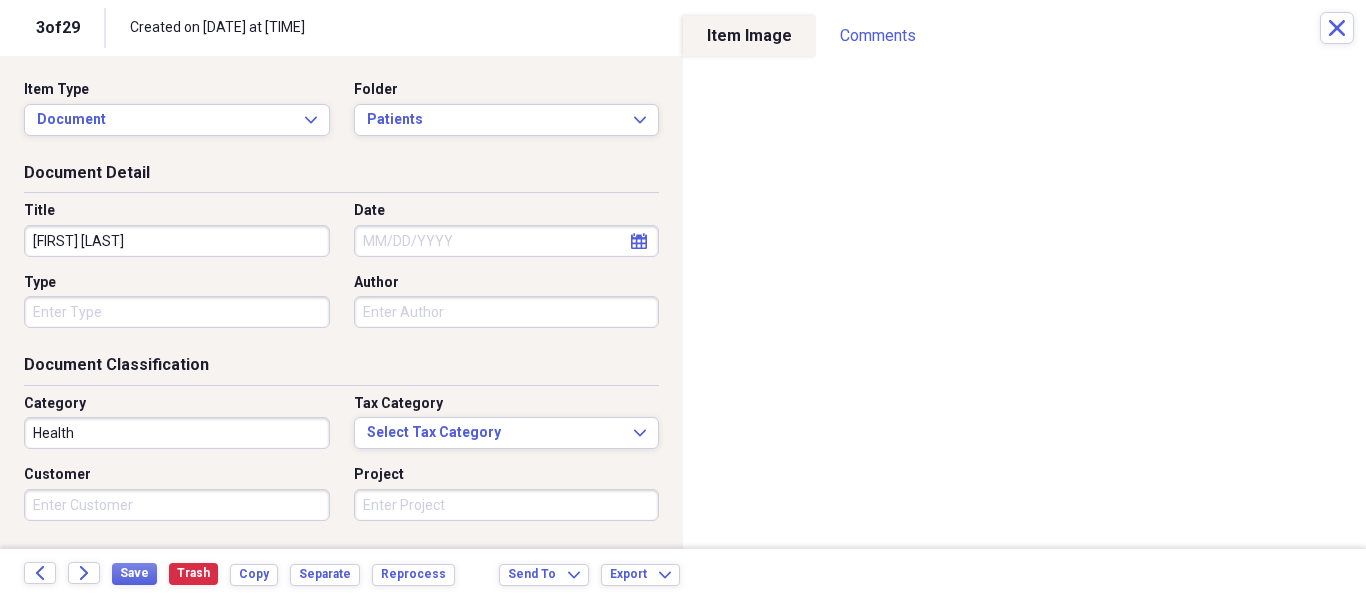 type on "[FIRST] [LAST]" 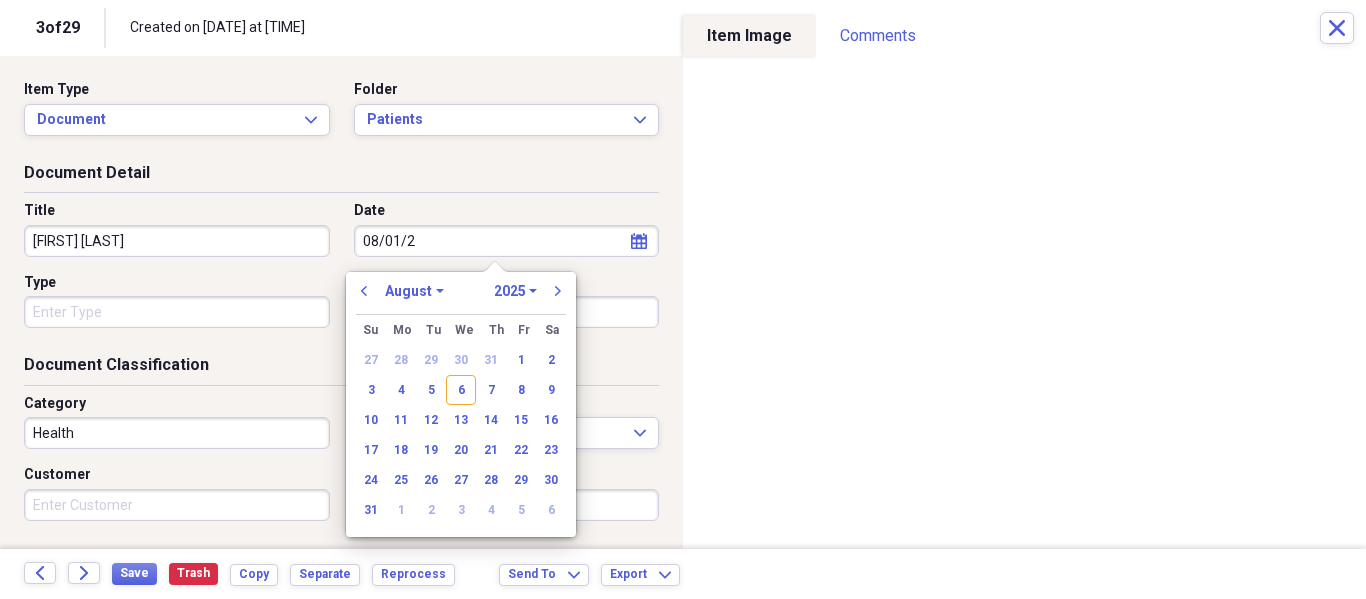 type on "08/01/20" 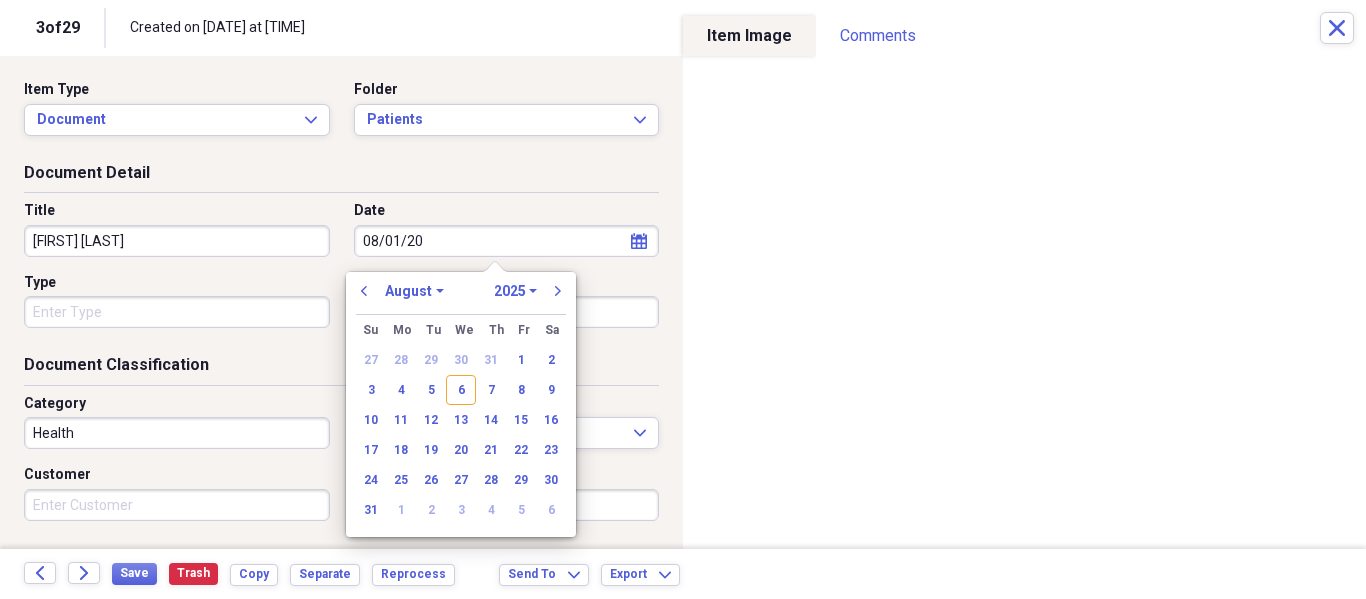 select on "2020" 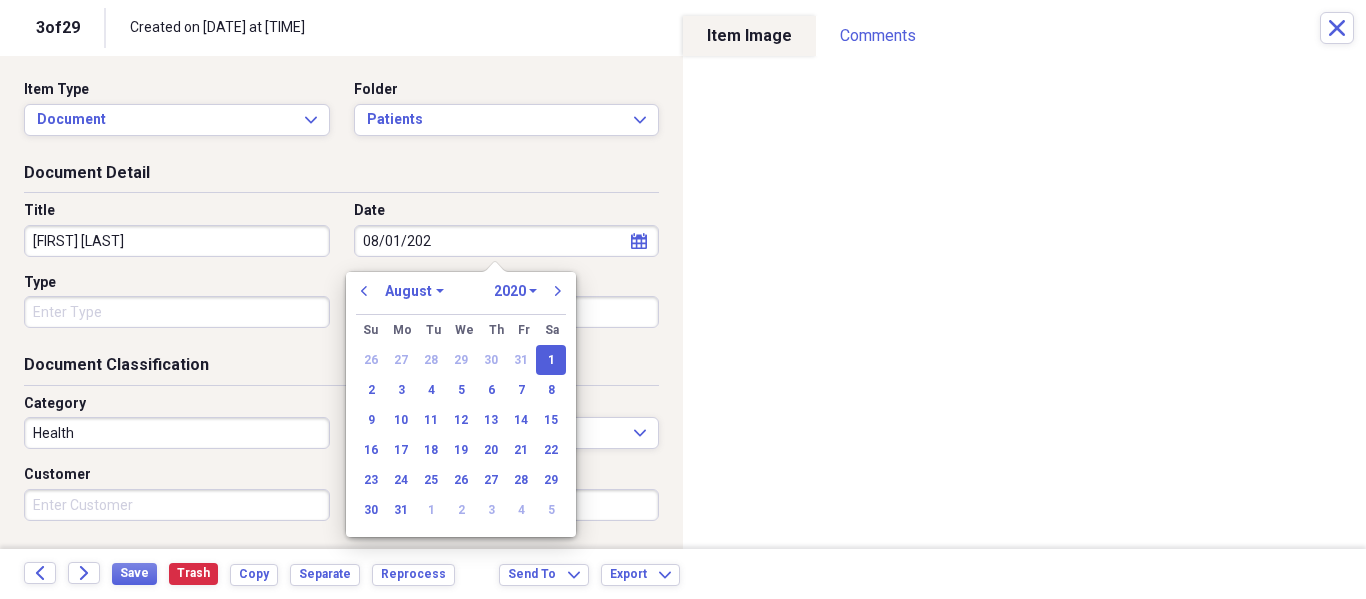 type on "08/01/2025" 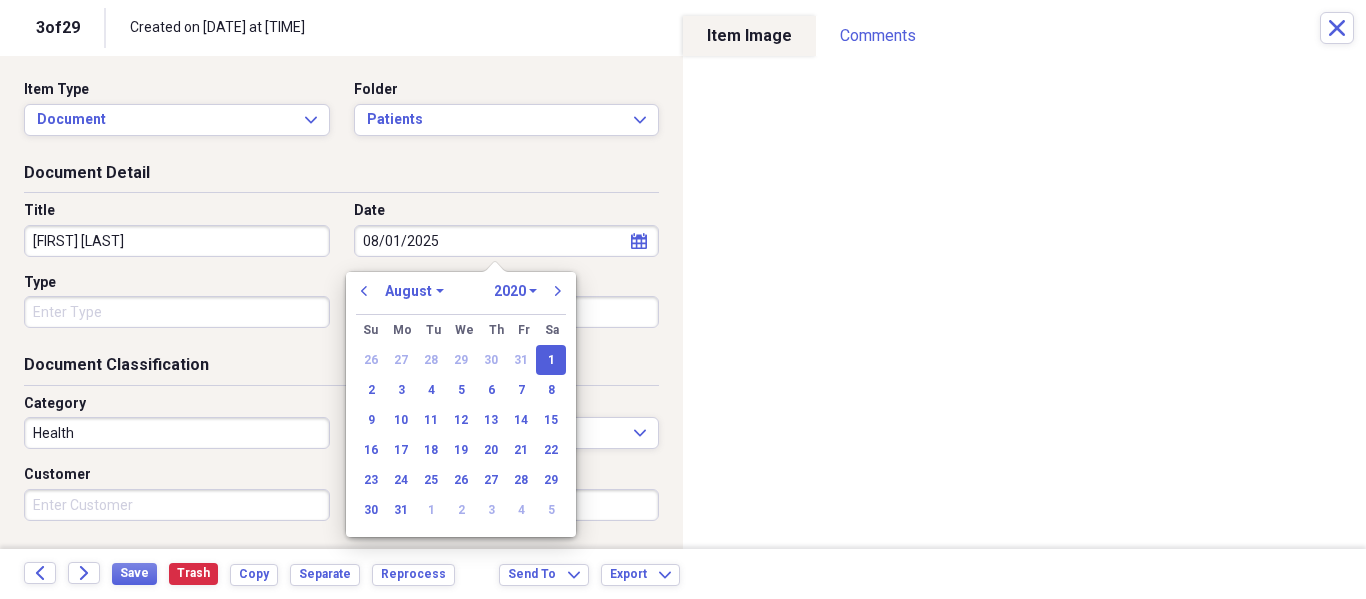 select on "2025" 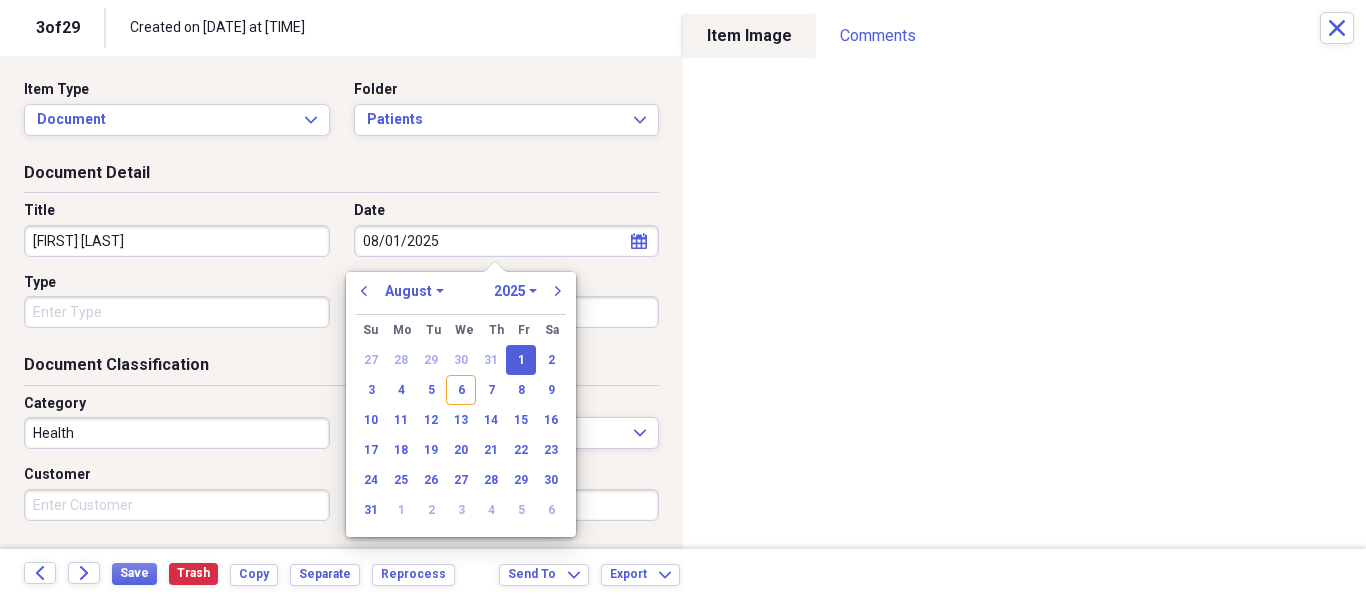 type on "08/01/2025" 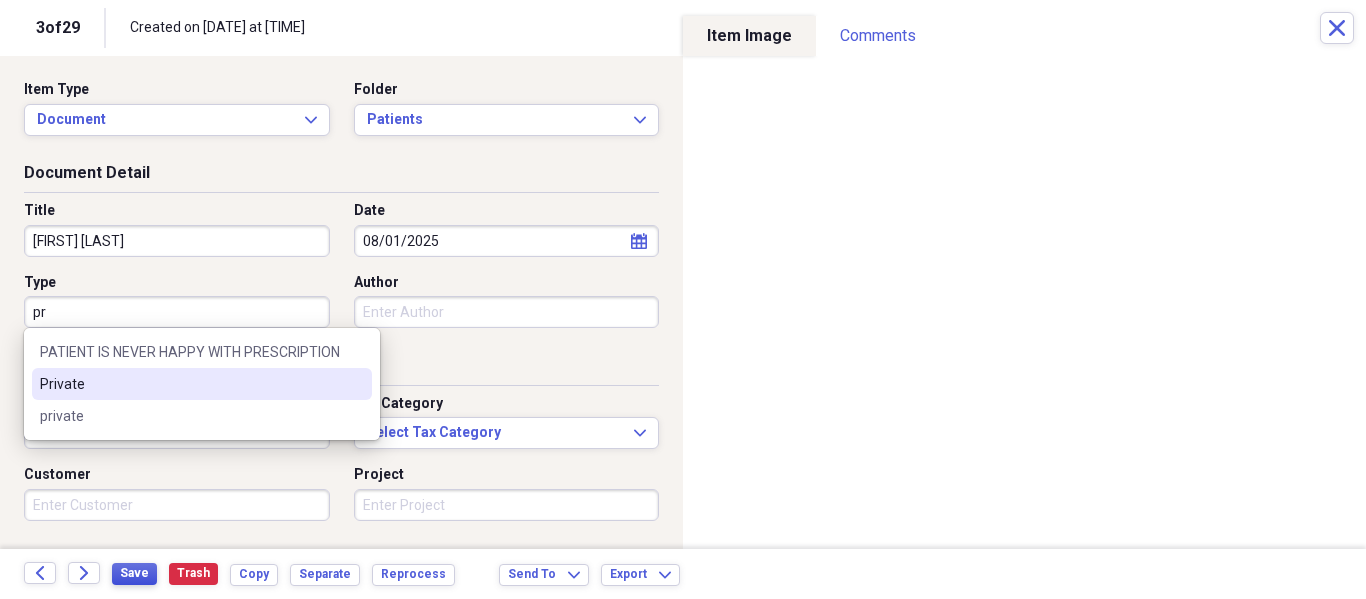 drag, startPoint x: 85, startPoint y: 379, endPoint x: 133, endPoint y: 581, distance: 207.62466 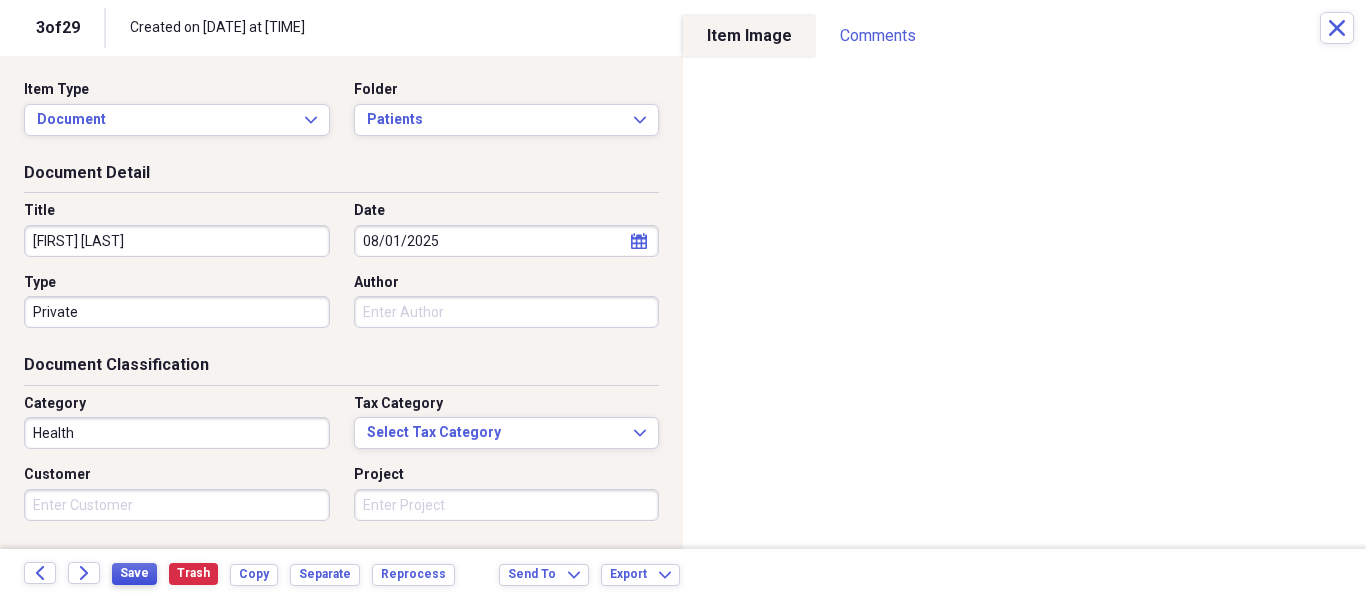 click on "Save" at bounding box center (134, 574) 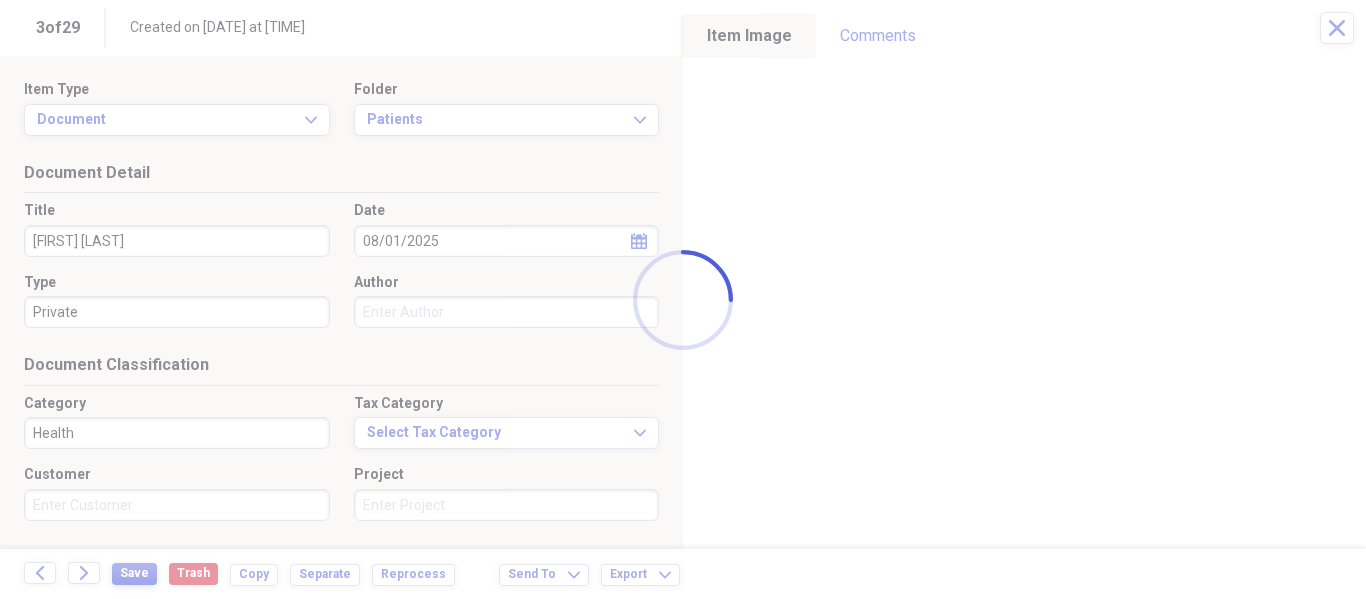 type on "[FIRST] [LAST]" 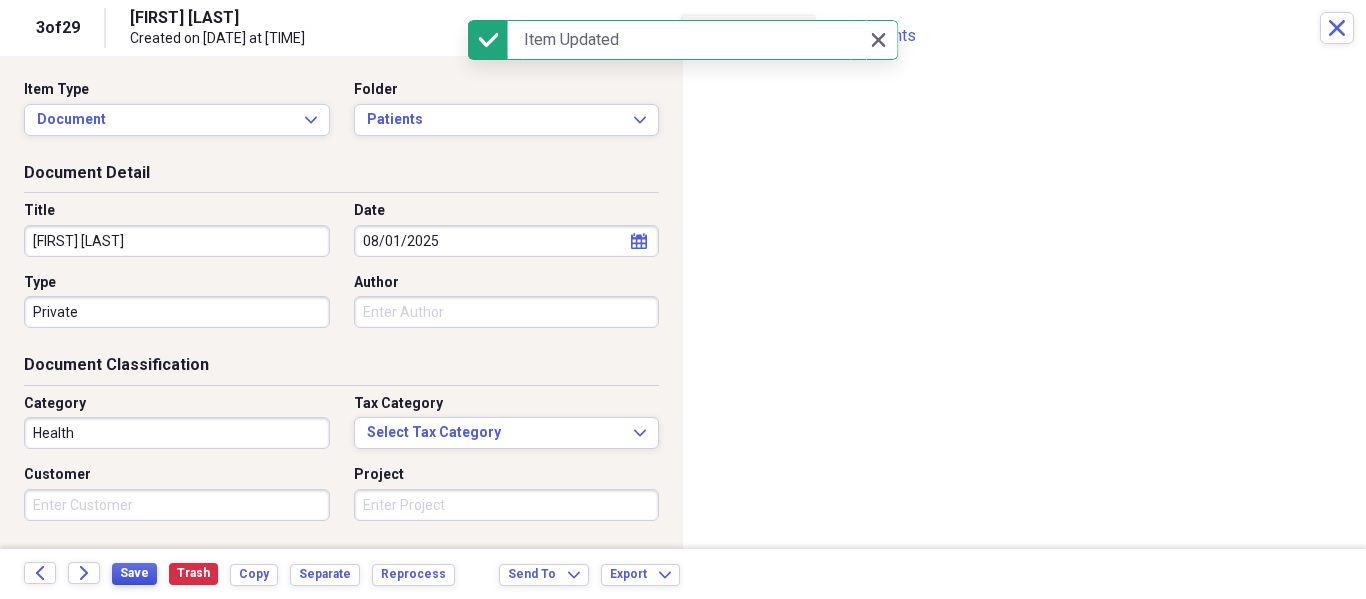 click on "Save" at bounding box center (134, 573) 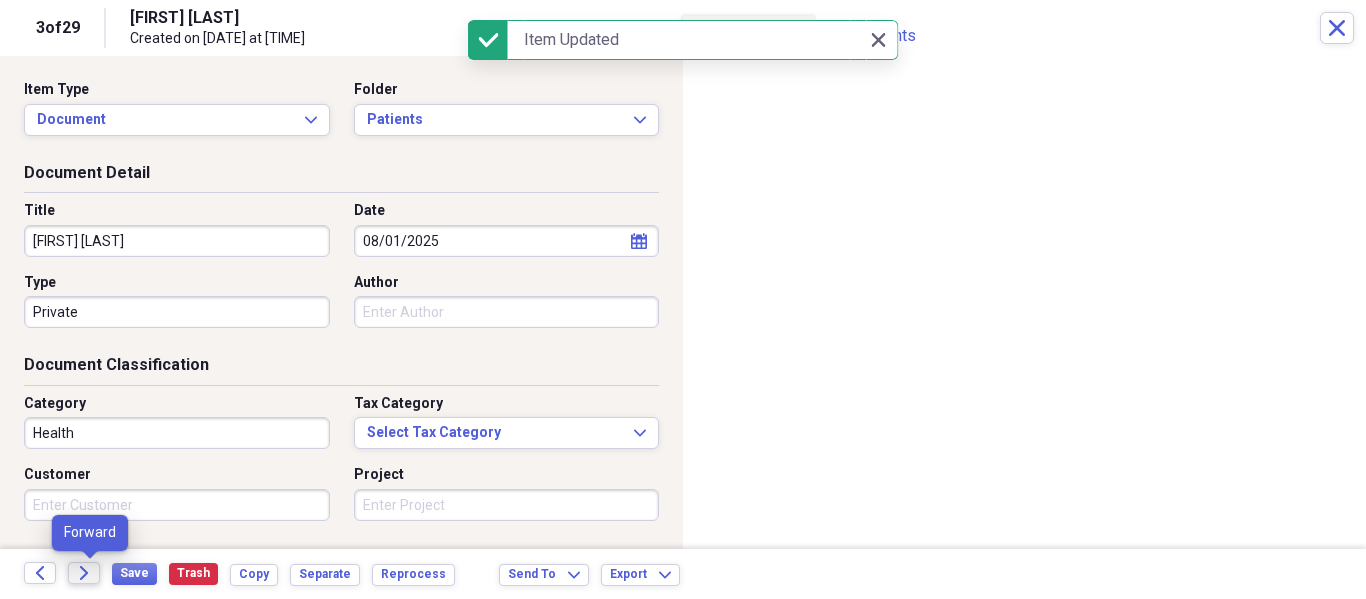 click on "Forward" 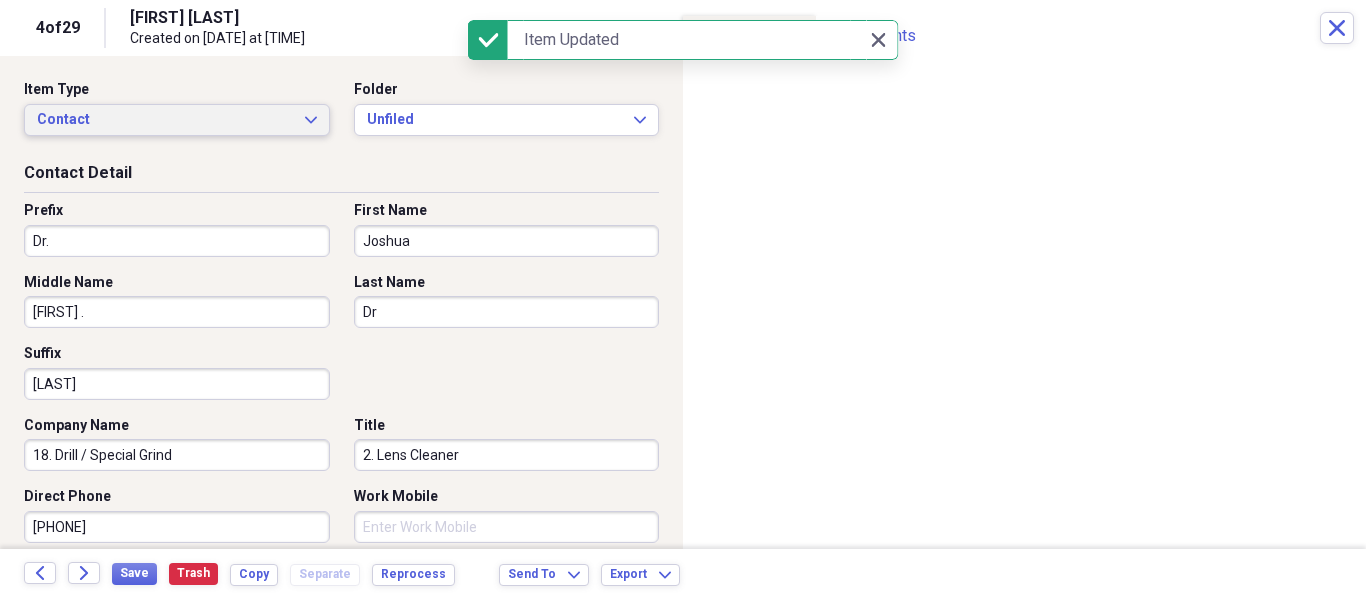 click on "Contact" at bounding box center [165, 120] 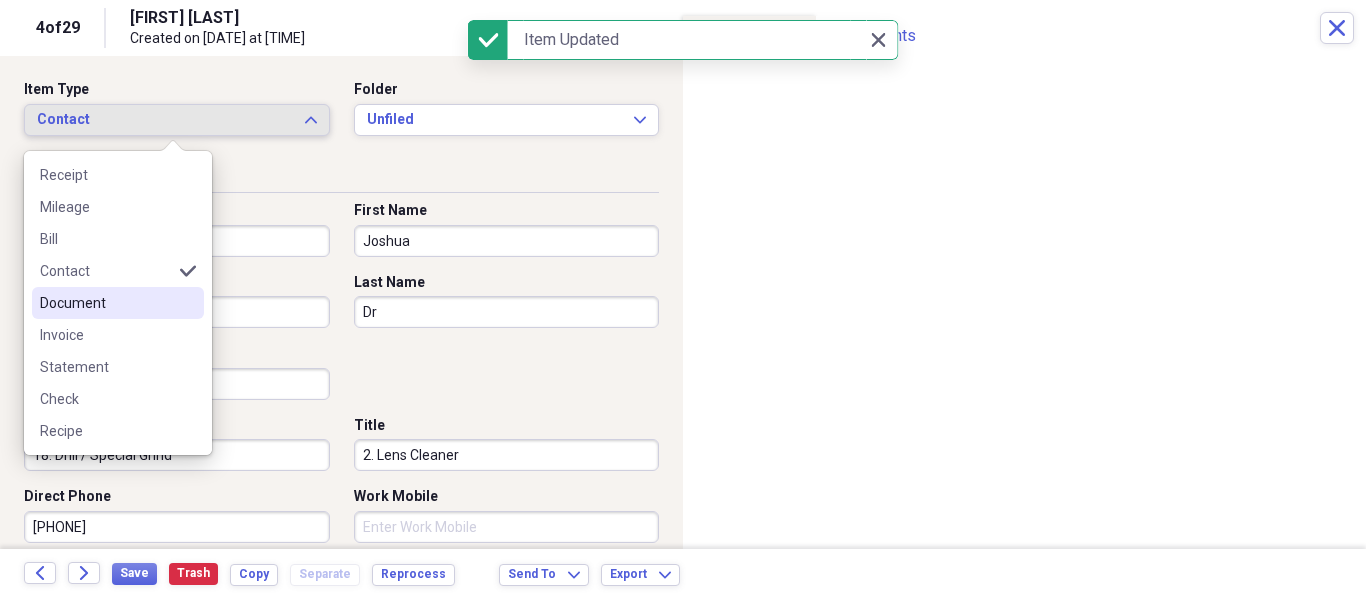 click on "Document" at bounding box center (106, 303) 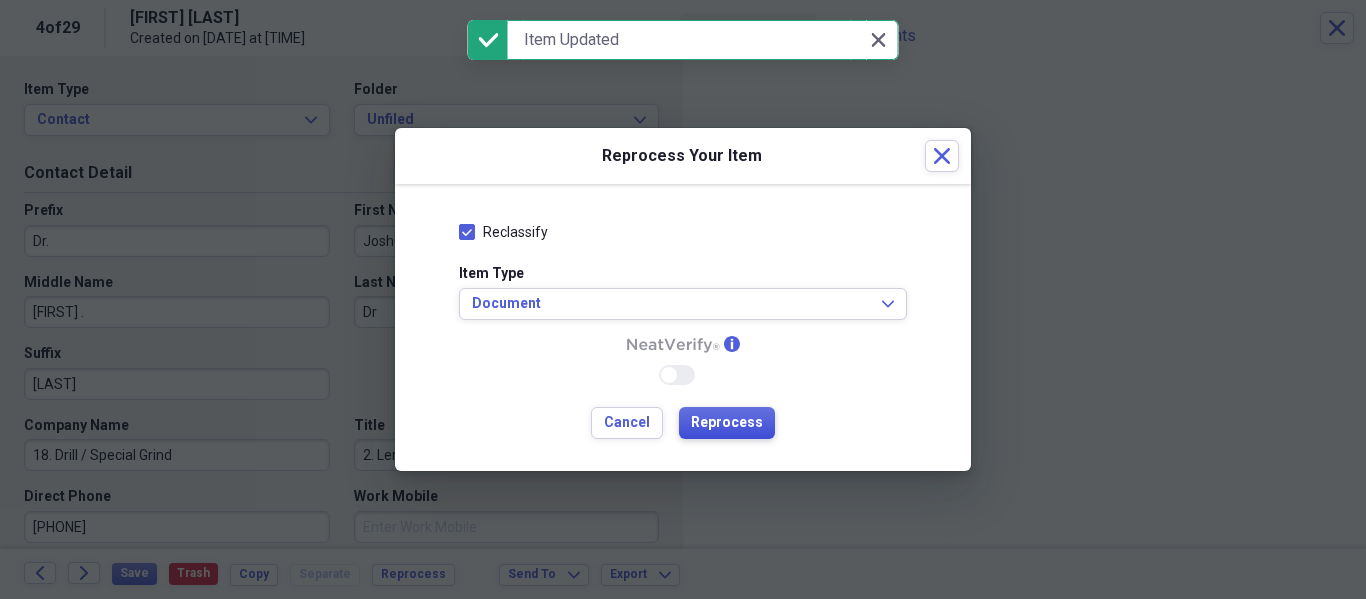 click on "Reprocess" at bounding box center (727, 423) 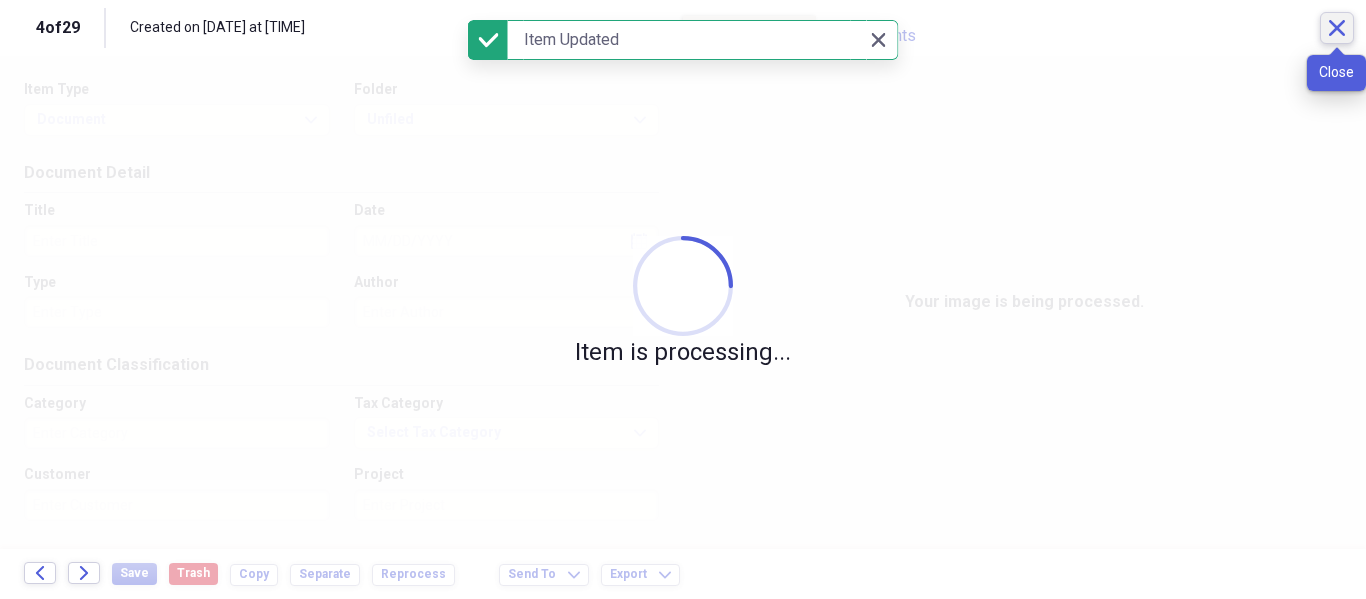 click on "Close" at bounding box center [1337, 28] 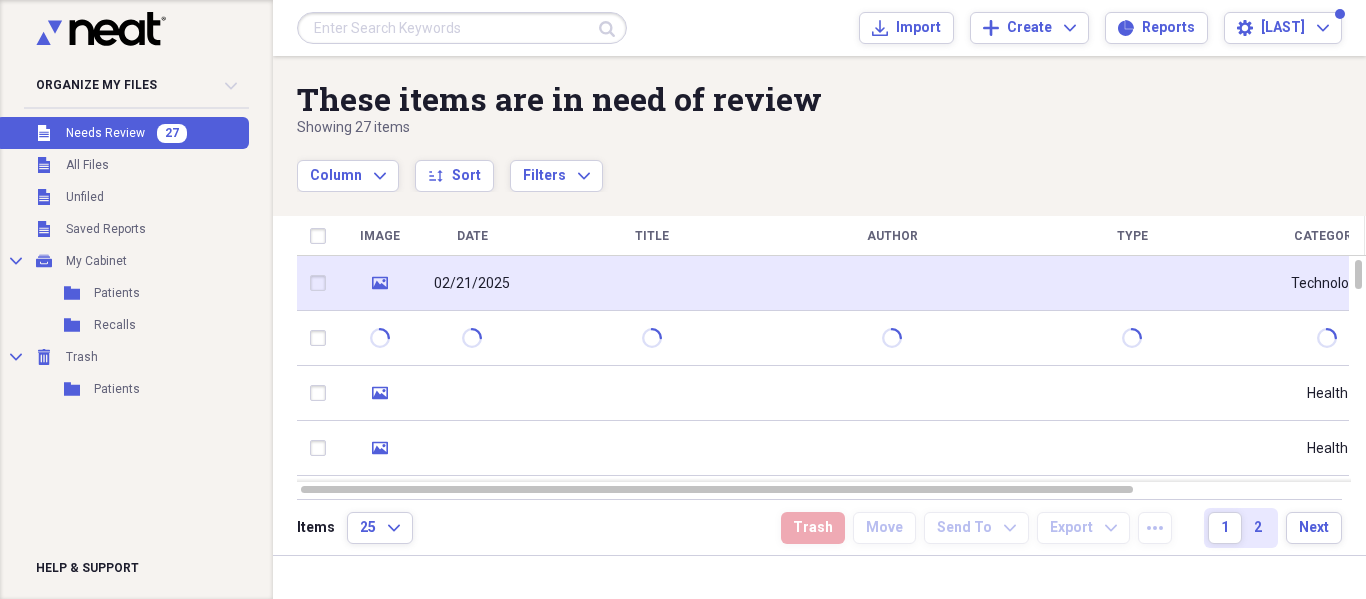 click at bounding box center (652, 283) 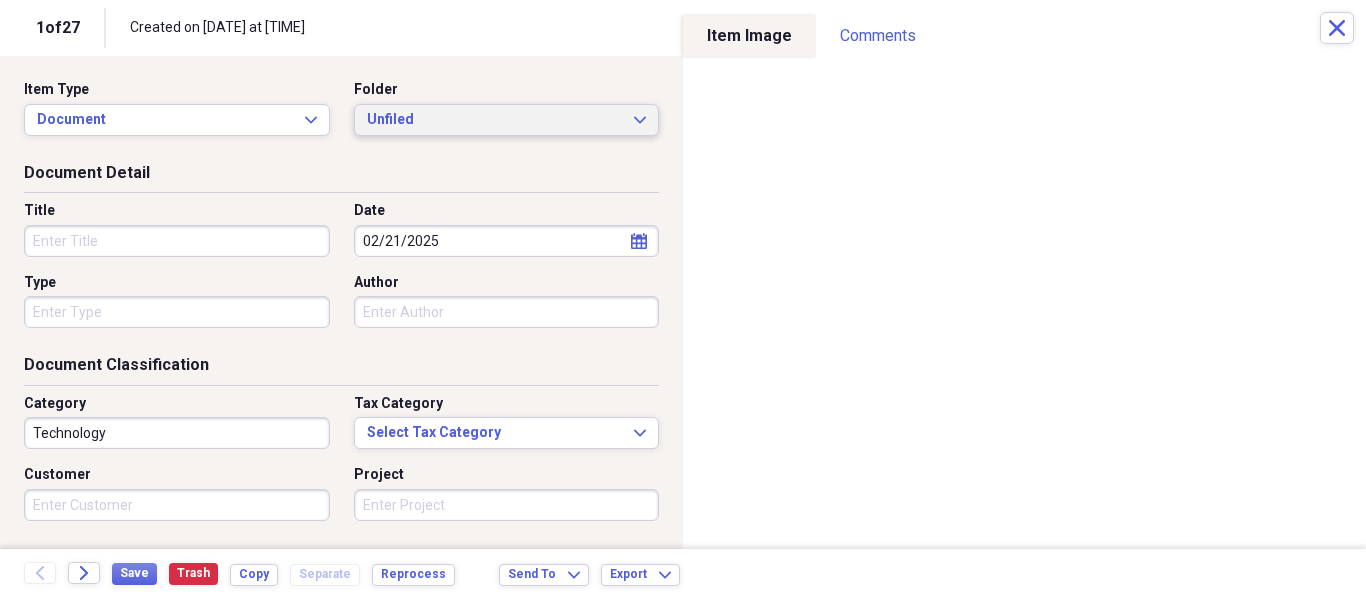 click on "Unfiled" at bounding box center [495, 120] 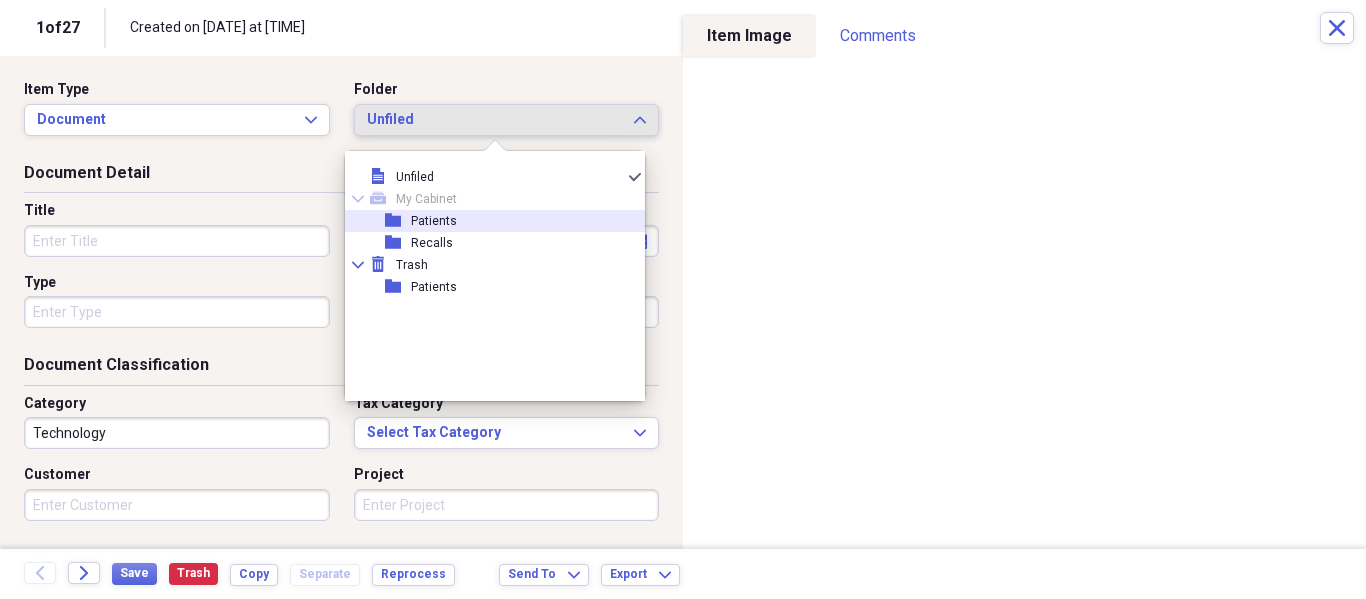 click on "Patients" at bounding box center [434, 221] 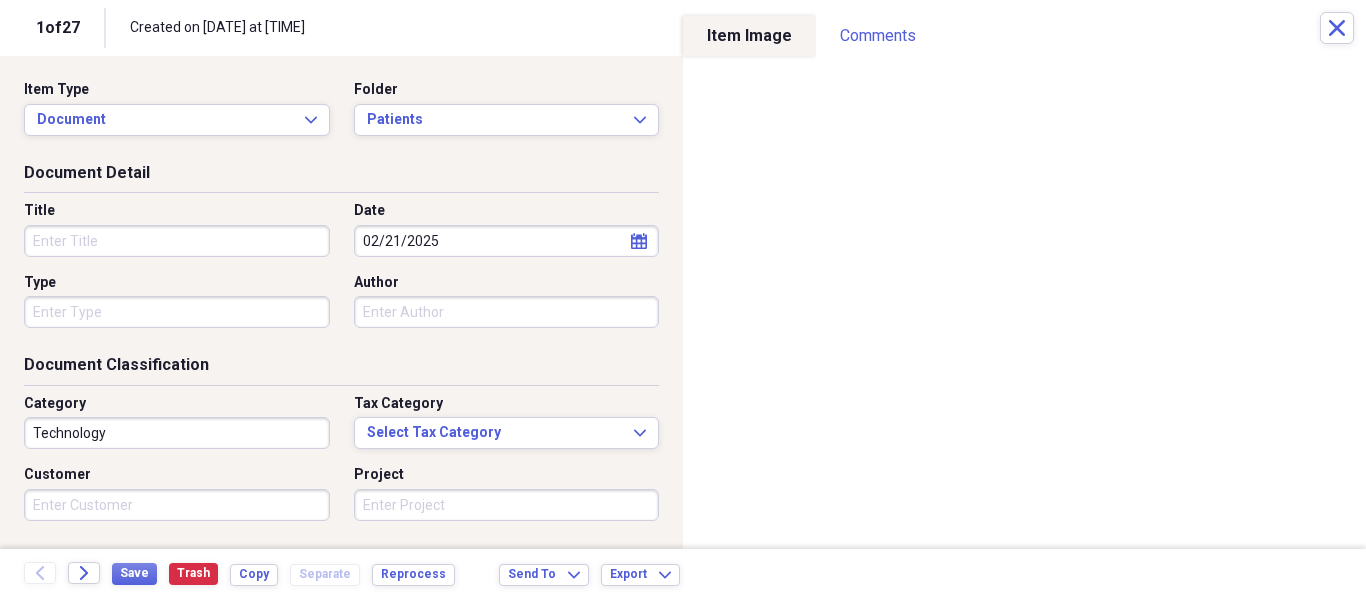 click on "Title" at bounding box center [177, 241] 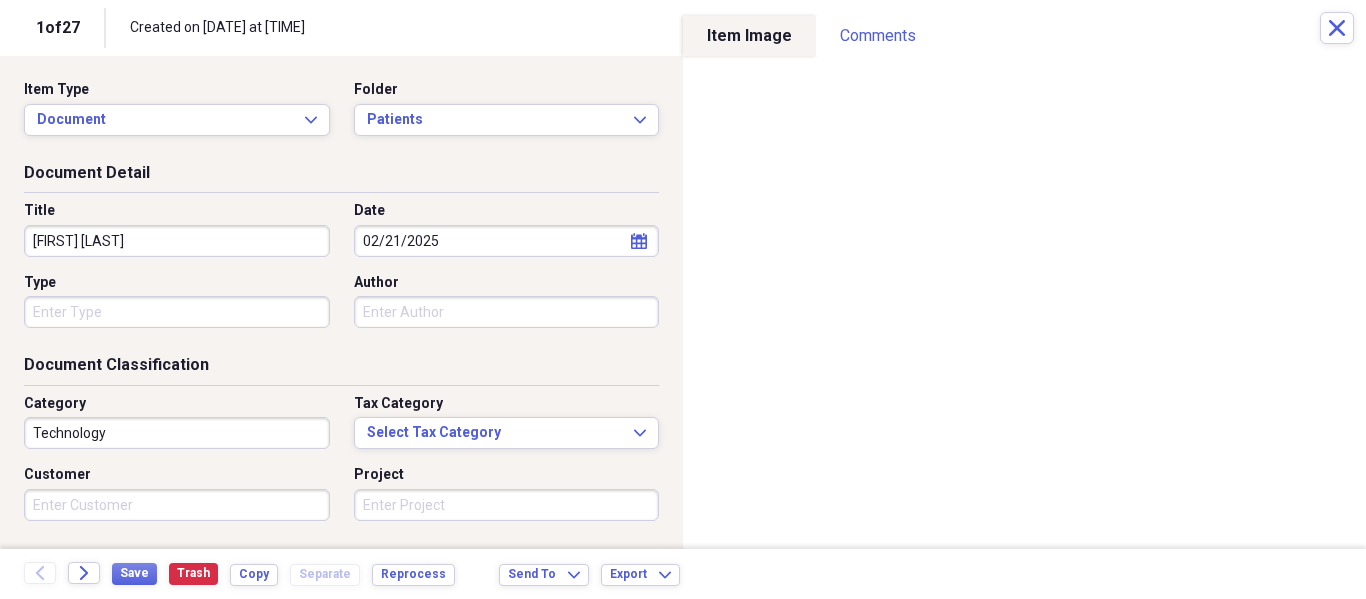 click on "[FIRST] [LAST]" at bounding box center [177, 241] 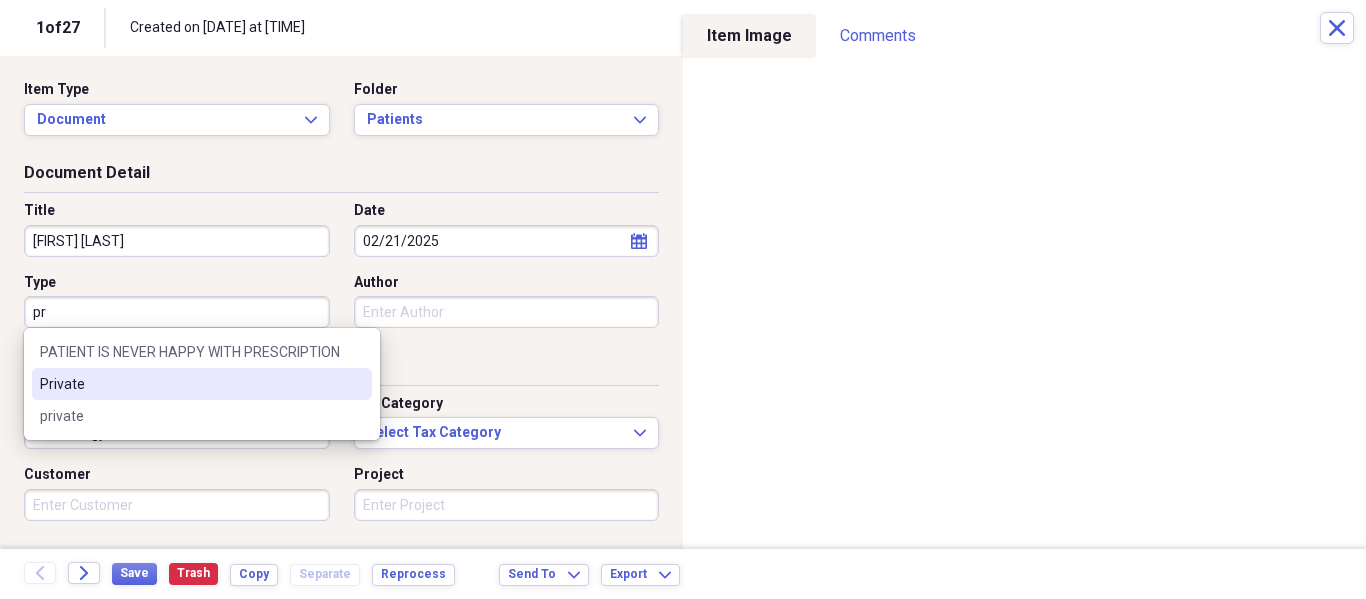 click on "Private" at bounding box center (202, 384) 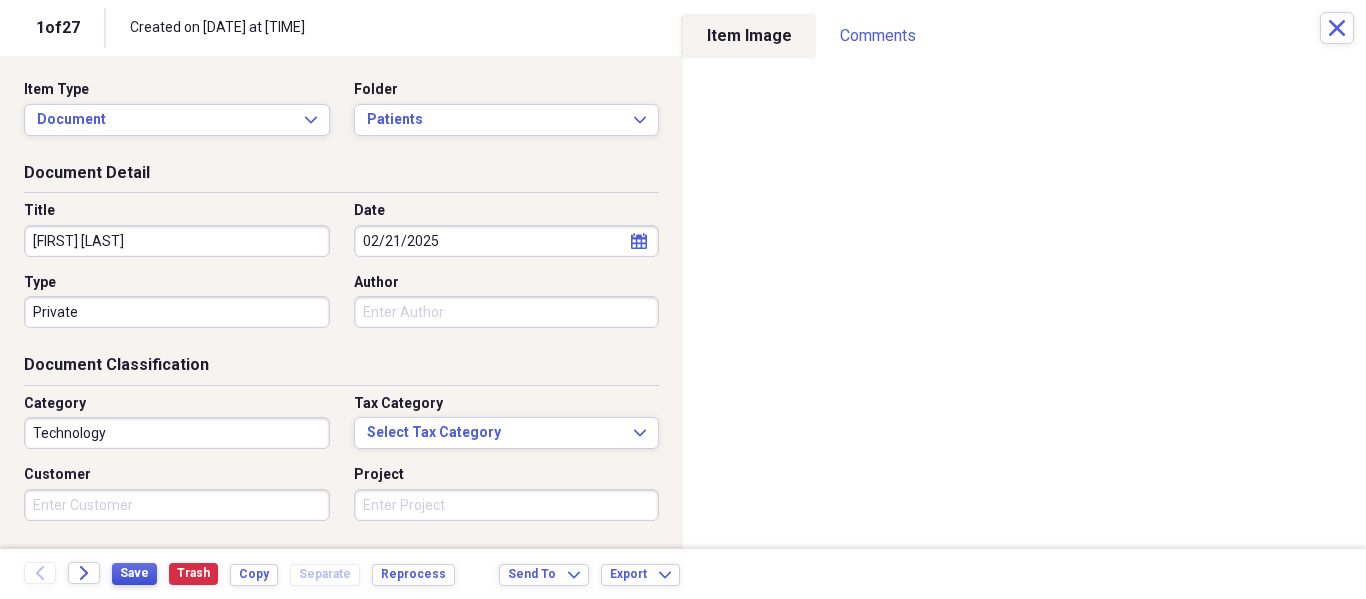 click on "Save" at bounding box center (134, 573) 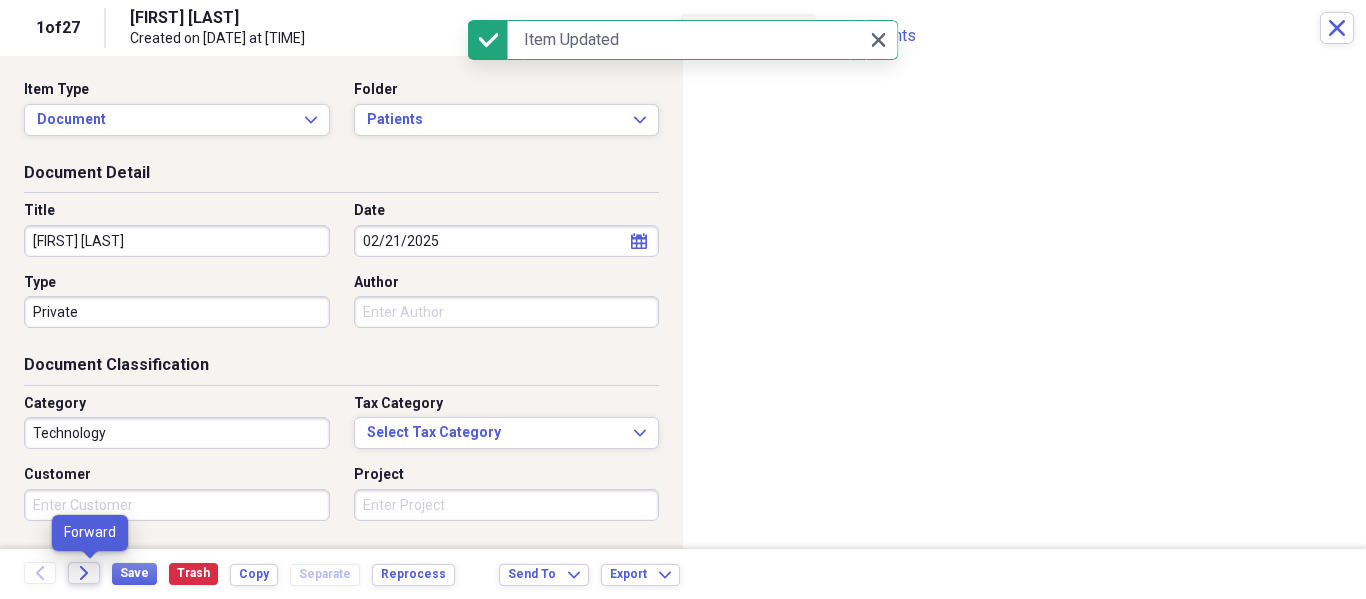 click on "Forward" 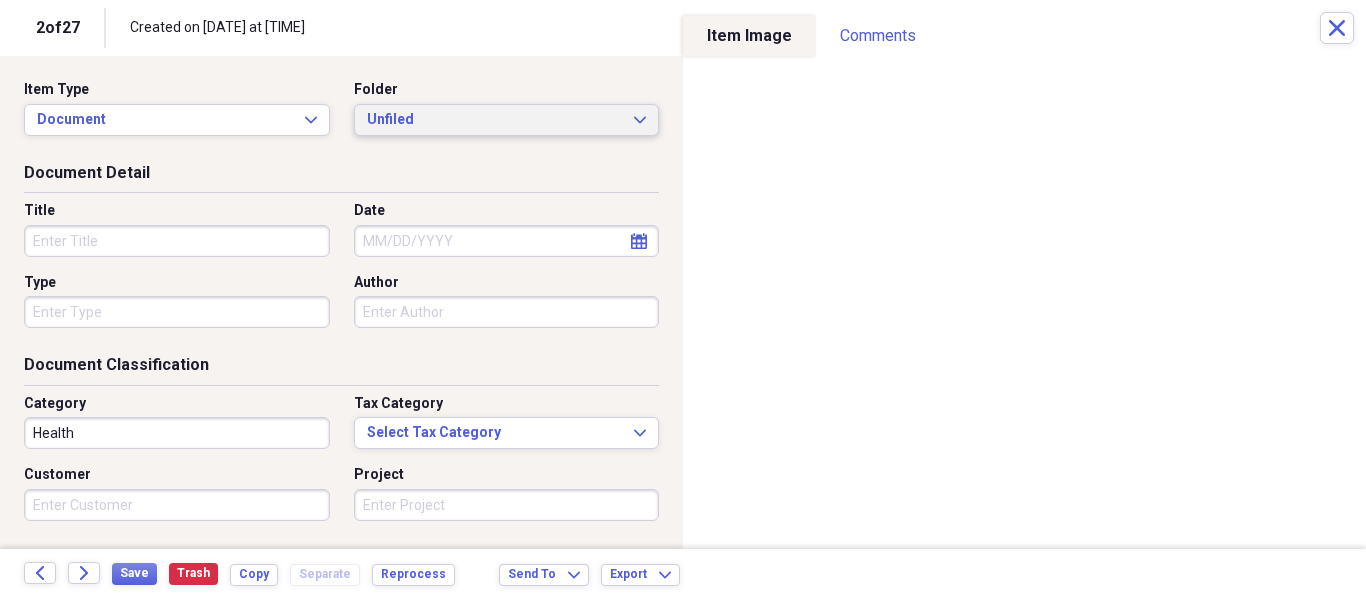 click on "Unfiled" at bounding box center [495, 120] 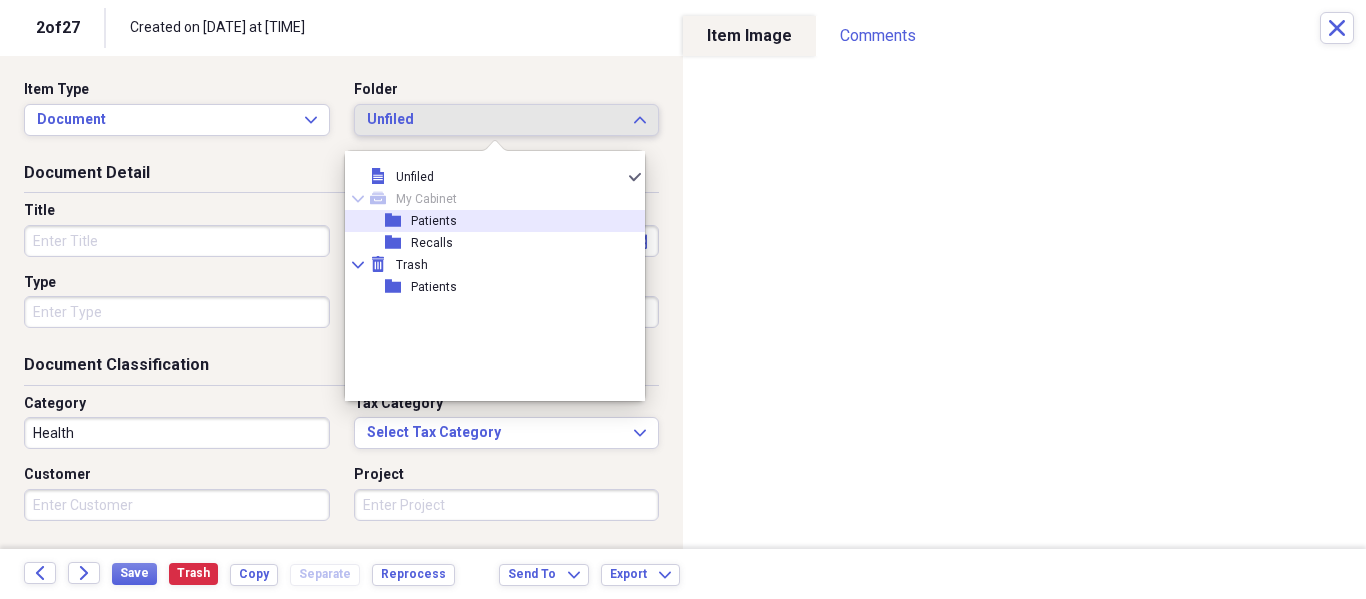 click on "Patients" at bounding box center [434, 221] 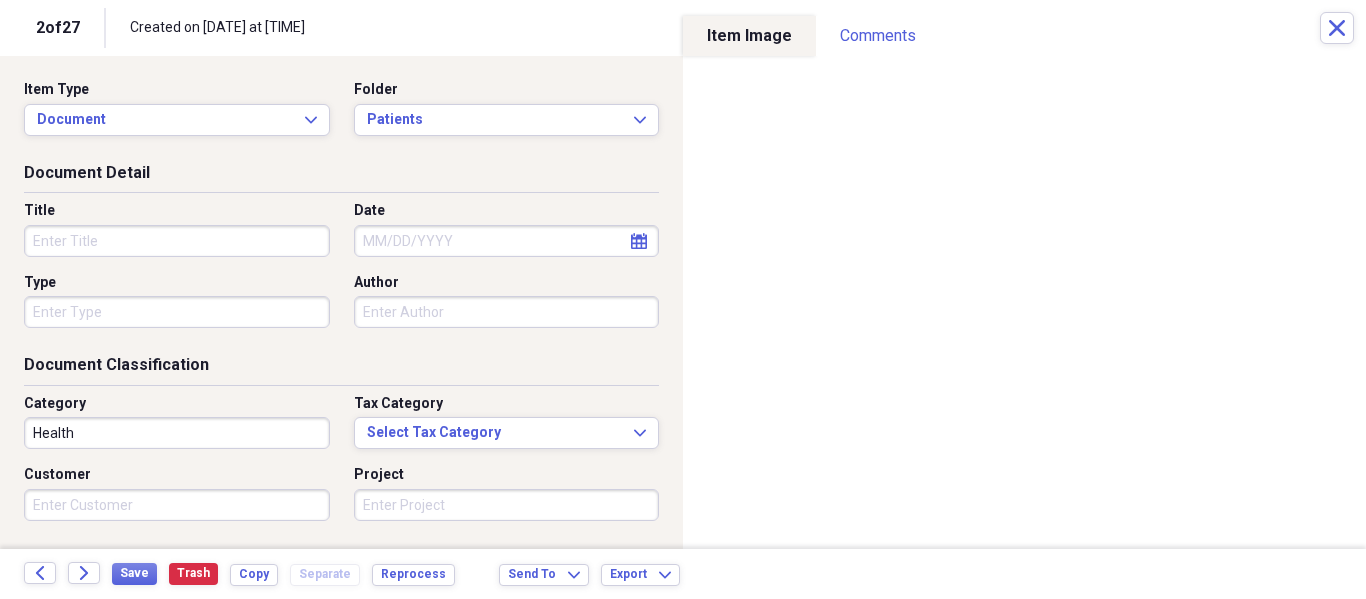 click on "Title" at bounding box center (177, 241) 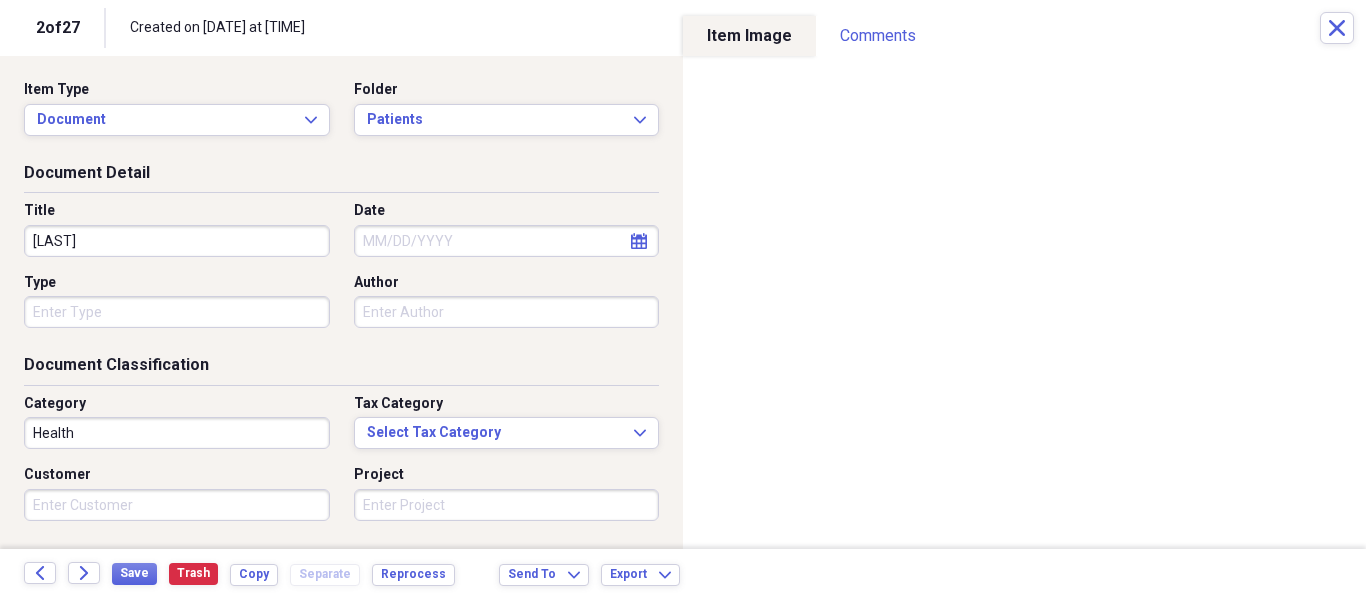 type on "[LAST]" 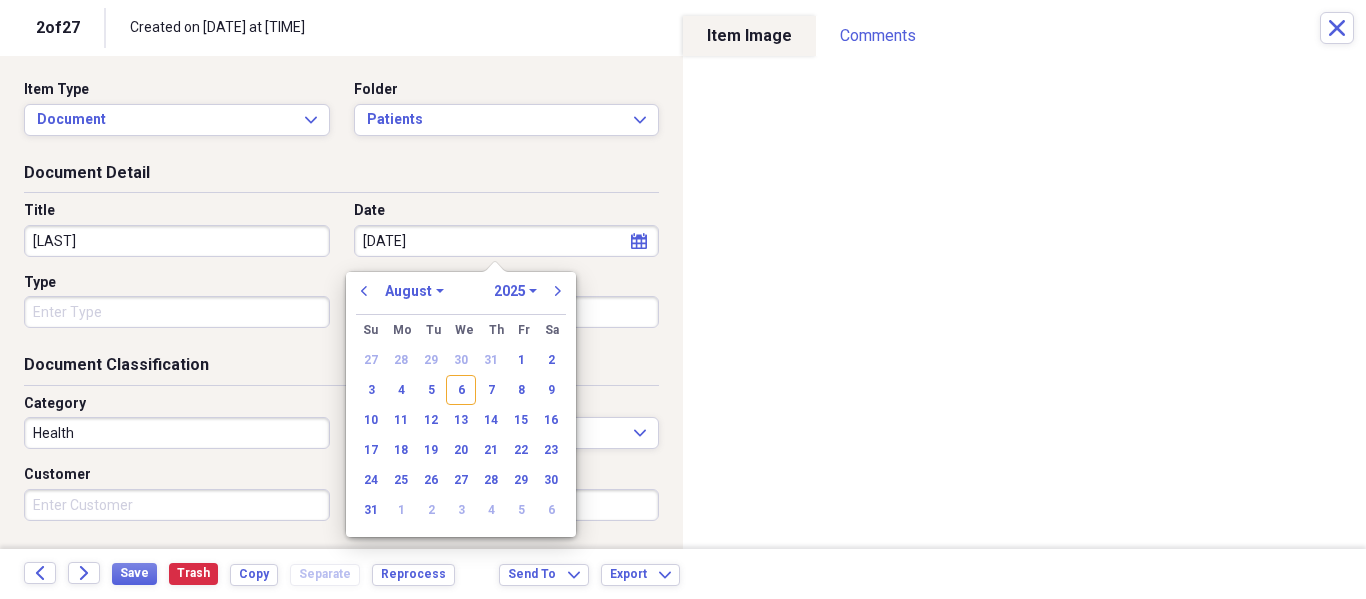 type on "[DATE]" 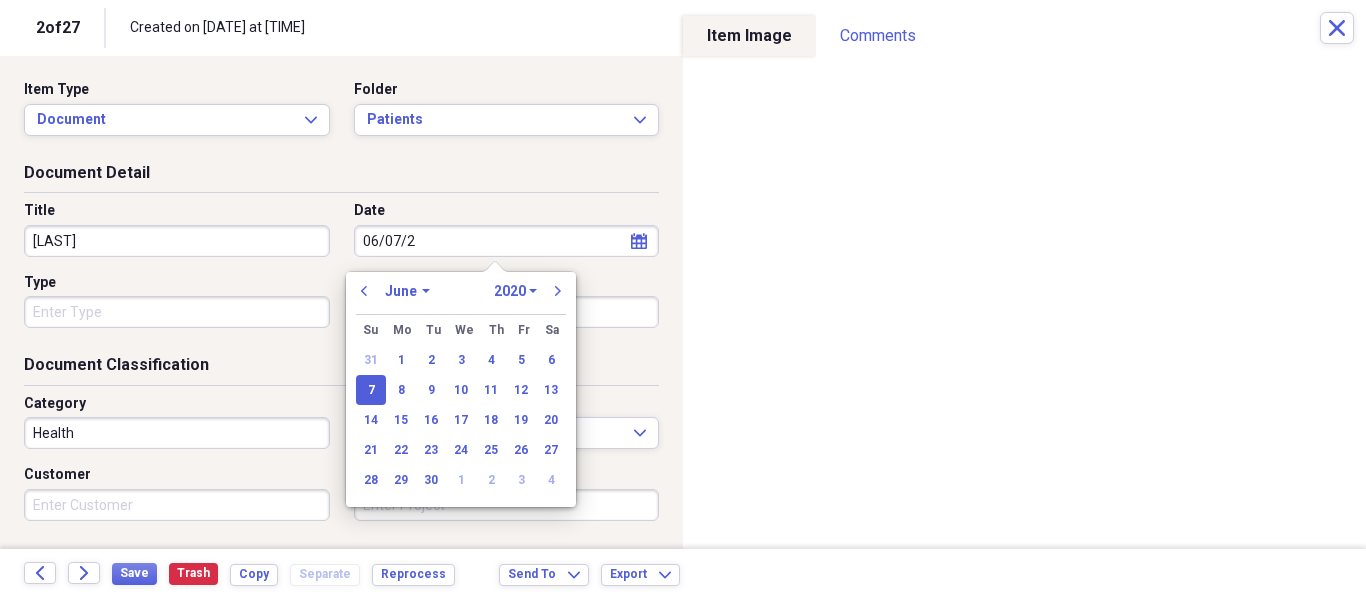 type on "06/07/2025" 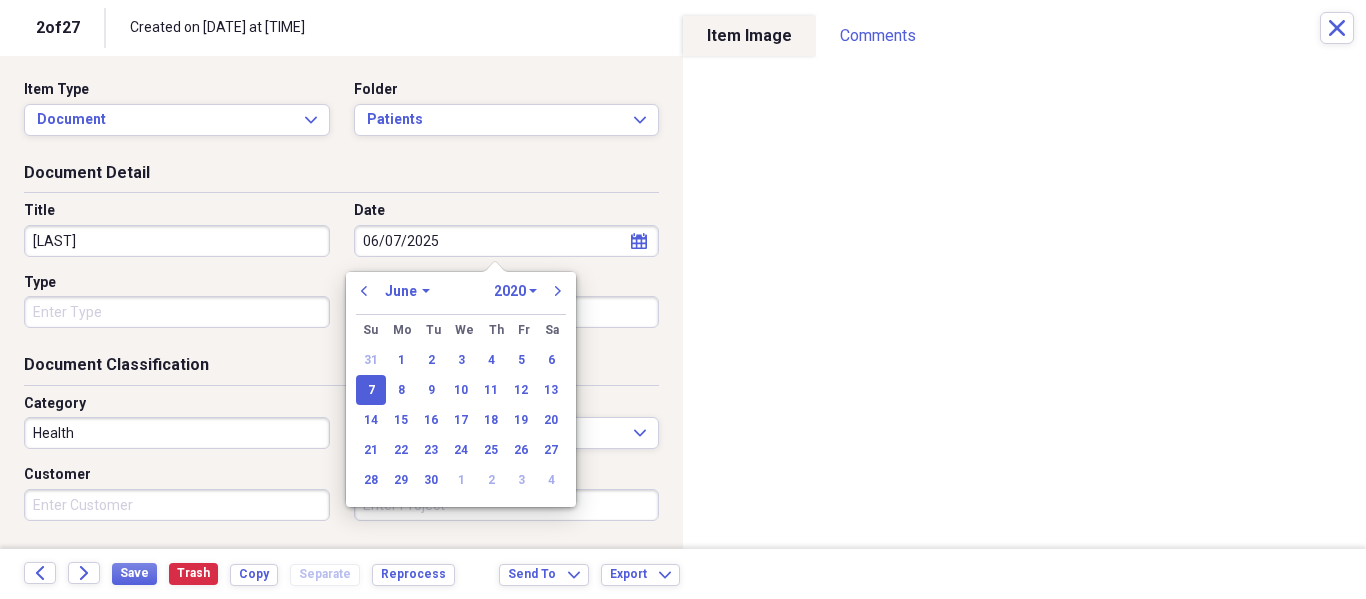 select on "2025" 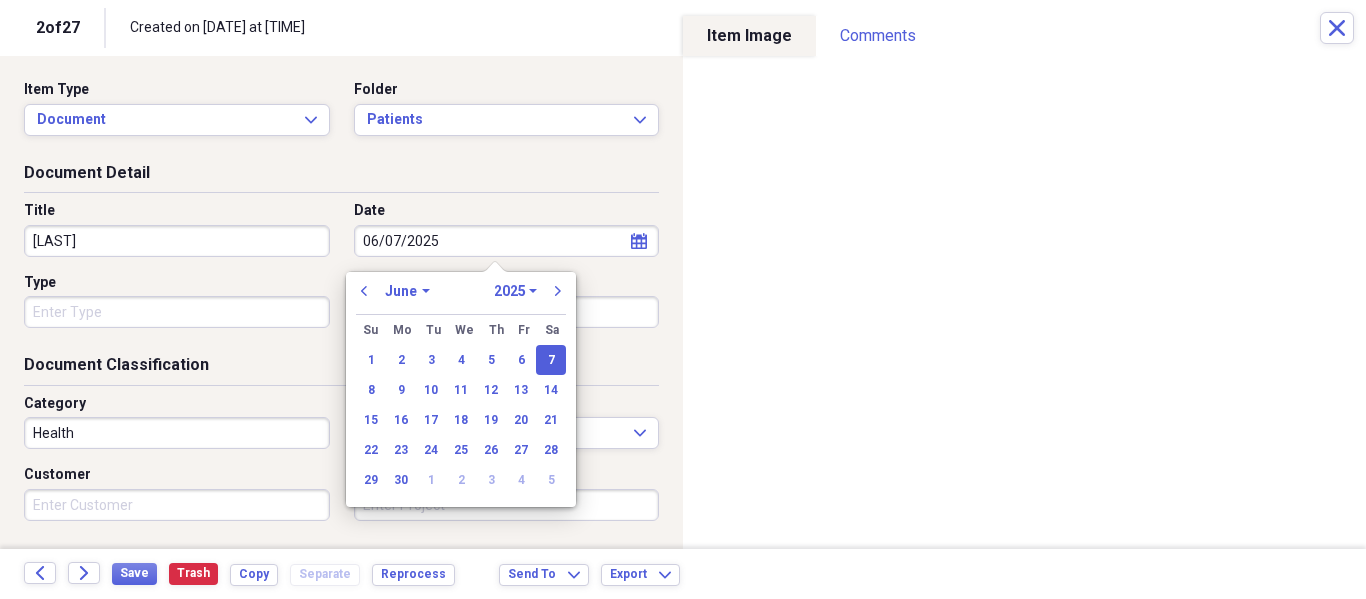 type on "06/07/2025" 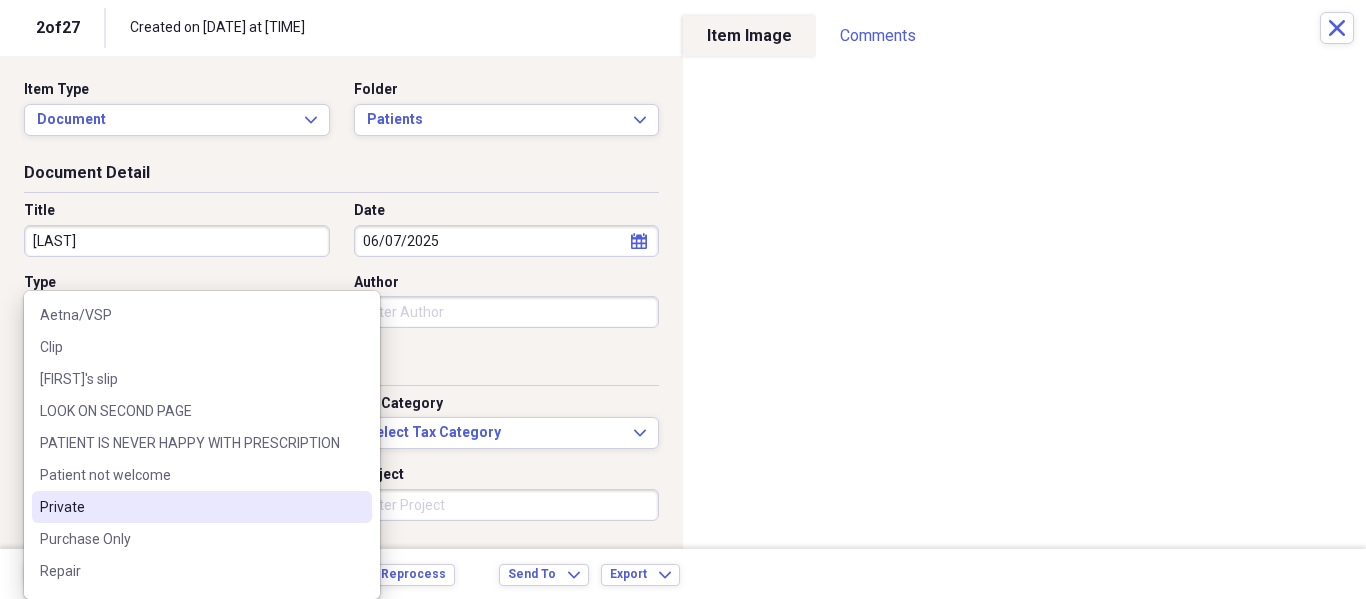 click on "Private" at bounding box center (190, 507) 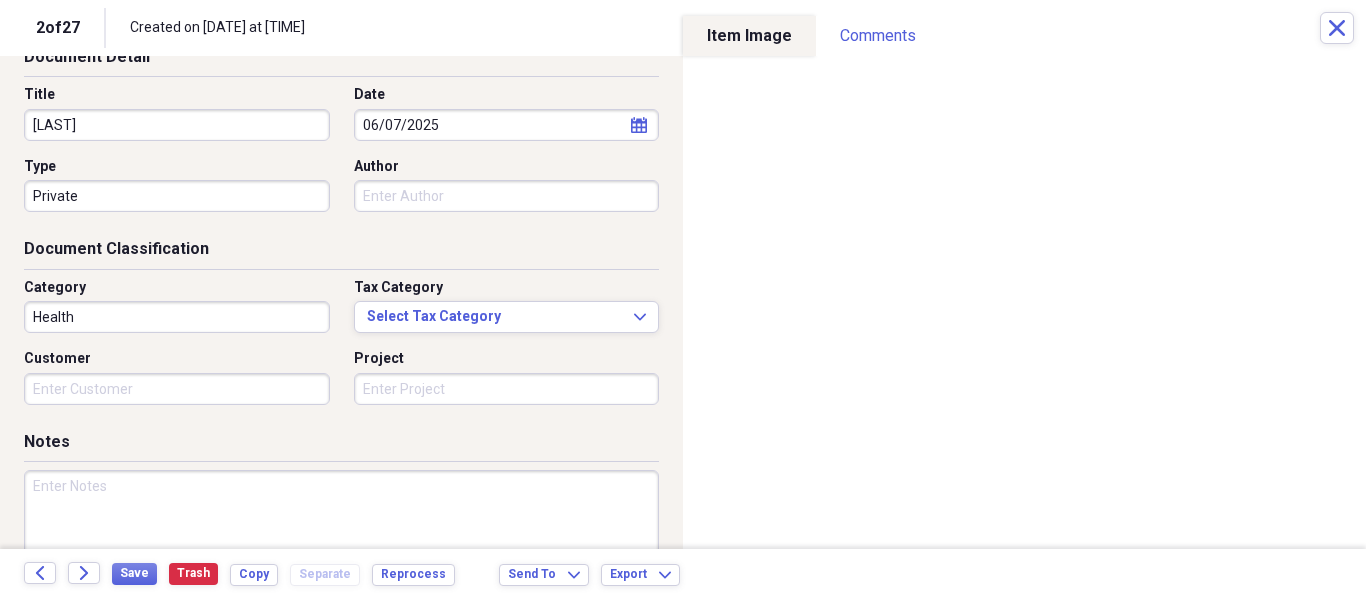 scroll, scrollTop: 243, scrollLeft: 0, axis: vertical 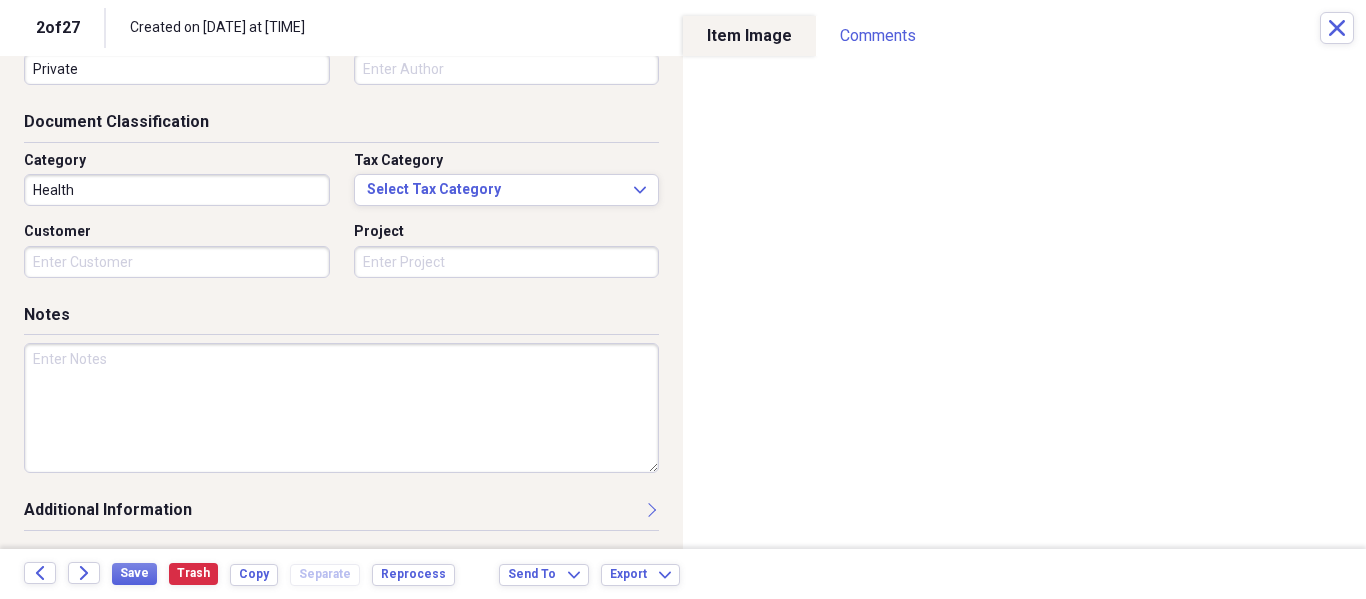 click at bounding box center [341, 408] 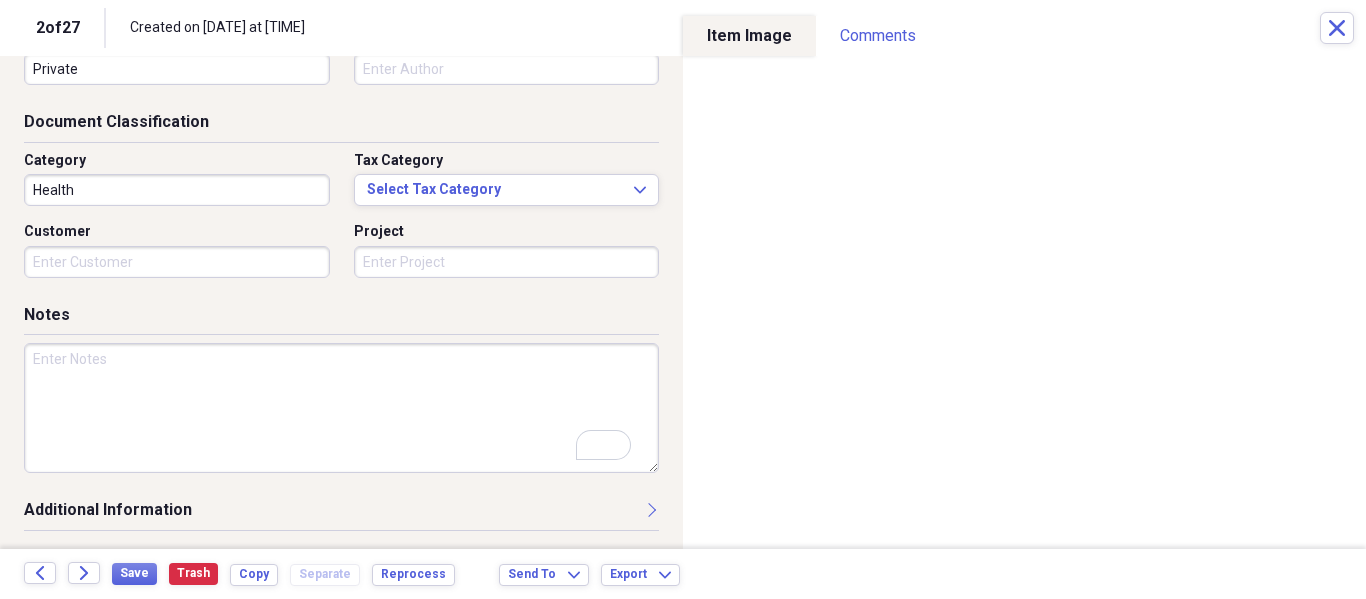 scroll, scrollTop: 243, scrollLeft: 0, axis: vertical 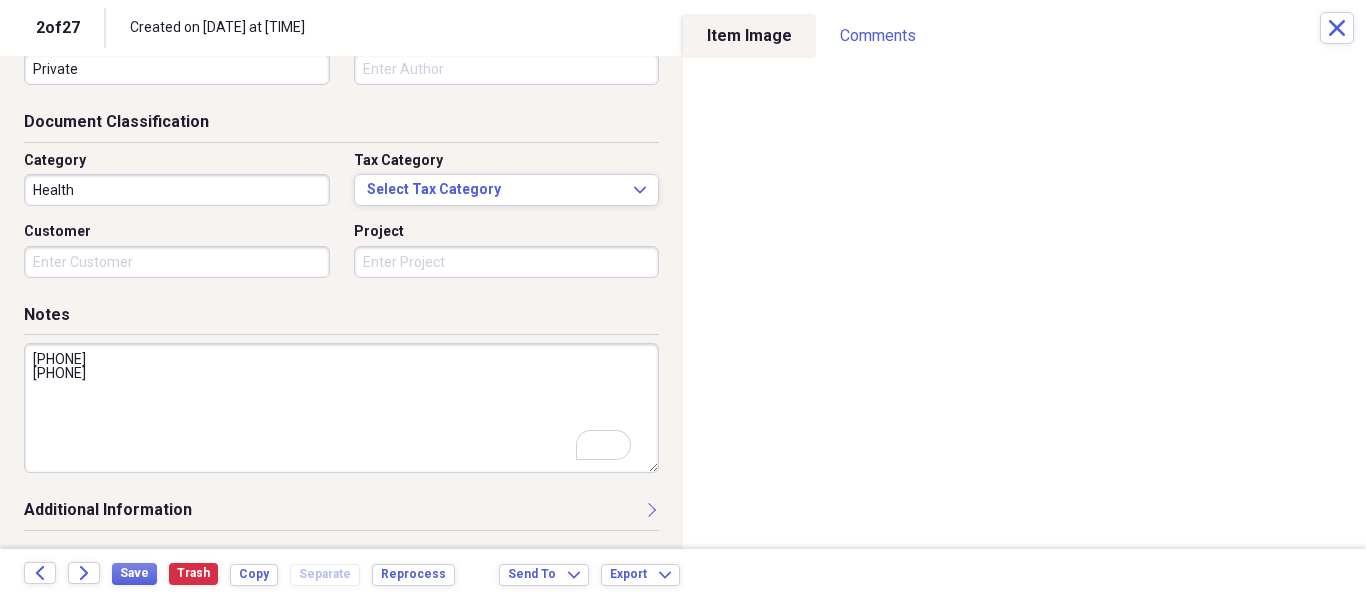 type on "[PHONE]
[PHONE]" 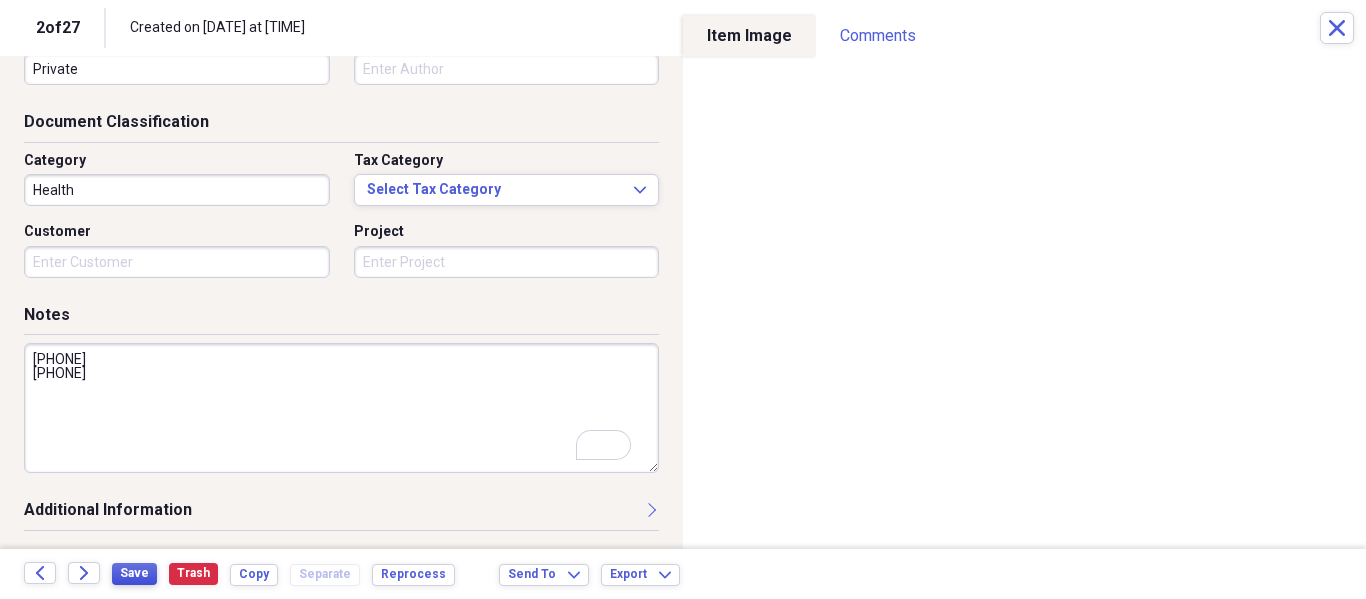 click on "Save Trash Copy Separate Reprocess" at bounding box center [289, 574] 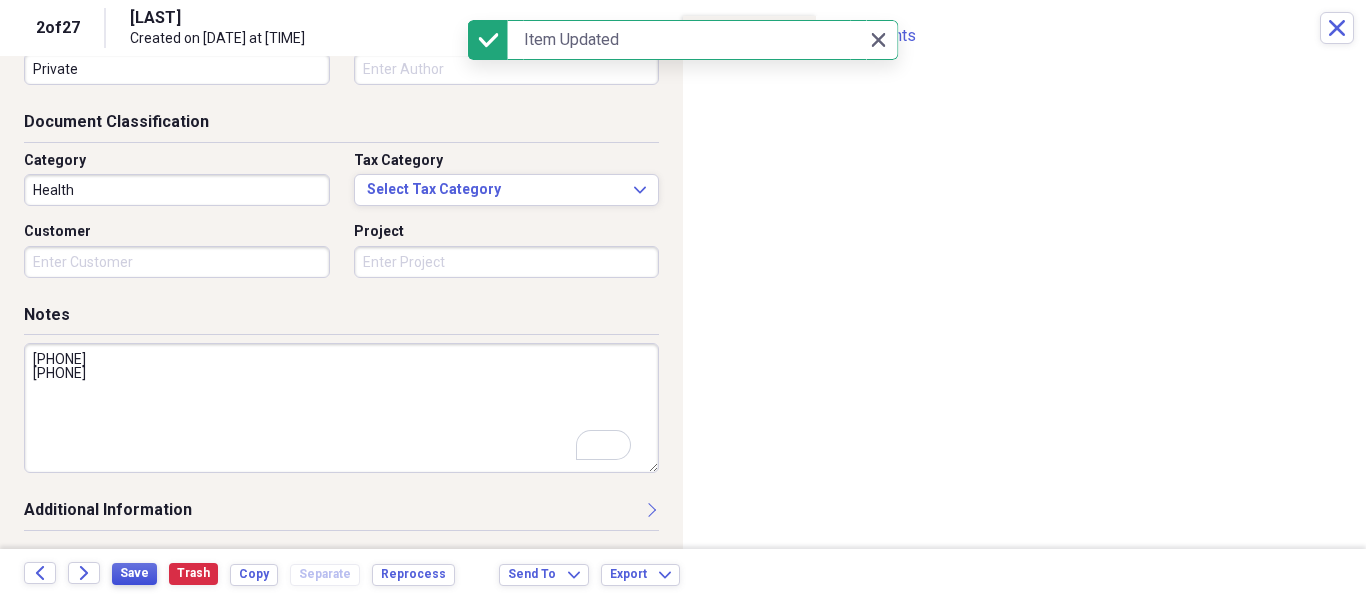 type on "[LAST]" 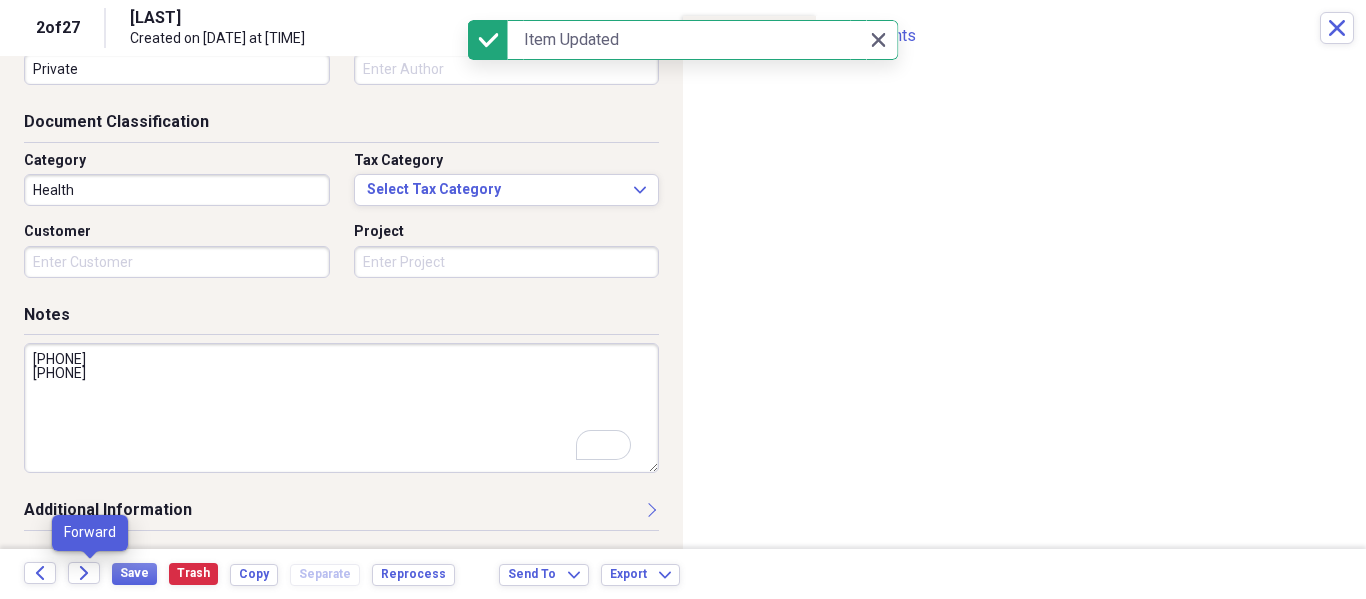 click on "Forward" at bounding box center [90, 574] 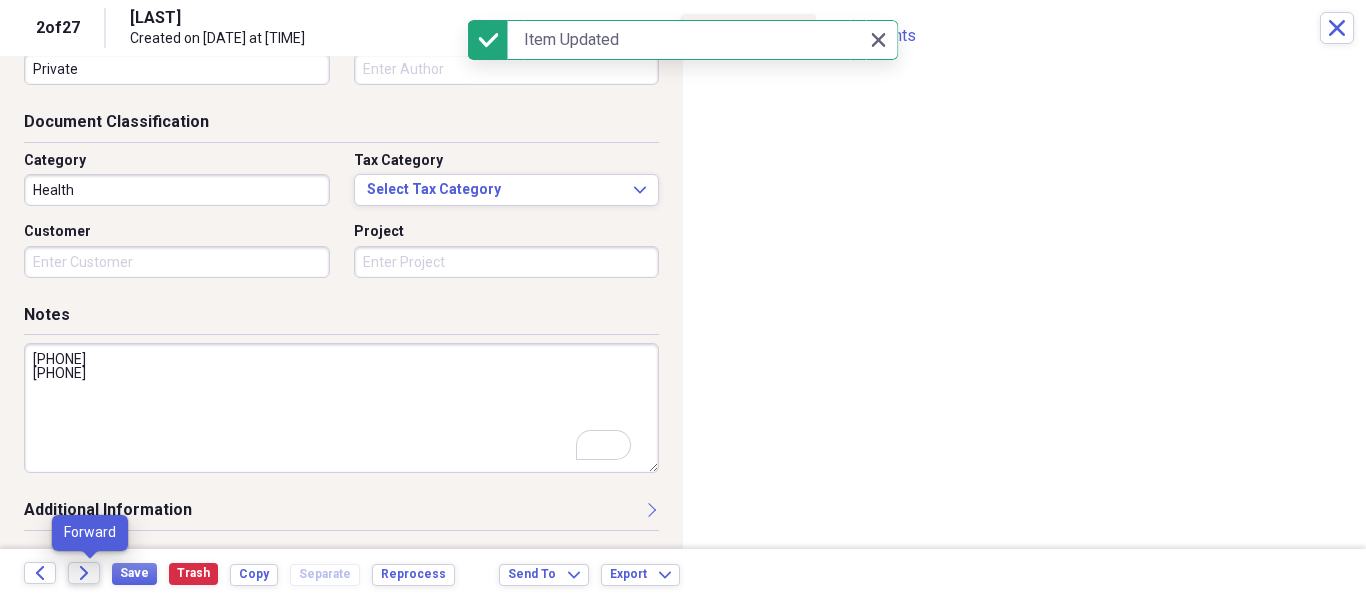 click on "Forward" 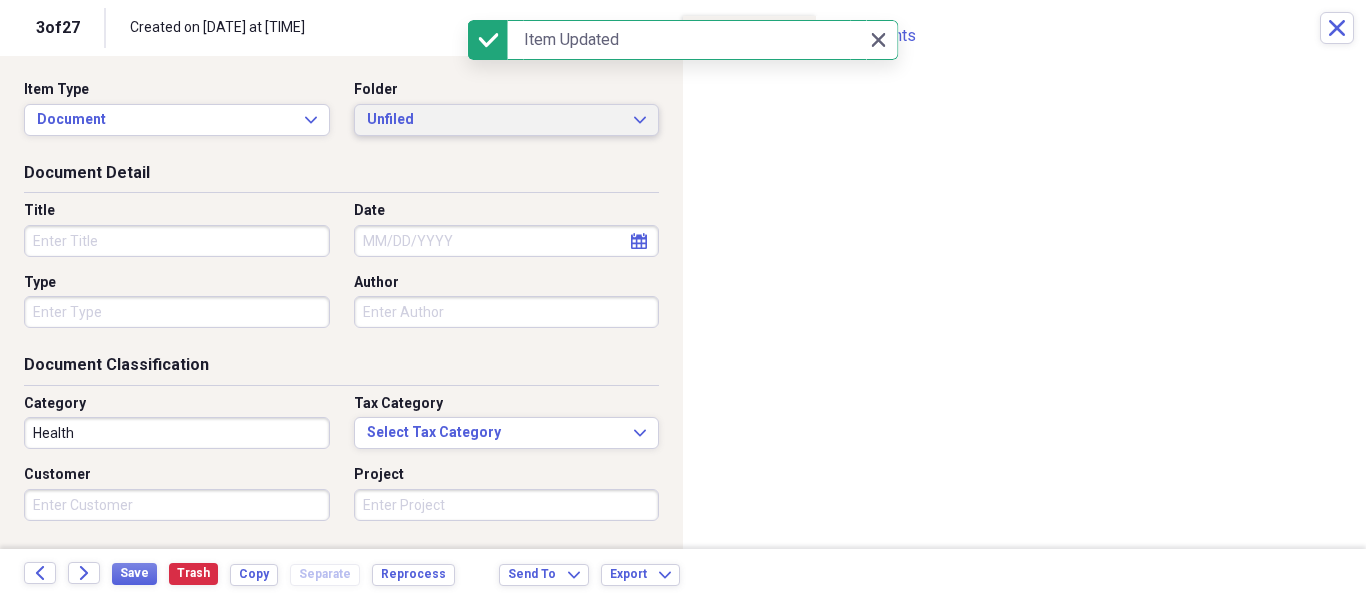 click on "Unfiled" at bounding box center [495, 120] 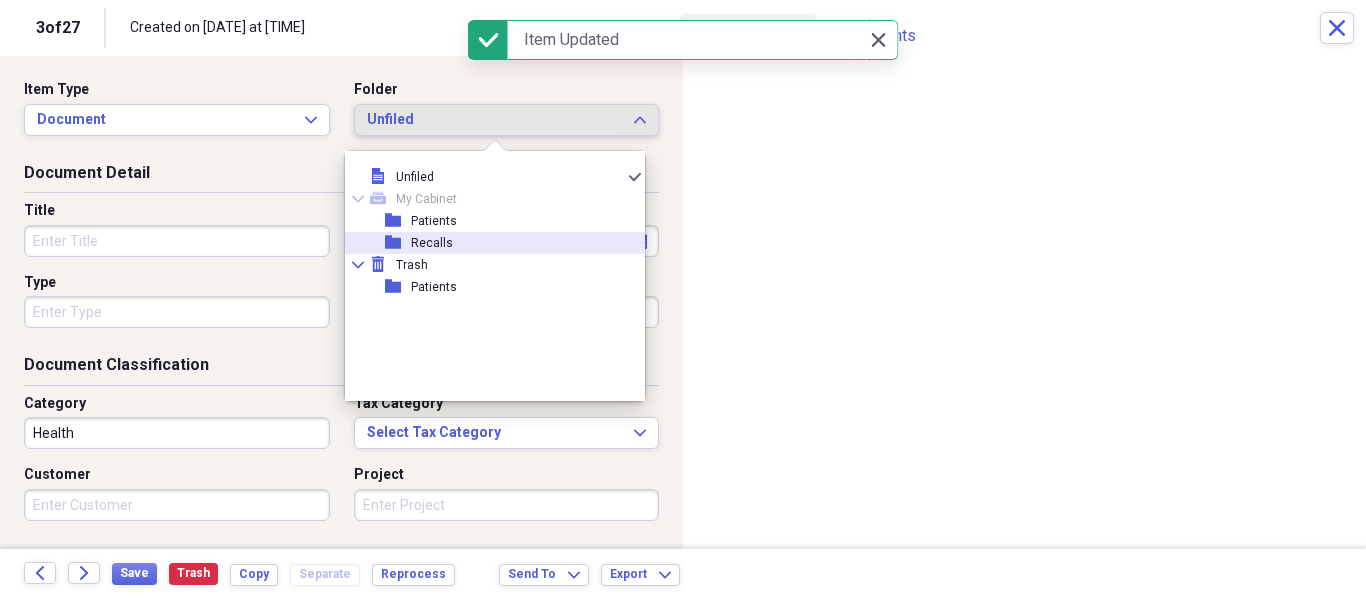 click on "folder Recalls" at bounding box center (487, 243) 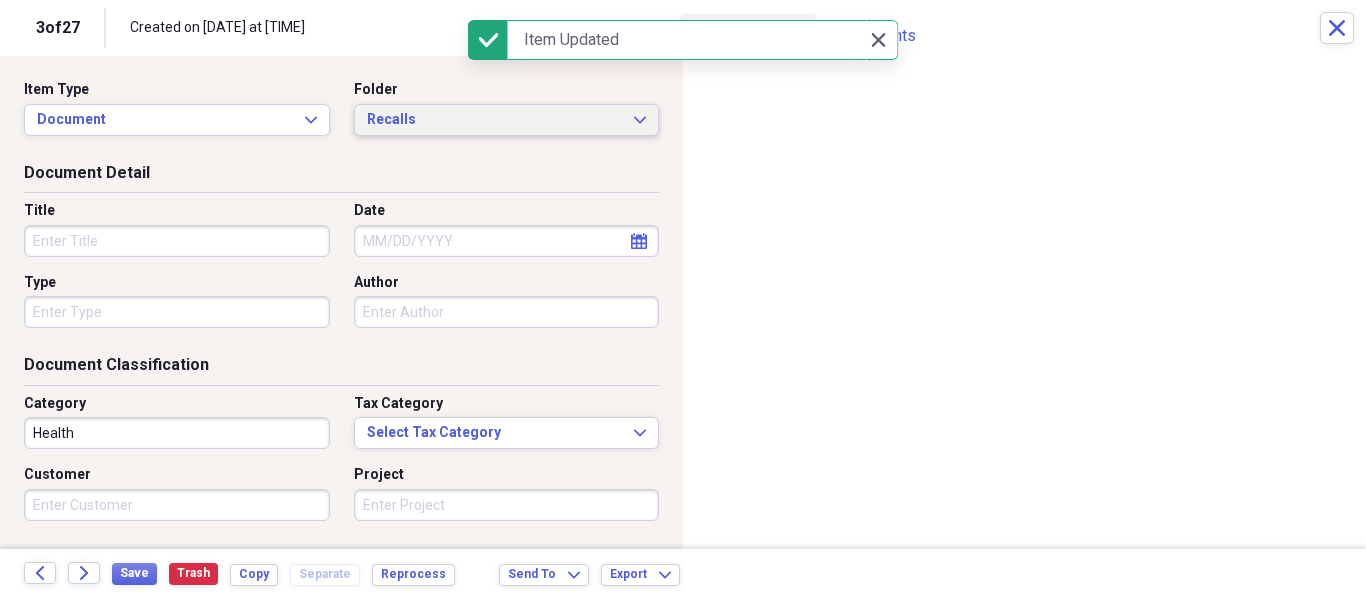 click on "Recalls" at bounding box center (495, 120) 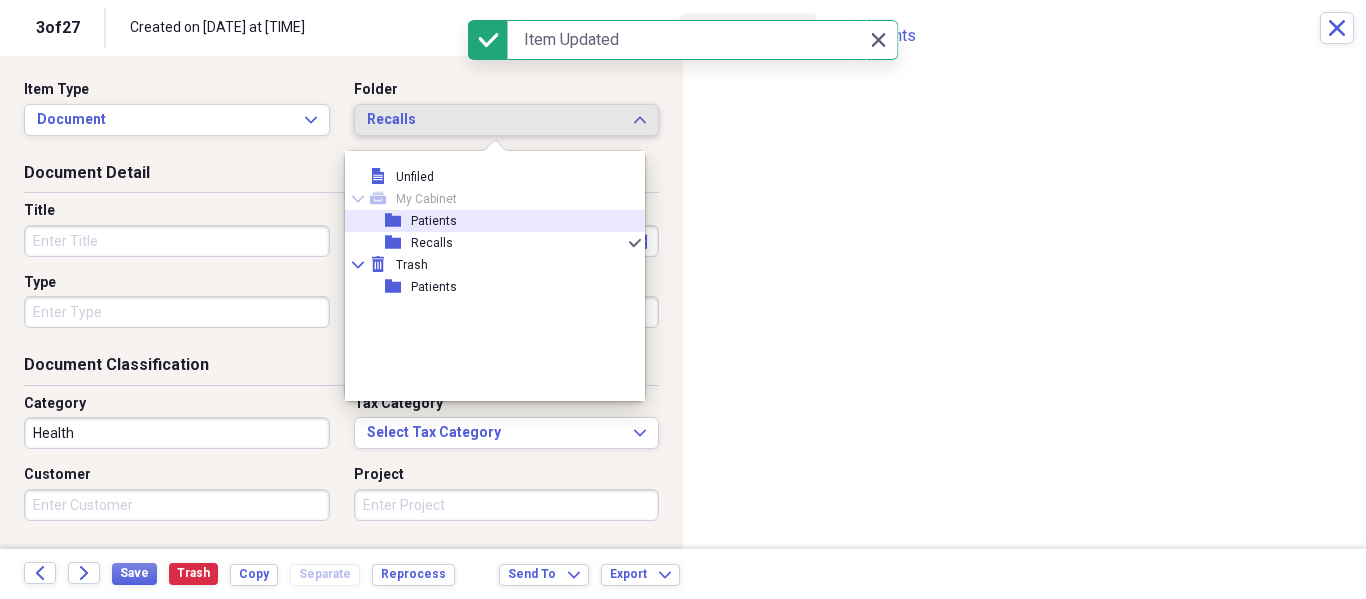click on "folder Patients" at bounding box center [487, 221] 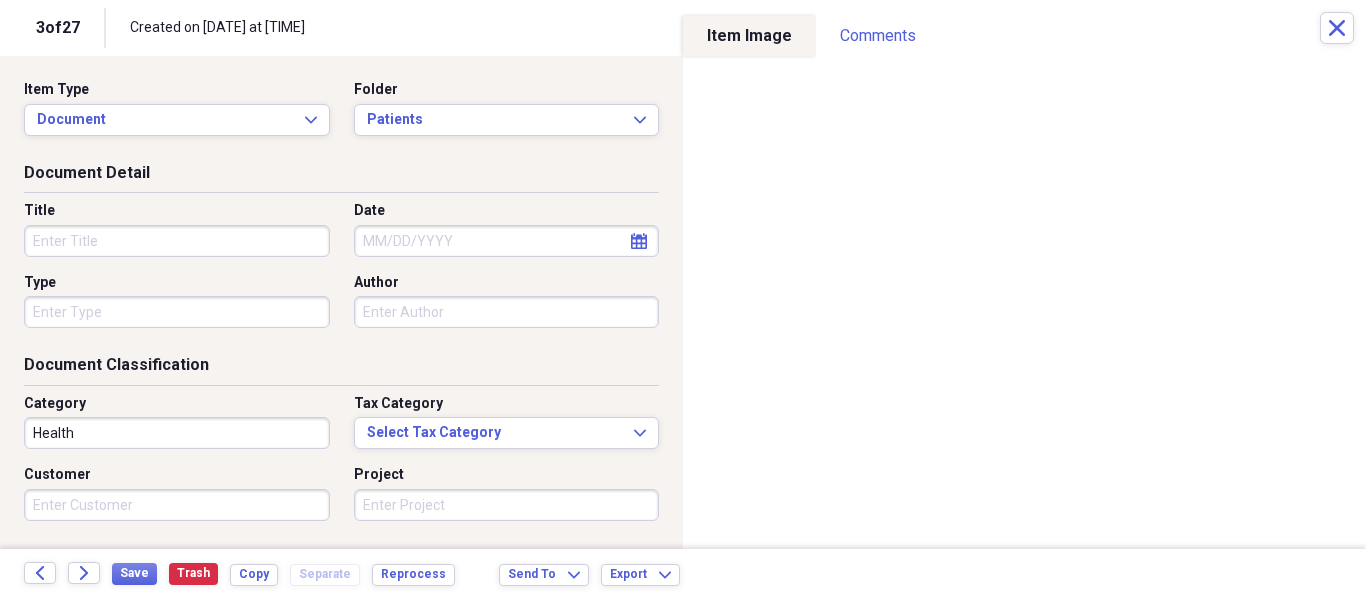 click on "Title" at bounding box center [177, 241] 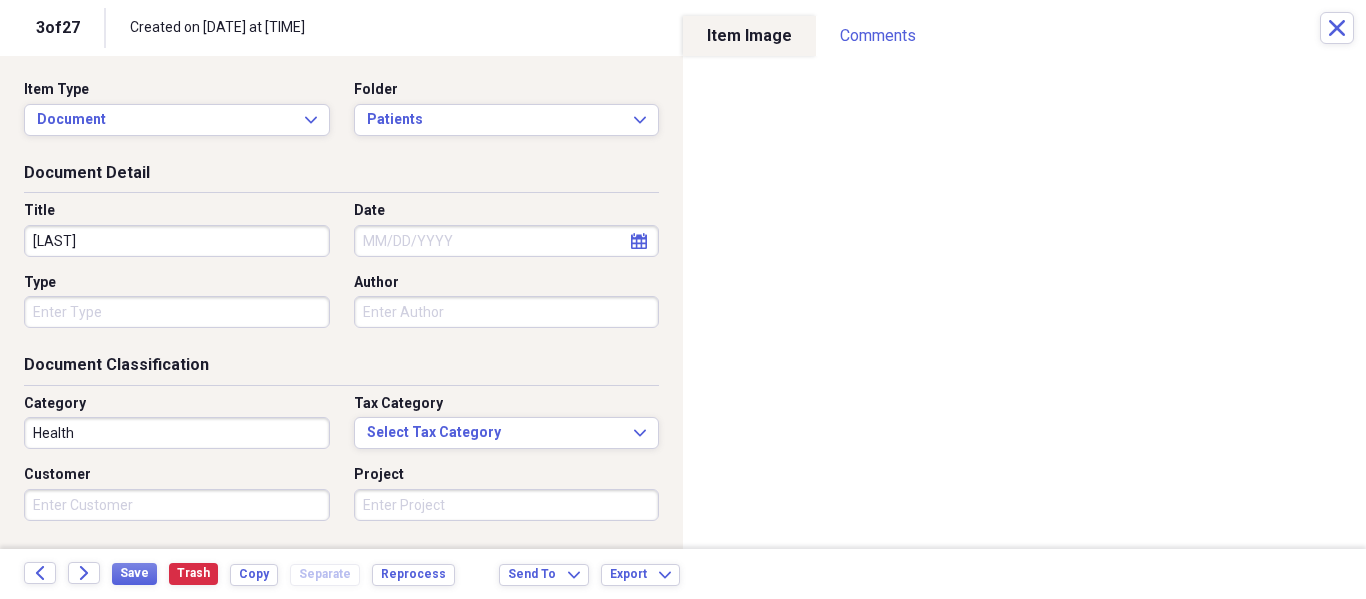 type on "[LAST]" 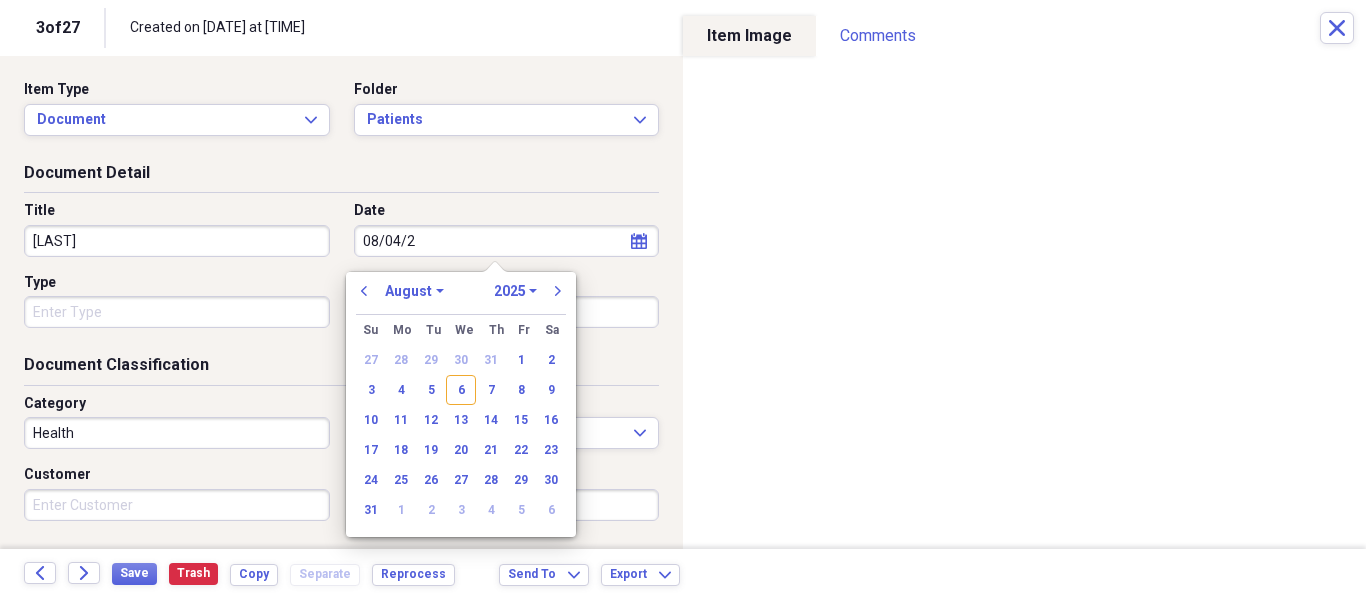 type on "[DATE]" 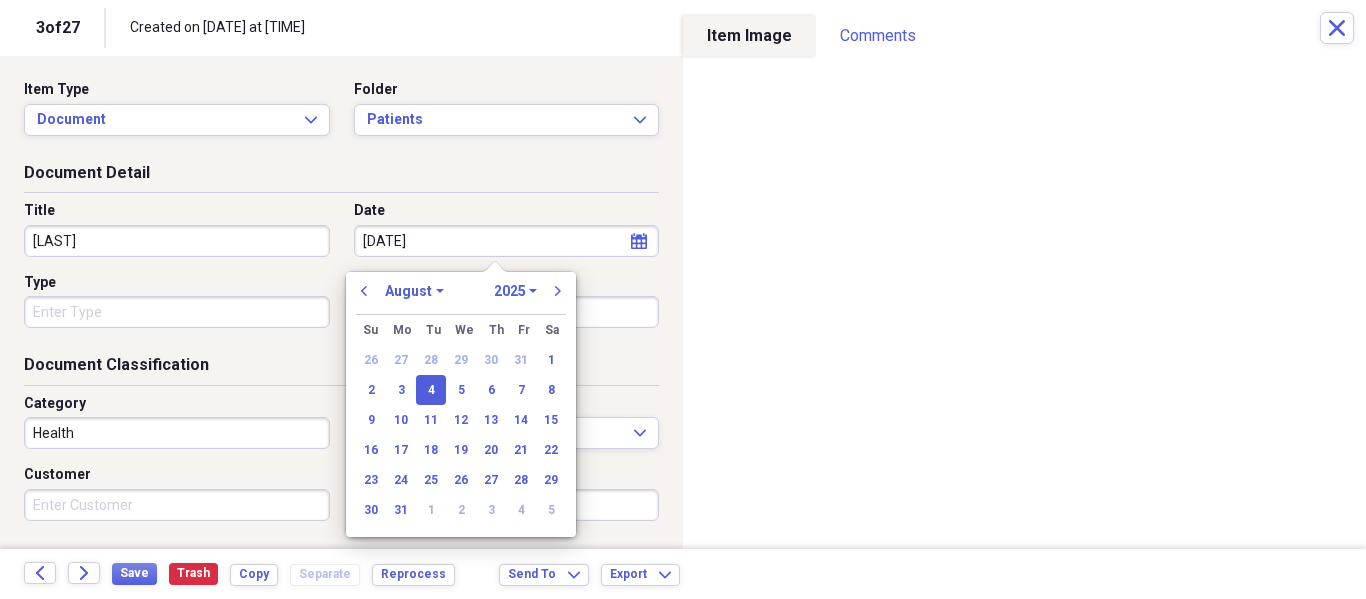 select on "2020" 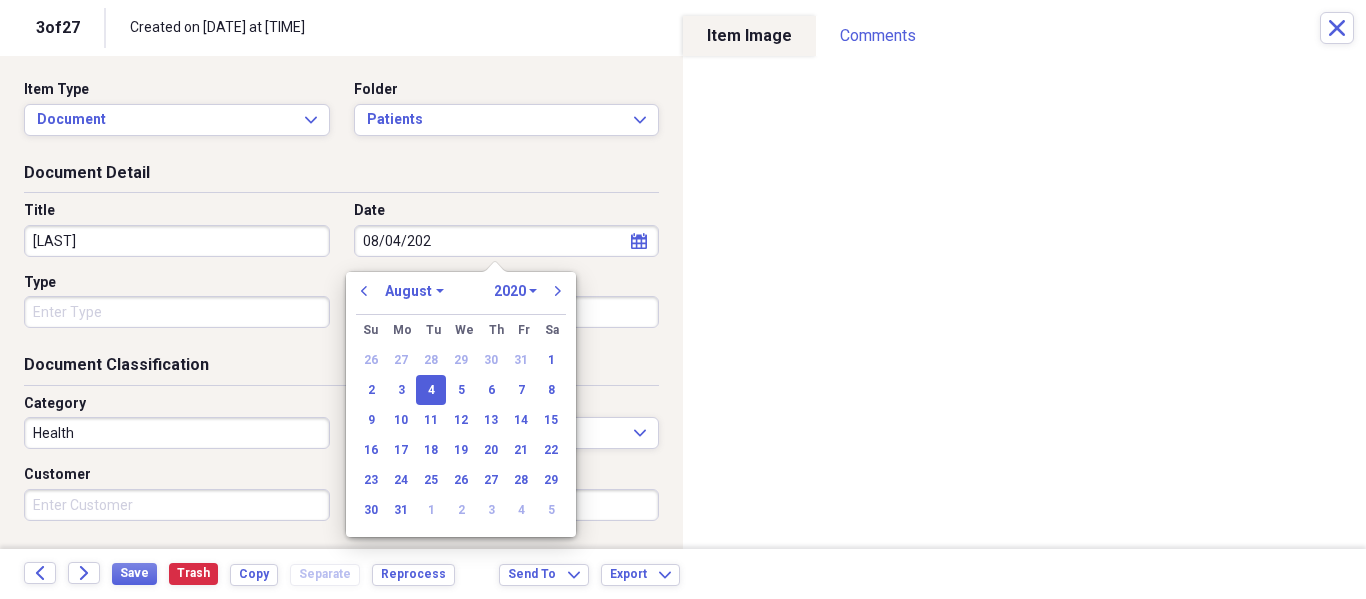 type on "08/04/2025" 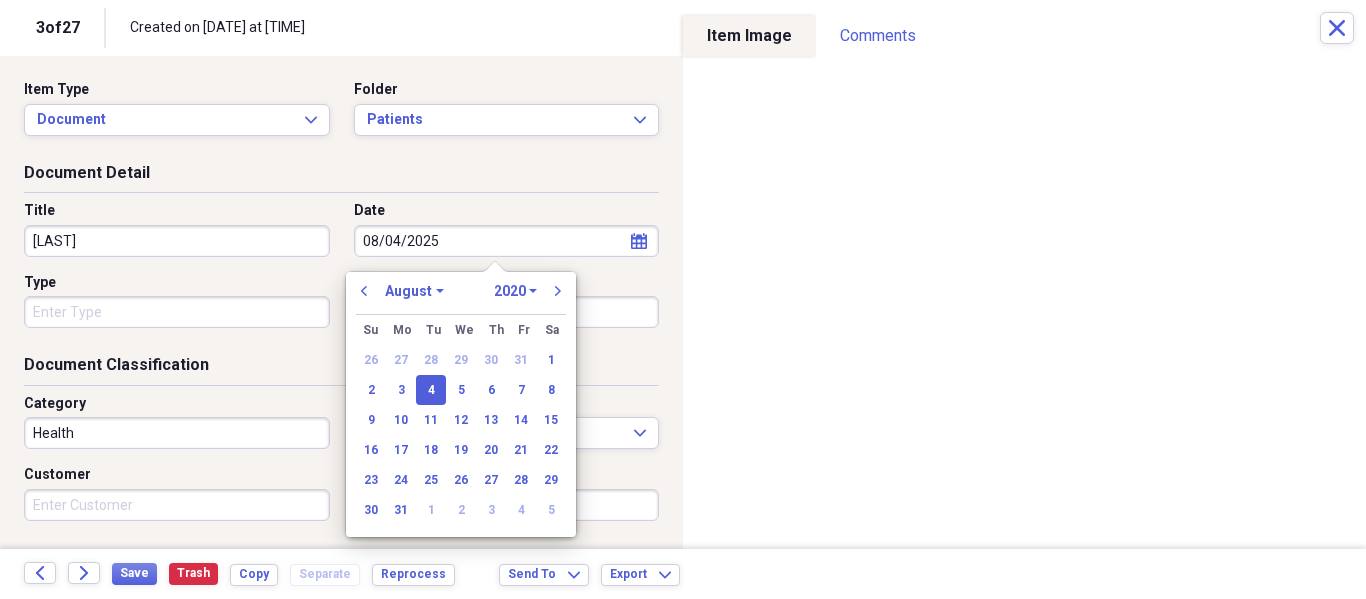 select on "2025" 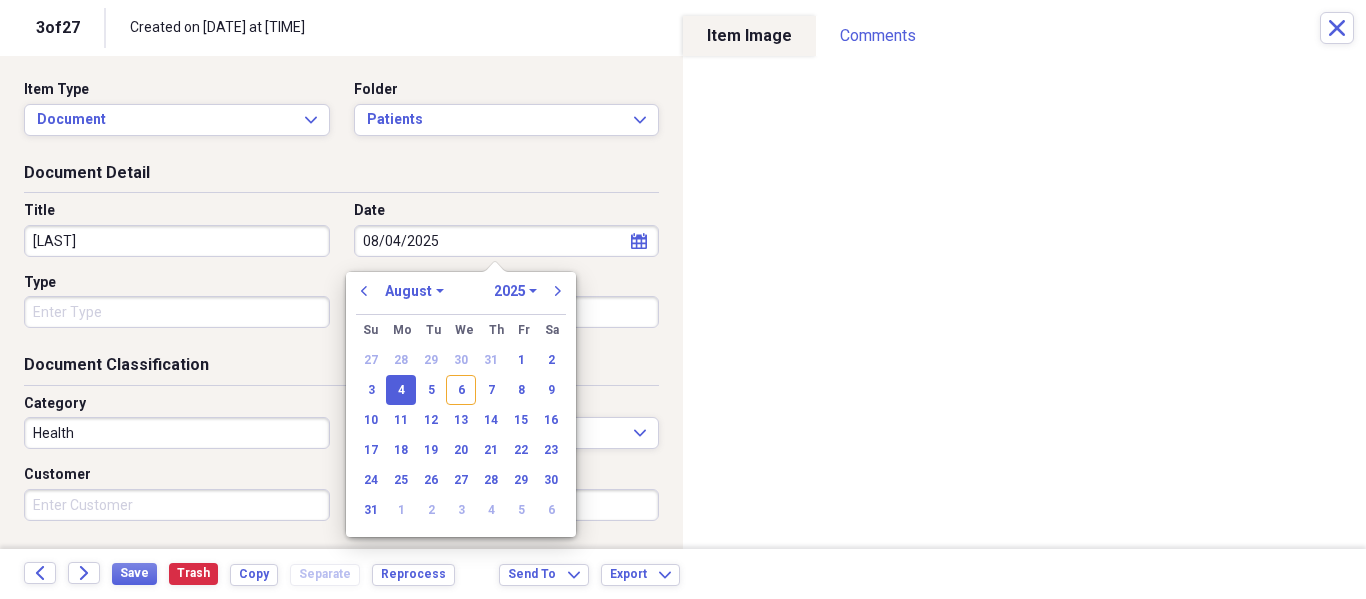type on "08/04/2025" 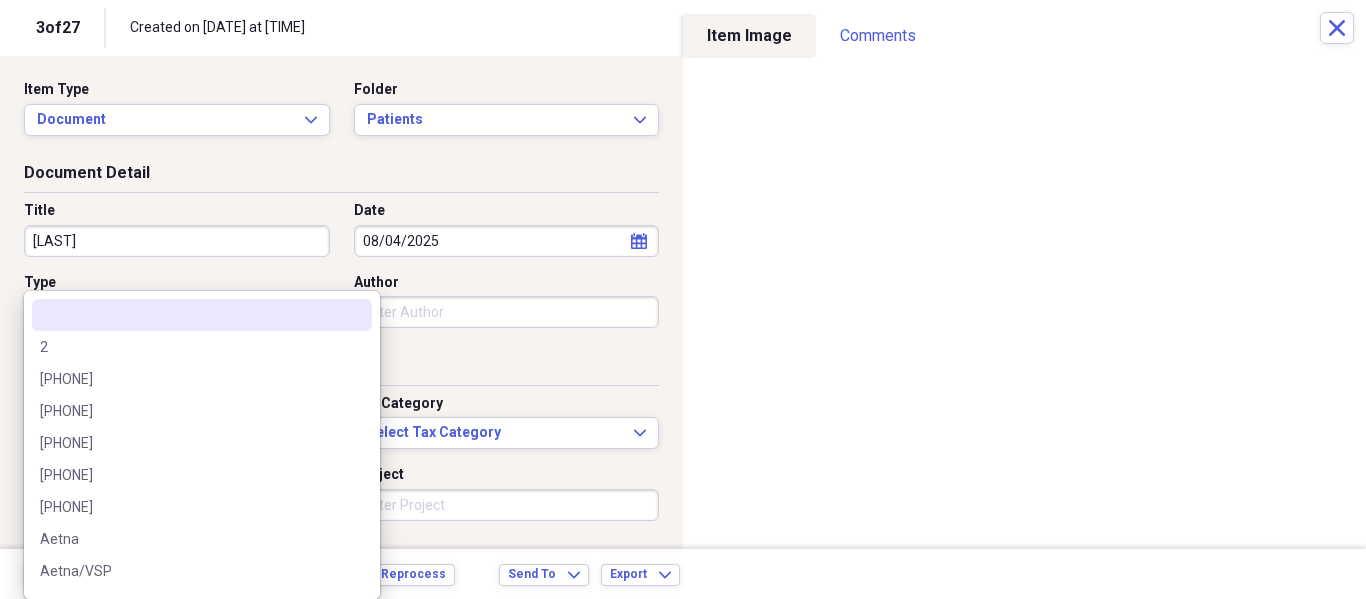 click on "Created on [DATE] at [TIME]" at bounding box center [683, 299] 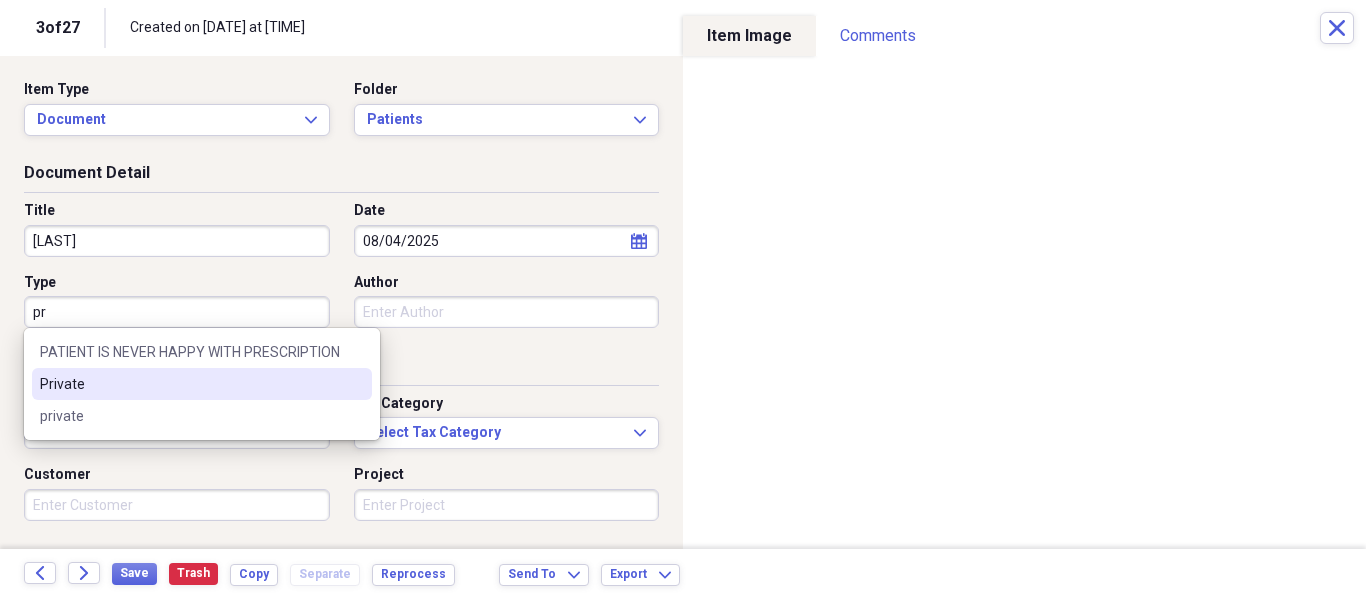 click on "Private" at bounding box center (190, 384) 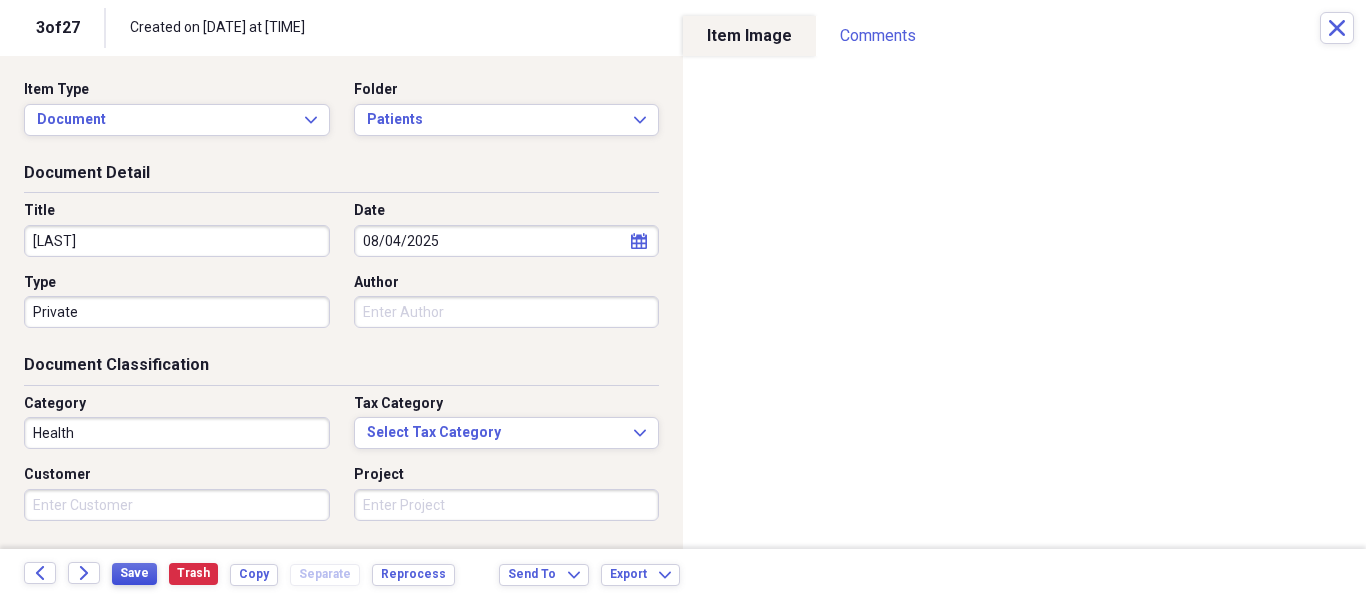 click on "Save" at bounding box center [134, 574] 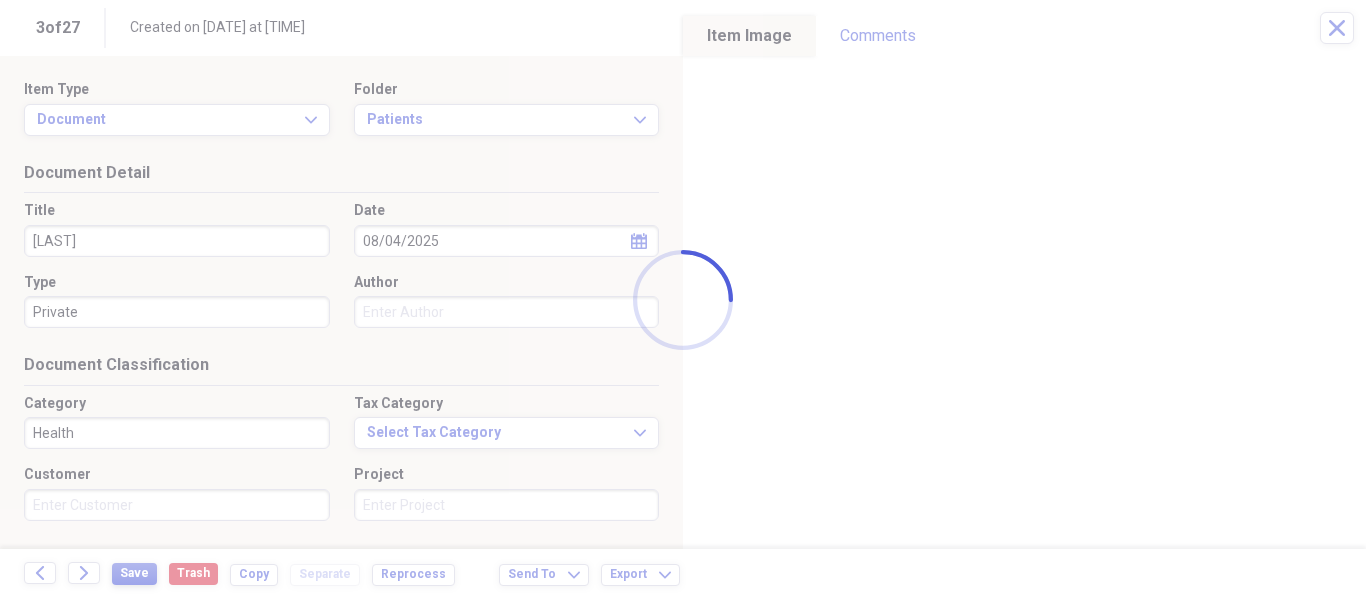 type on "[LAST]" 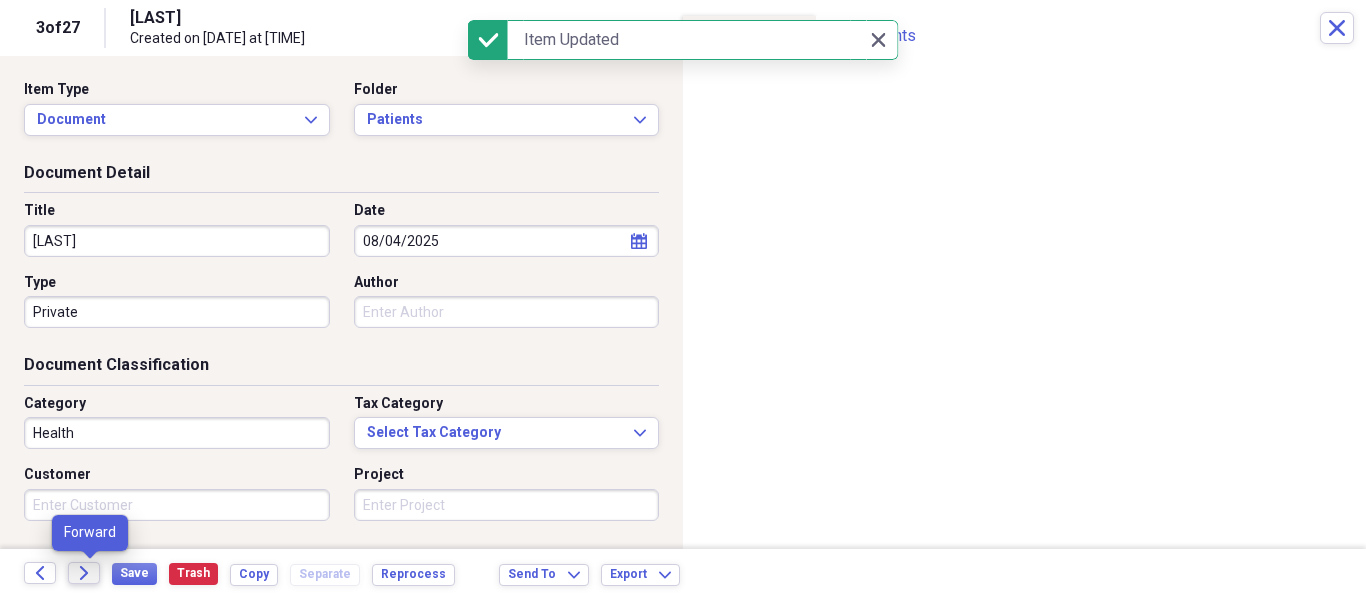 click on "Forward" at bounding box center [84, 573] 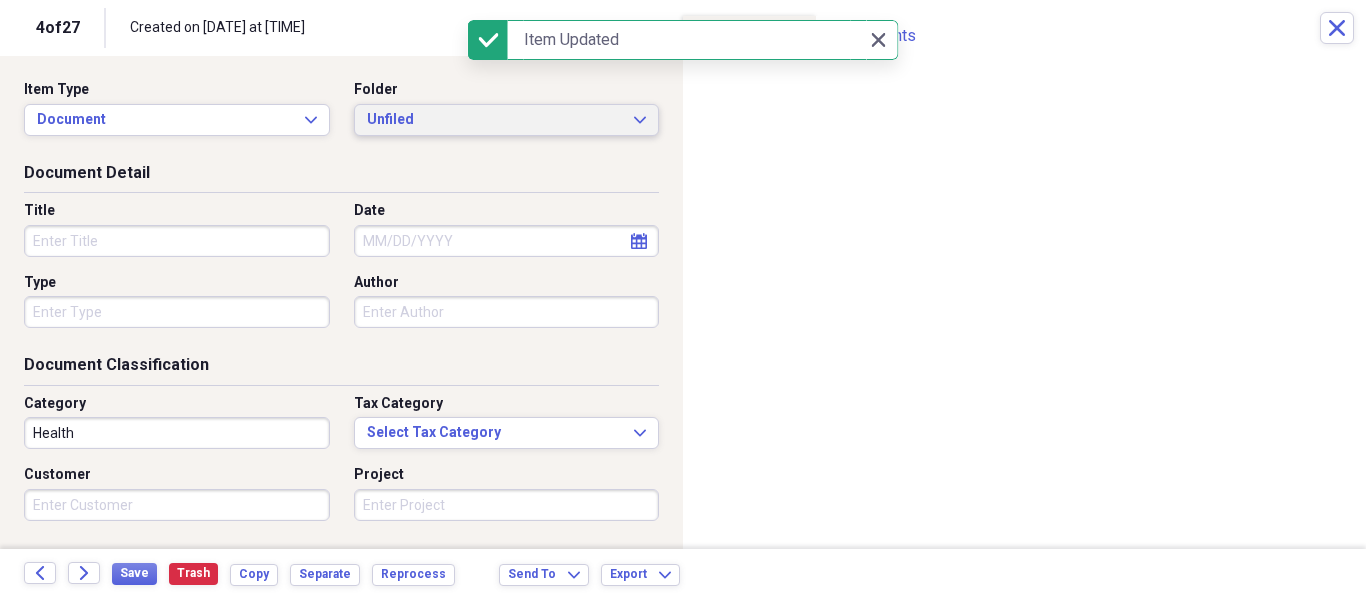 click on "Unfiled" at bounding box center (495, 120) 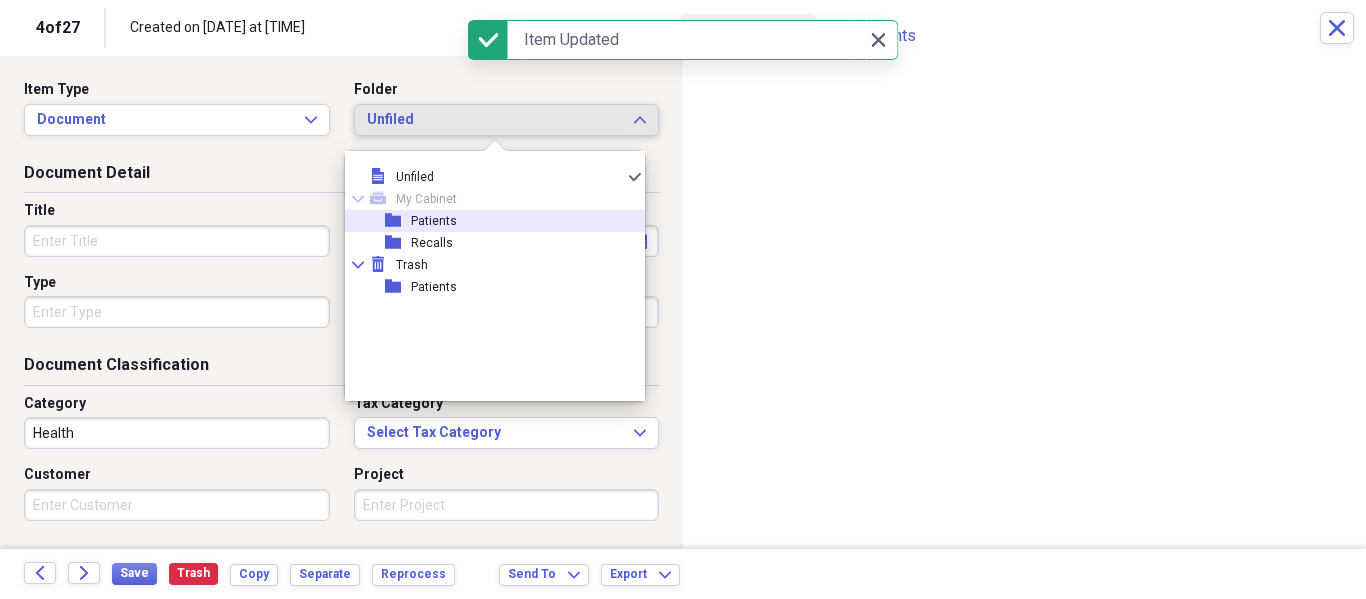 click on "Patients" at bounding box center [434, 221] 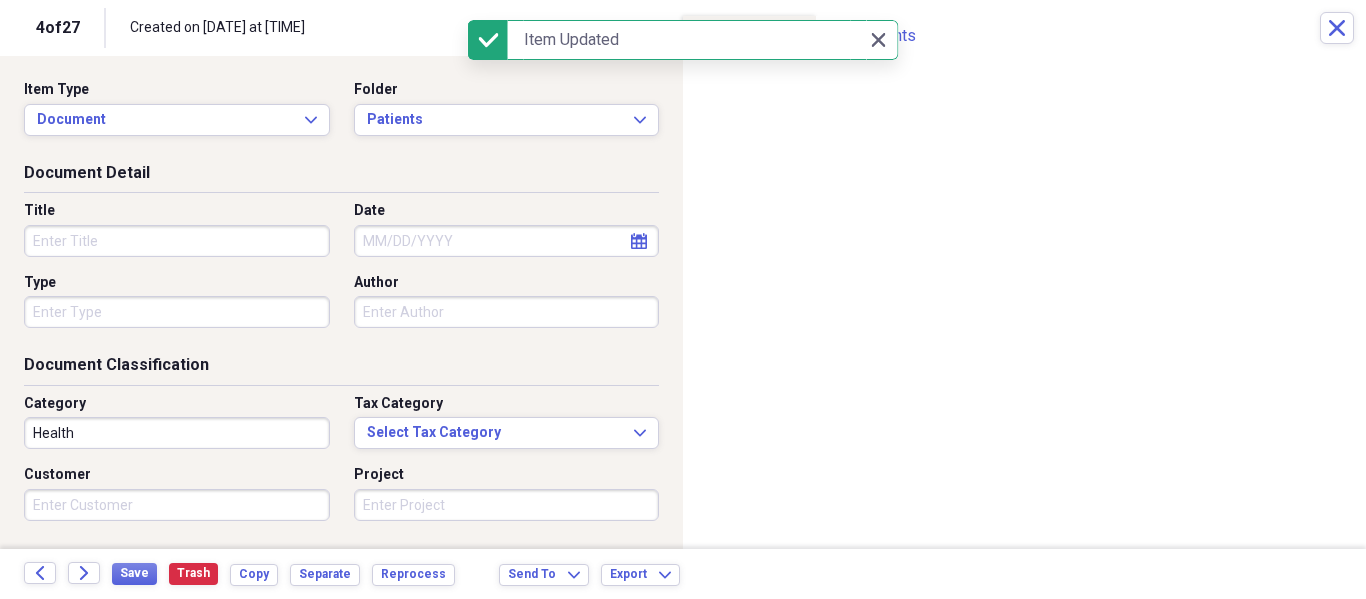 click on "Title" at bounding box center [177, 241] 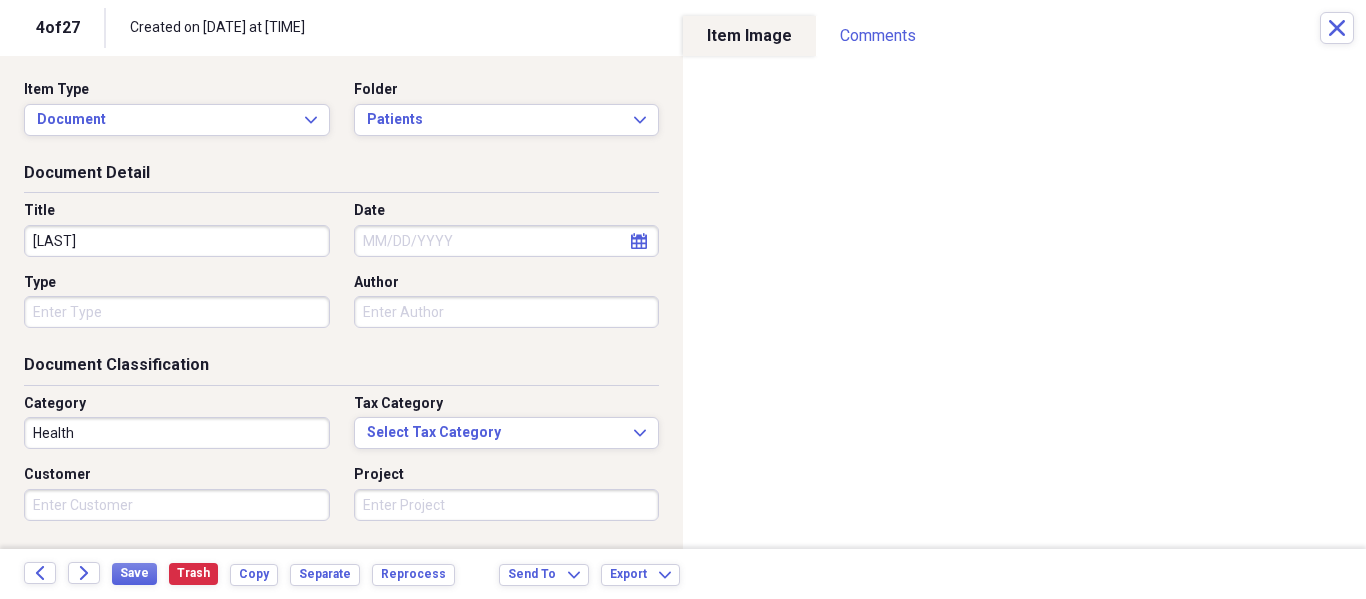 type on "[LAST]" 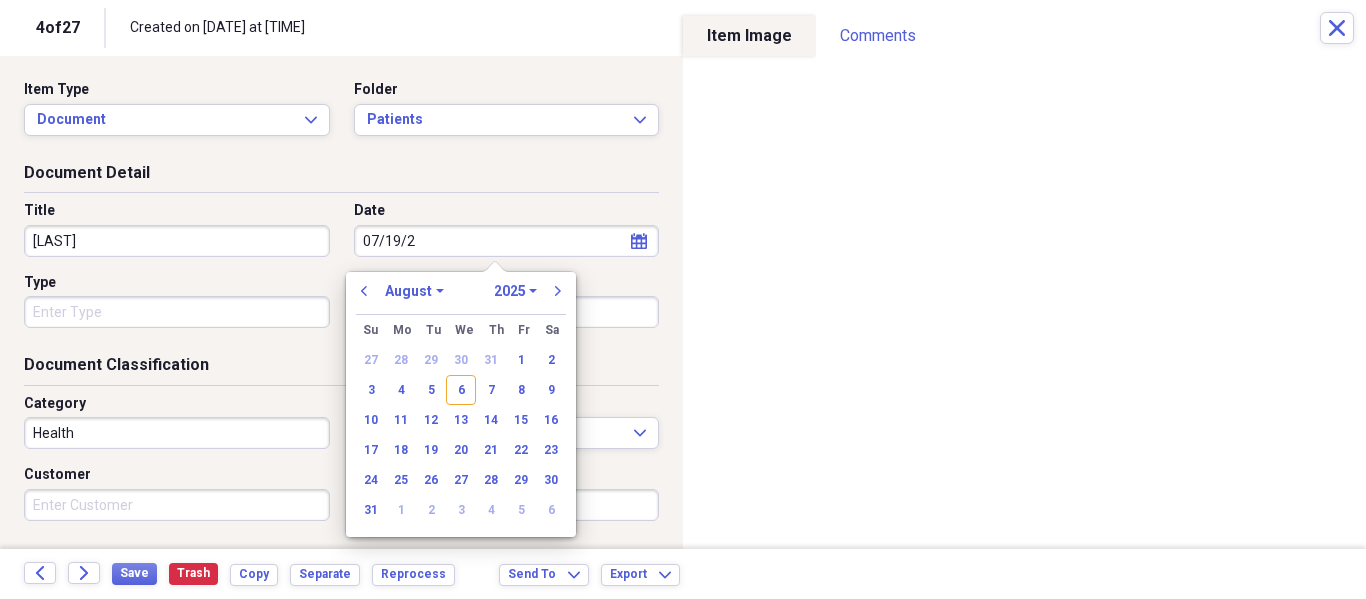 type on "07/19/2" 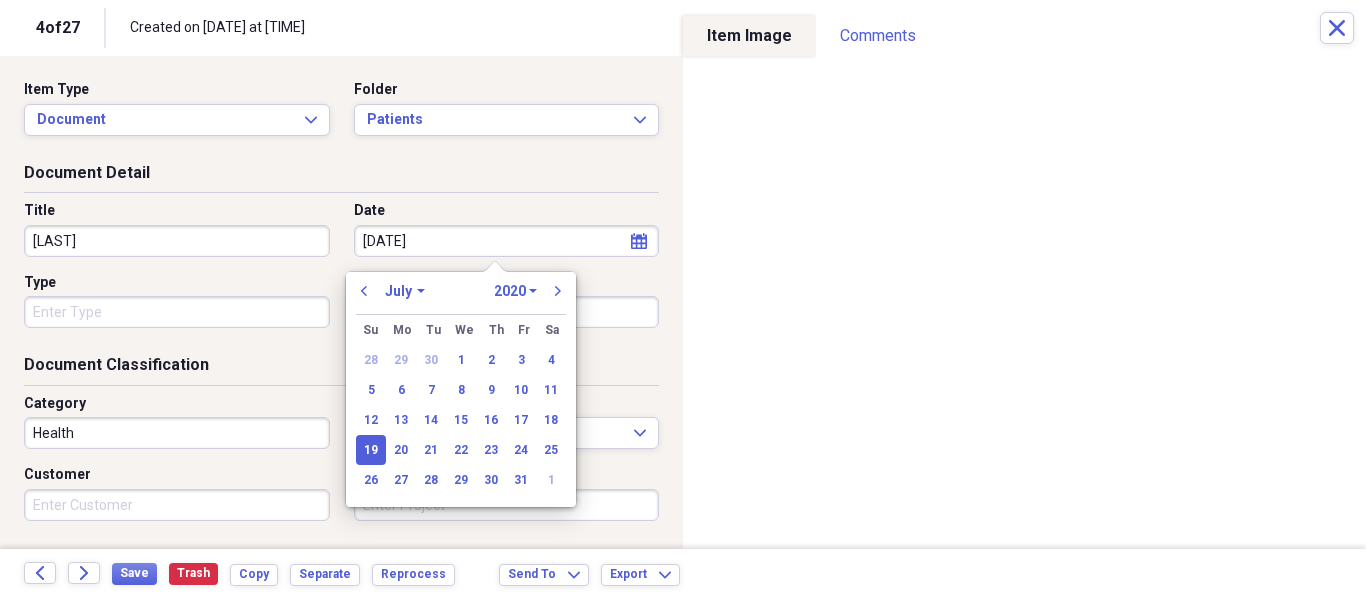type on "07/19/2025" 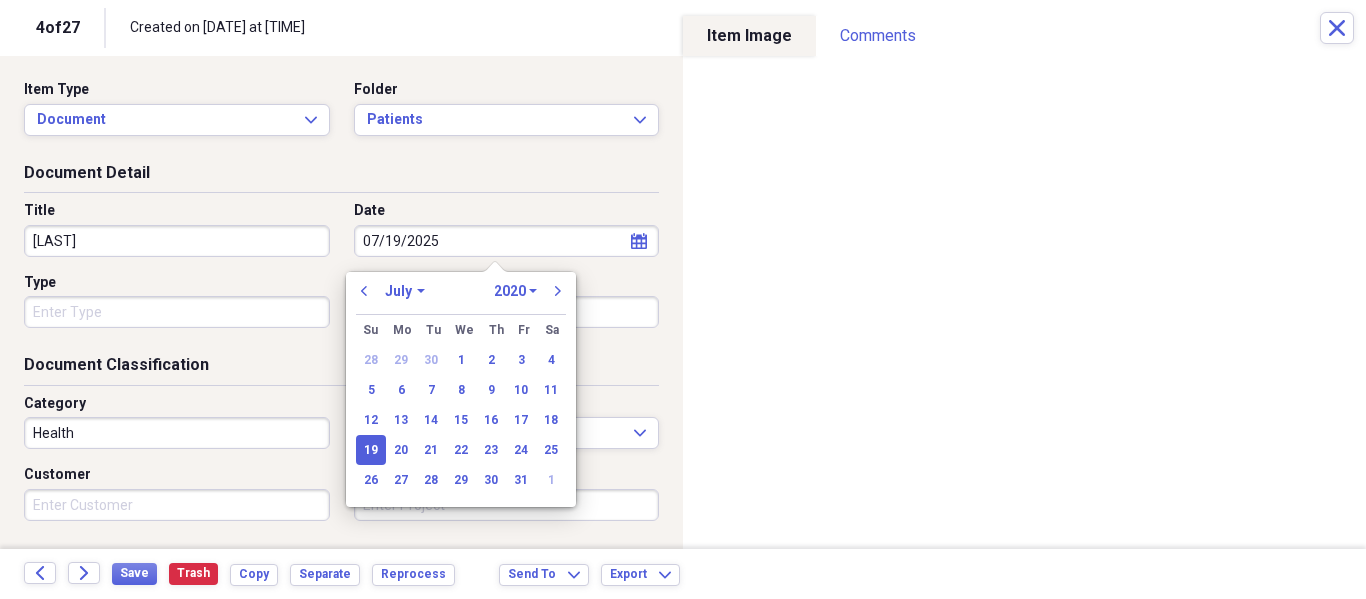 select on "2025" 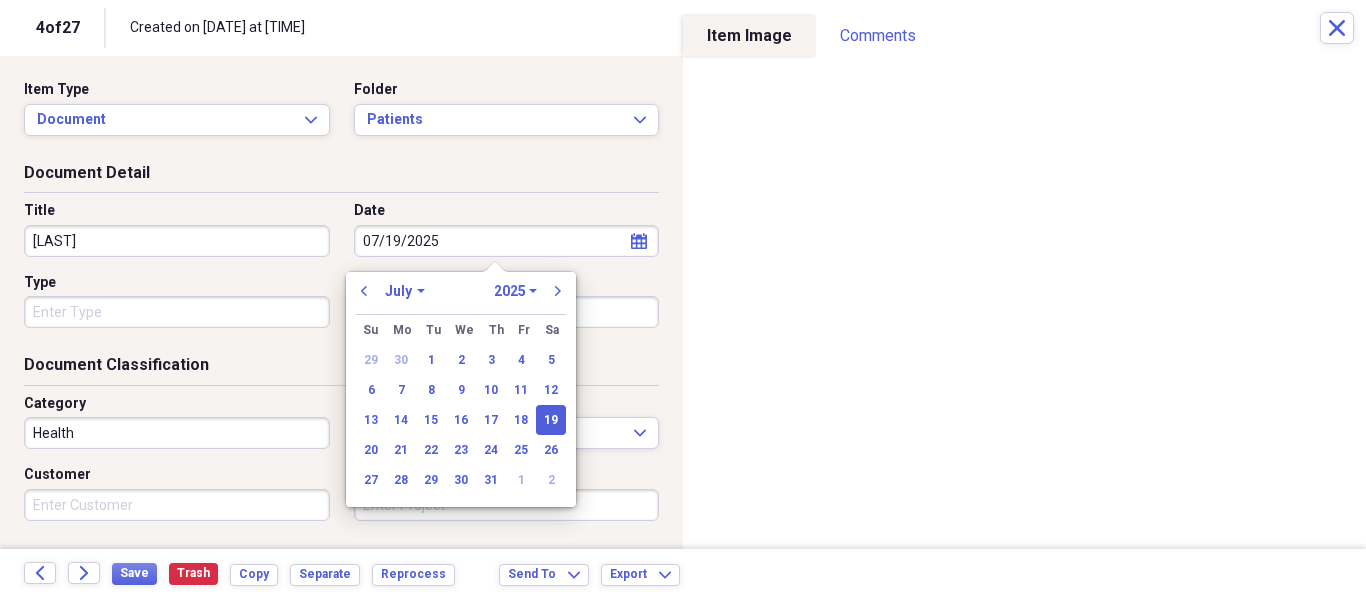 type on "07/19/2025" 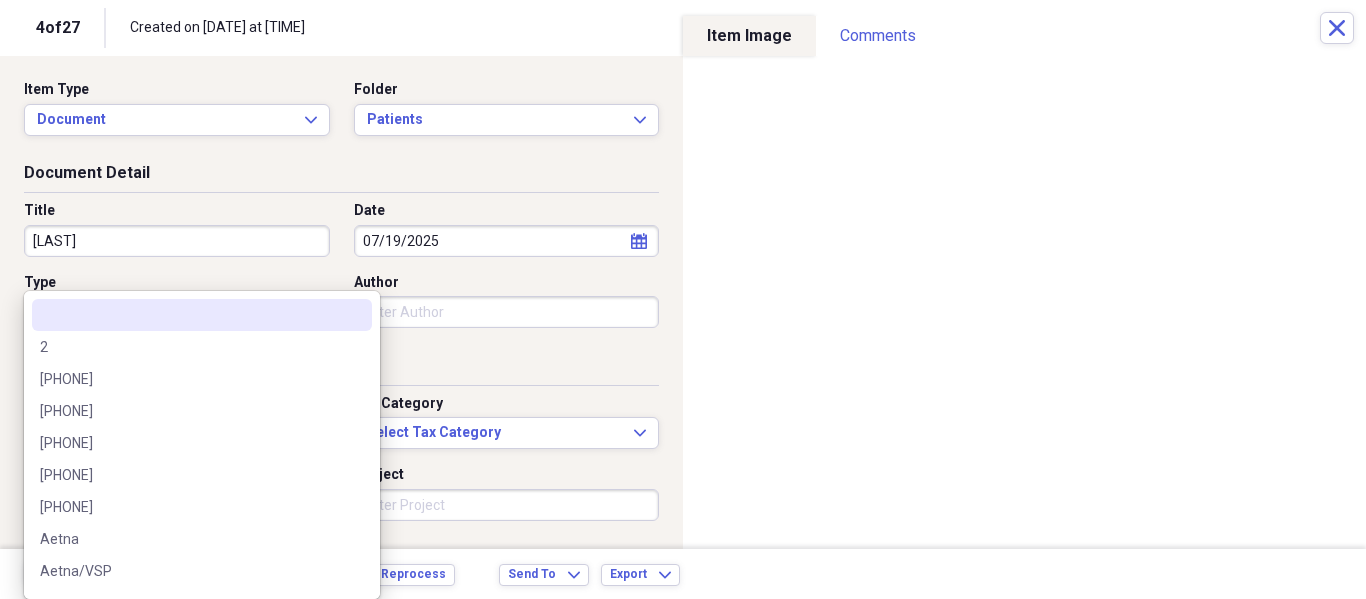 click on "02/21/2025 [FIRST] [LAST] Private Technology NeatConnect Patients 06/07/2025 [FIRST] [LAST] Private Health NeatConnect Patients 08/04/2025 [FIRST] [LAST] Private Health" at bounding box center [683, 299] 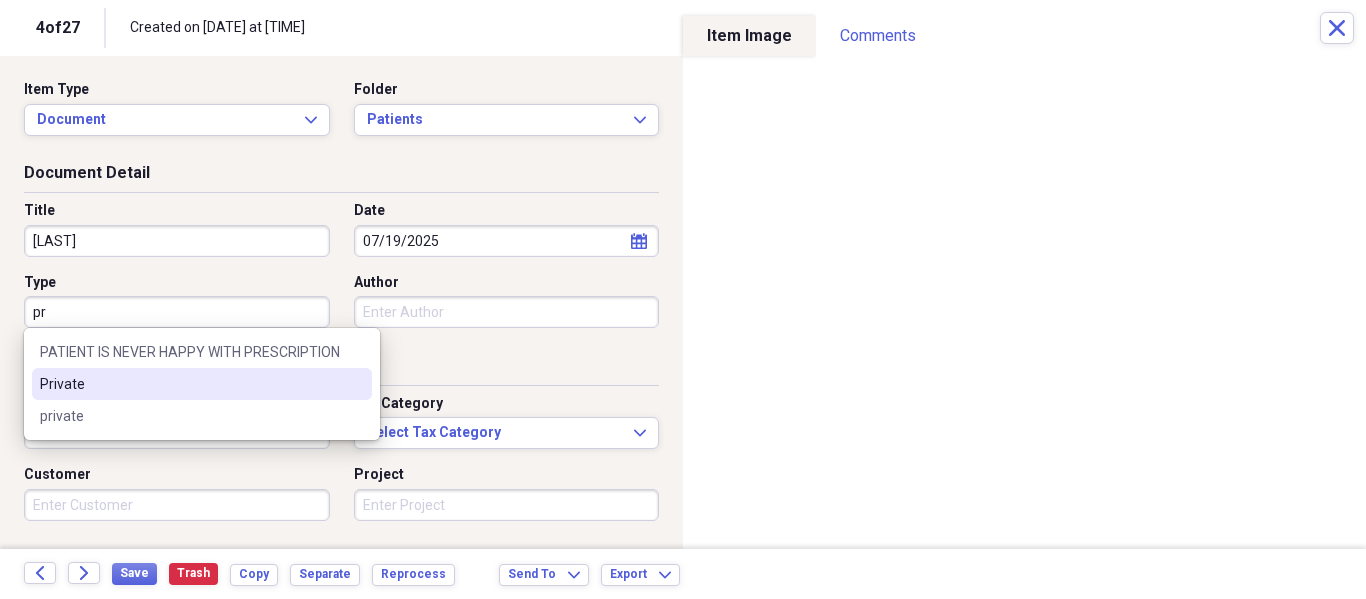 click on "Private" at bounding box center [202, 384] 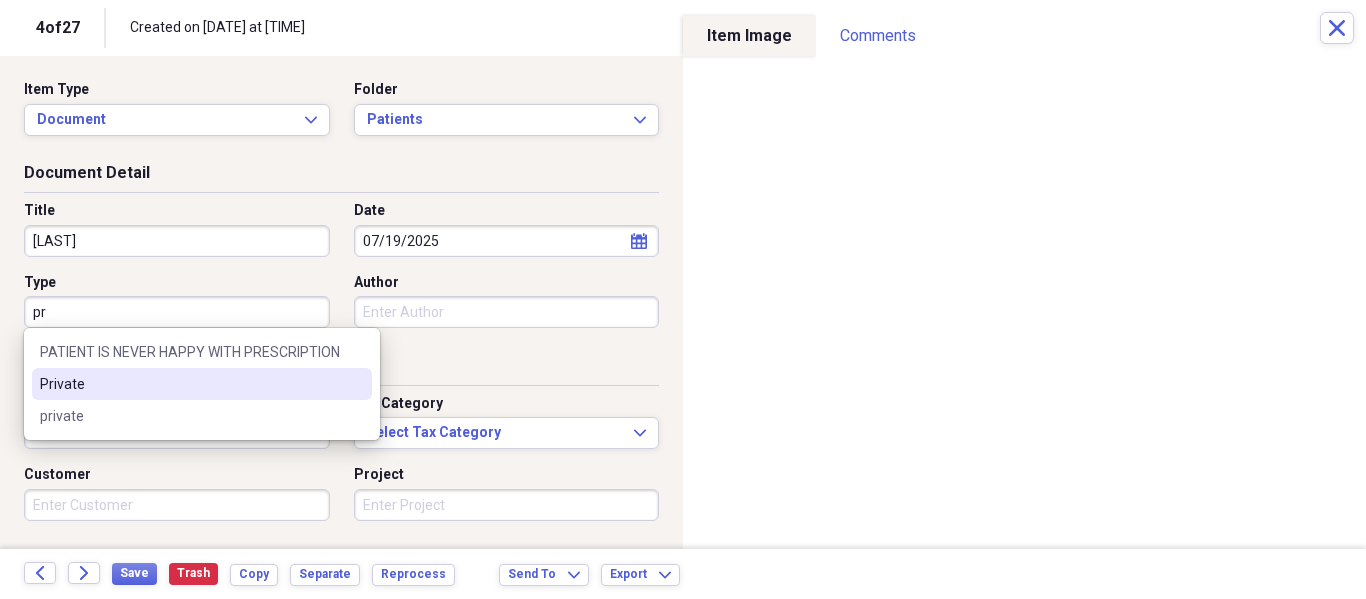 type on "Private" 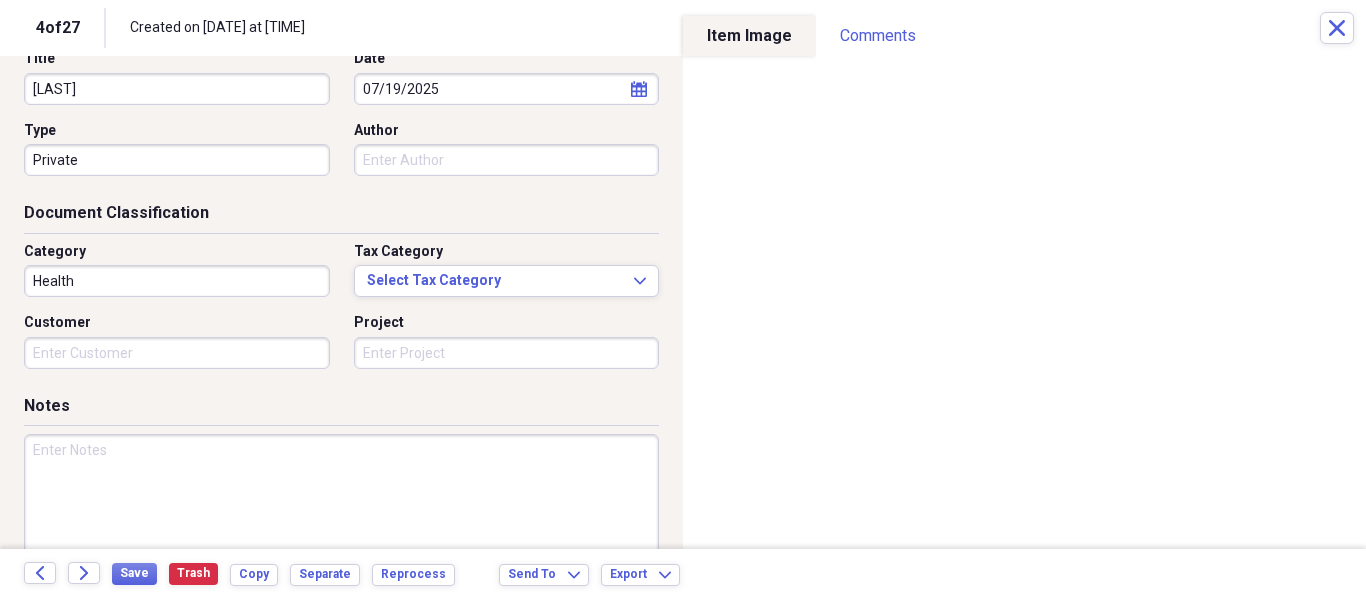 scroll, scrollTop: 243, scrollLeft: 0, axis: vertical 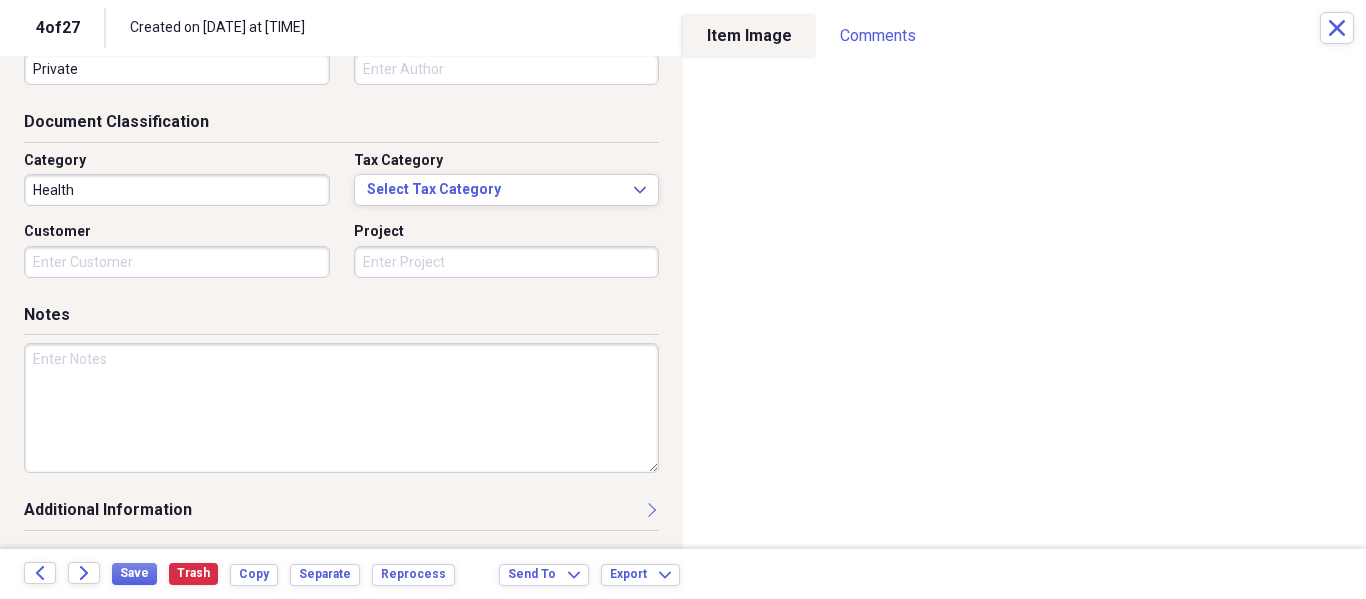 click at bounding box center [341, 408] 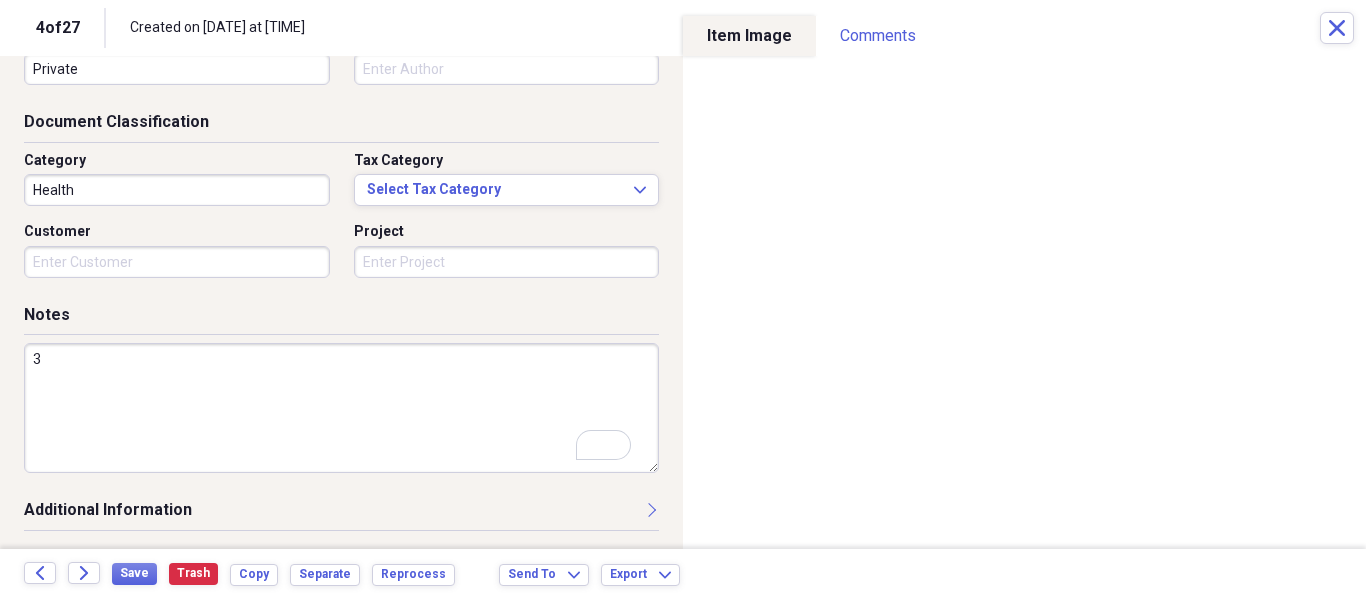 scroll, scrollTop: 243, scrollLeft: 0, axis: vertical 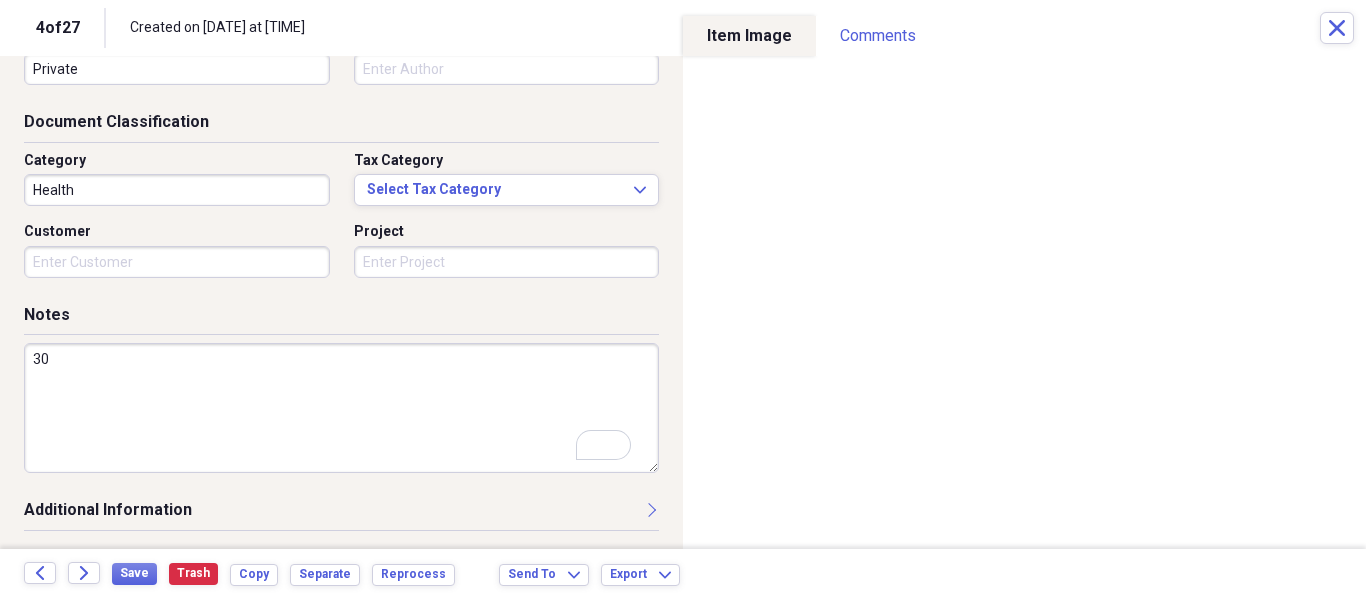type on "3" 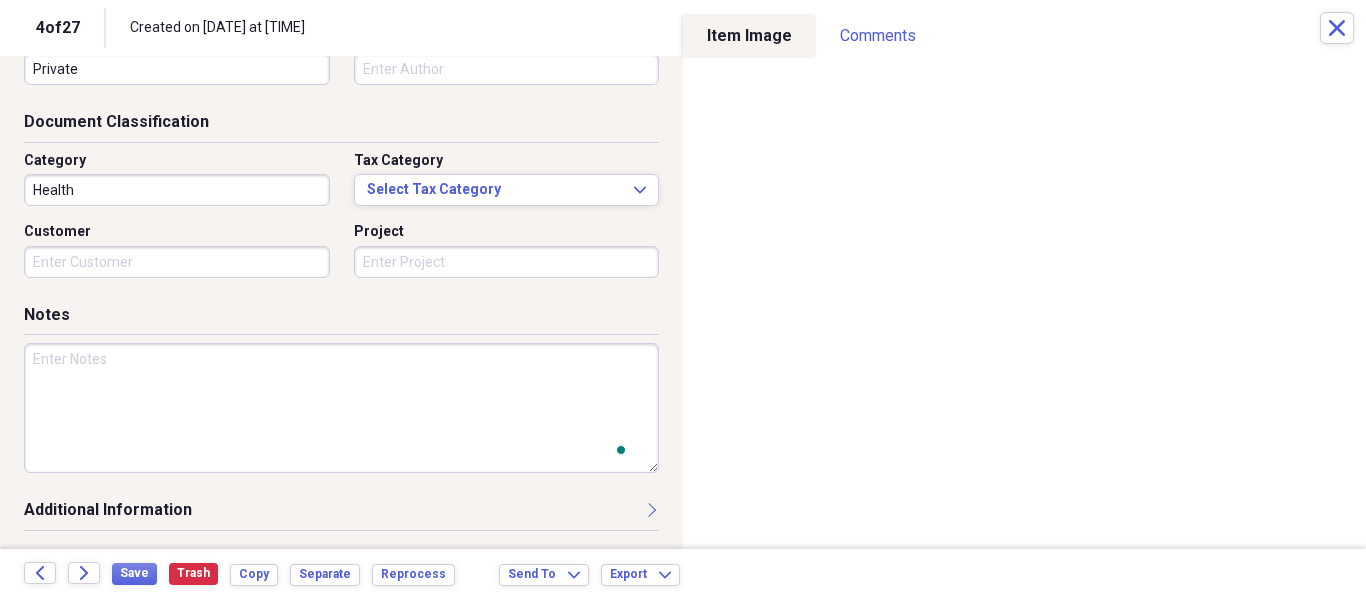 type on "1" 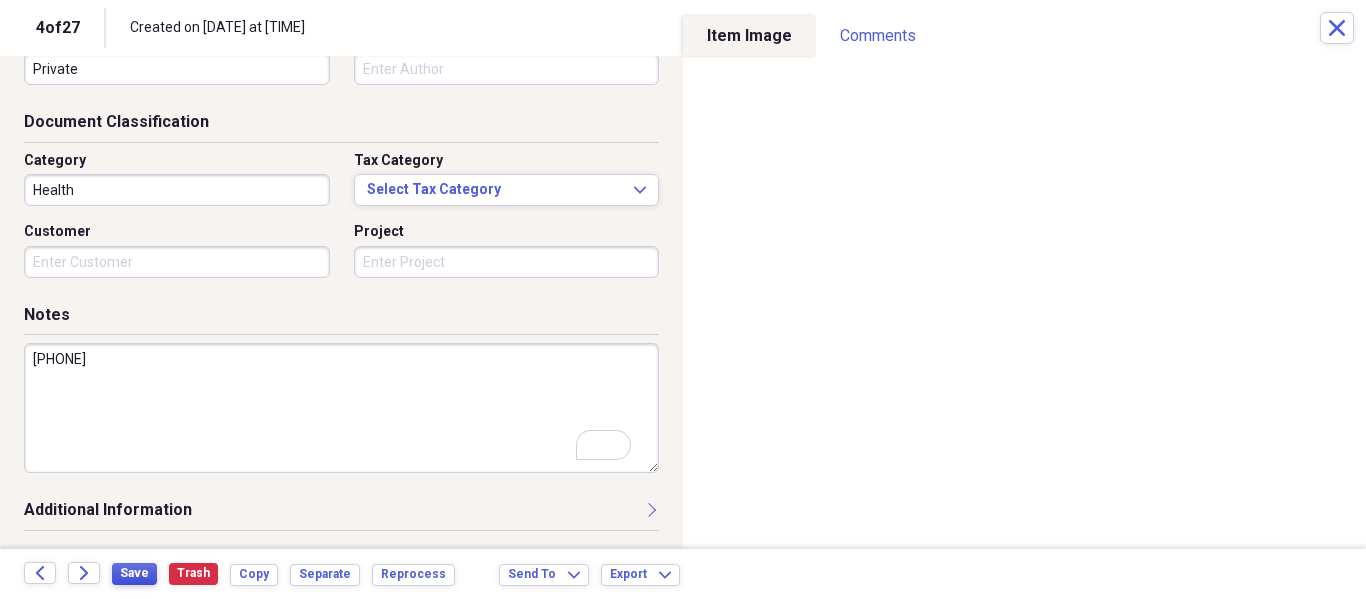 type on "[PHONE]" 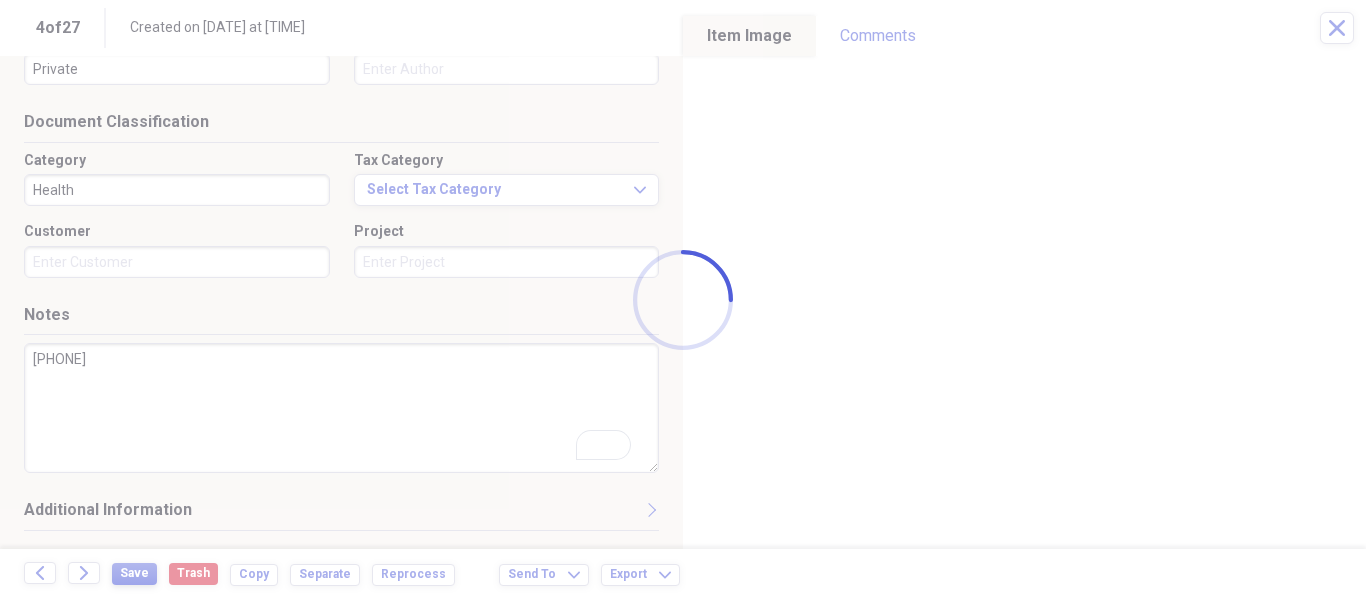 type on "[LAST]" 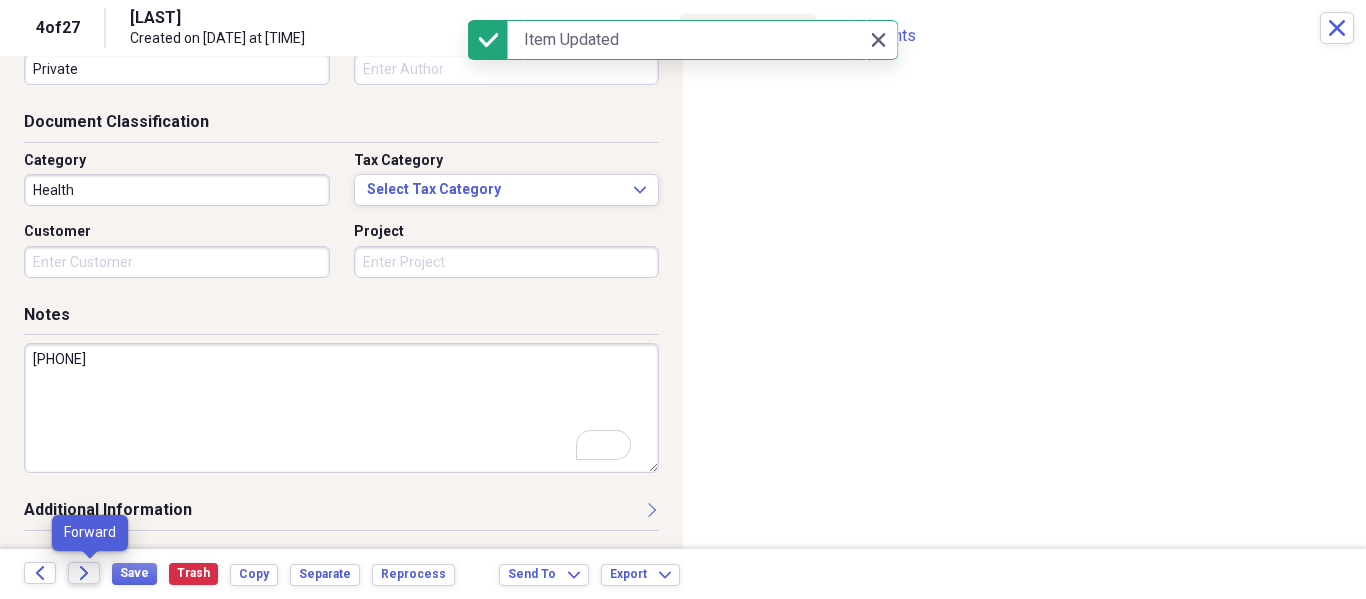 click on "Forward" at bounding box center (84, 573) 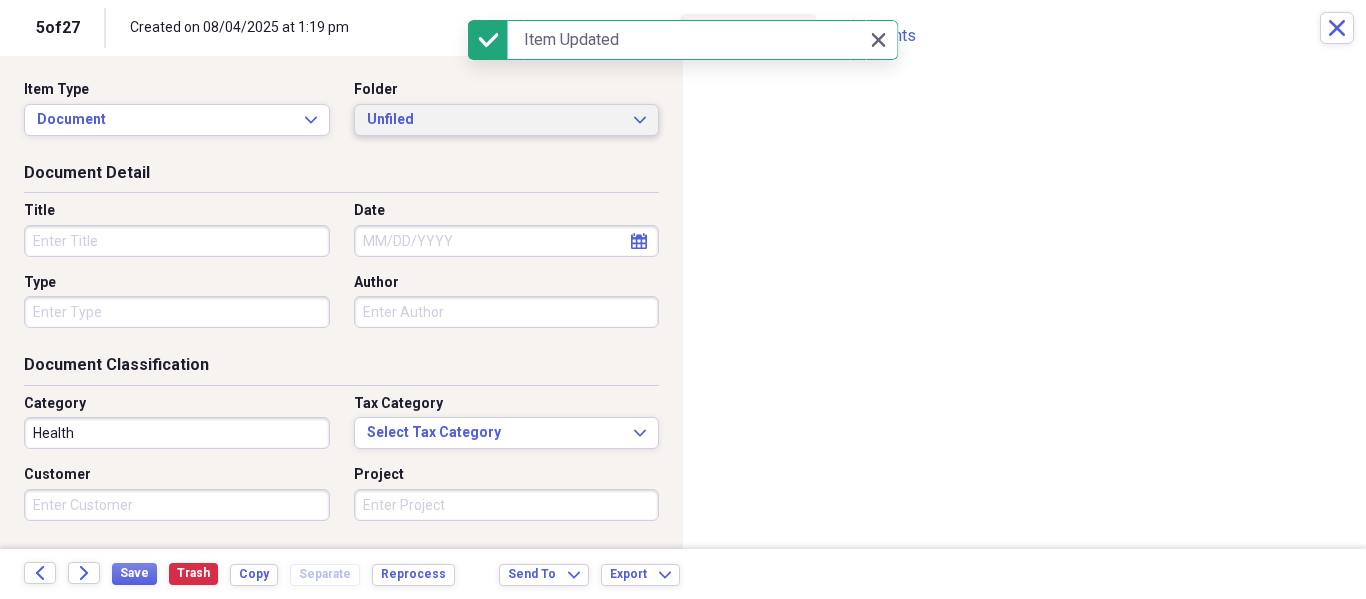 click on "Unfiled" at bounding box center (495, 120) 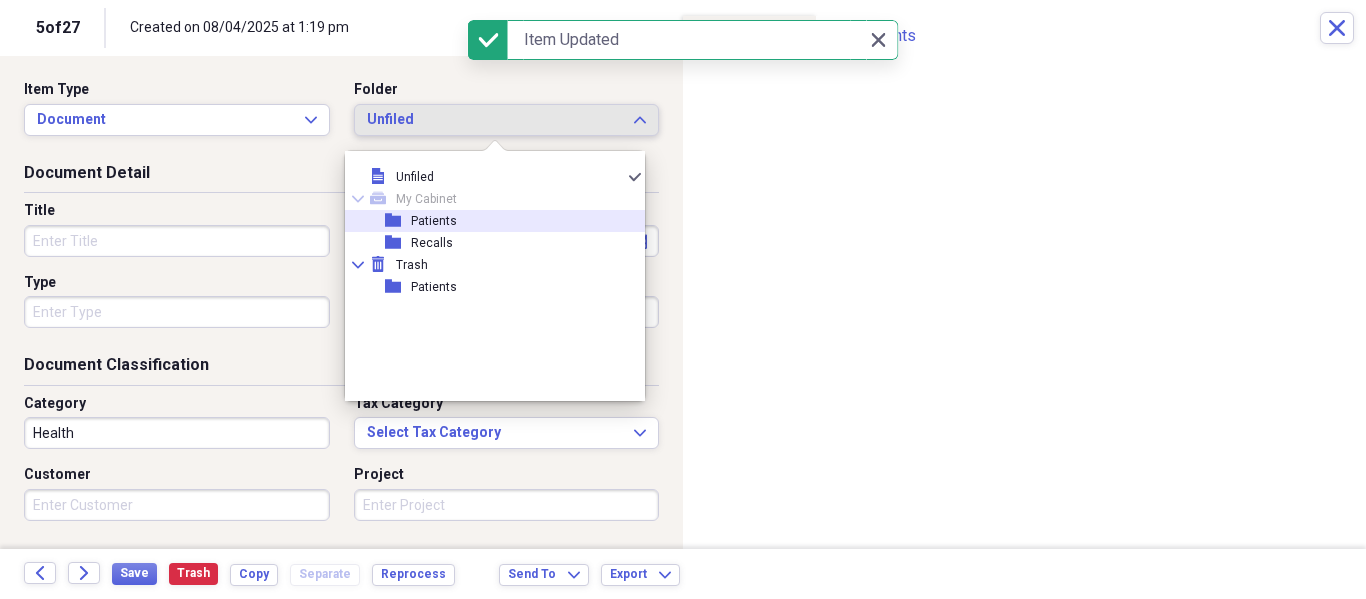 click on "Patients" at bounding box center (434, 221) 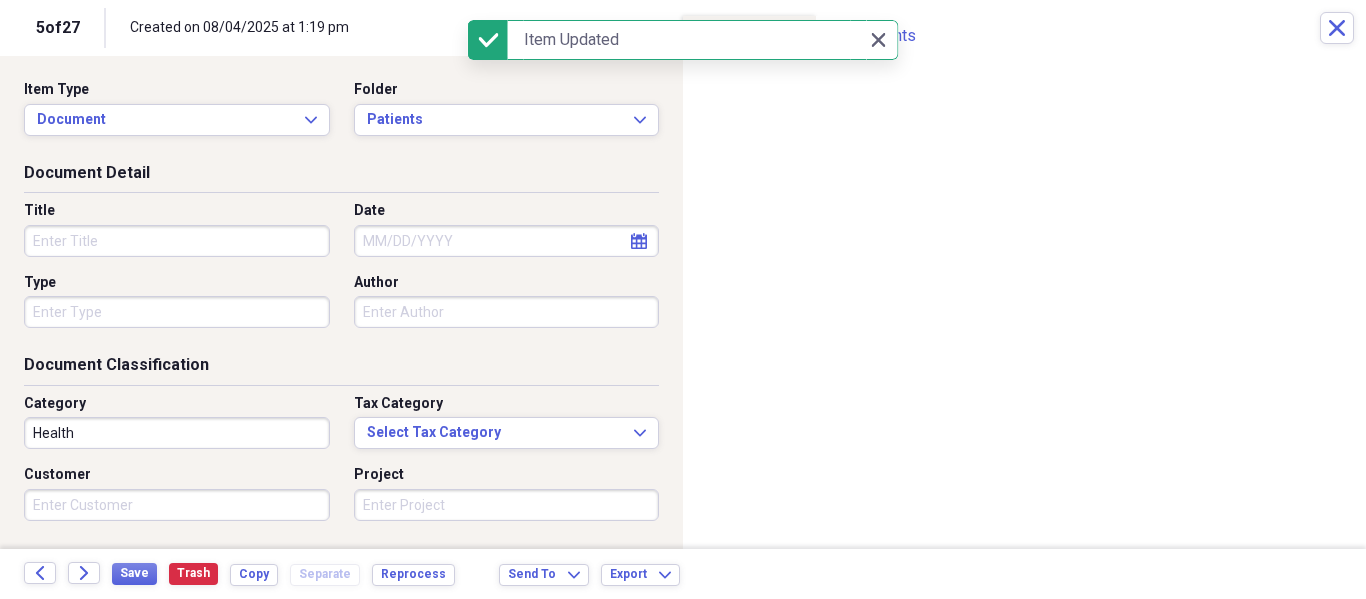 click on "Title" at bounding box center [177, 241] 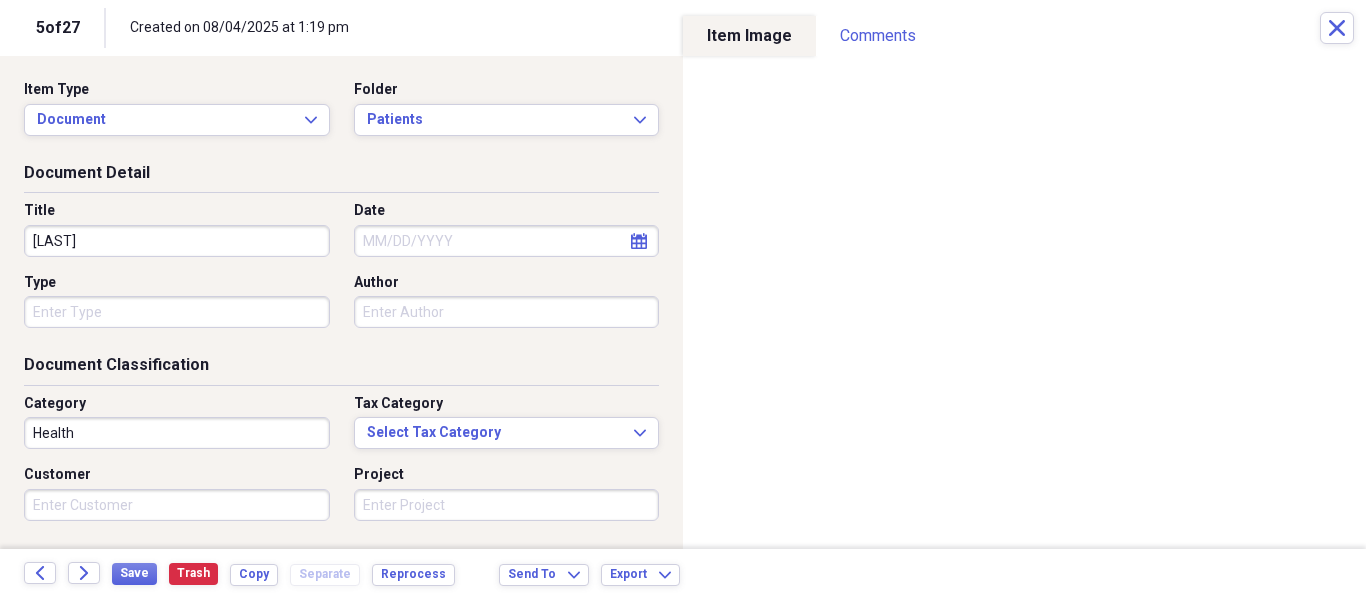 type on "[LAST]" 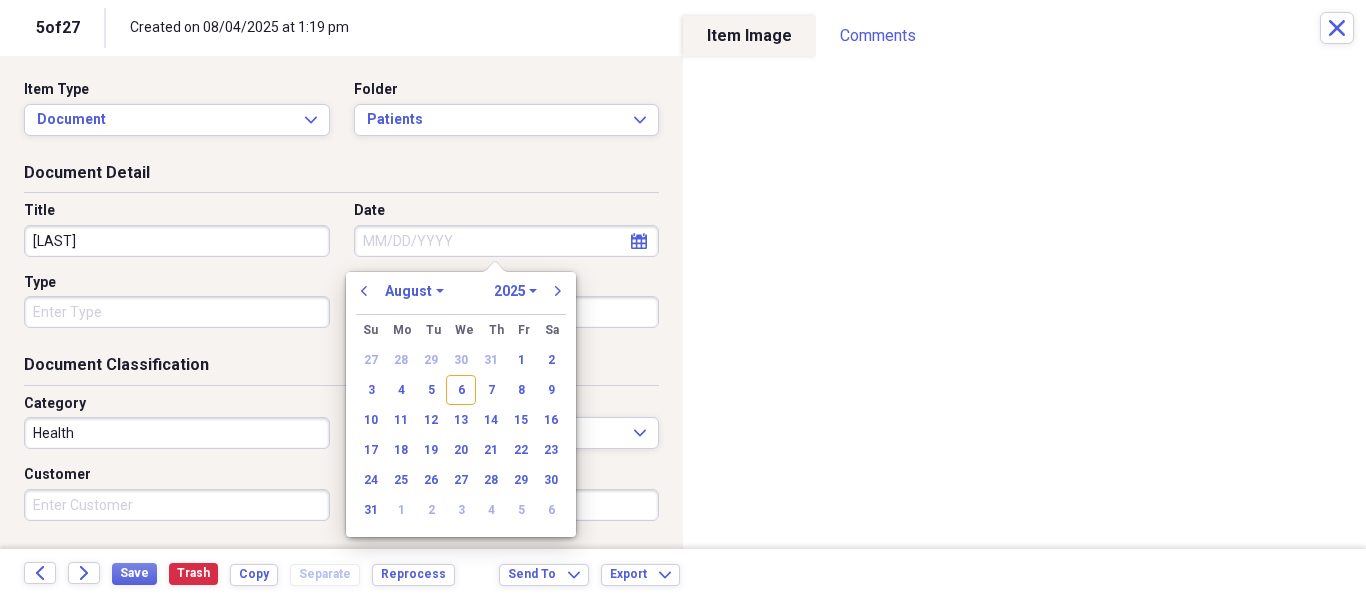 click on "[LAST]" at bounding box center [177, 241] 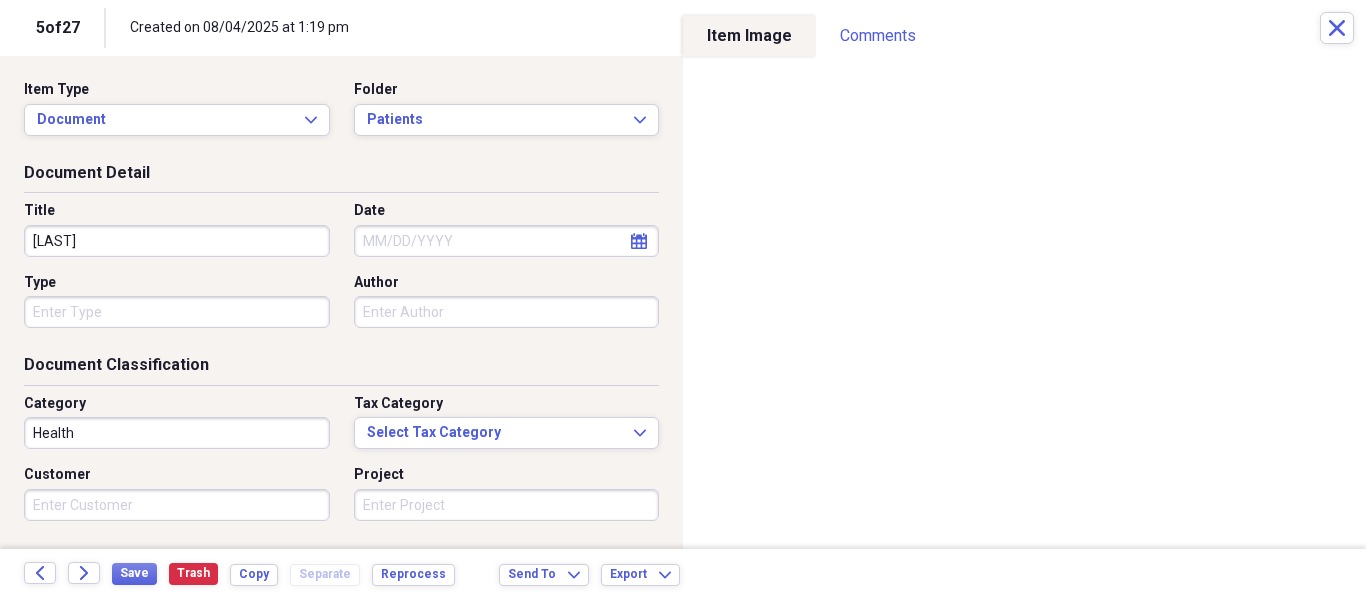 type on "[LAST]" 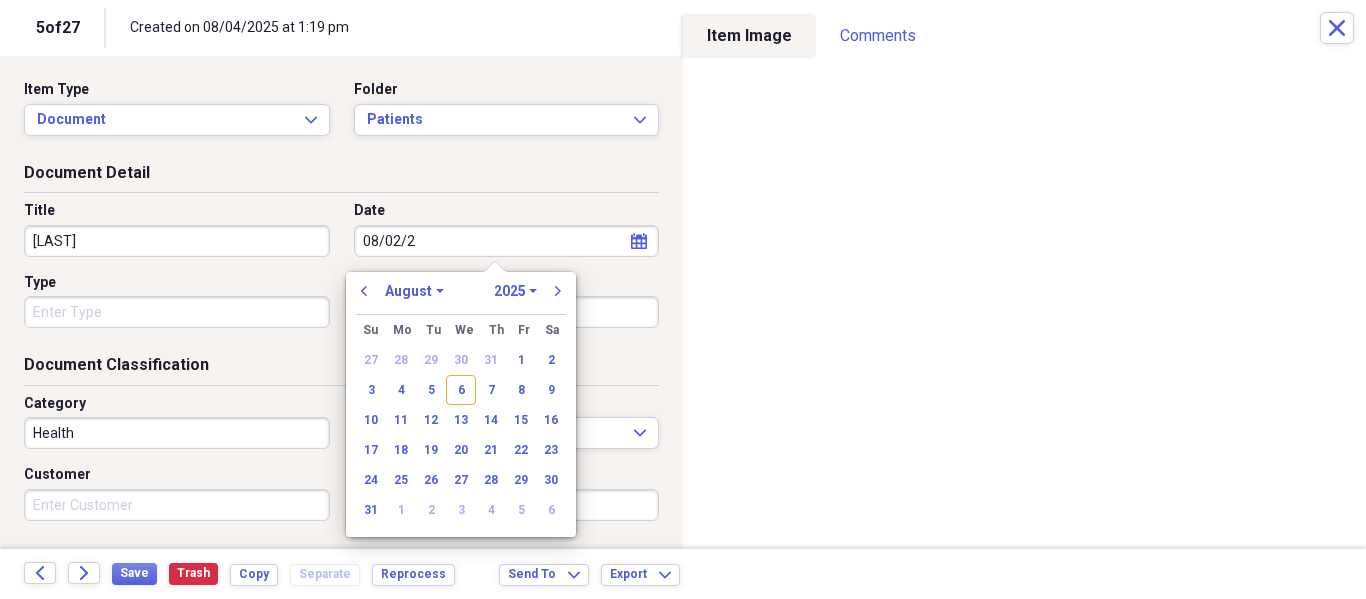 type on "08/02/20" 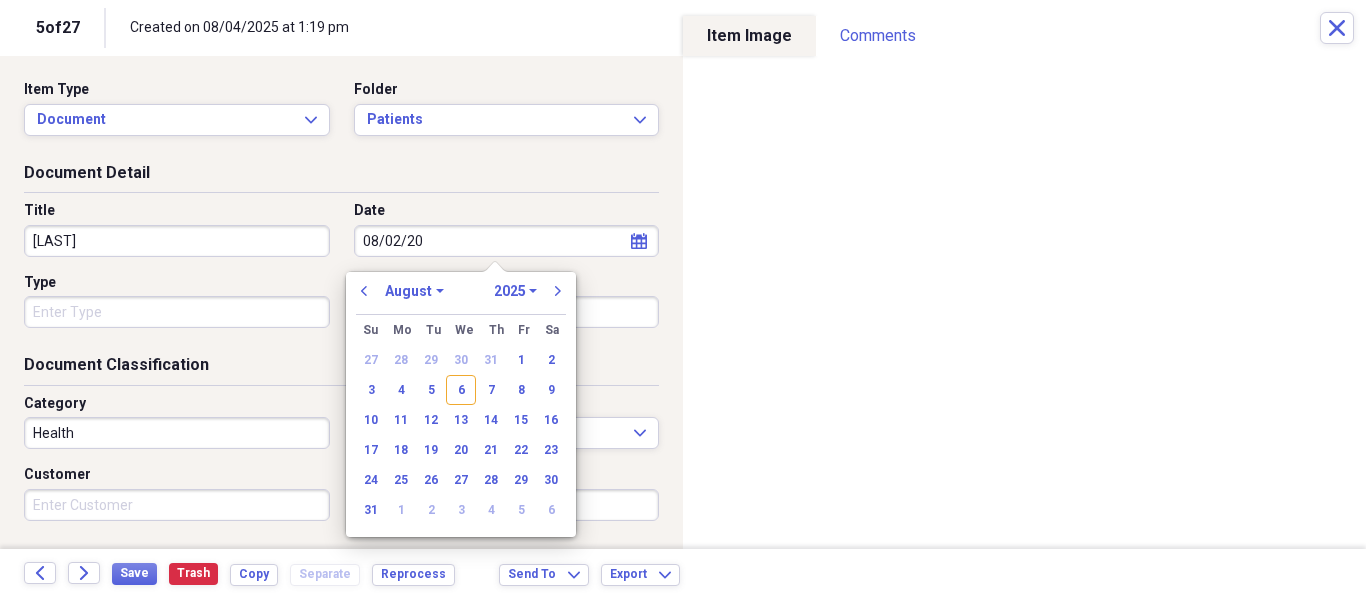 select on "2020" 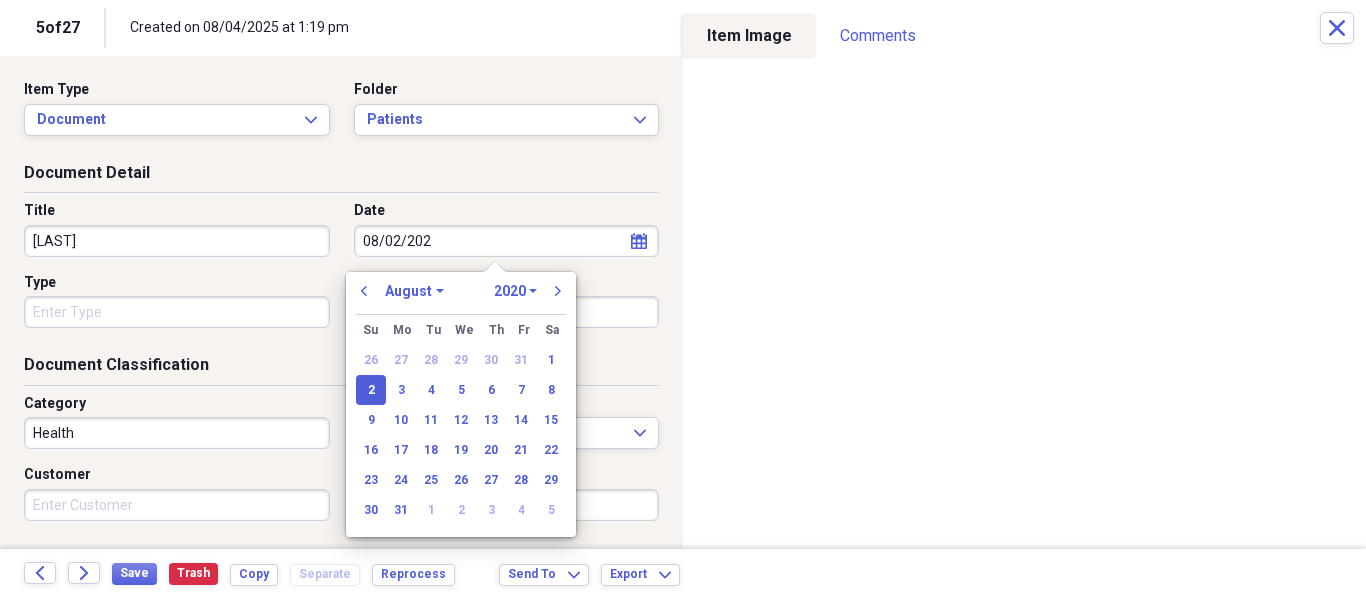 type on "08/02/2025" 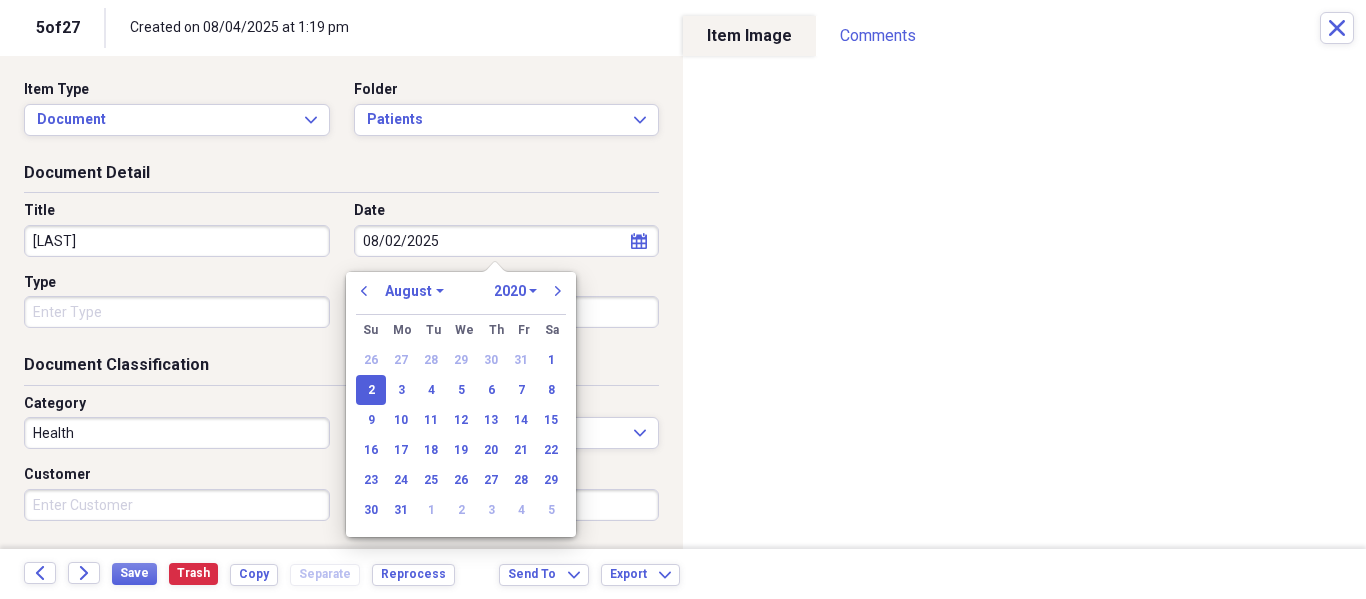 select on "2025" 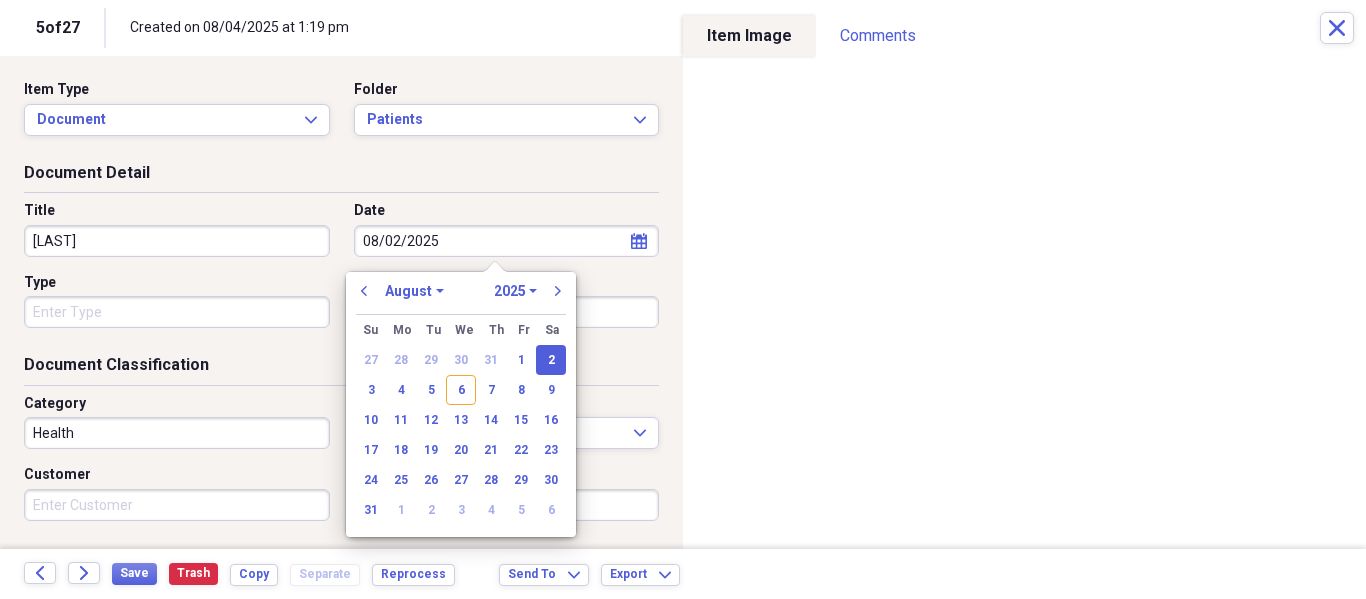 type on "08/02/2025" 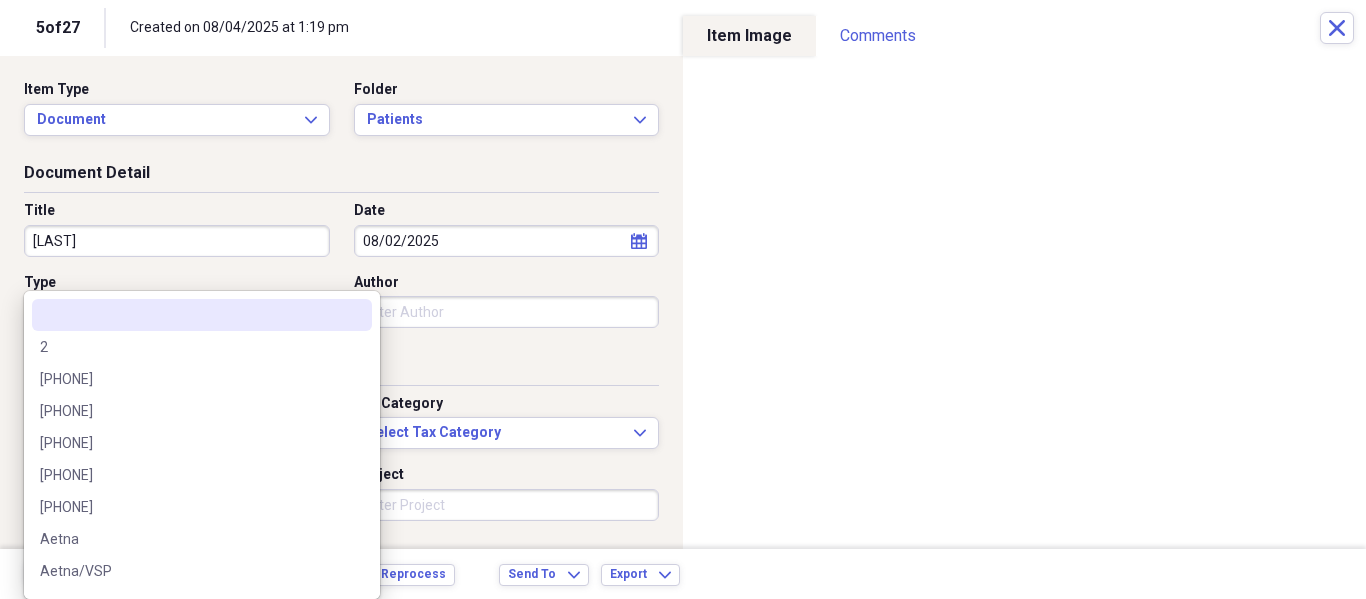 click on "Created on [DATE] [FIRST] [LAST] Private Health NeatConnect Patients media 07/19/2025 [FIRST] [LAST] Private Health NeatConnect Patients media 08/02/2025 [FIRST] [LAST] Private Health NeatConnect Patients media 08/01/2025 [FIRST] [LAST] Private Health NeatConnect Patients media 07/09/2025 [FIRST] [LAST] Private Health NeatConnect Patients media 07/24/2025 [FIRST] [LAST] Private Health media" at bounding box center (683, 299) 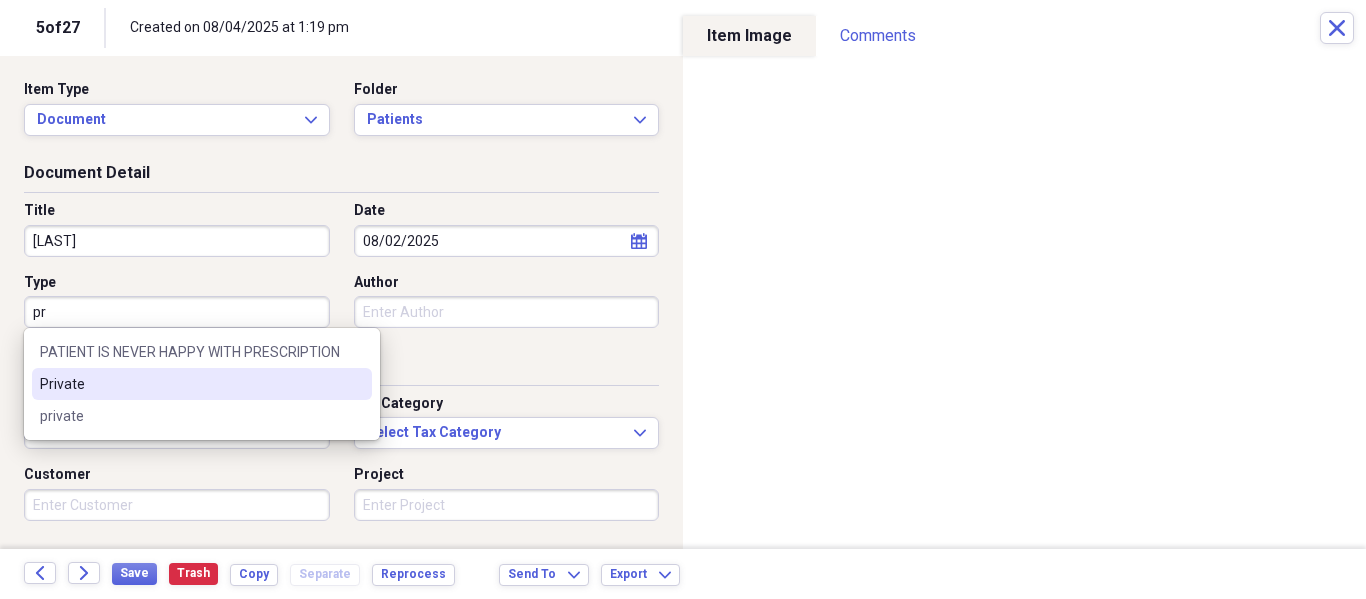 click on "Private" at bounding box center [202, 384] 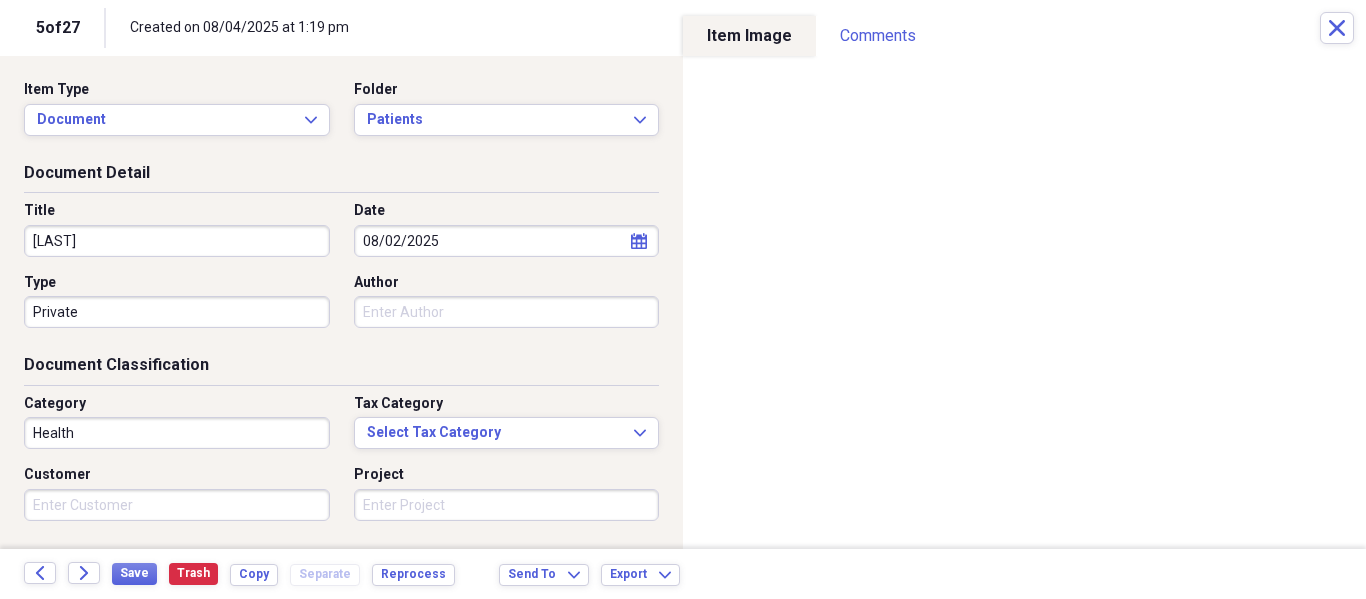 scroll, scrollTop: 243, scrollLeft: 0, axis: vertical 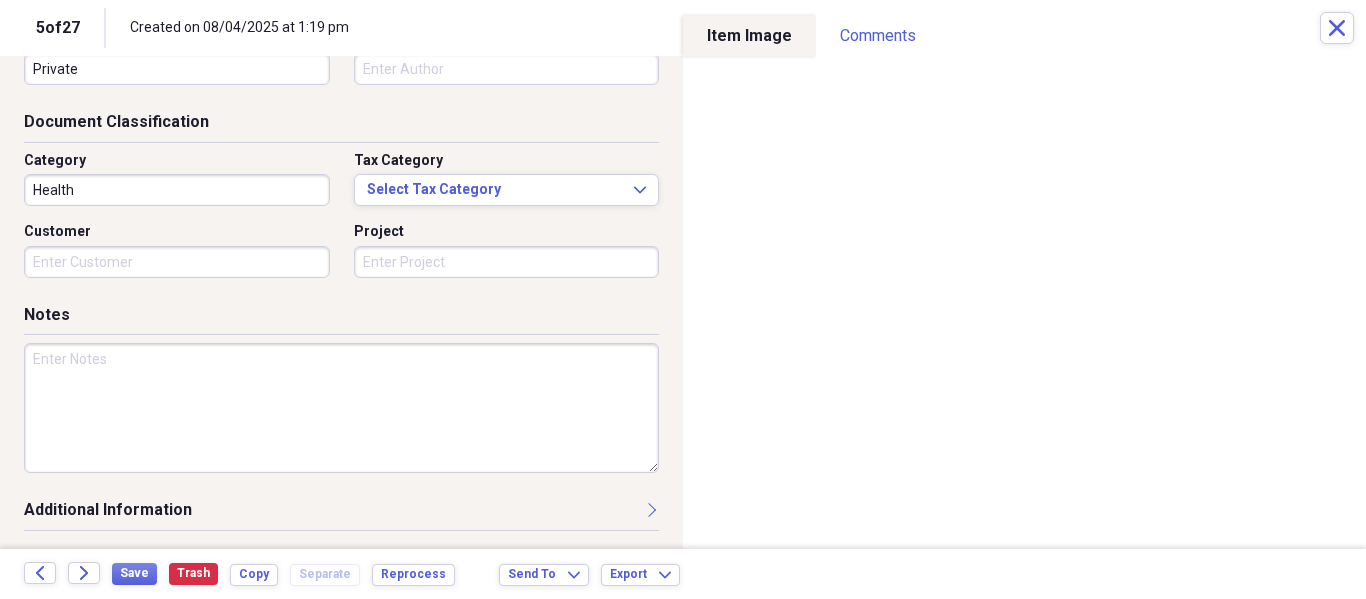 click at bounding box center [341, 408] 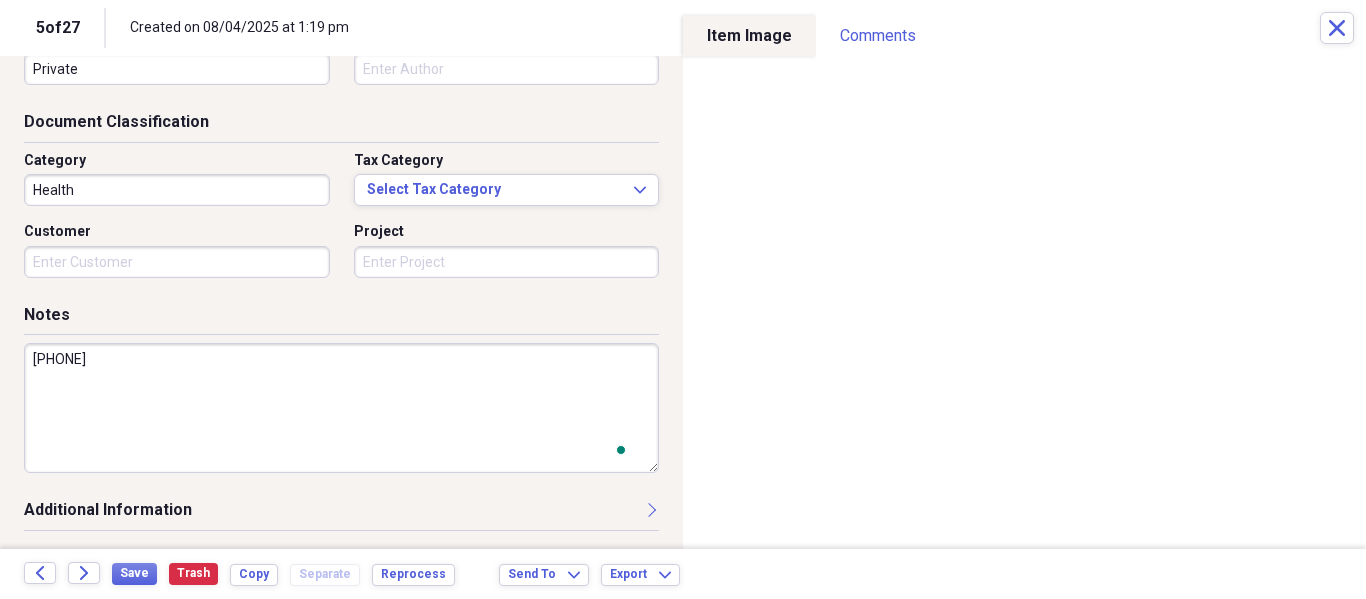 scroll, scrollTop: 243, scrollLeft: 0, axis: vertical 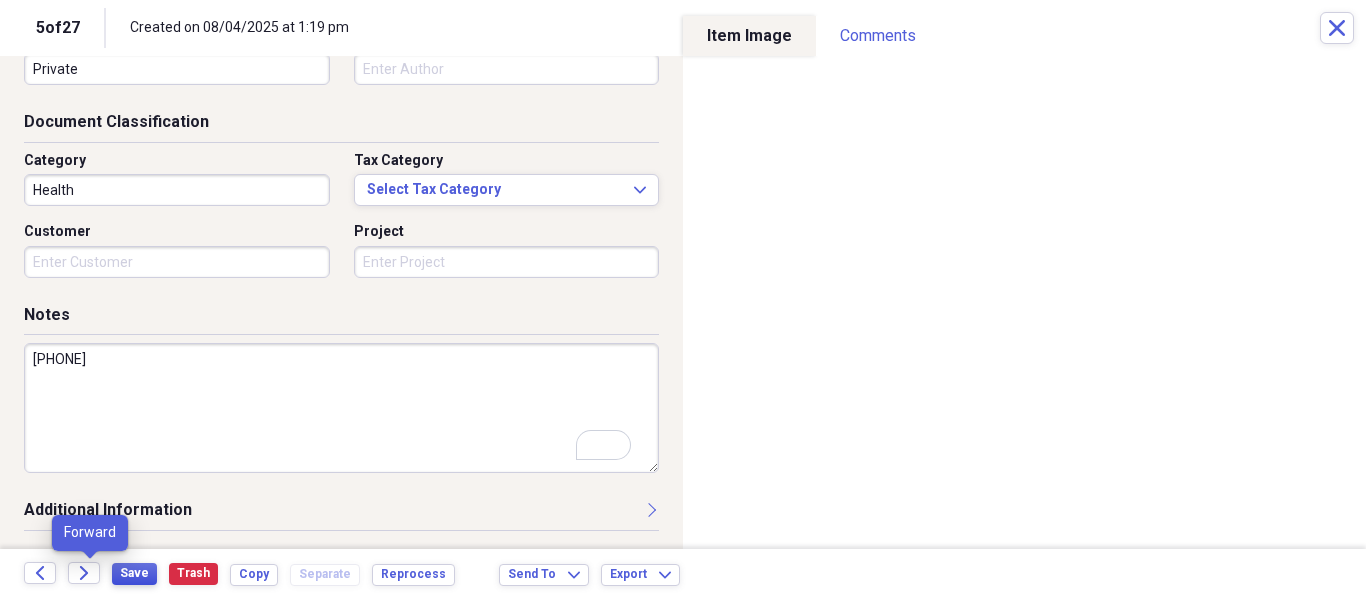 type on "[PHONE]" 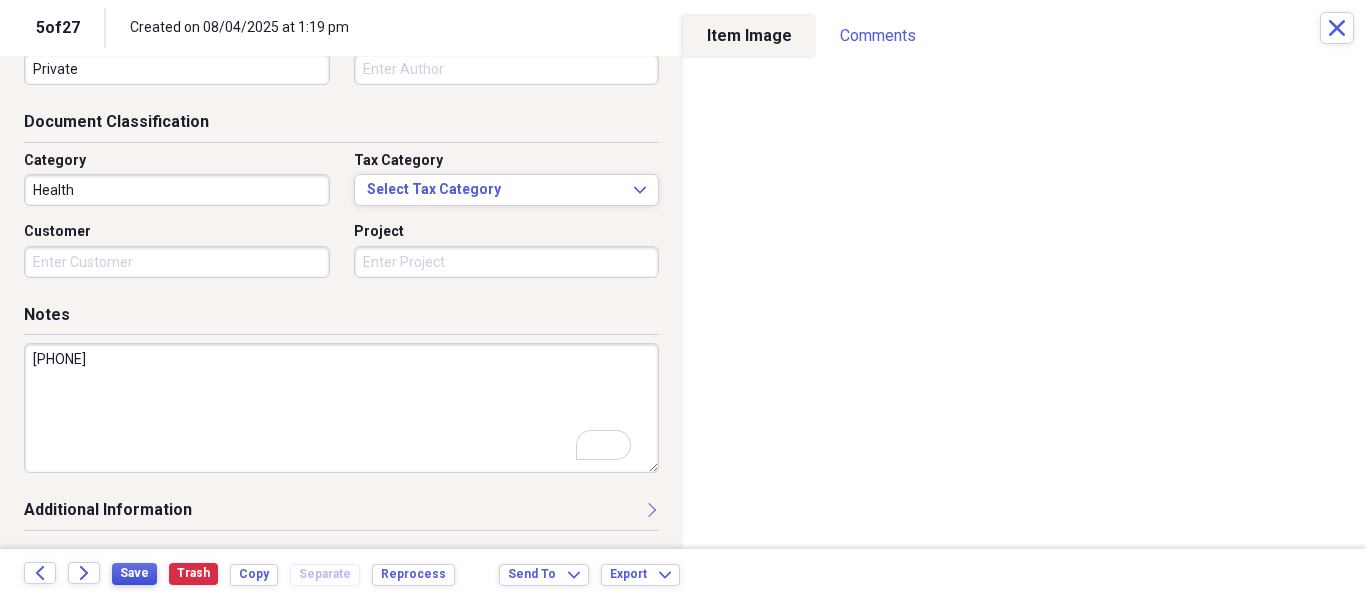 click on "Save" at bounding box center [134, 574] 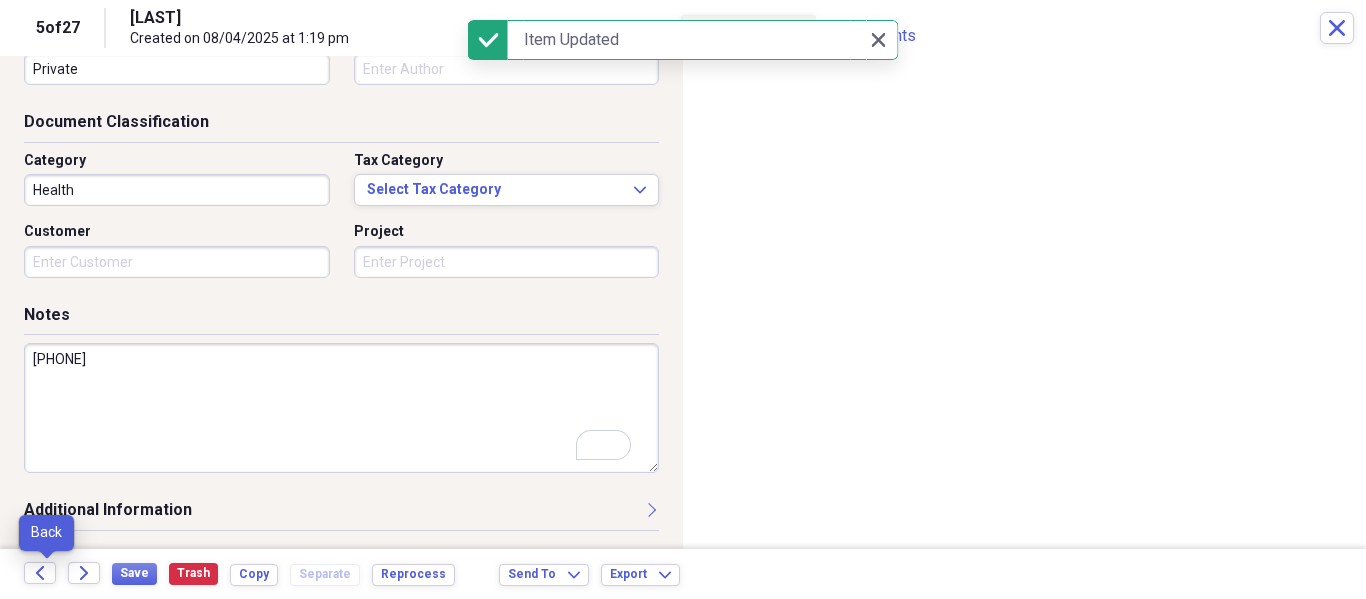 click on "Back" at bounding box center (46, 574) 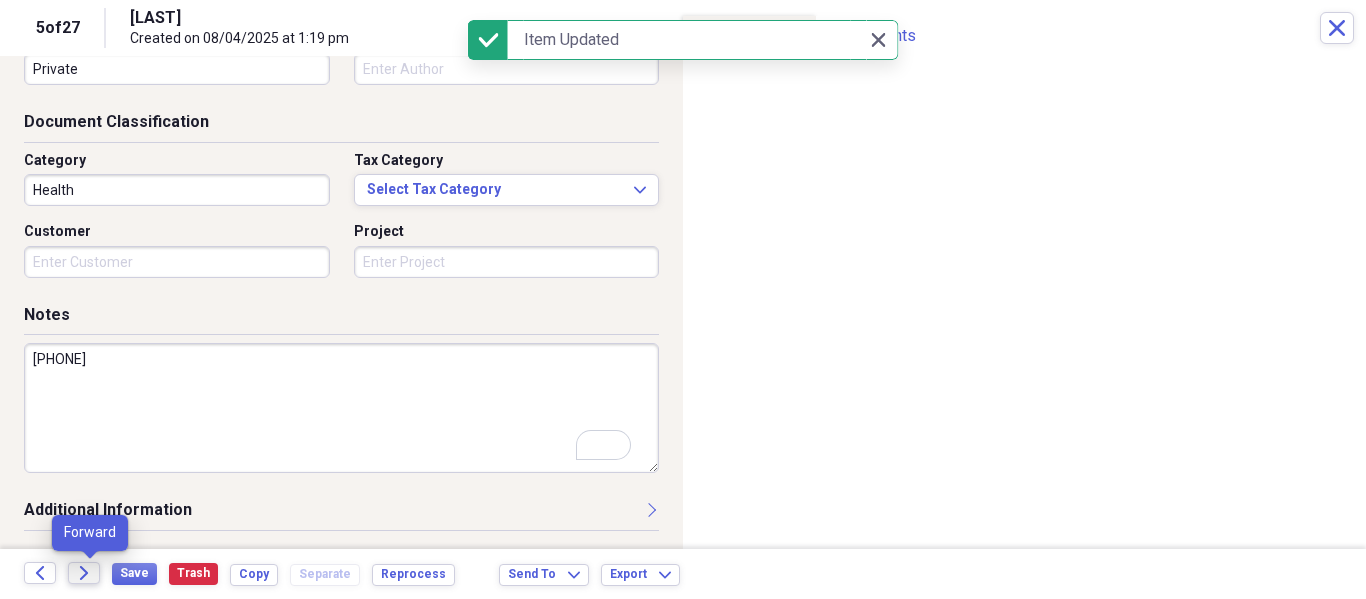 click on "Forward" 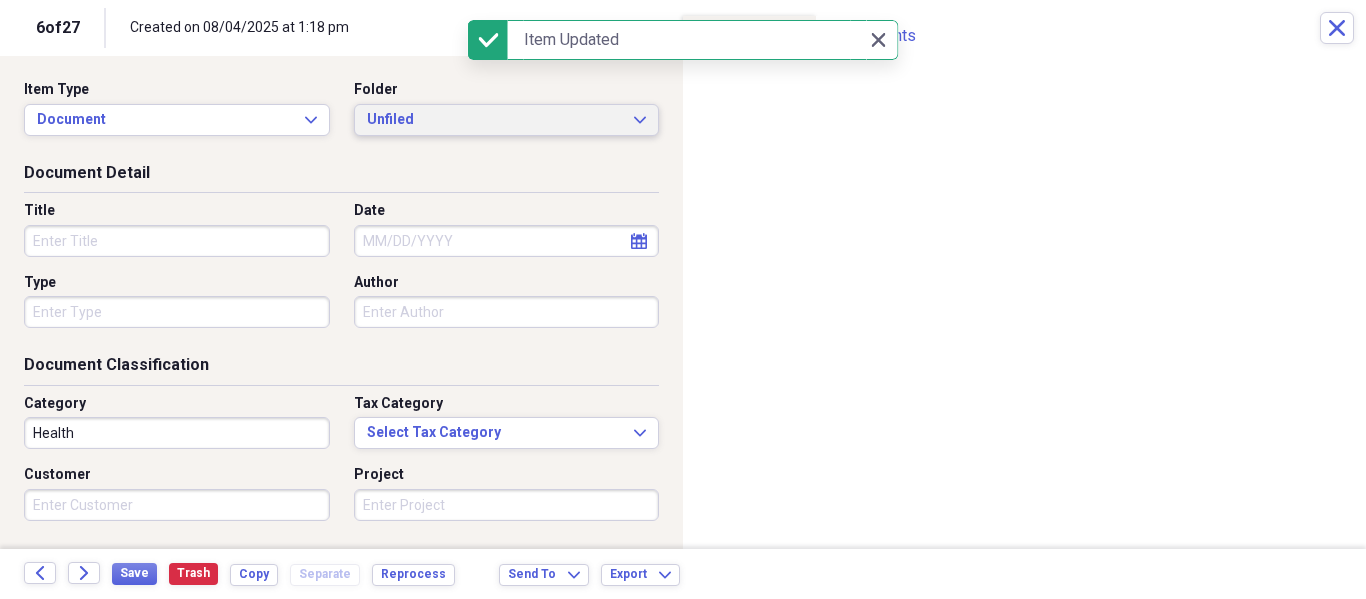click on "Unfiled Expand" at bounding box center (507, 120) 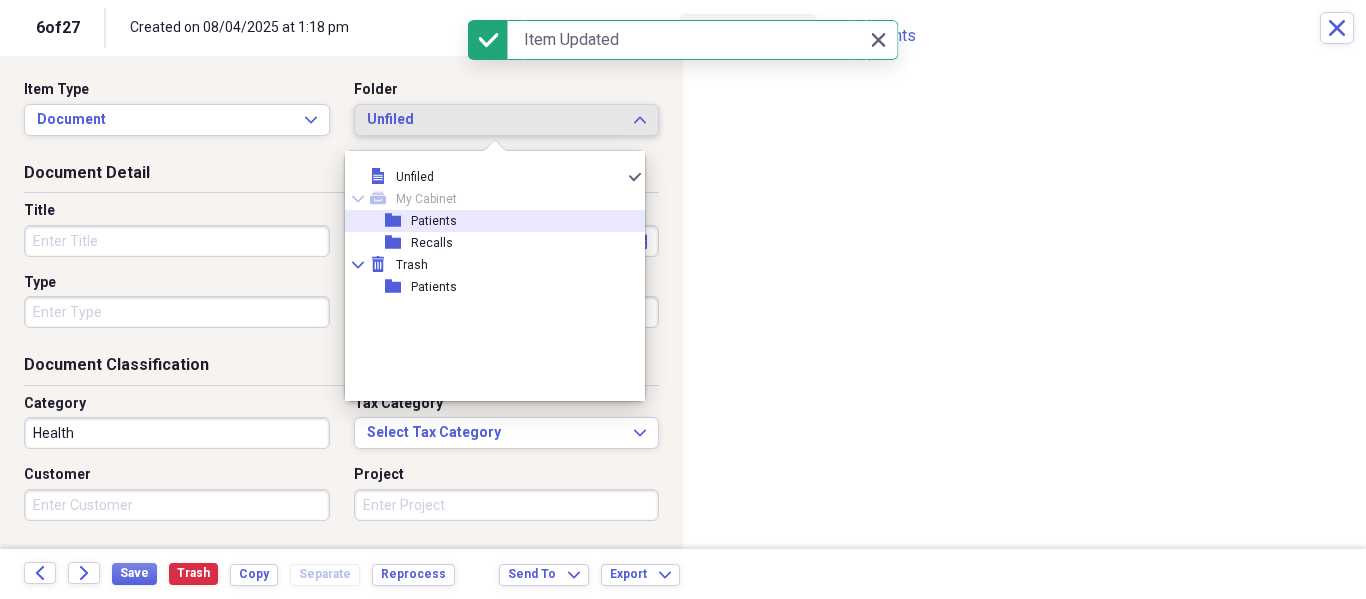 click on "folder Patients" at bounding box center [487, 221] 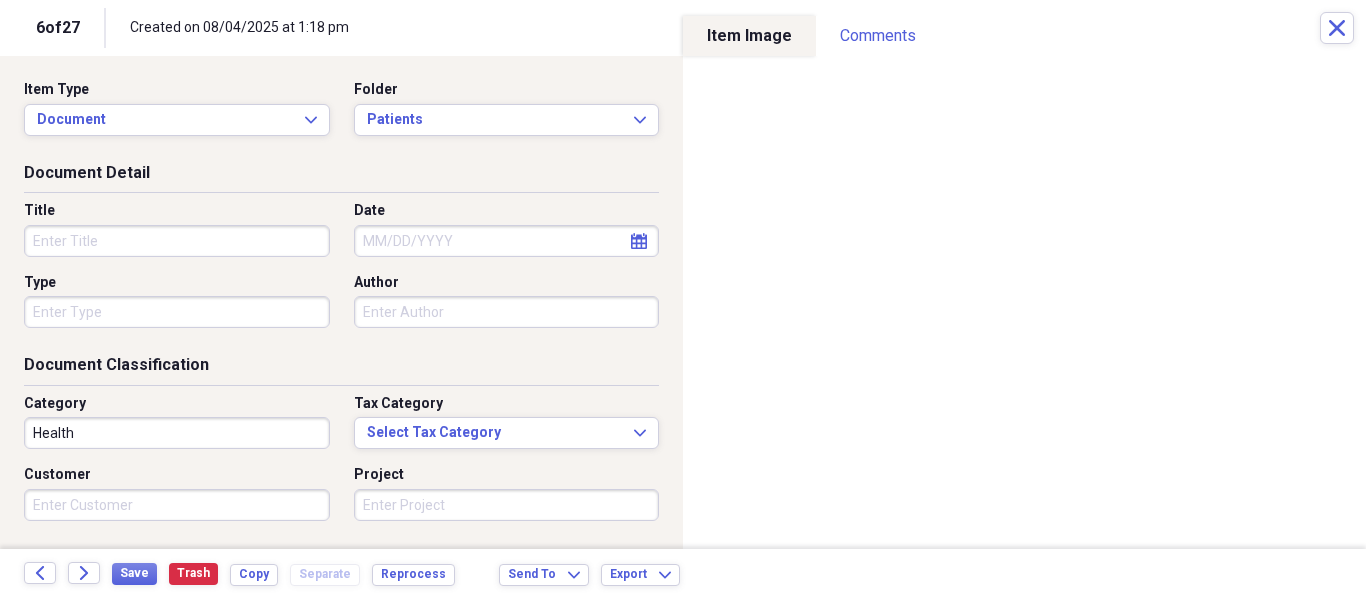 click on "Title" at bounding box center [183, 229] 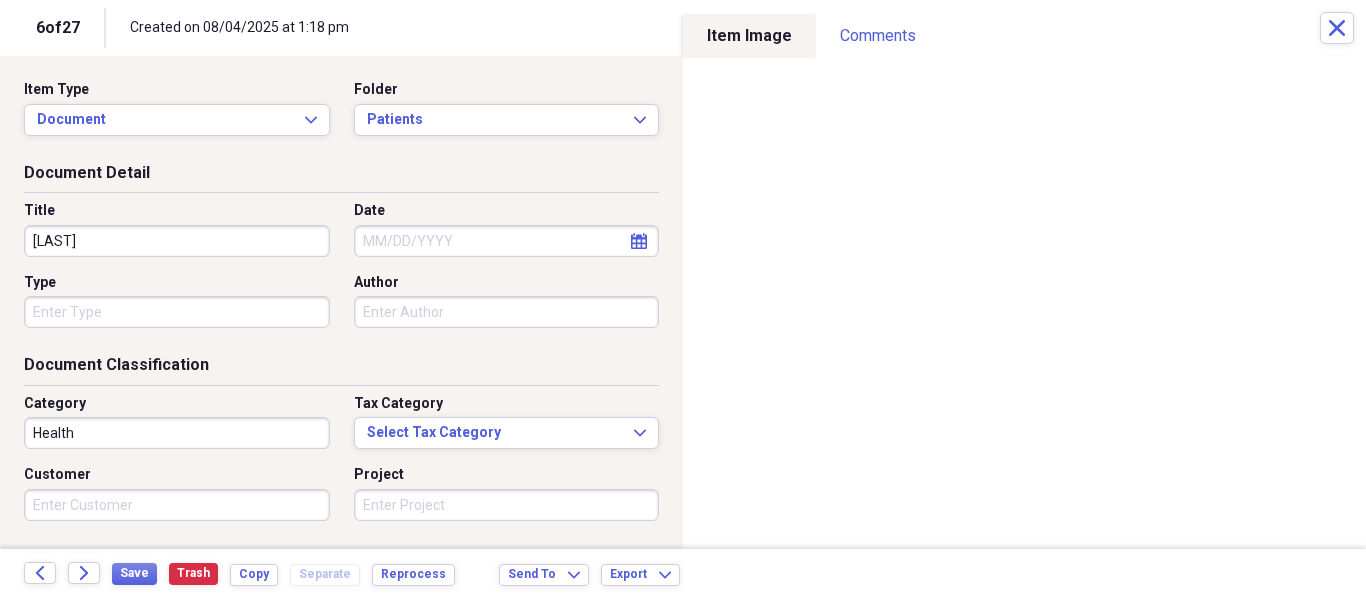 type on "[LAST]" 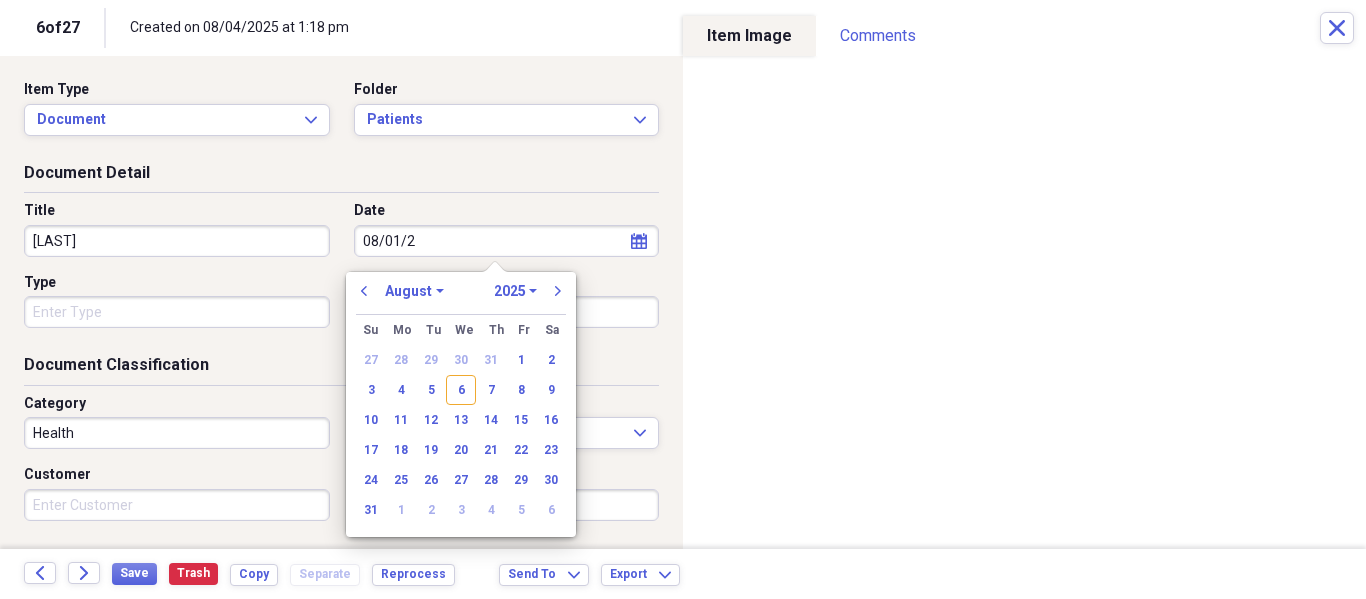 type on "08/01/20" 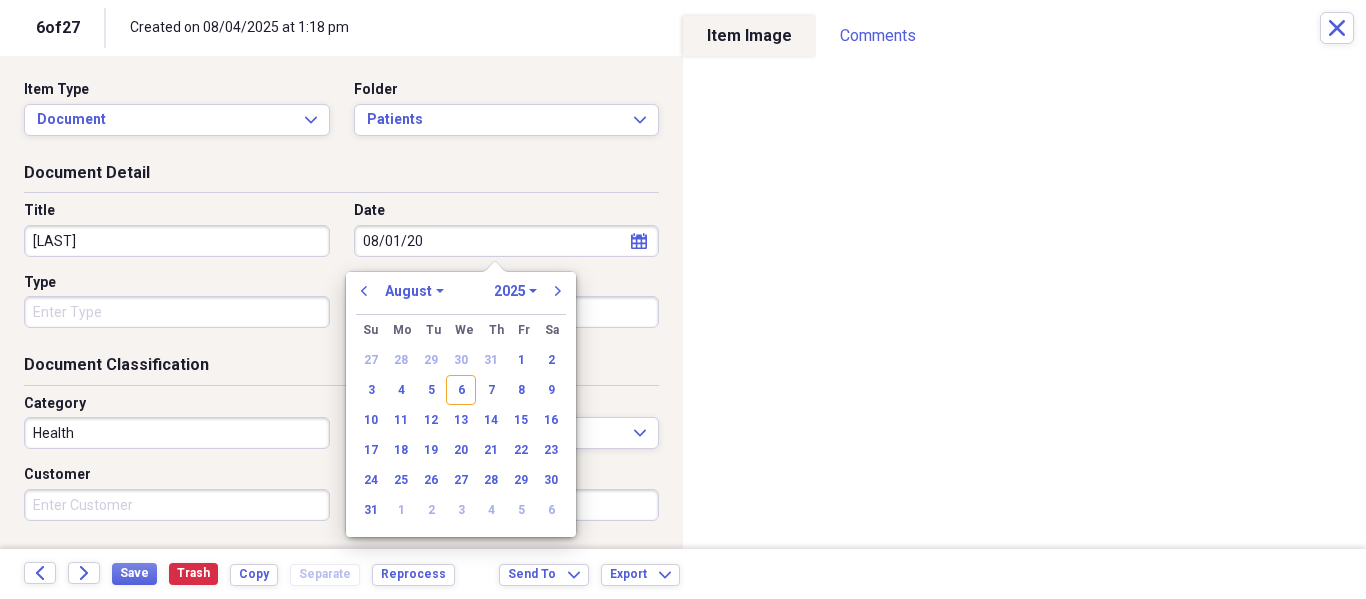 select on "2020" 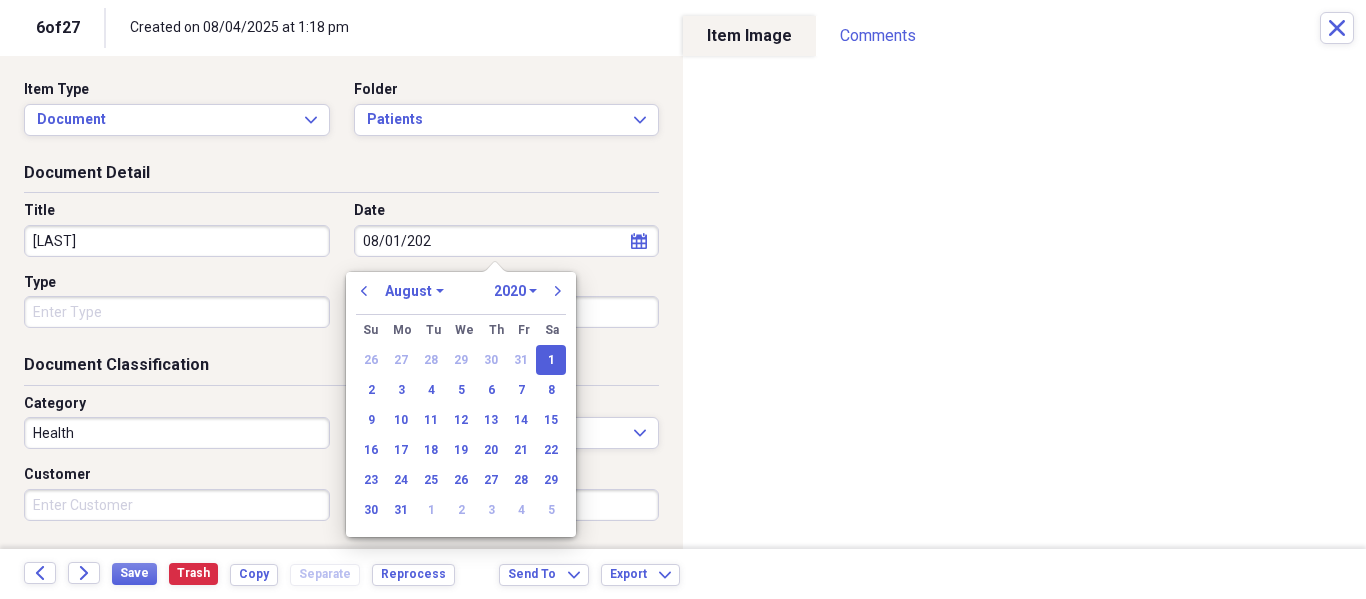 type on "08/01/2025" 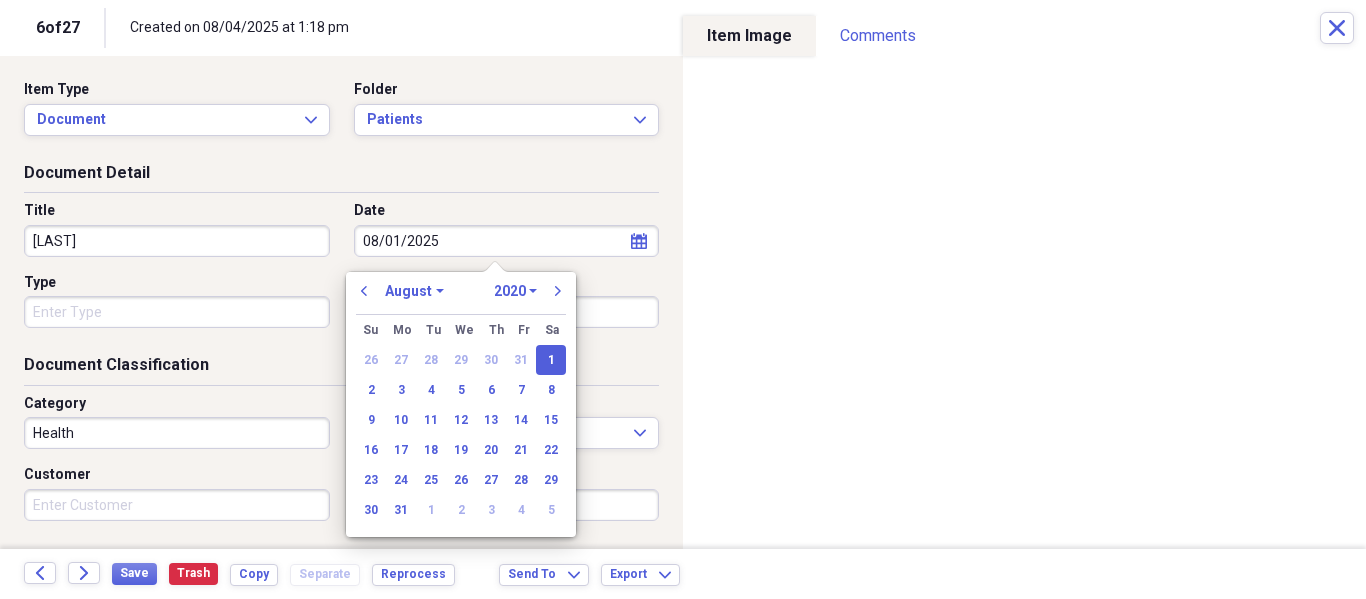 select on "2025" 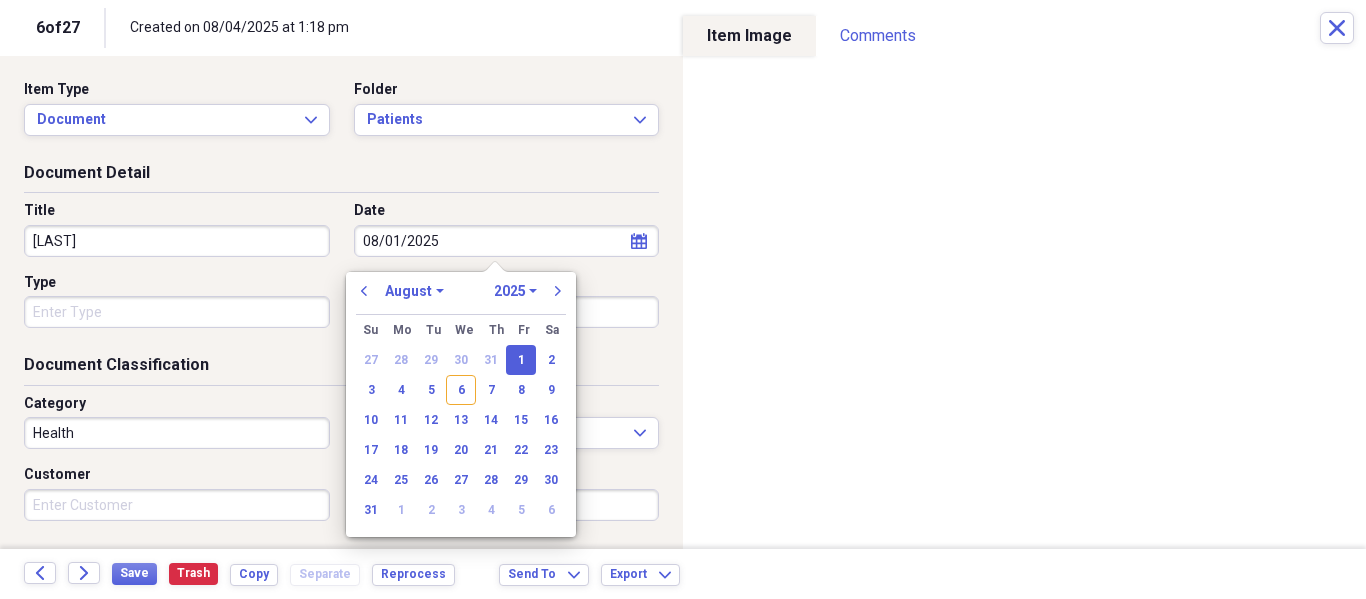 type on "08/01/2025" 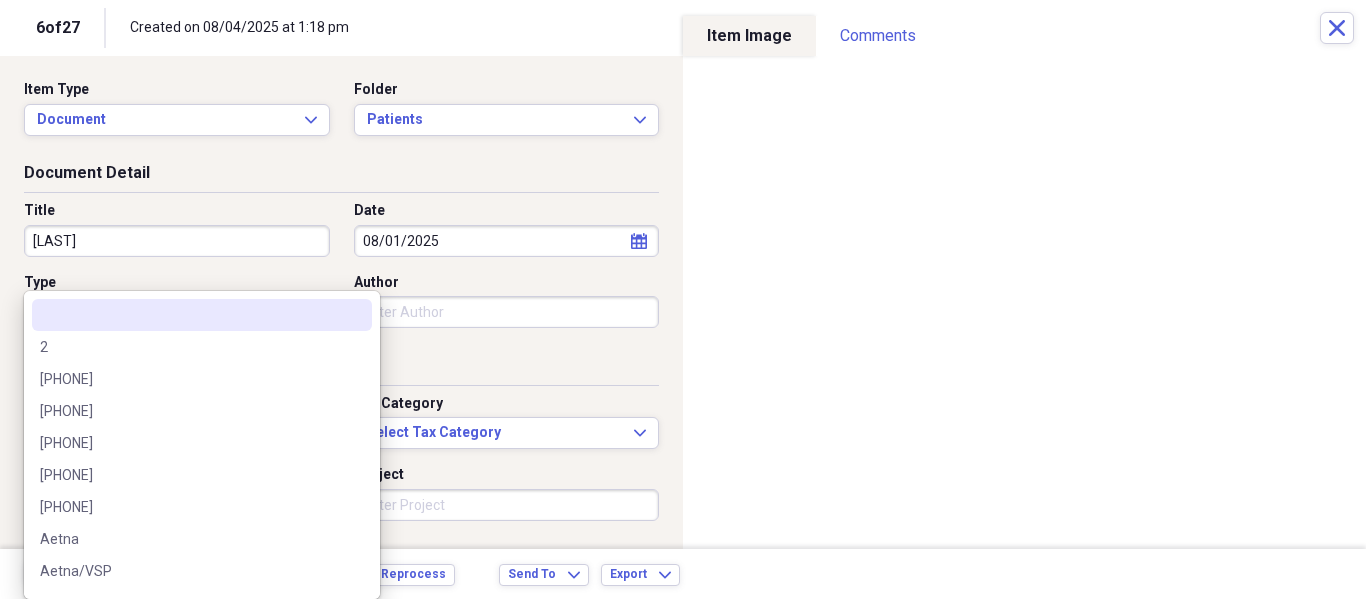 click on "Created on [DATE] [FIRST] [LAST] Private Health NeatConnect Patients media 07/19/2025 [FIRST] [LAST] Private Health NeatConnect Patients media 08/02/2025 [FIRST] [LAST] Private Health NeatConnect Patients media 08/01/2025 [FIRST] [LAST] Private Health NeatConnect Patients media 07/09/2025 [FIRST] [LAST] Private Health NeatConnect Patients media 07/24/2025 [FIRST] [LAST] Private Health media" at bounding box center [683, 299] 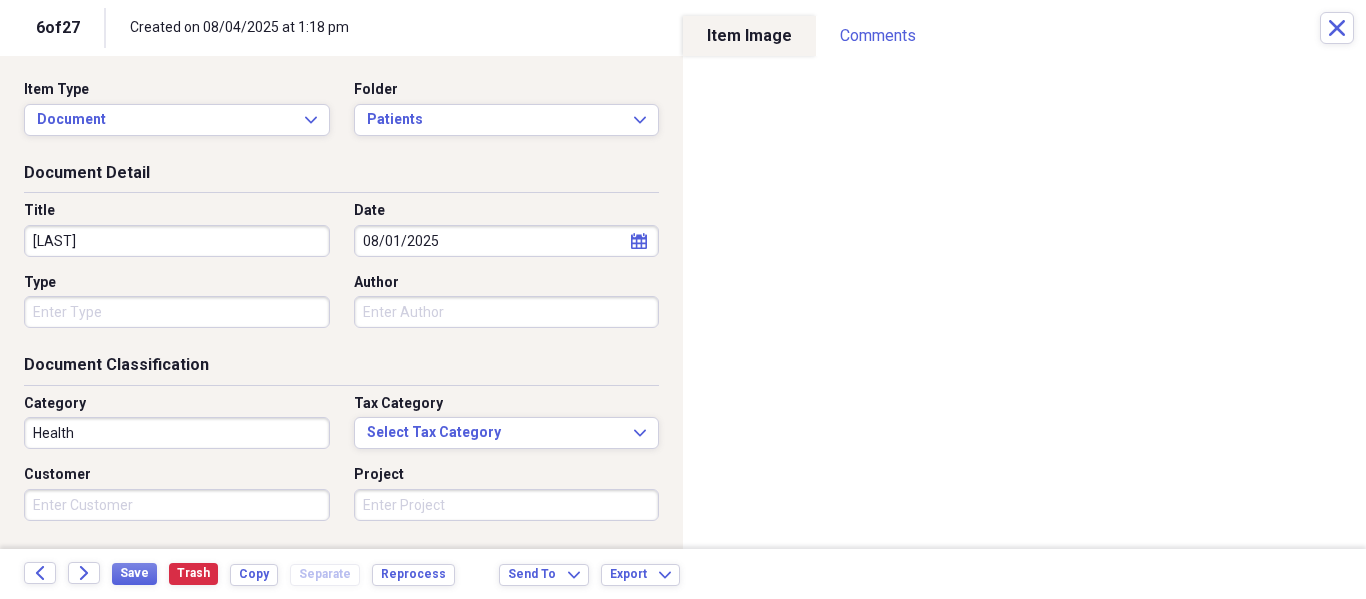 click on "Created on [DATE] [FIRST] [LAST] Private Health NeatConnect Patients media 07/19/2025 [FIRST] [LAST] Private Health NeatConnect Patients media 08/02/2025 [FIRST] [LAST] Private Health NeatConnect Patients media 08/01/2025 [FIRST] [LAST] Private Health NeatConnect Patients media 07/09/2025 [FIRST] [LAST] Private Health NeatConnect Patients media 07/24/2025 [FIRST] [LAST] Private Health media" at bounding box center [683, 299] 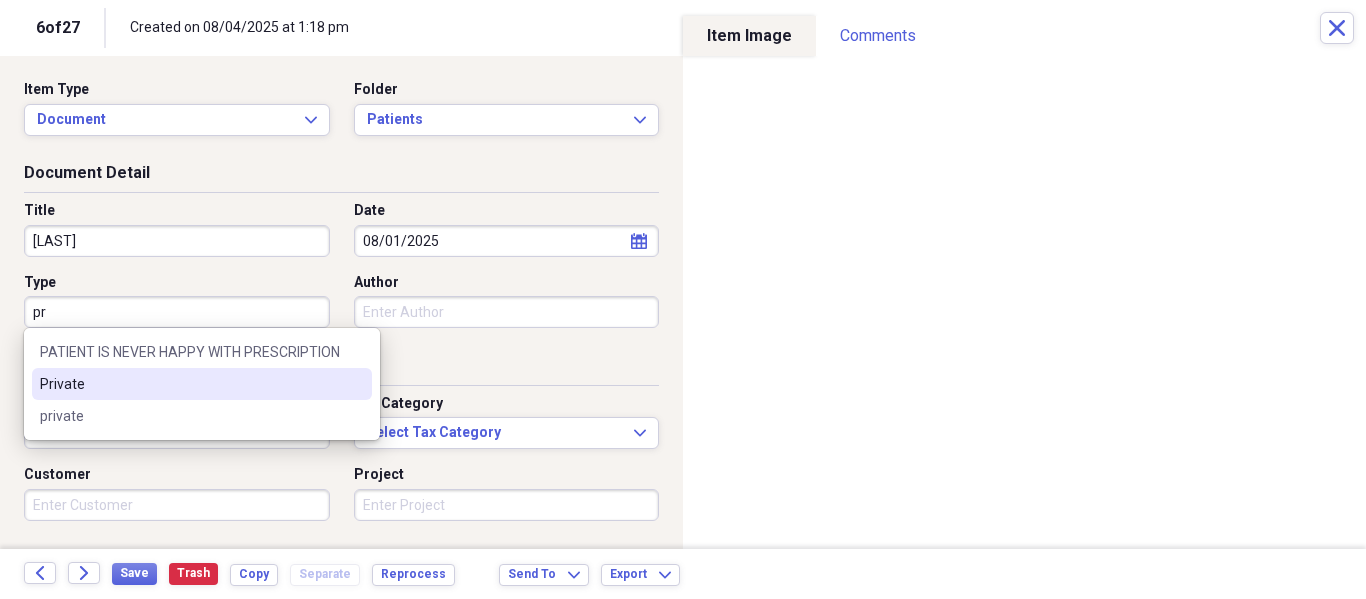 click on "Private" at bounding box center [190, 384] 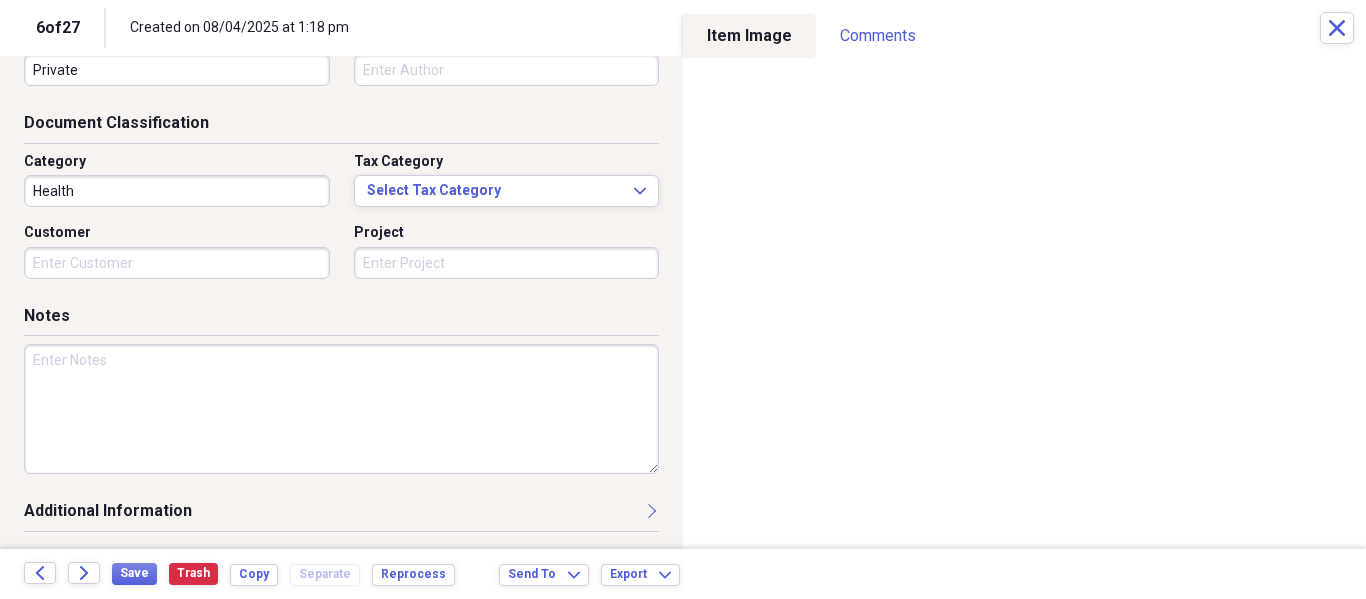 scroll, scrollTop: 243, scrollLeft: 0, axis: vertical 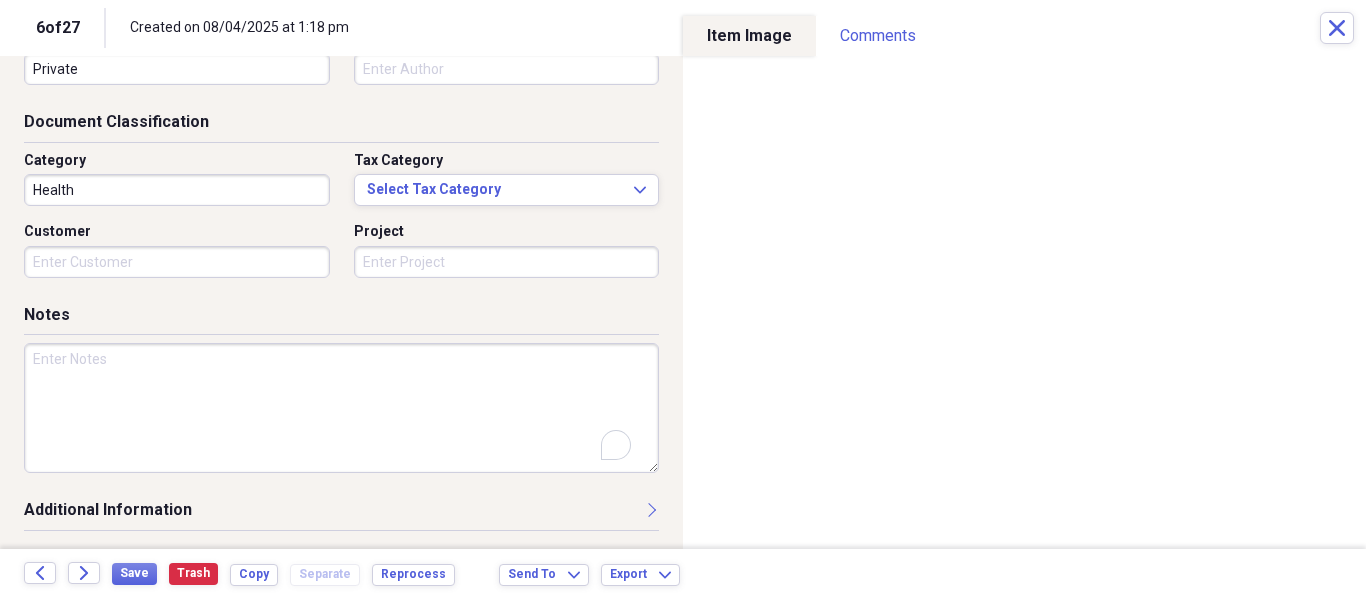 click at bounding box center (341, 408) 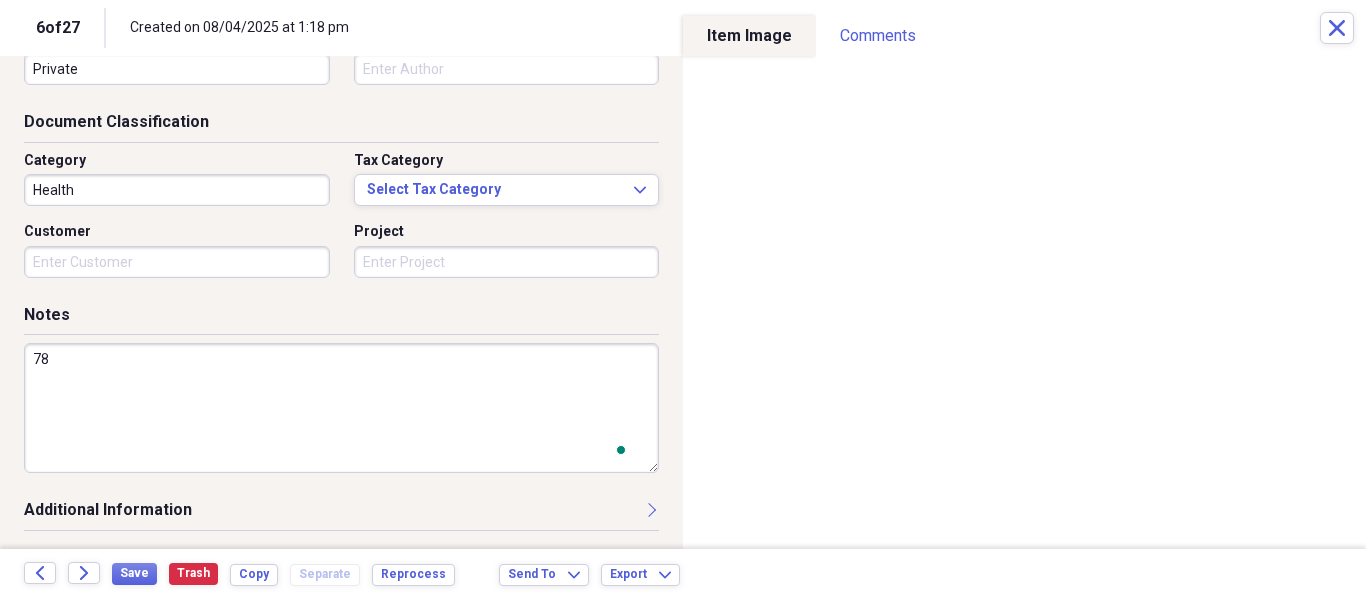 scroll, scrollTop: 243, scrollLeft: 0, axis: vertical 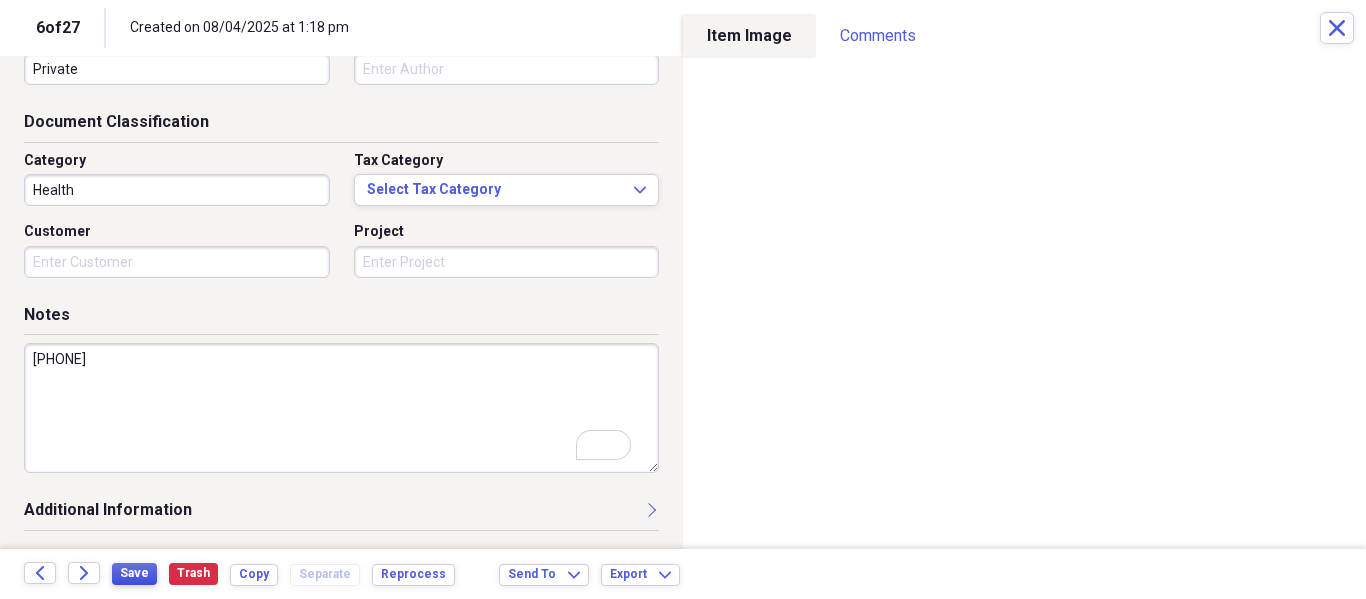 type on "[PHONE]" 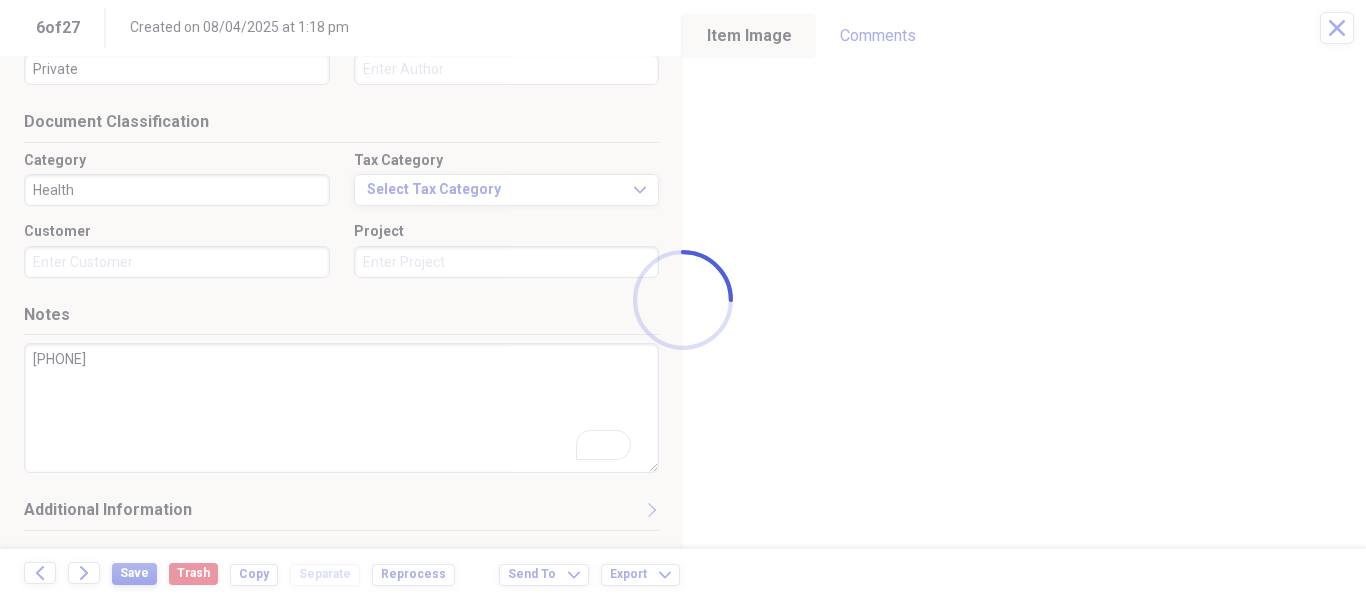 type on "[LAST]" 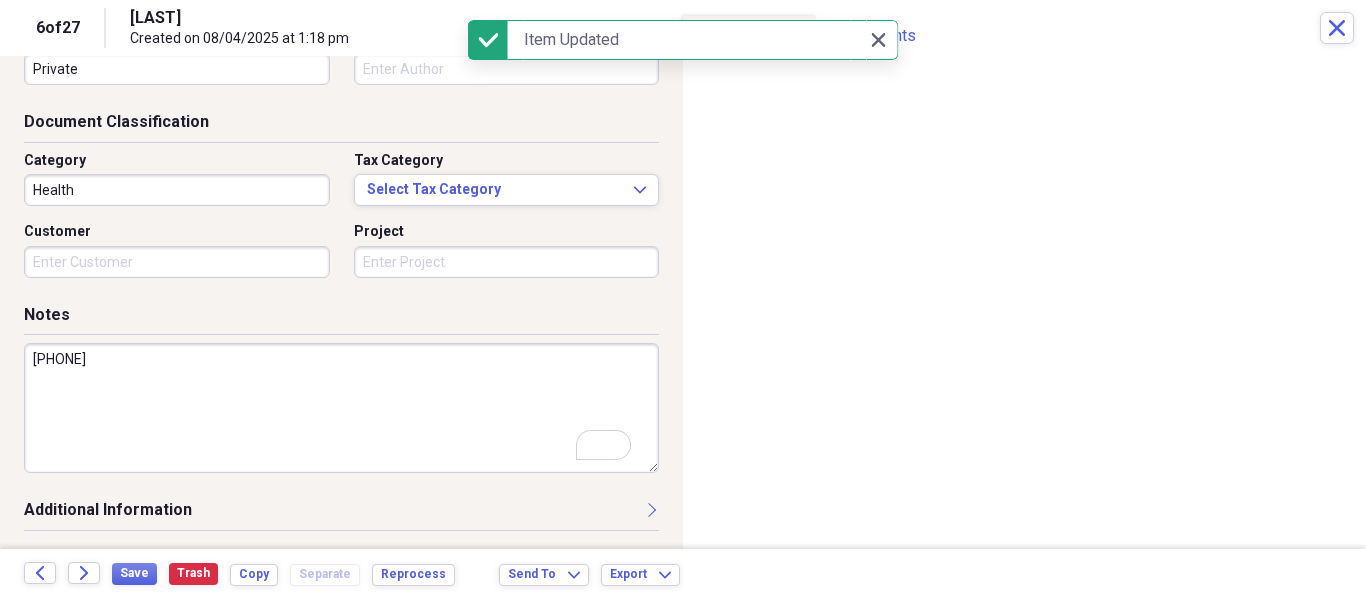 click on "Forward" at bounding box center [90, 574] 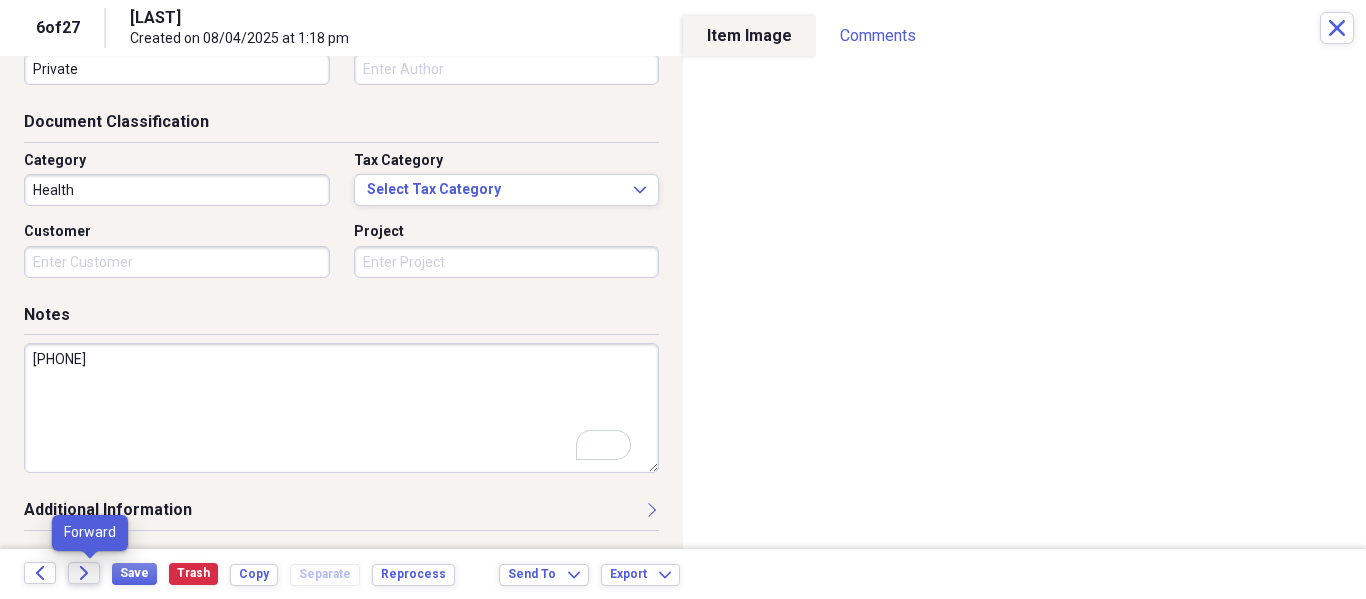 click on "Forward" at bounding box center (84, 573) 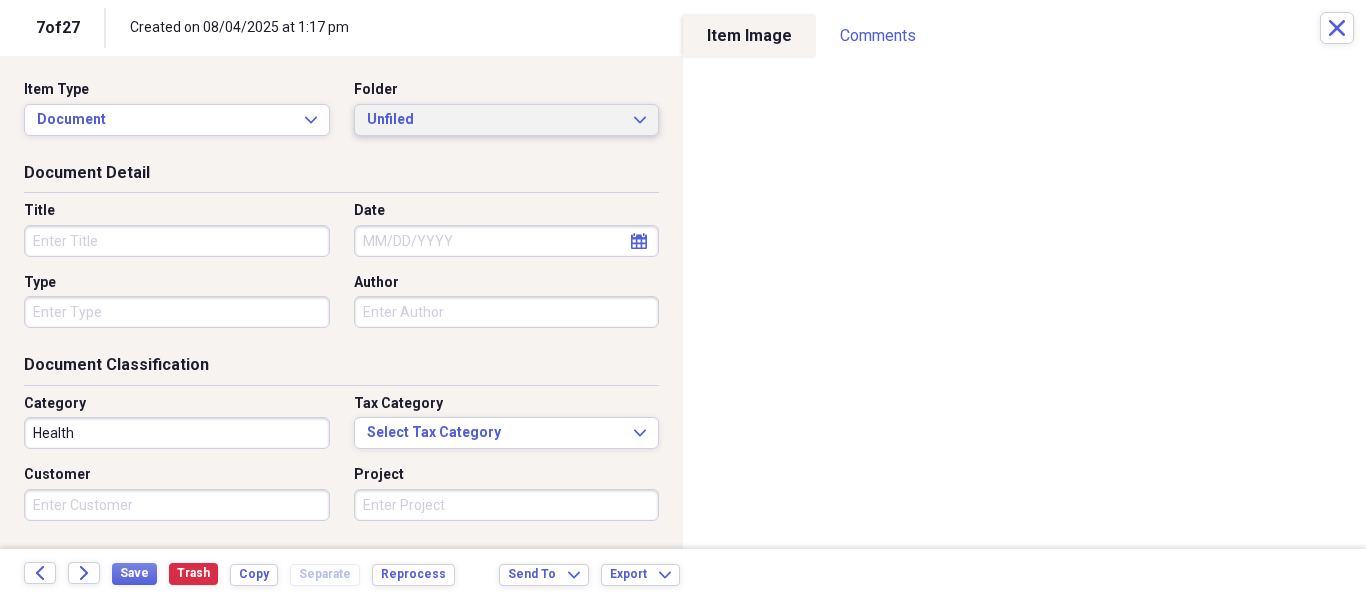 click on "Unfiled" at bounding box center (495, 120) 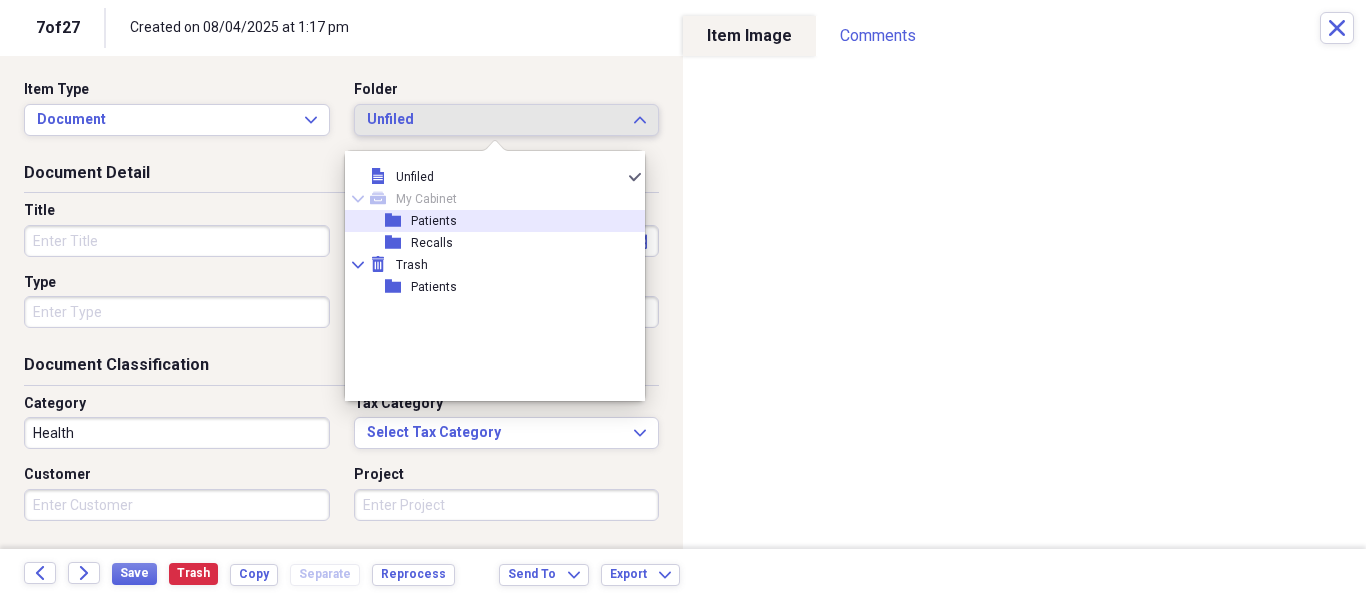click on "folder Patients" at bounding box center (487, 221) 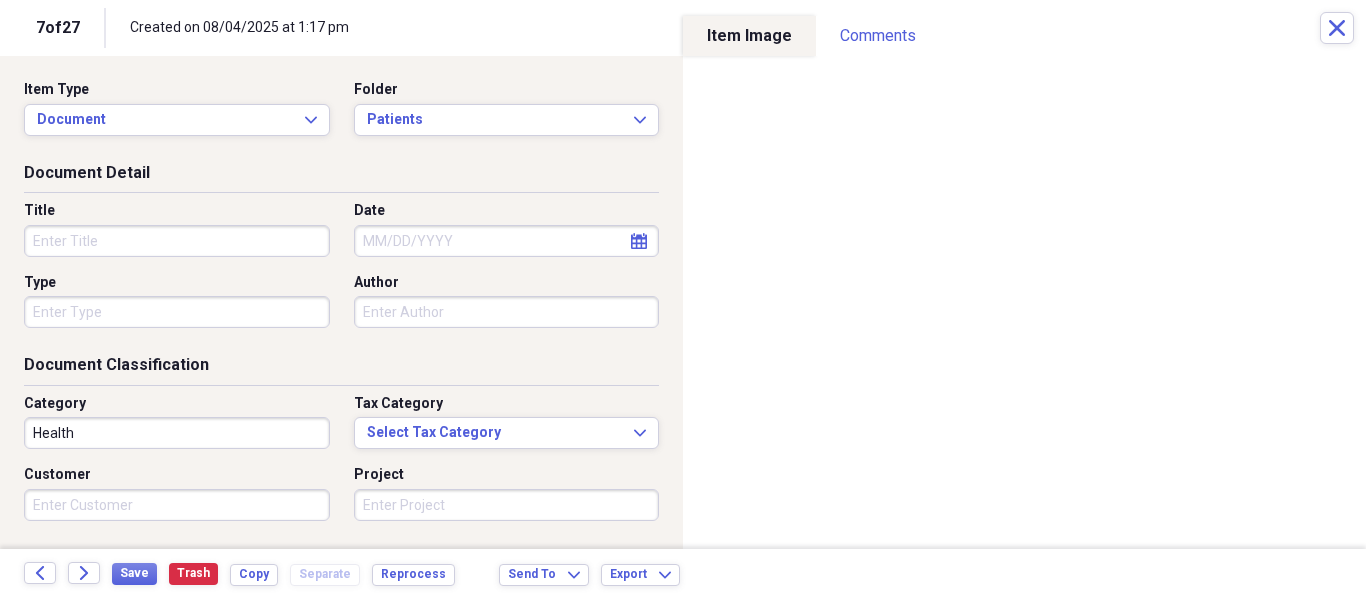 click on "Title" at bounding box center [177, 241] 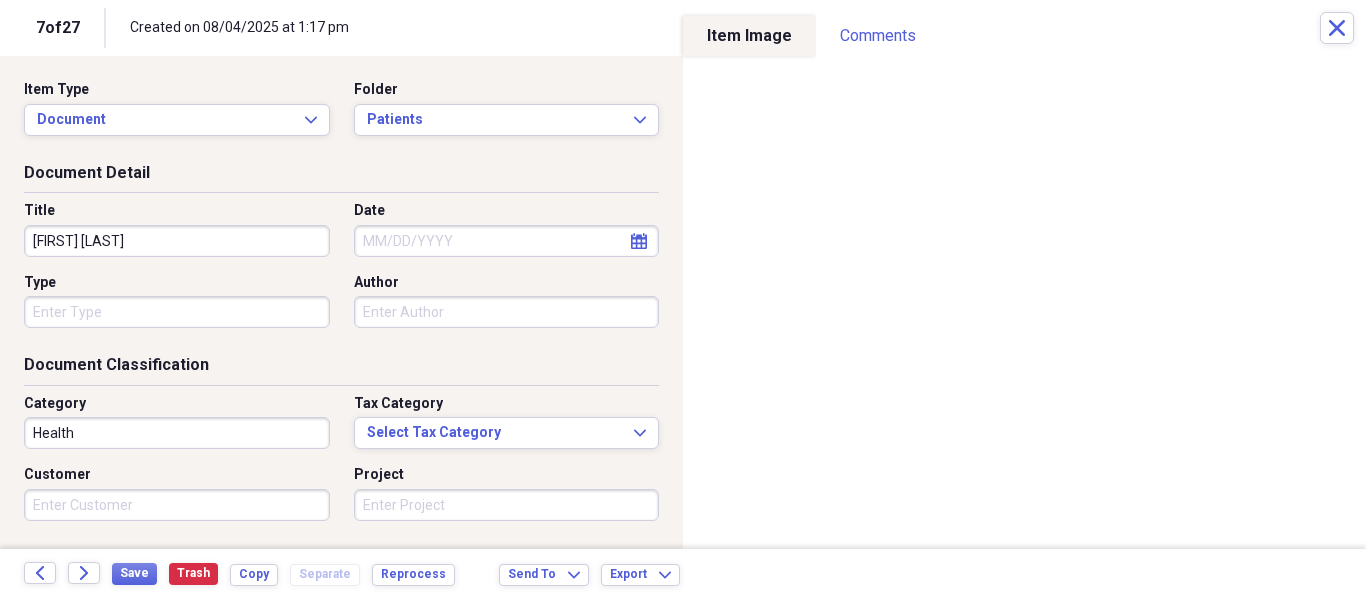 type on "[FIRST] [LAST]" 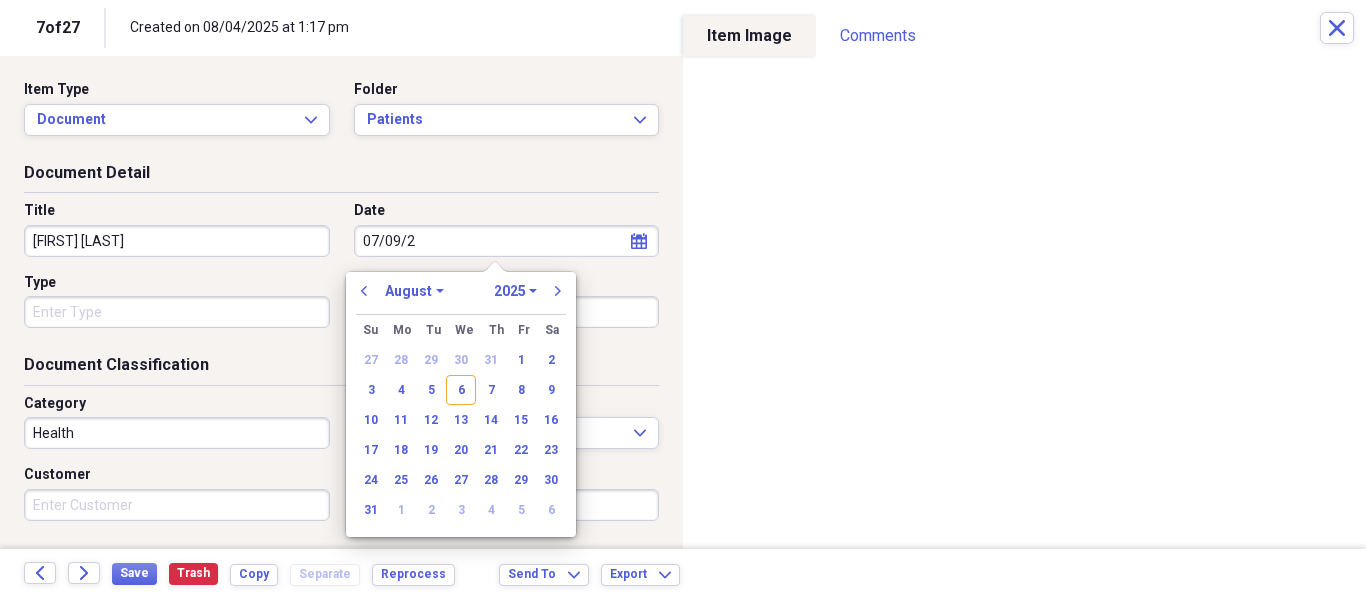 type on "[DATE]" 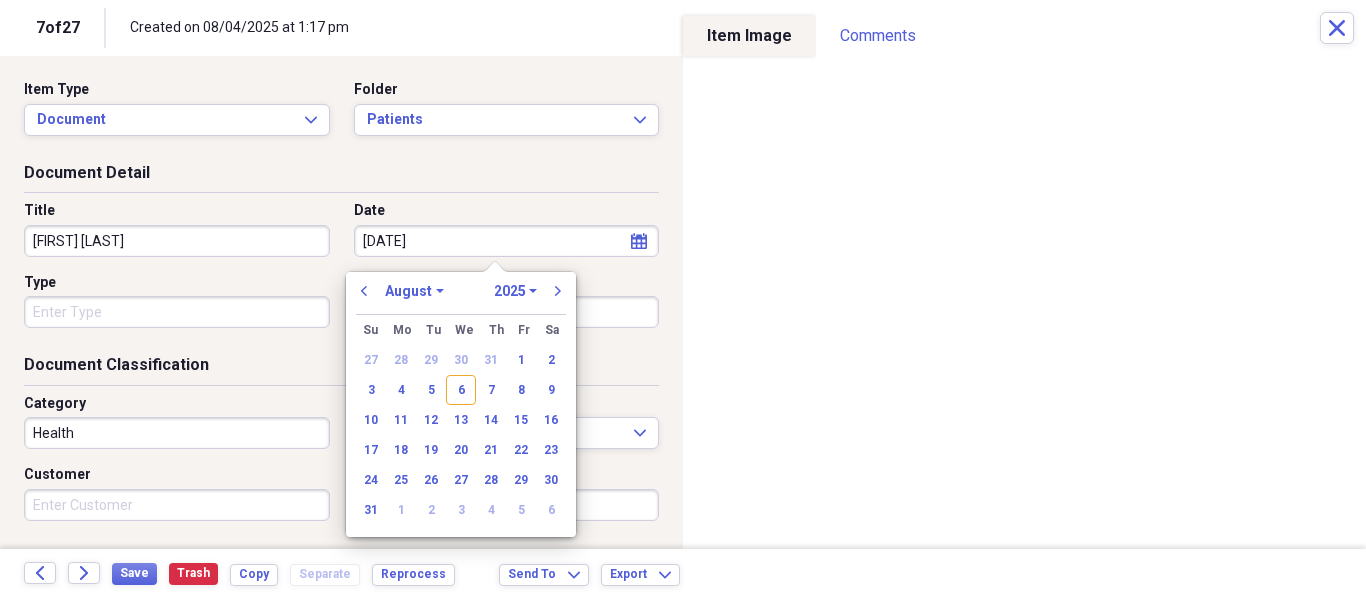 select on "6" 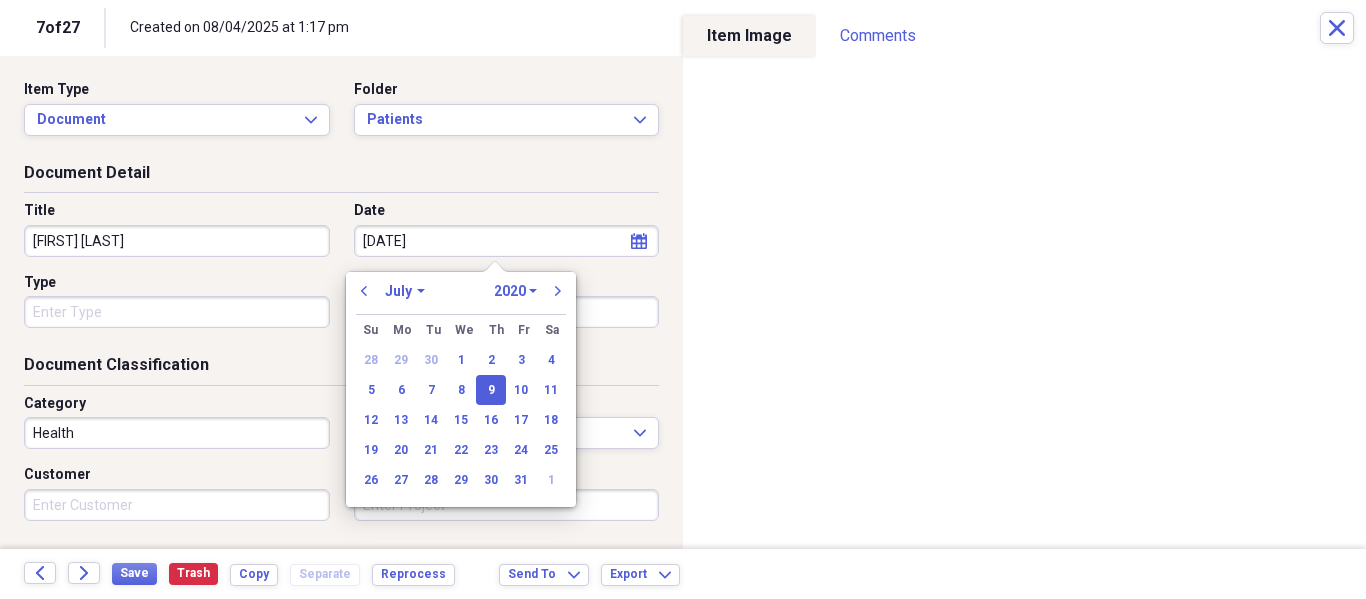 type on "07/09/2025" 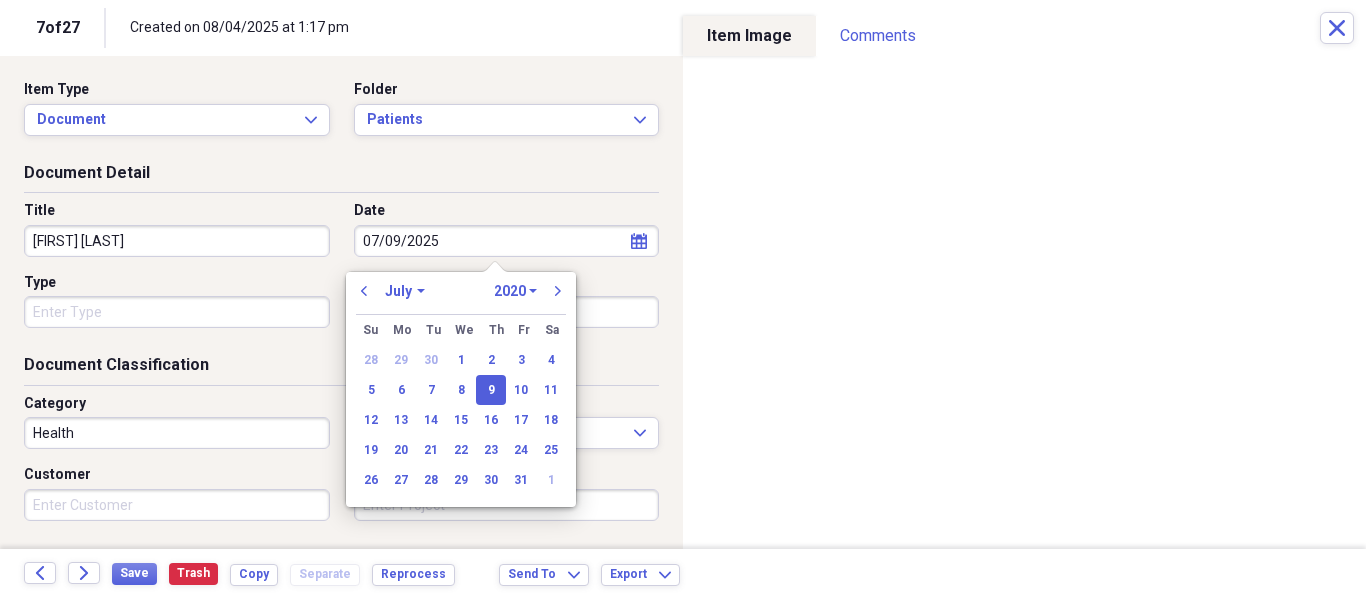 select on "2025" 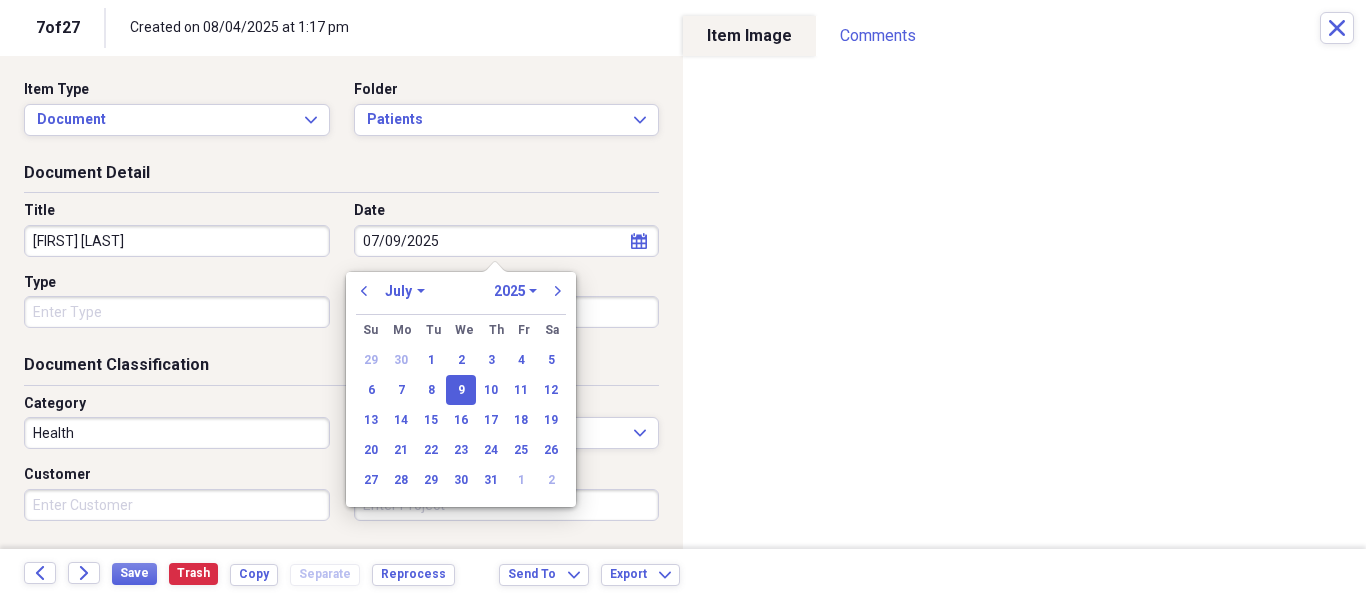 type on "07/09/2025" 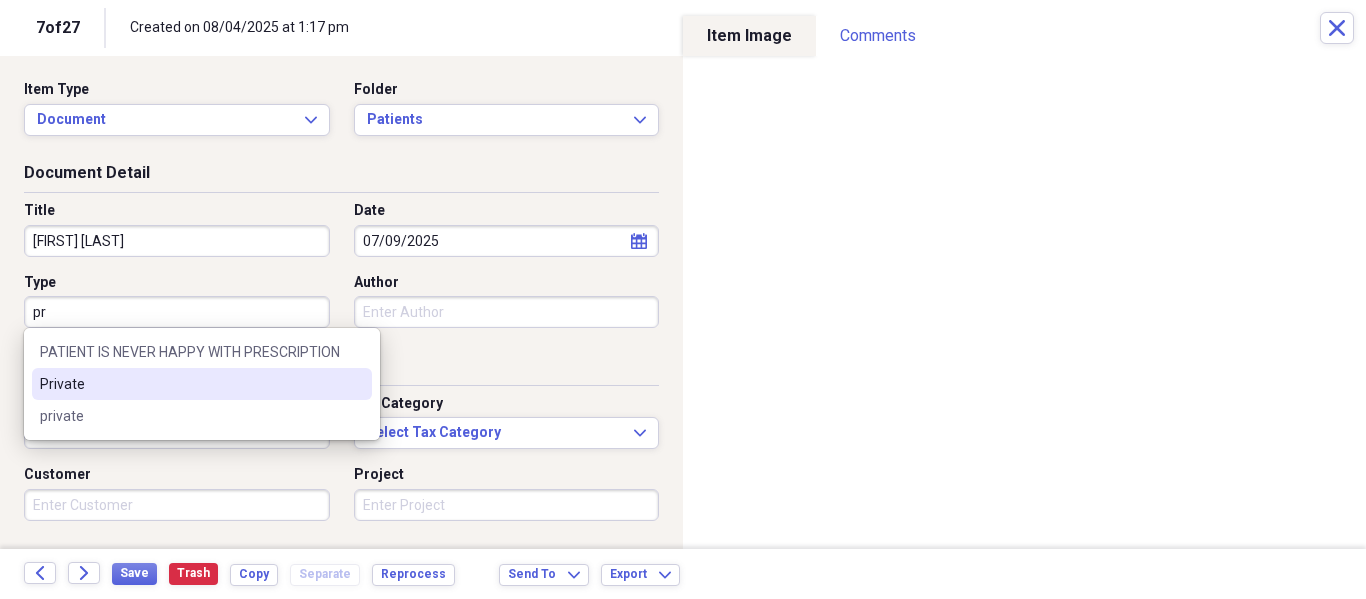 click on "Private" at bounding box center (202, 384) 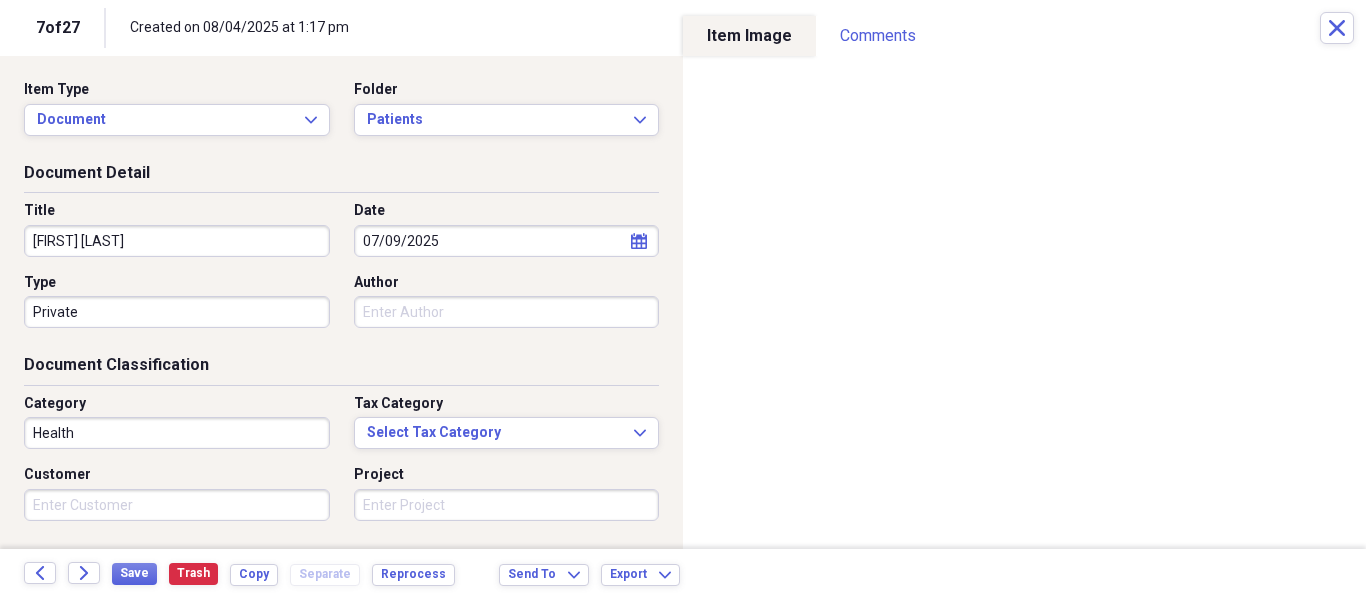 scroll, scrollTop: 243, scrollLeft: 0, axis: vertical 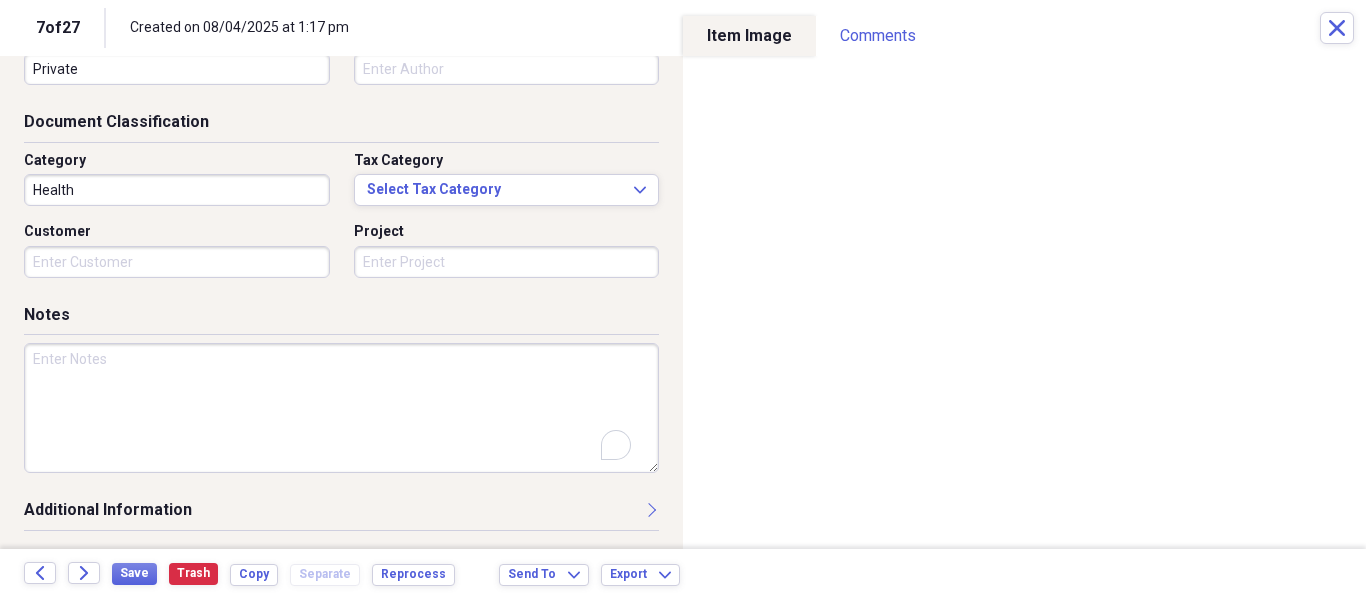 click at bounding box center (341, 408) 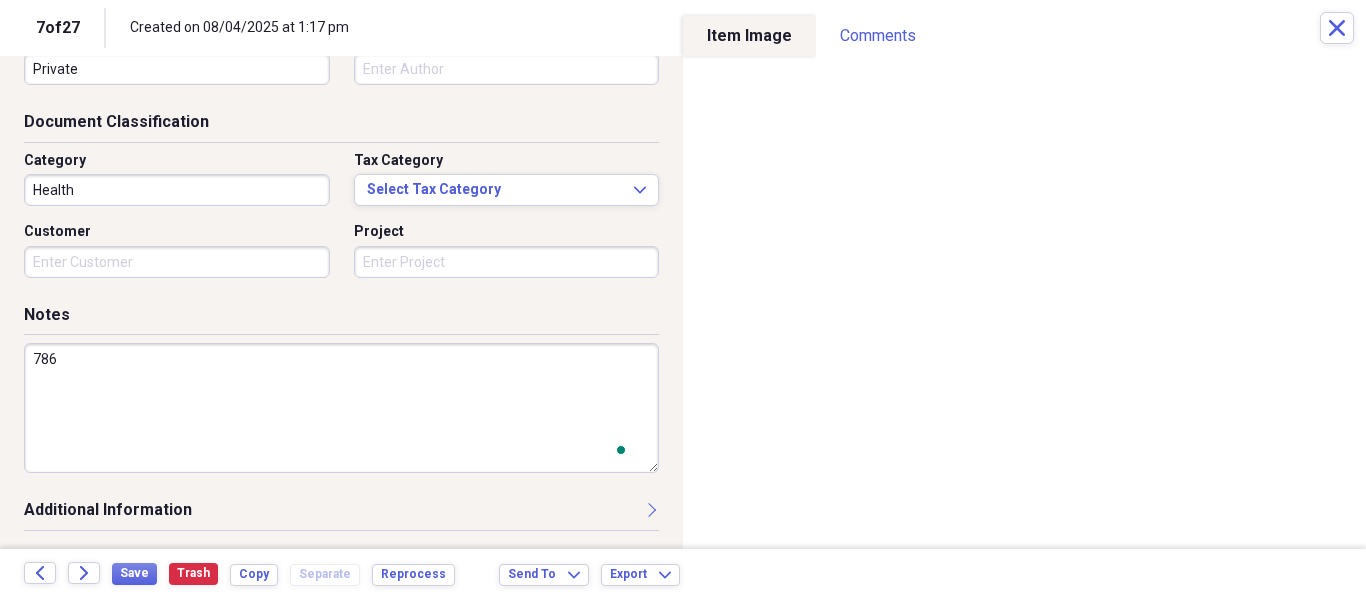 scroll, scrollTop: 243, scrollLeft: 0, axis: vertical 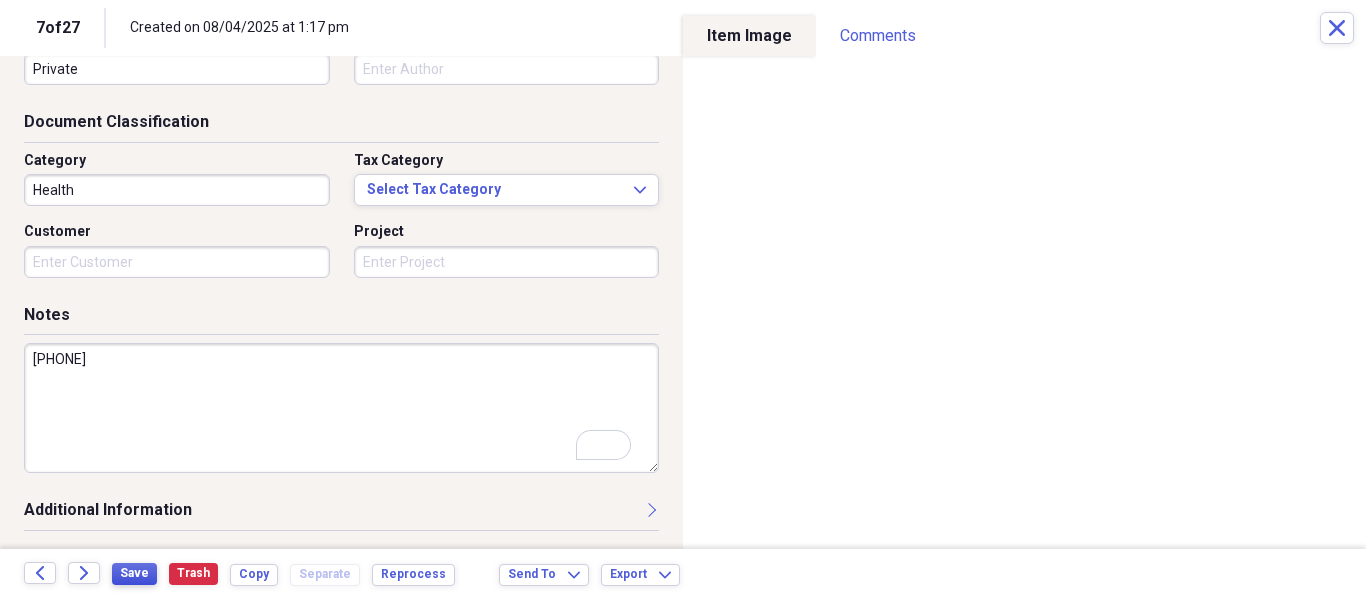 type on "[PHONE]" 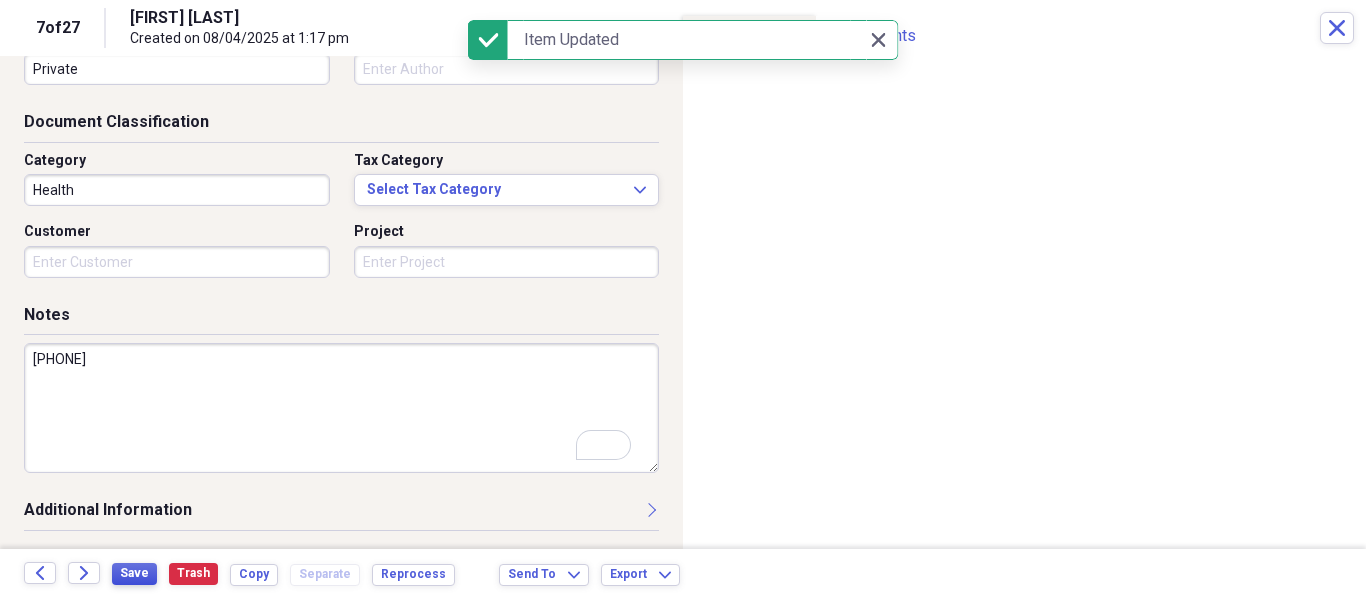 type on "[FIRST] [LAST]" 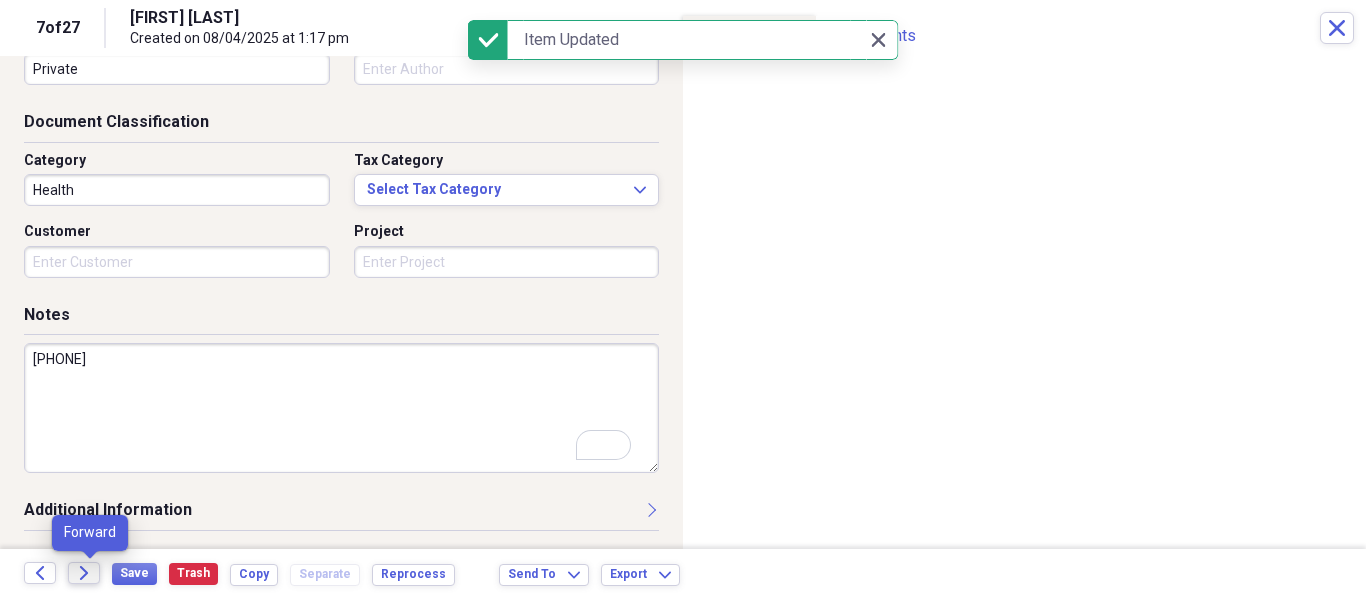 click on "Forward" 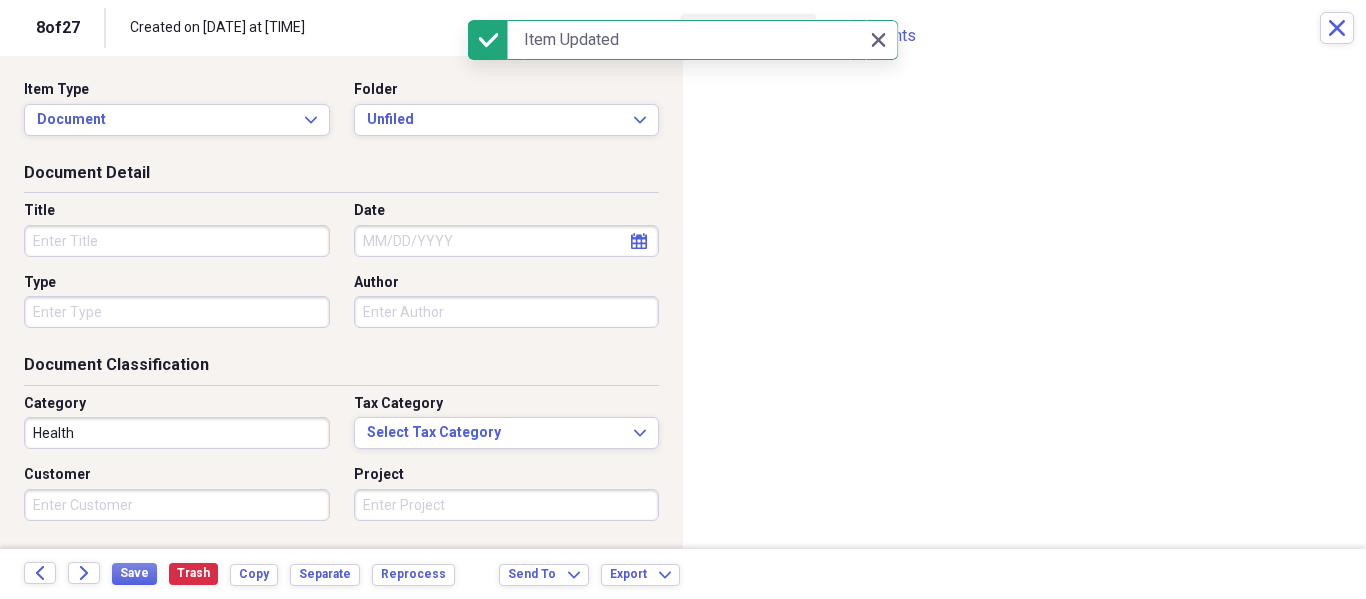 click on "Item Type Document Expand Folder Unfiled Expand" at bounding box center [341, 116] 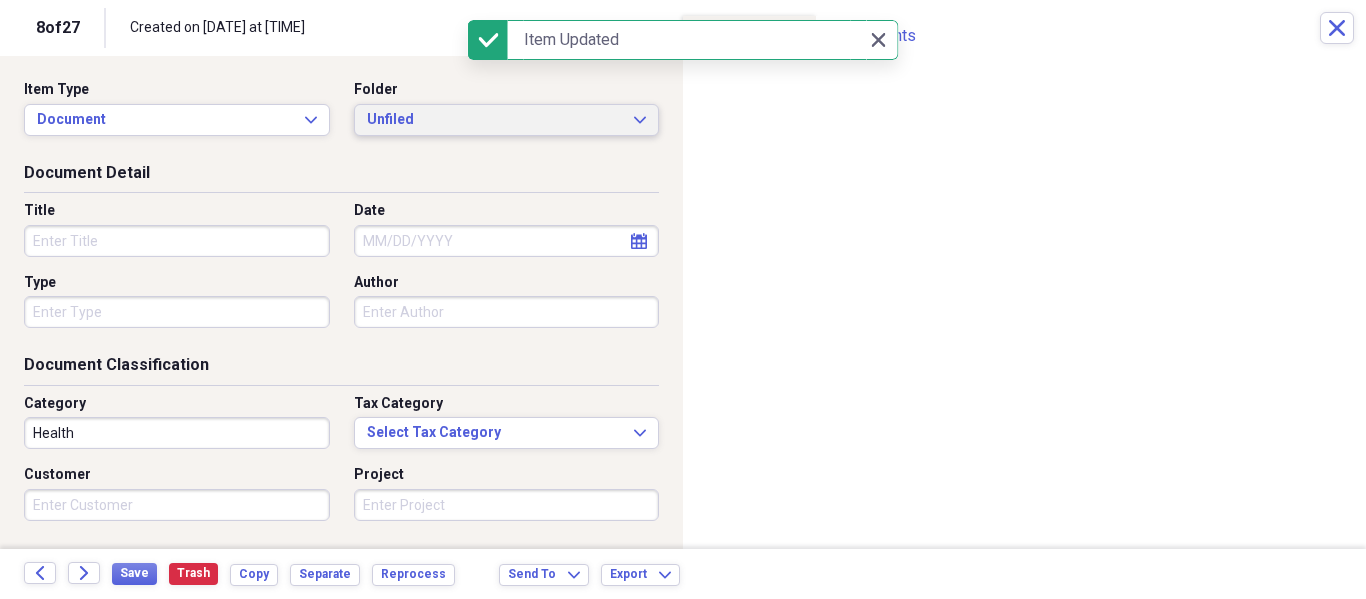 click on "Unfiled Expand" at bounding box center [507, 120] 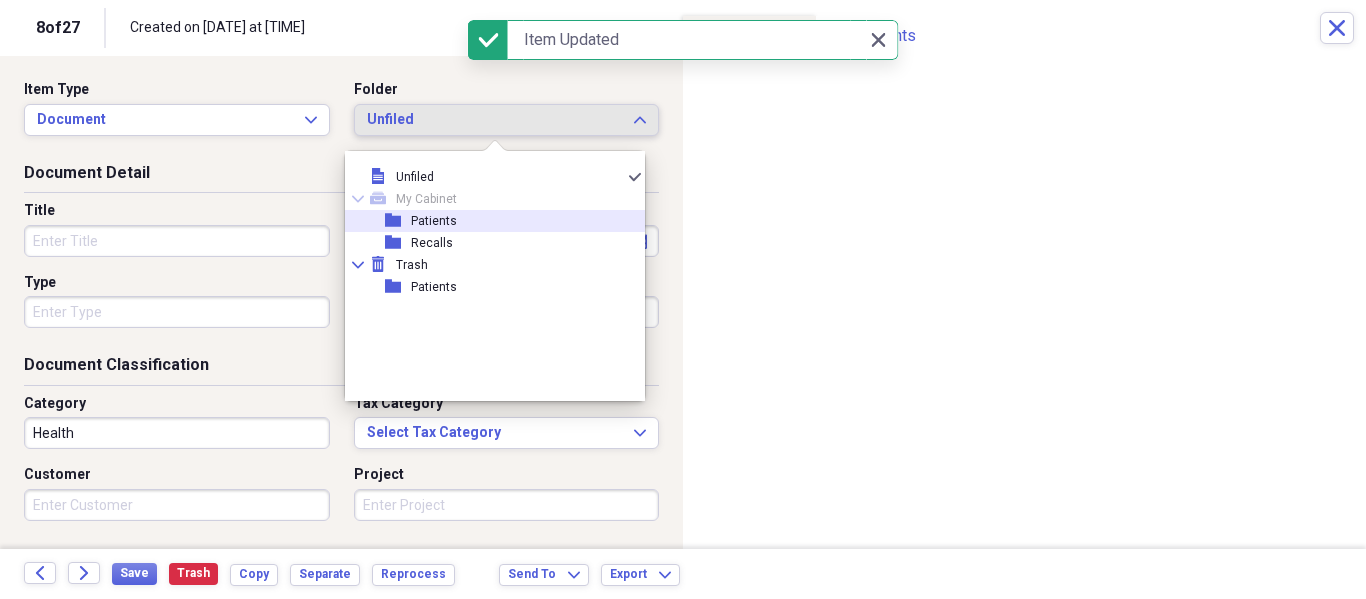 drag, startPoint x: 380, startPoint y: 228, endPoint x: 254, endPoint y: 225, distance: 126.035706 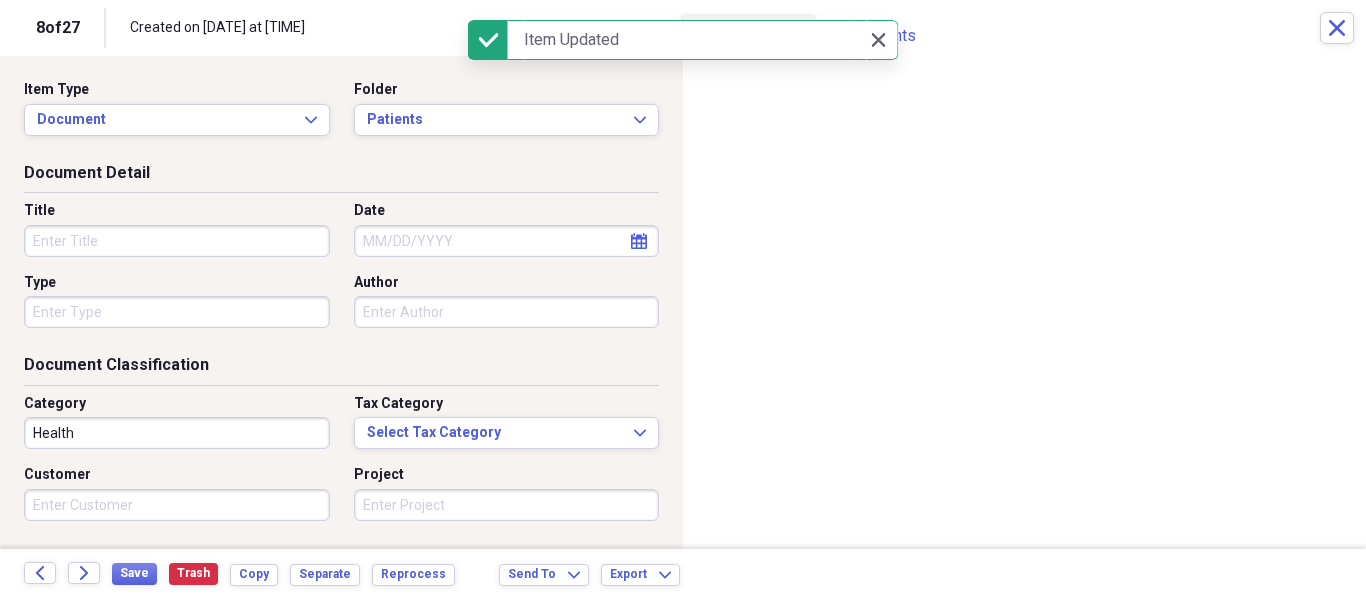 click on "Title" at bounding box center [177, 241] 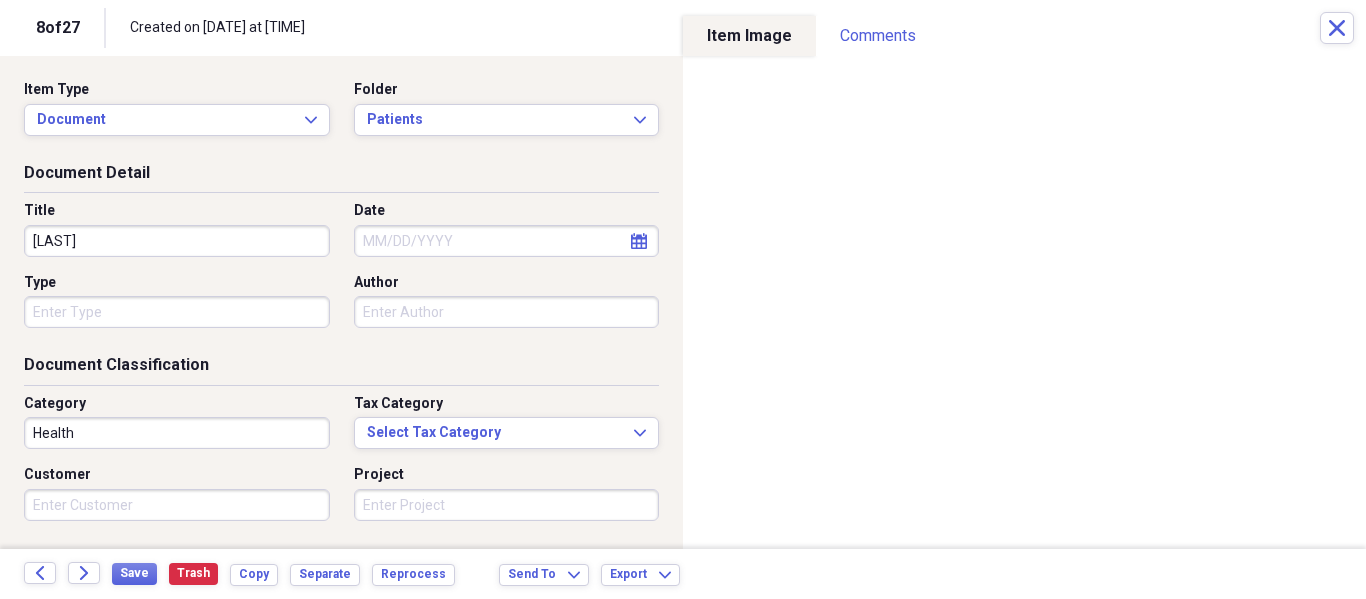 type on "[LAST]" 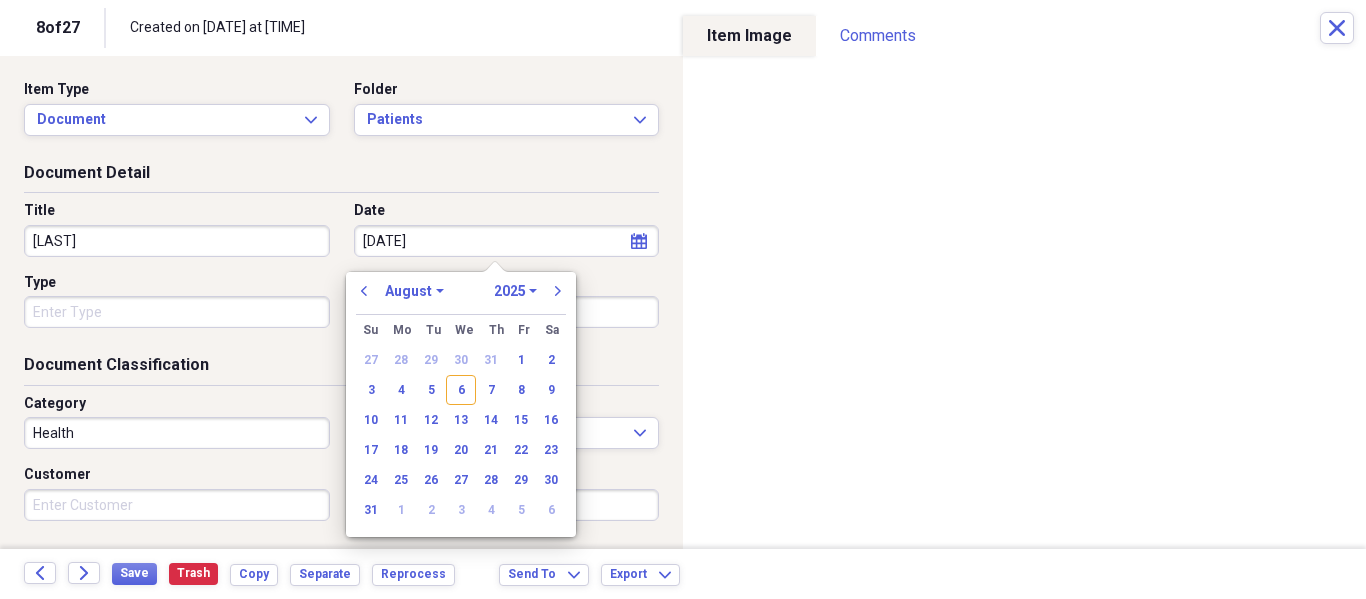 type on "07/24/2" 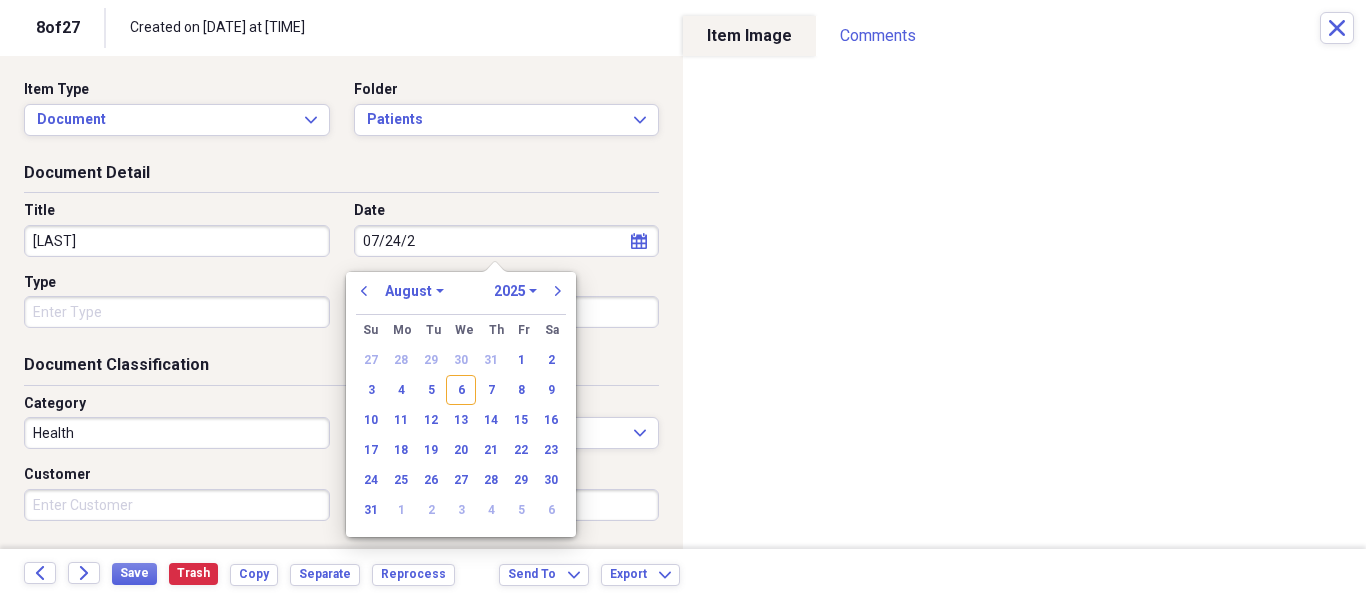 select on "6" 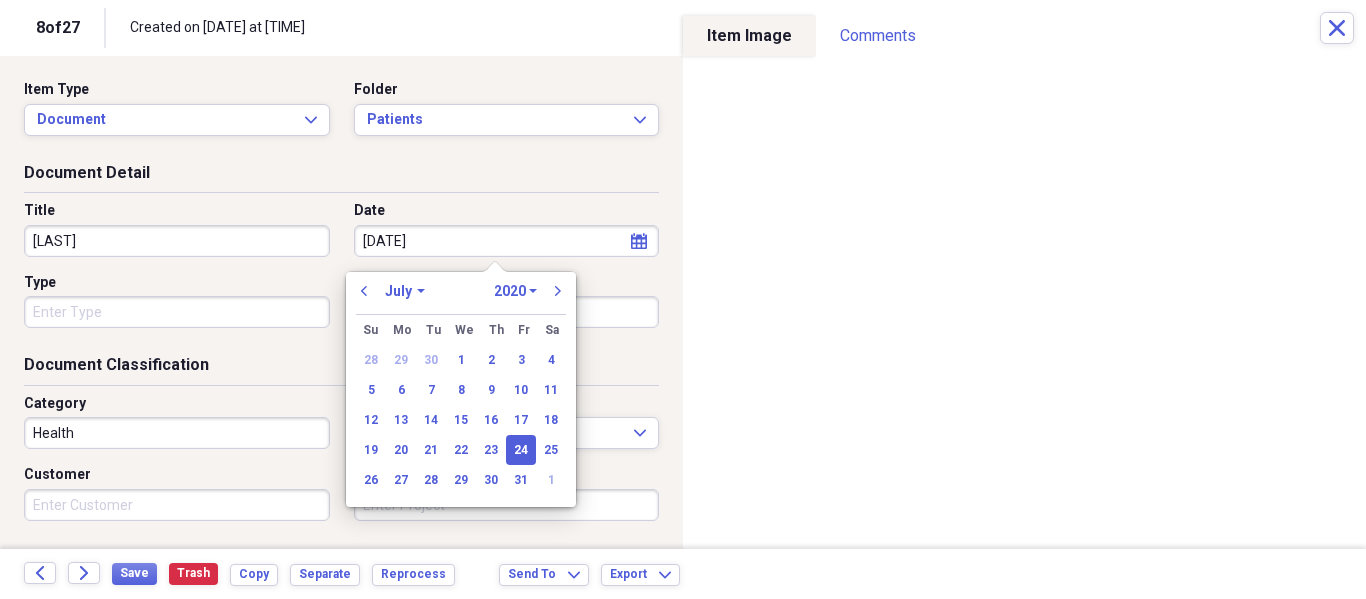 type on "07/24/2025" 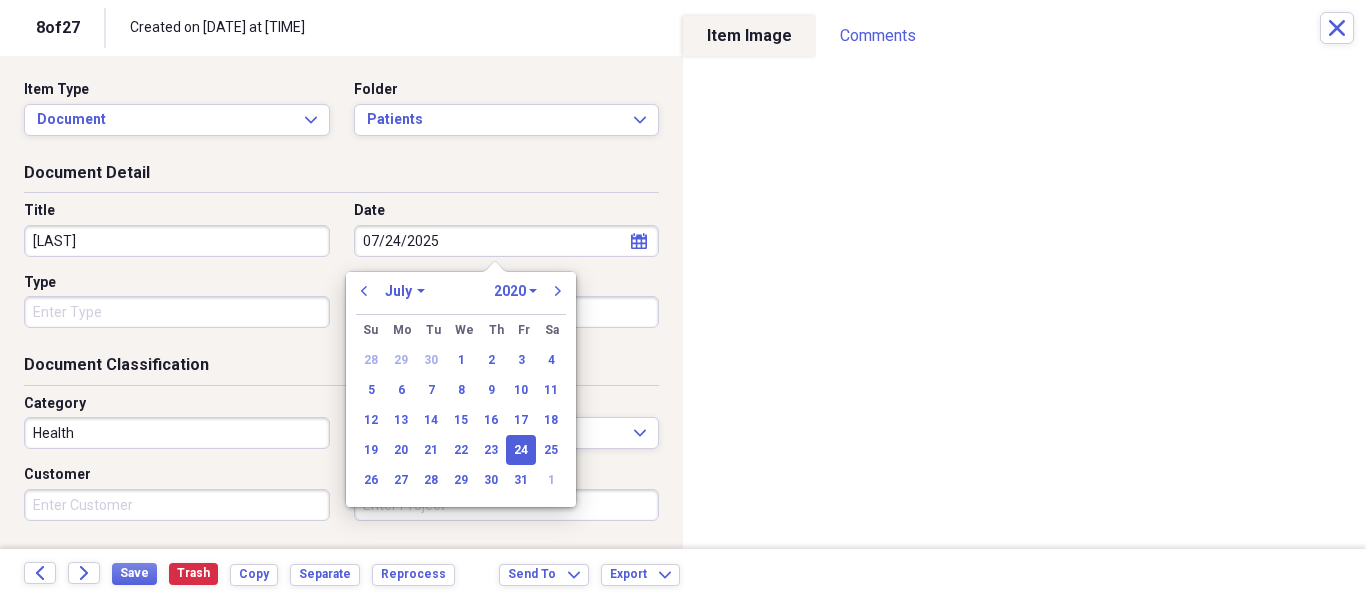 select on "2025" 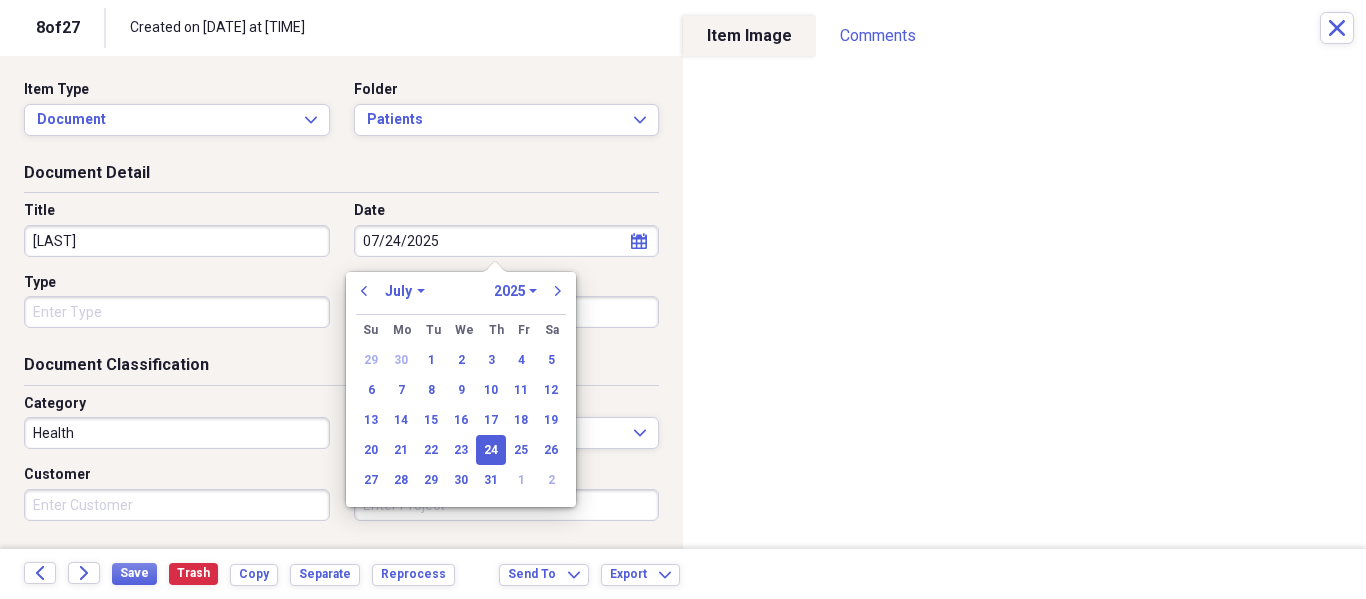 type on "07/24/2025" 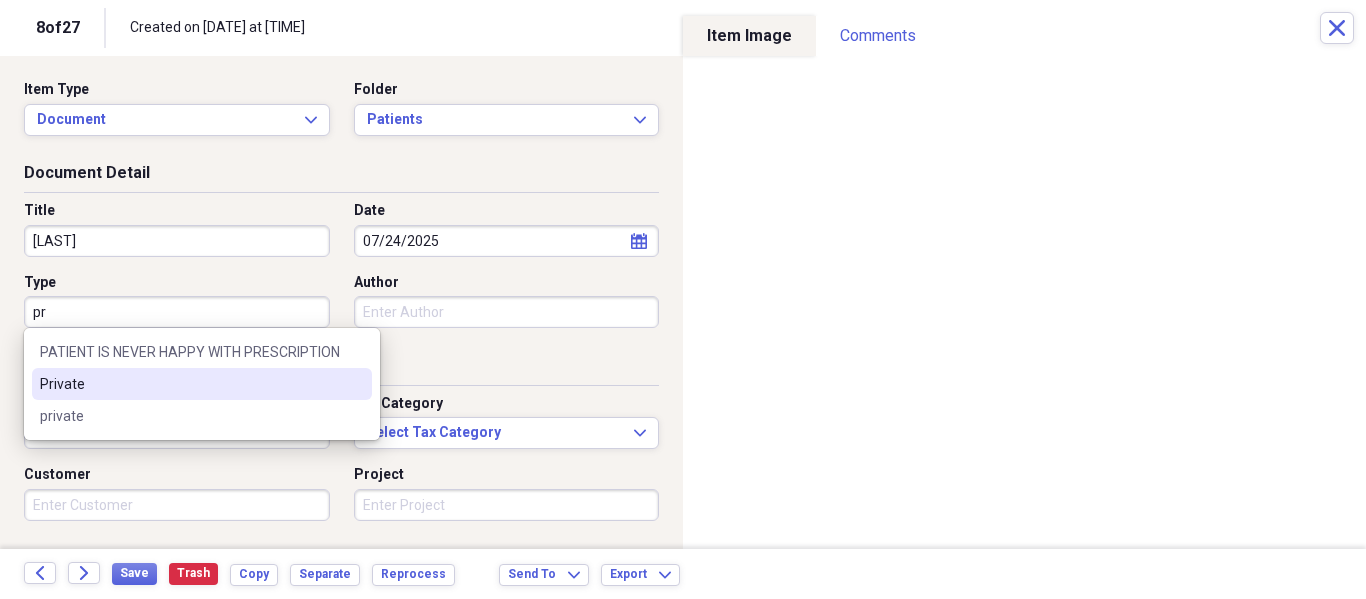 click on "Private" at bounding box center [190, 384] 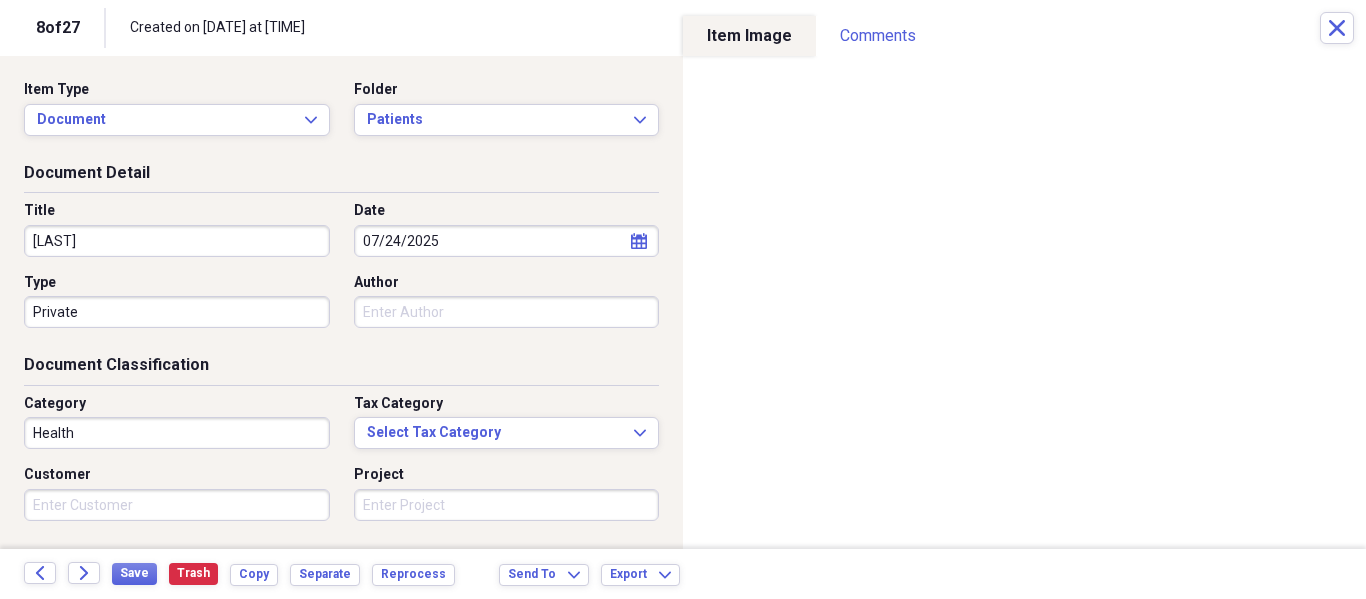 scroll, scrollTop: 243, scrollLeft: 0, axis: vertical 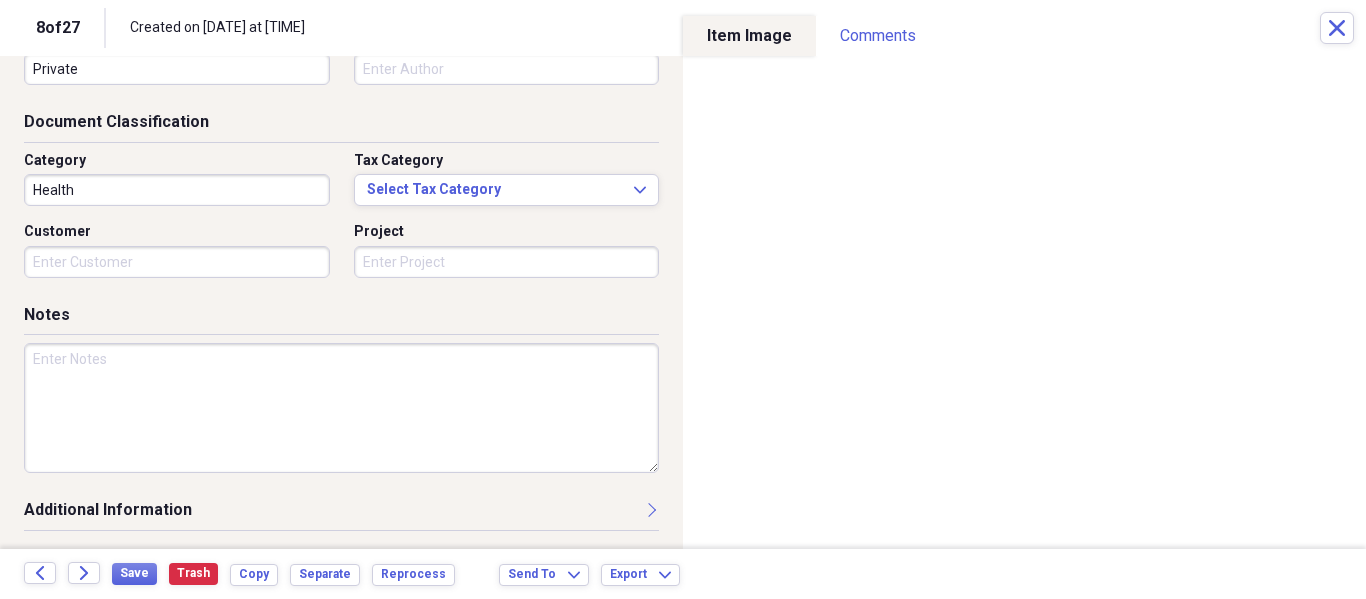 click at bounding box center (341, 408) 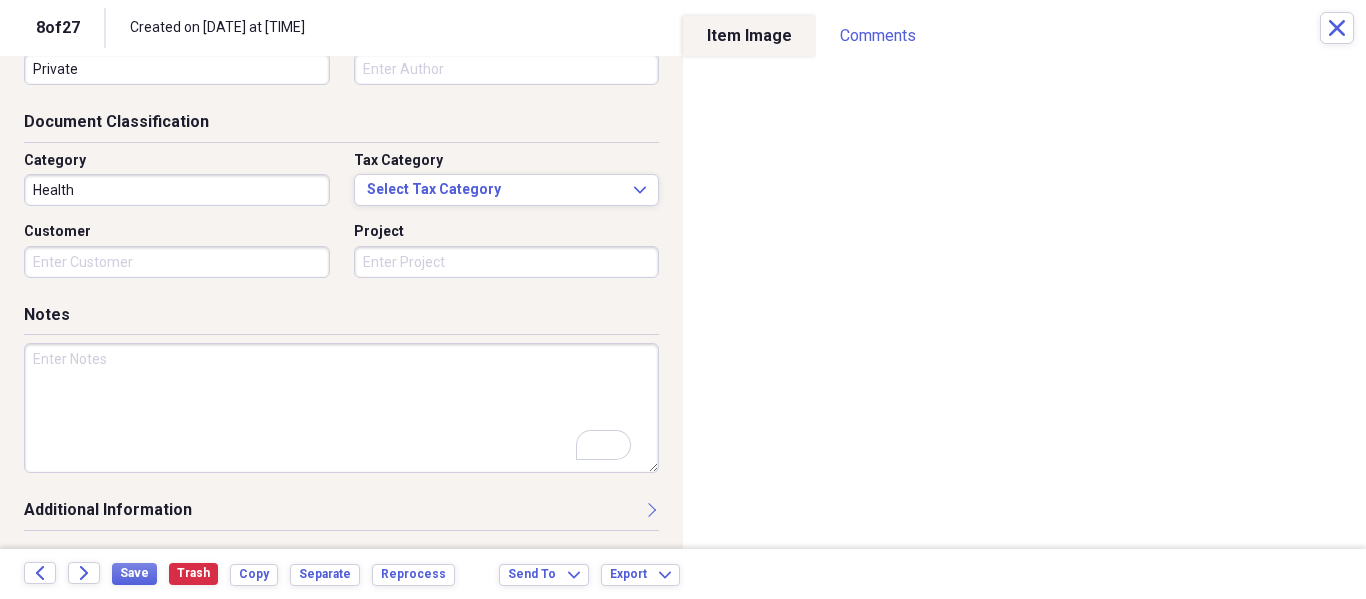 scroll, scrollTop: 243, scrollLeft: 0, axis: vertical 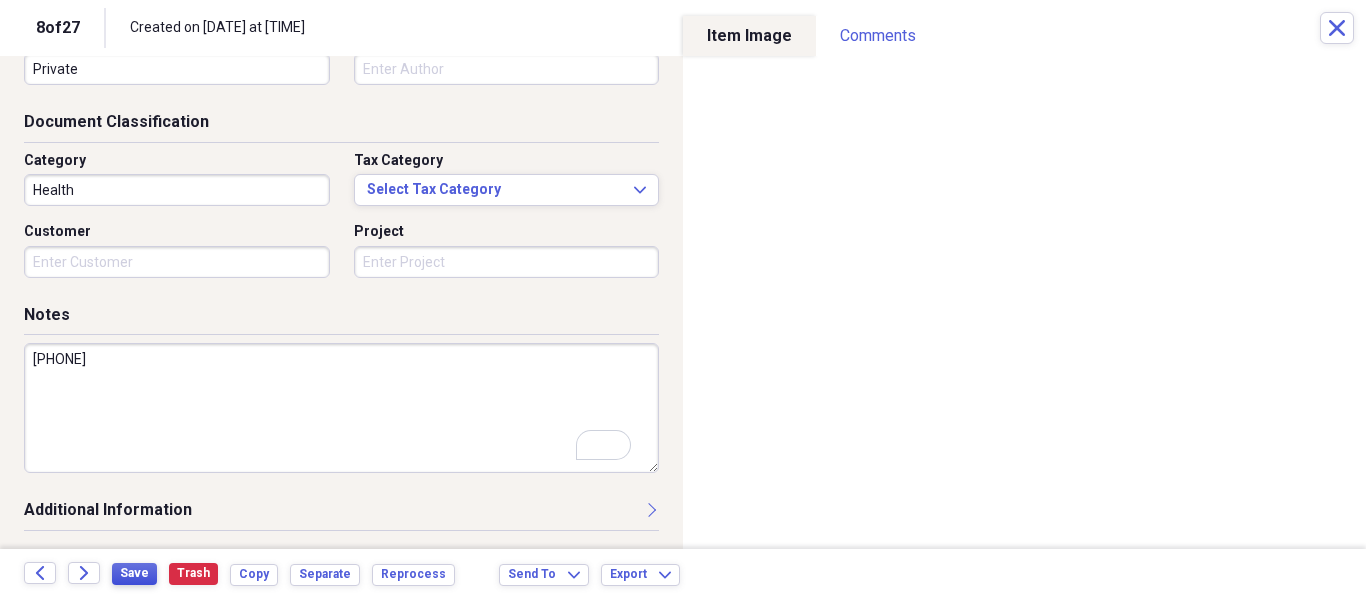 type on "[PHONE]" 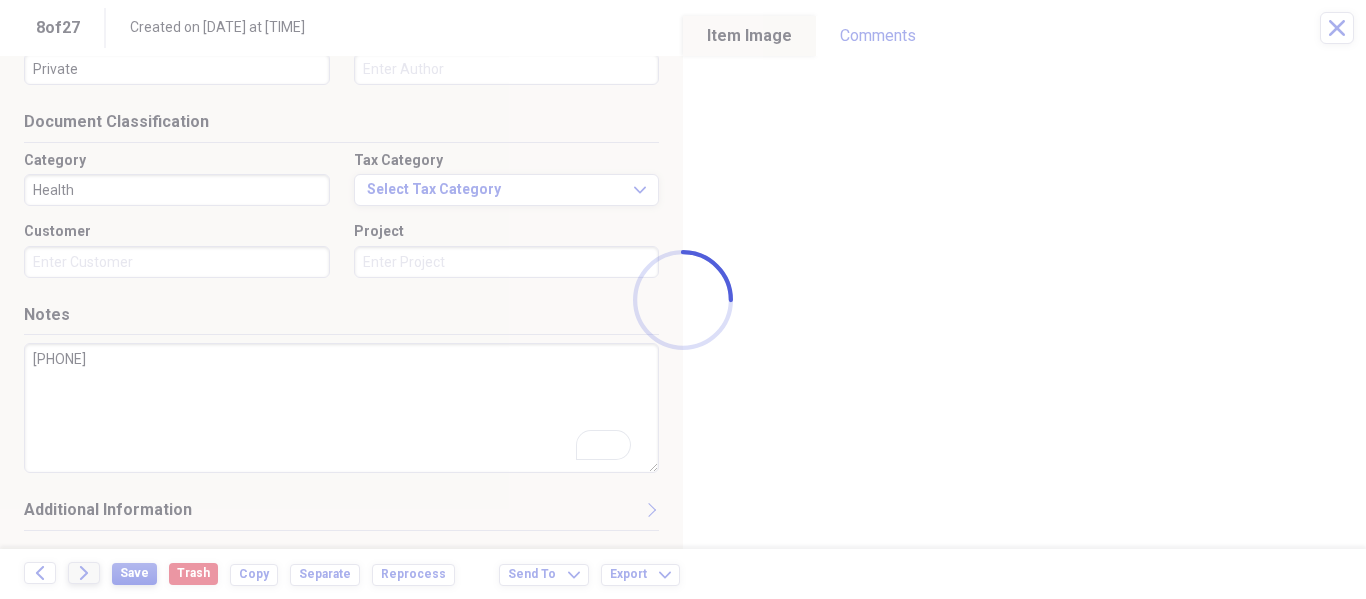 type on "[LAST]" 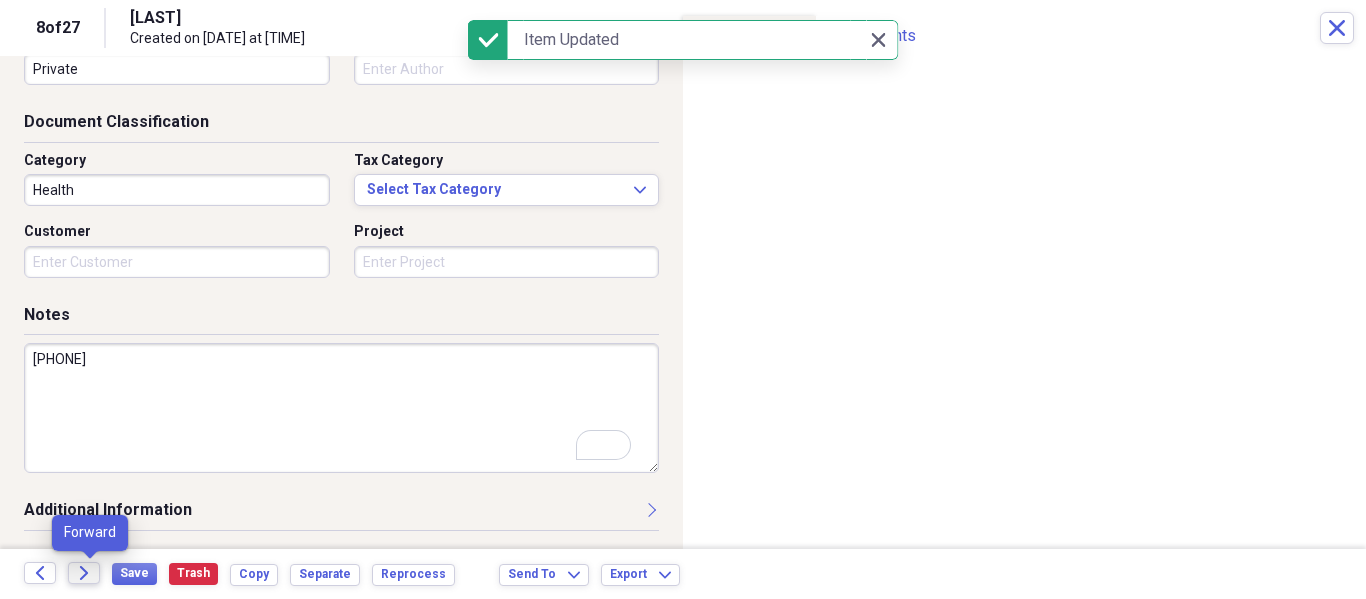 click on "Forward" 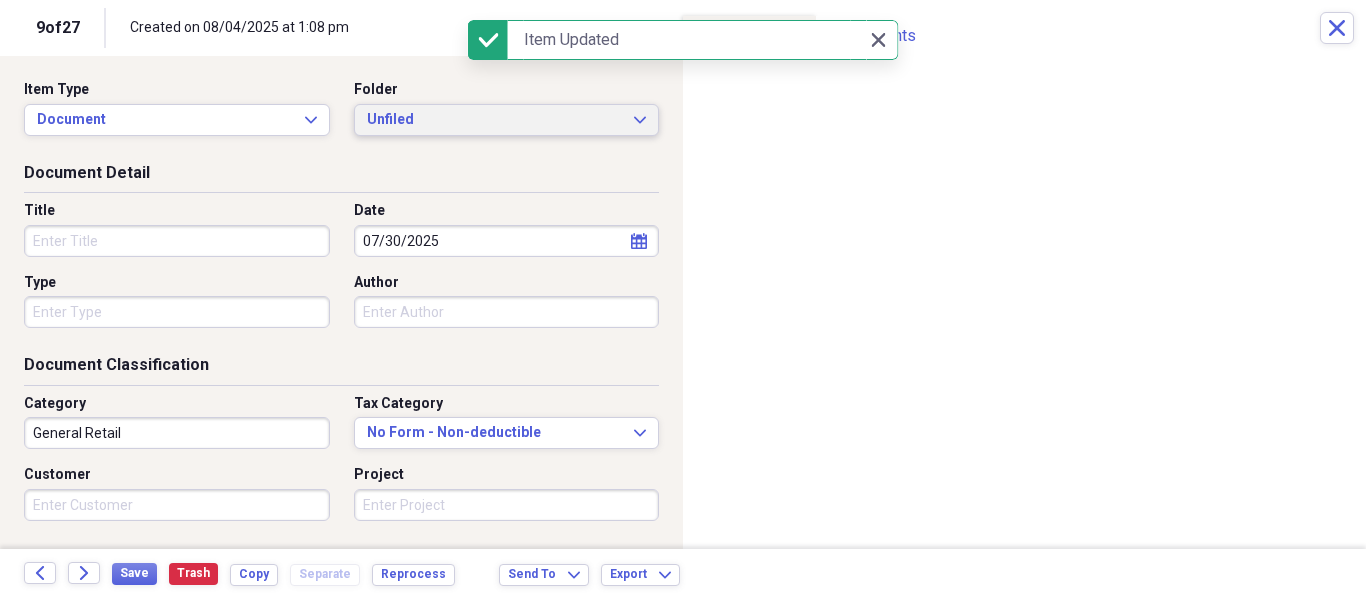 click on "Unfiled Expand" at bounding box center (507, 120) 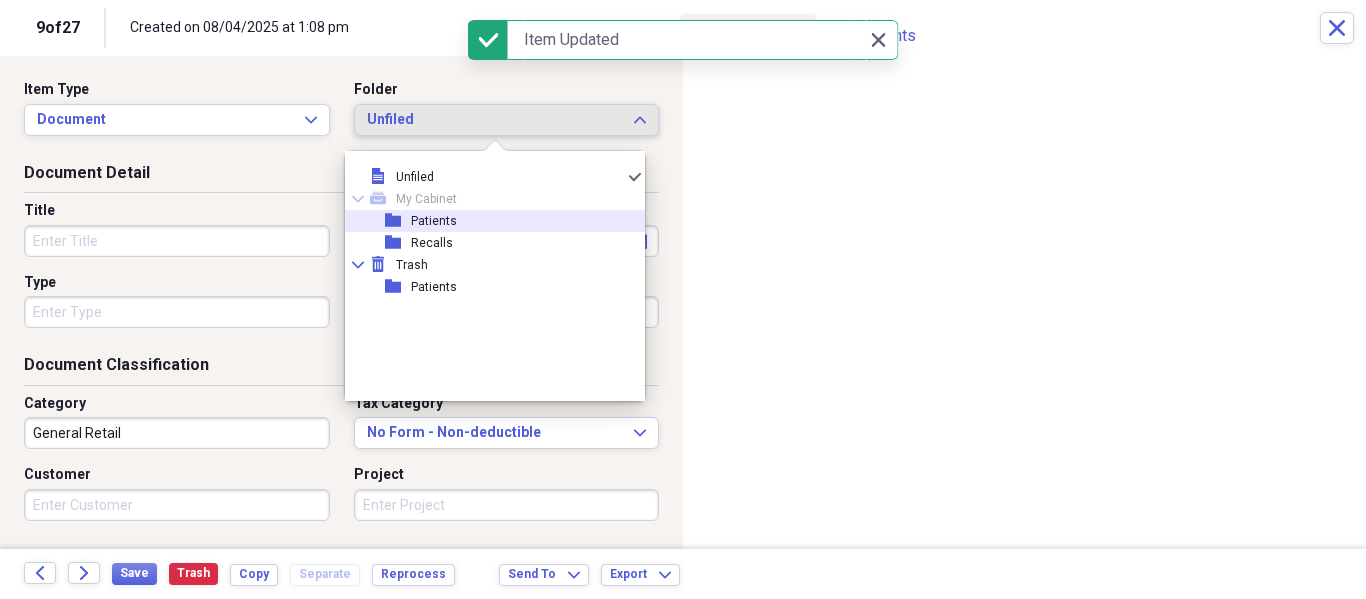 click on "folder Patients" at bounding box center (487, 221) 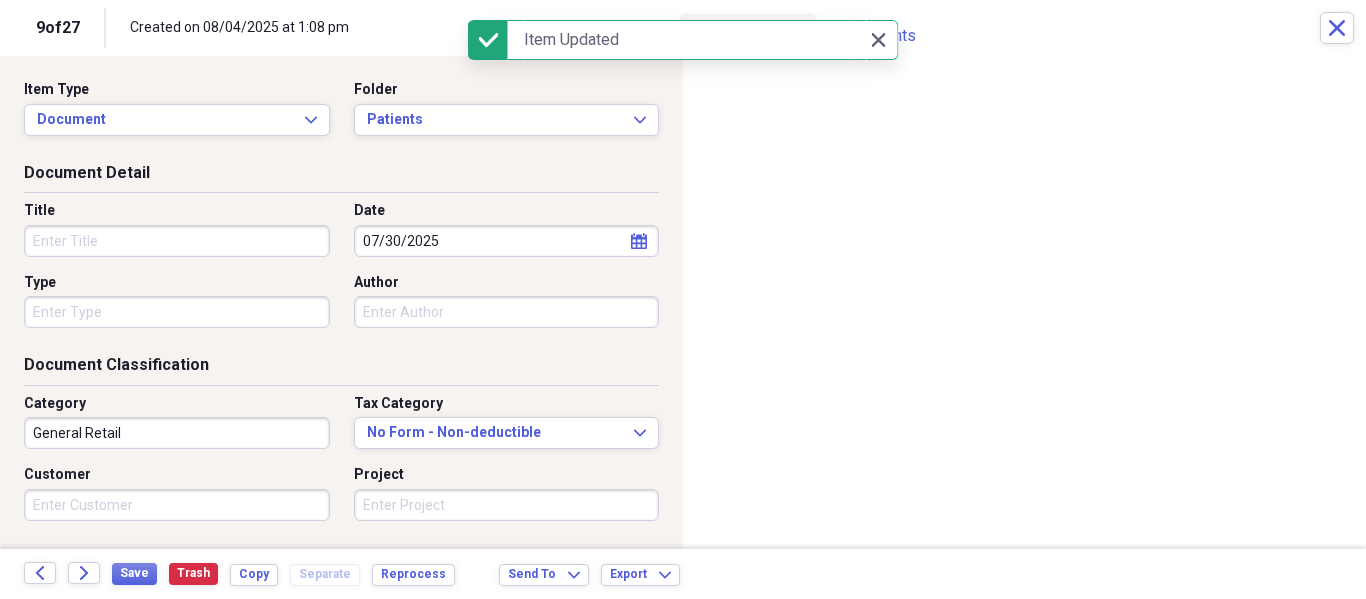 click on "Title" at bounding box center (177, 241) 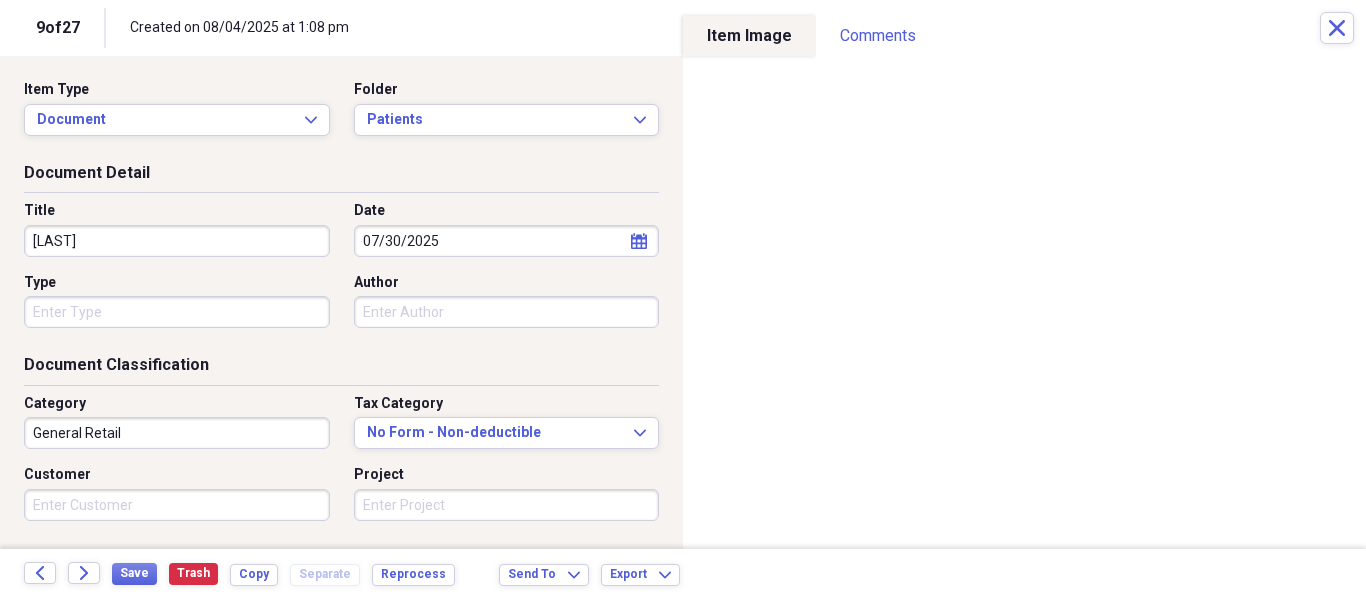 type on "[LAST]" 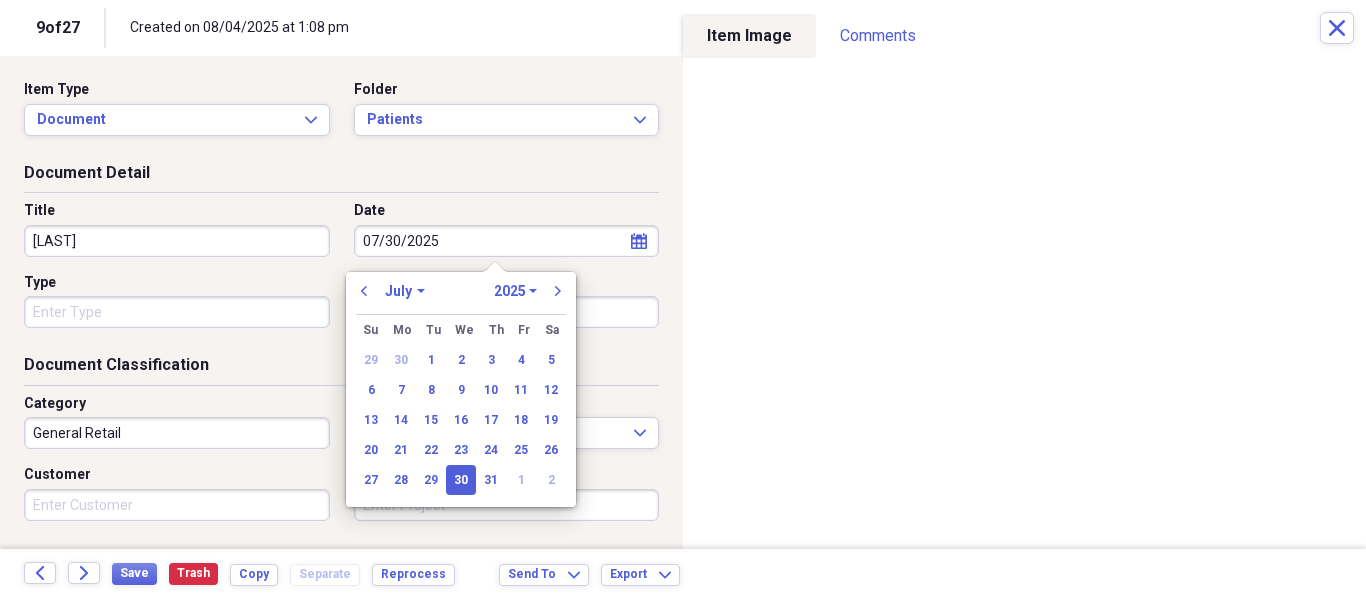 click on "07/30/2025" at bounding box center [507, 241] 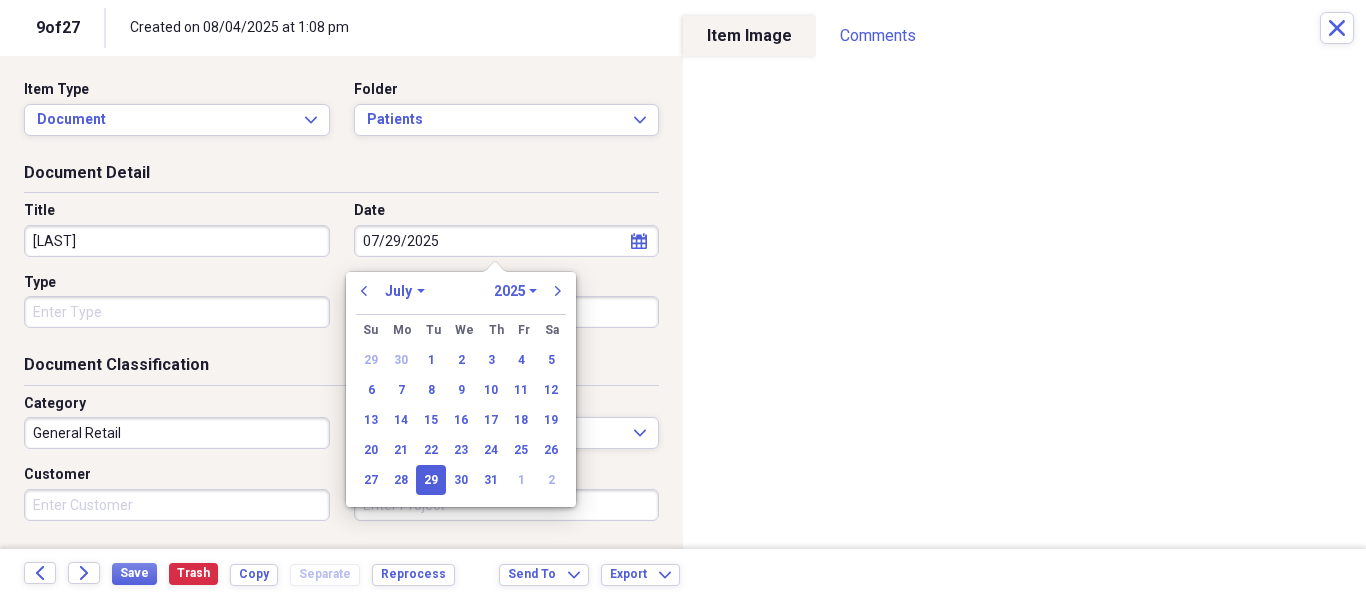 type on "07/29/2025" 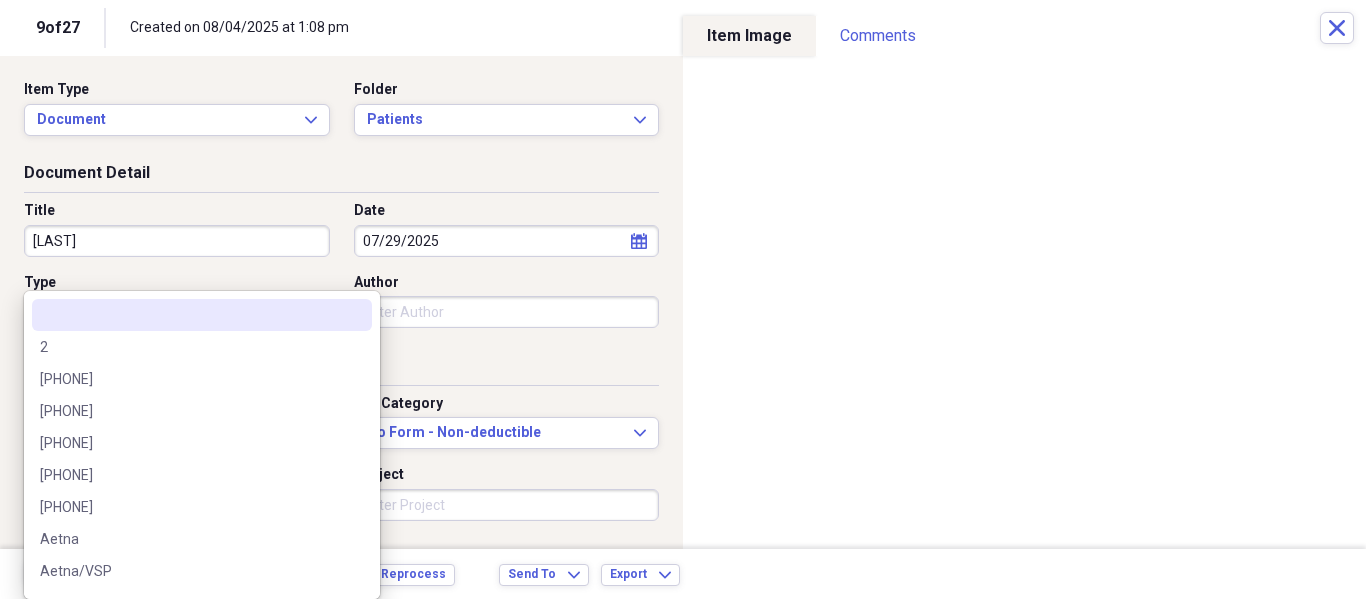 click on "02/21/2025 [FIRST] [LAST] Private Technology NeatConnect Patients 06/07/2025 [FIRST] [LAST] Private Health NeatConnect Patients 08/04/2025 [FIRST] [LAST] Private Health NeatConnect Patients 07/19/2025 [FIRST] [LAST] Private Health NeatConnect Patients 08/02/2025 [FIRST] [LAST] Private Health NeatConnect Patients 08/01/2025 [FIRST] [LAST] Private Health NeatConnect Patients 07/09/2025 [FIRST] [LAST] Private Health NeatConnect Patients 07/24/2025 [FIRST] [LAST] Private Health" at bounding box center [683, 299] 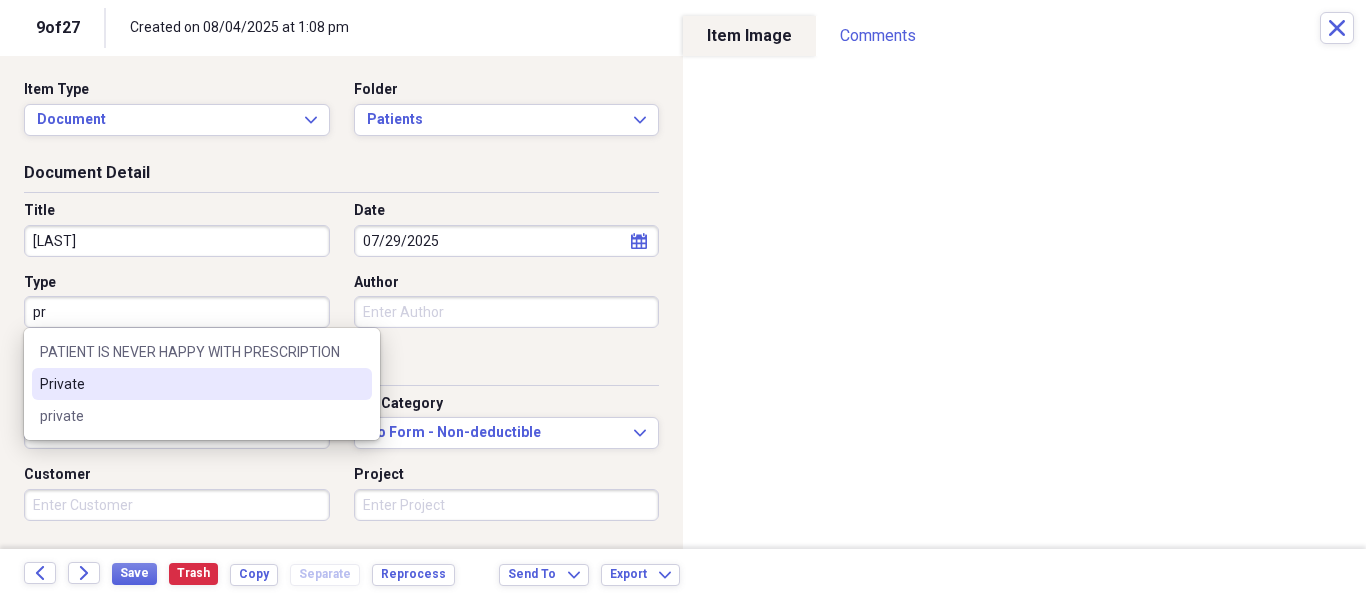 click on "Private" at bounding box center [202, 384] 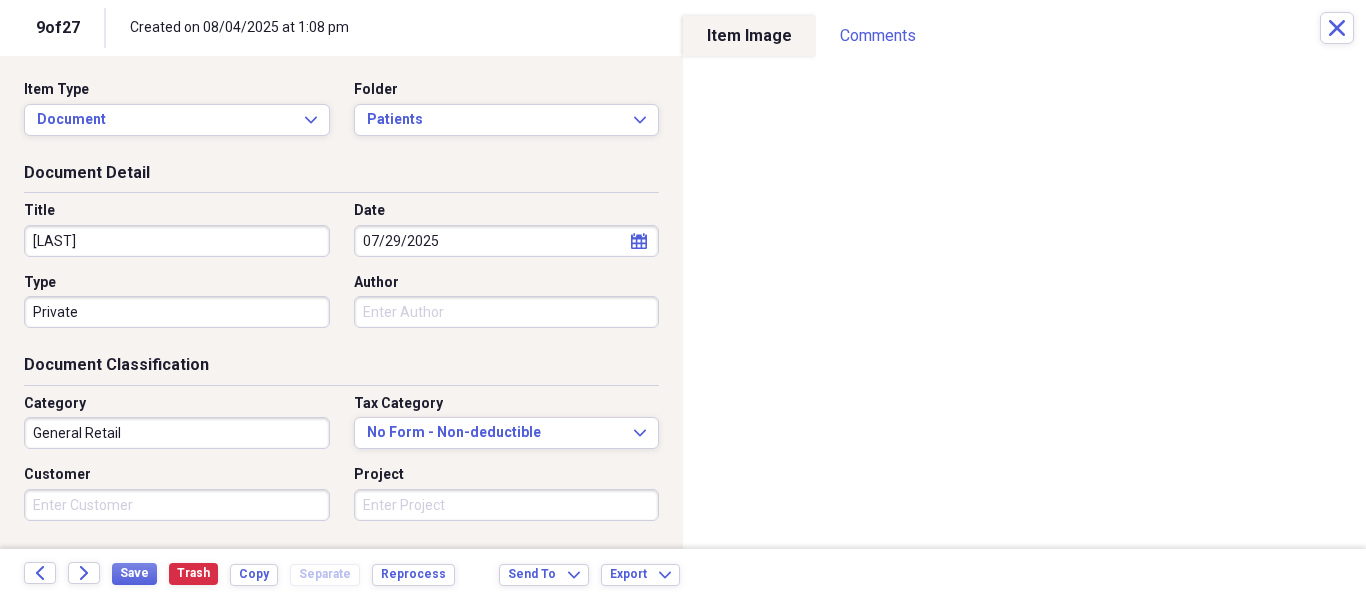 scroll, scrollTop: 243, scrollLeft: 0, axis: vertical 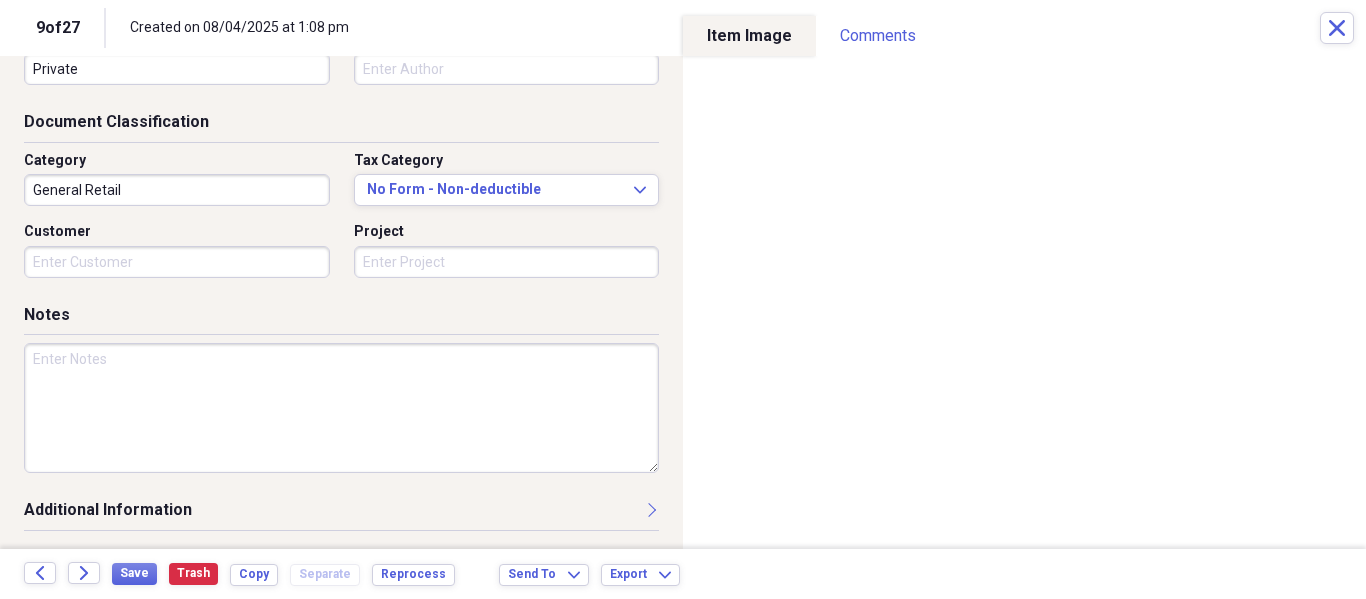 click at bounding box center (341, 408) 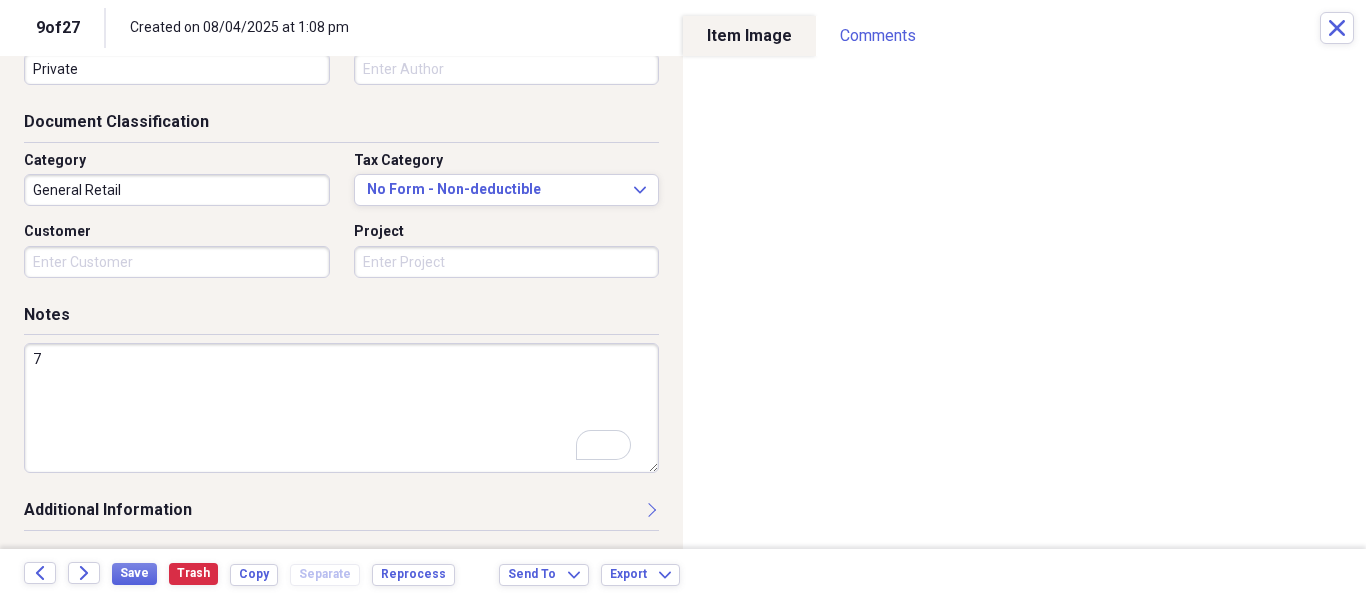 scroll, scrollTop: 243, scrollLeft: 0, axis: vertical 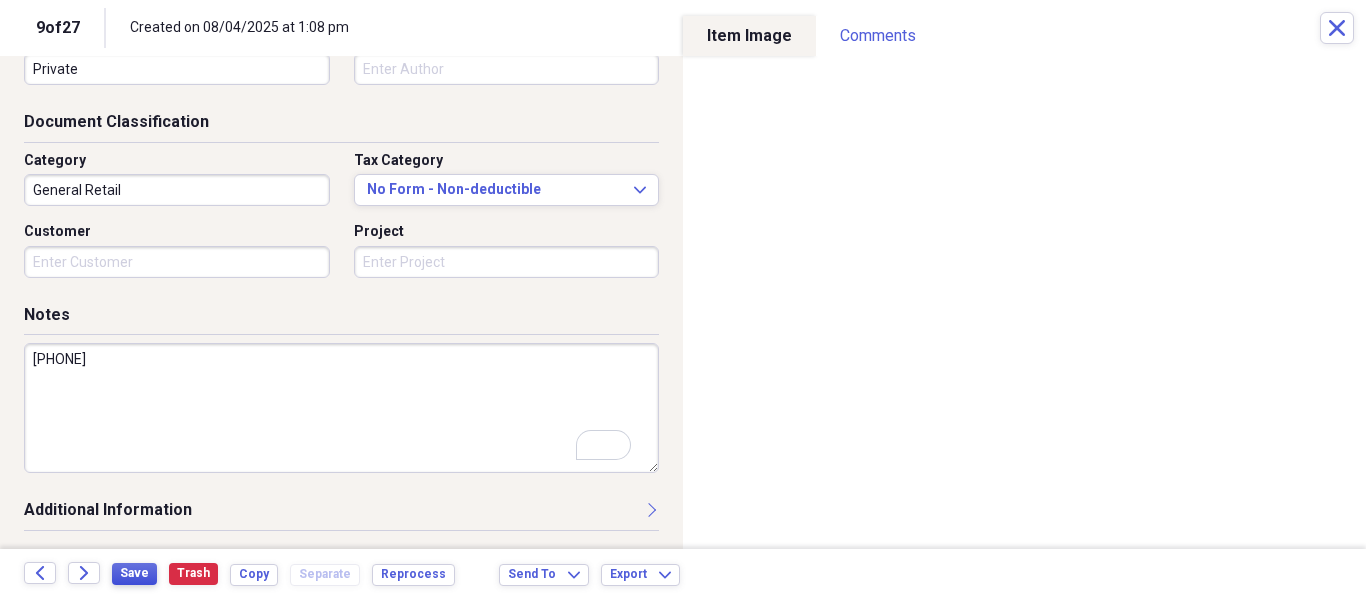type on "[PHONE]" 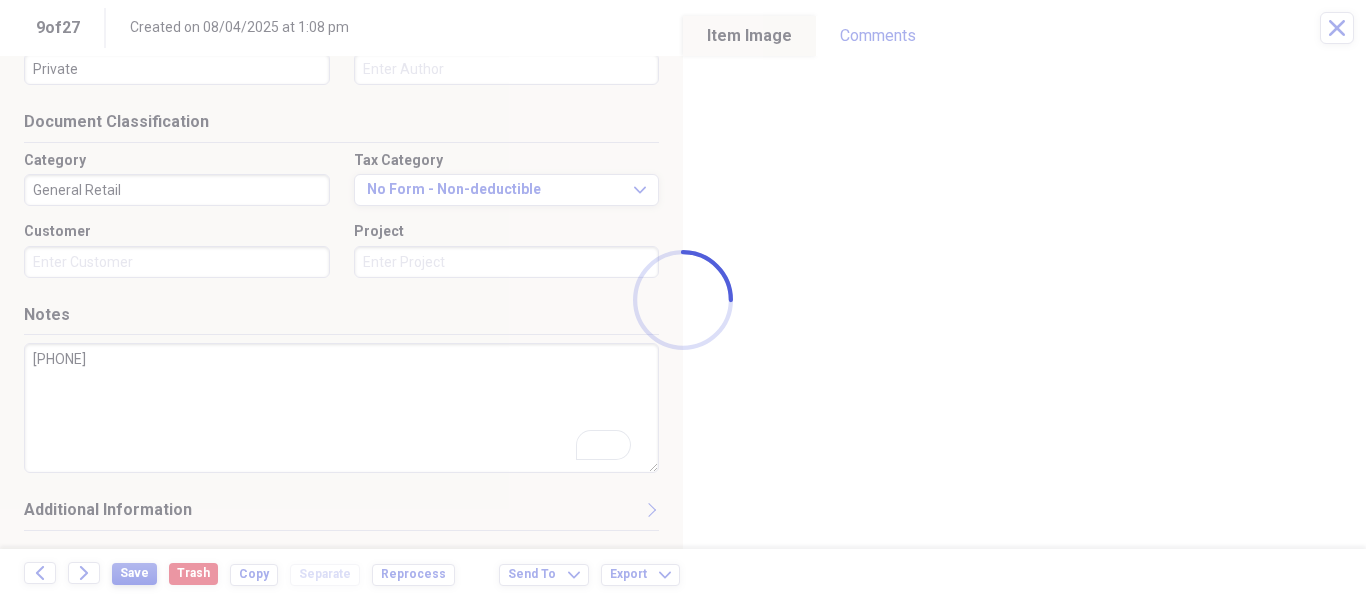 type on "[LAST]" 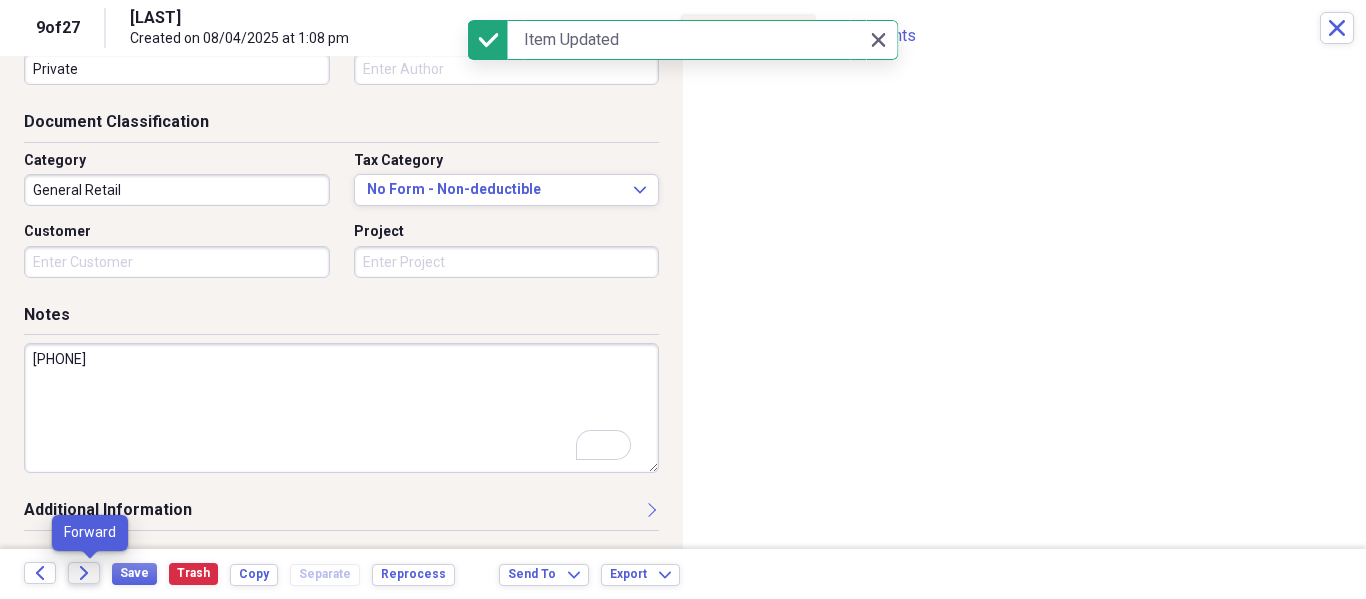 click on "Forward" 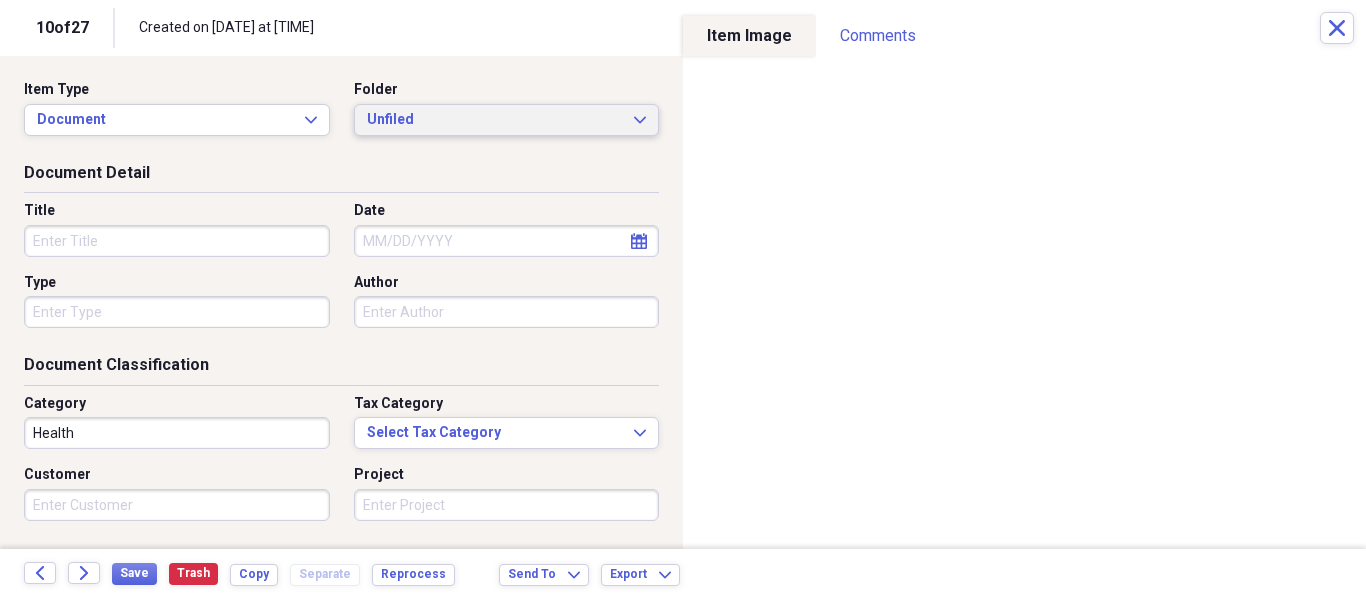 click on "Unfiled" at bounding box center [495, 120] 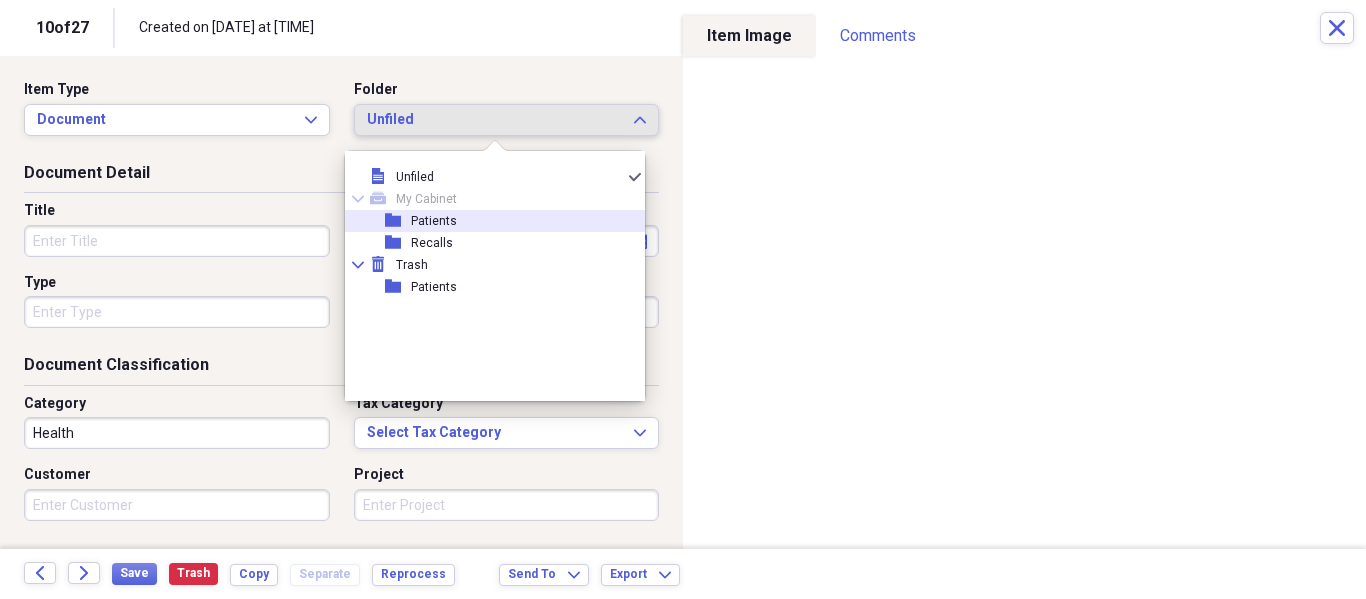 click on "Patients" at bounding box center (434, 221) 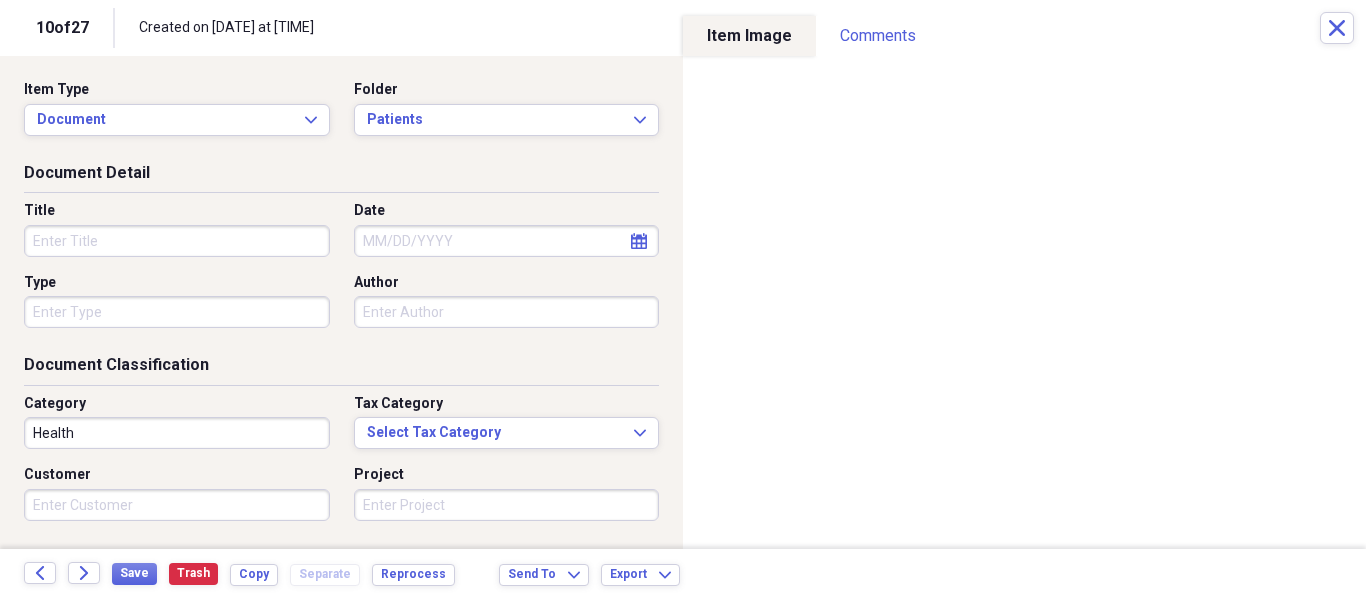 click on "Title" at bounding box center (177, 241) 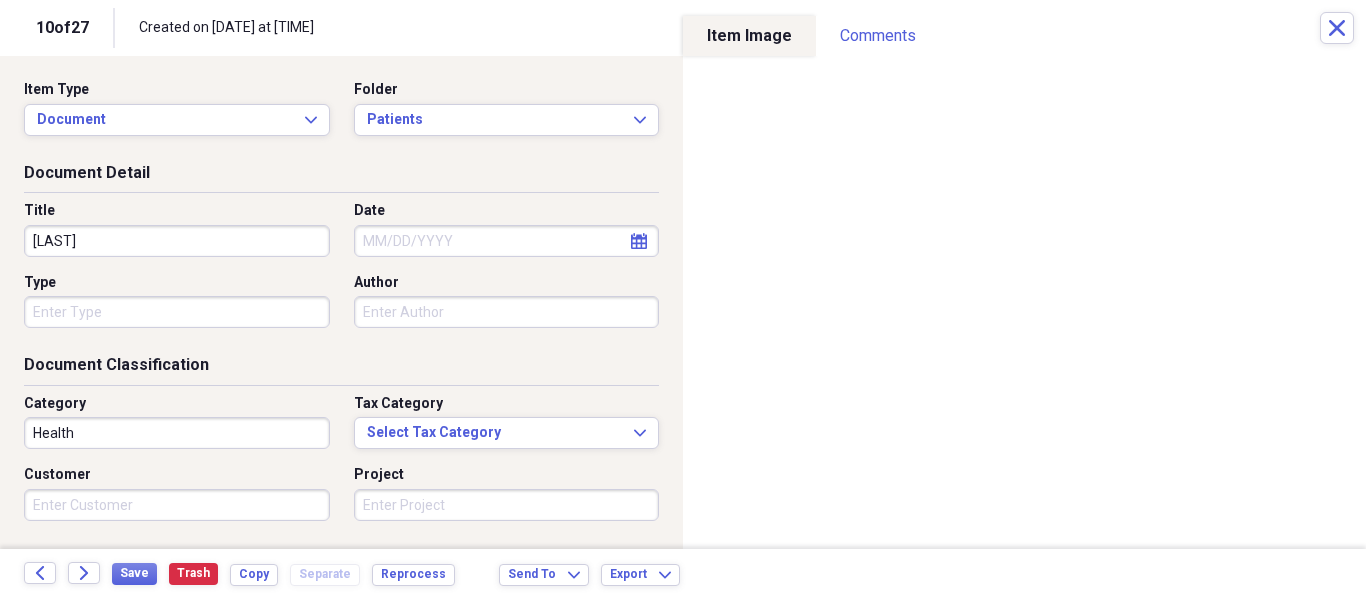 type on "[LAST]" 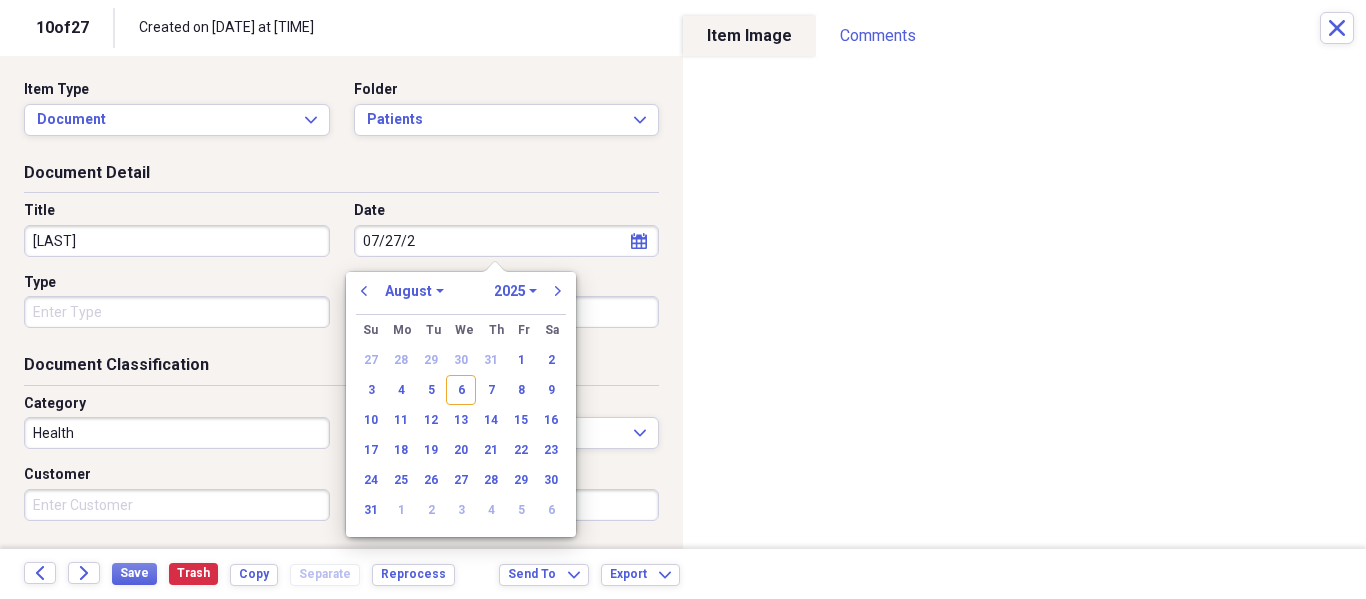 type on "[DATE]" 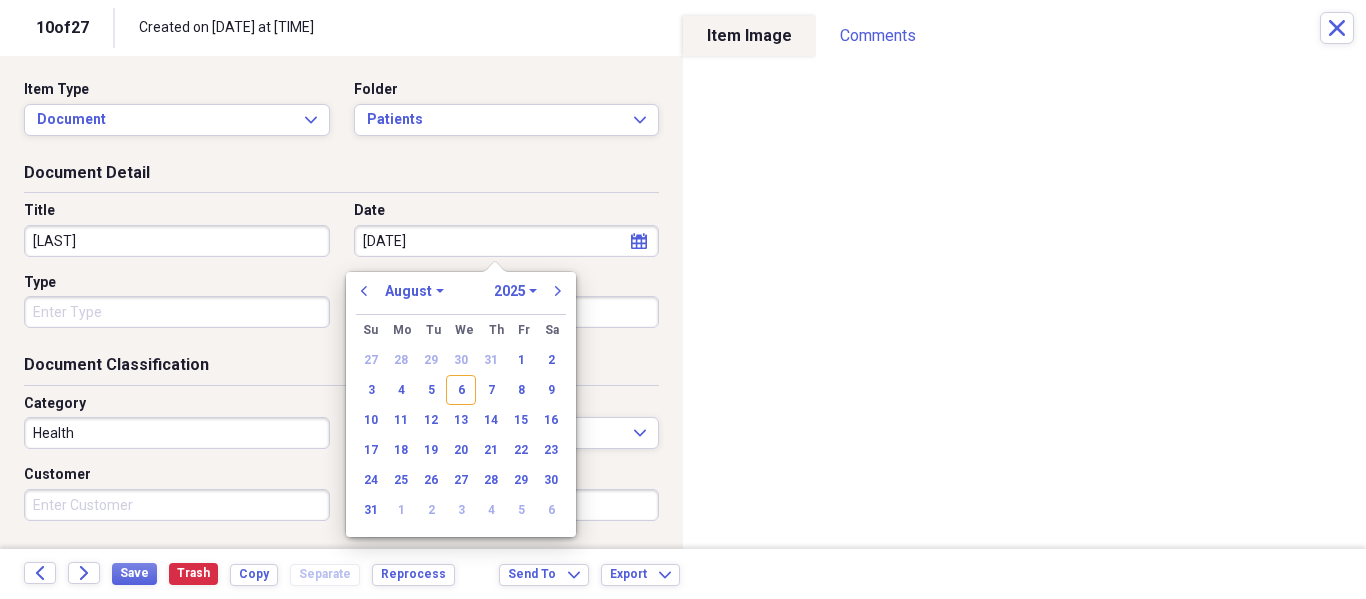 select on "6" 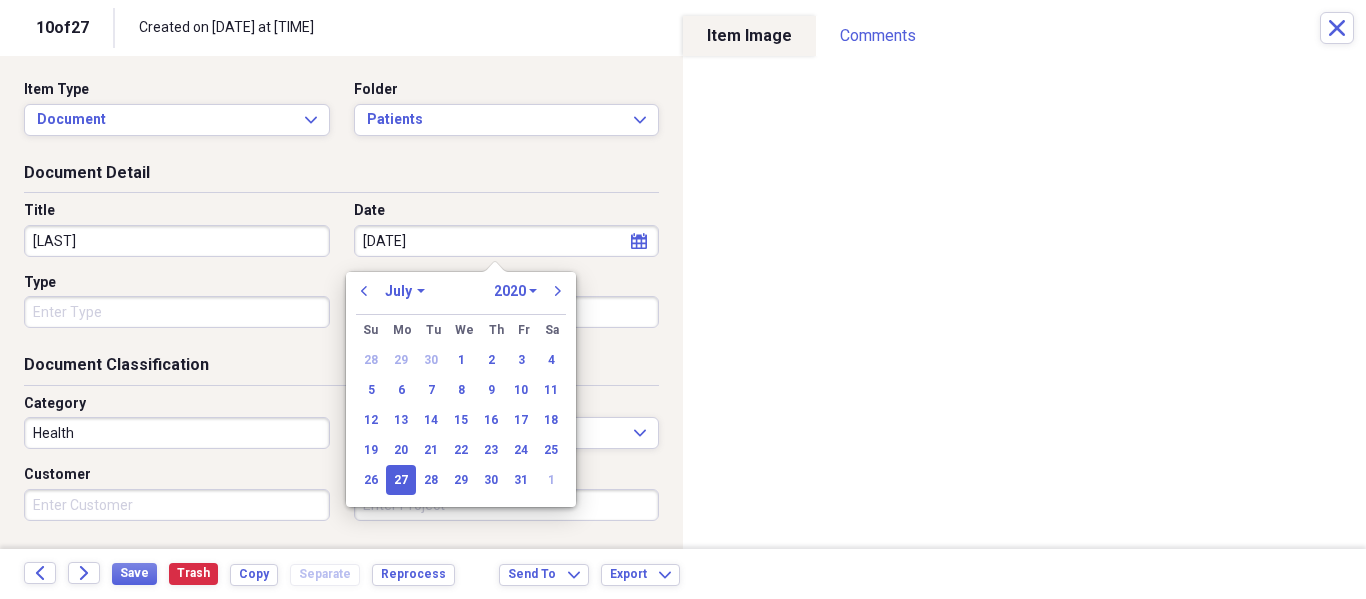 type on "07/27/2025" 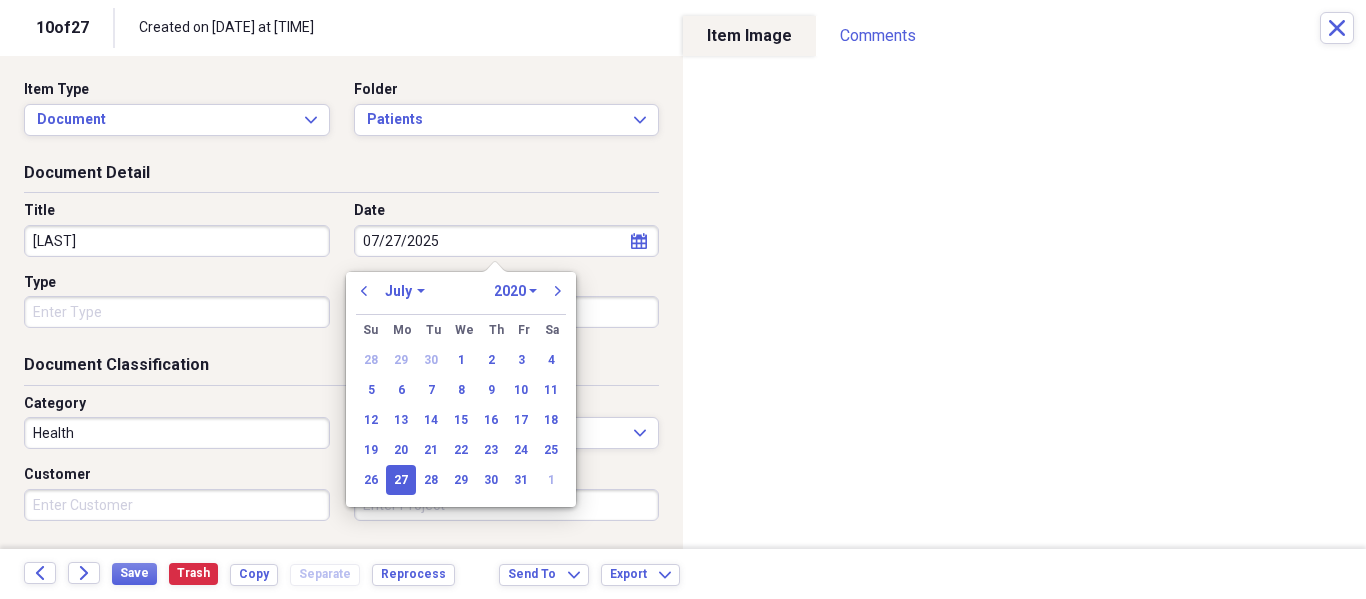 select on "2025" 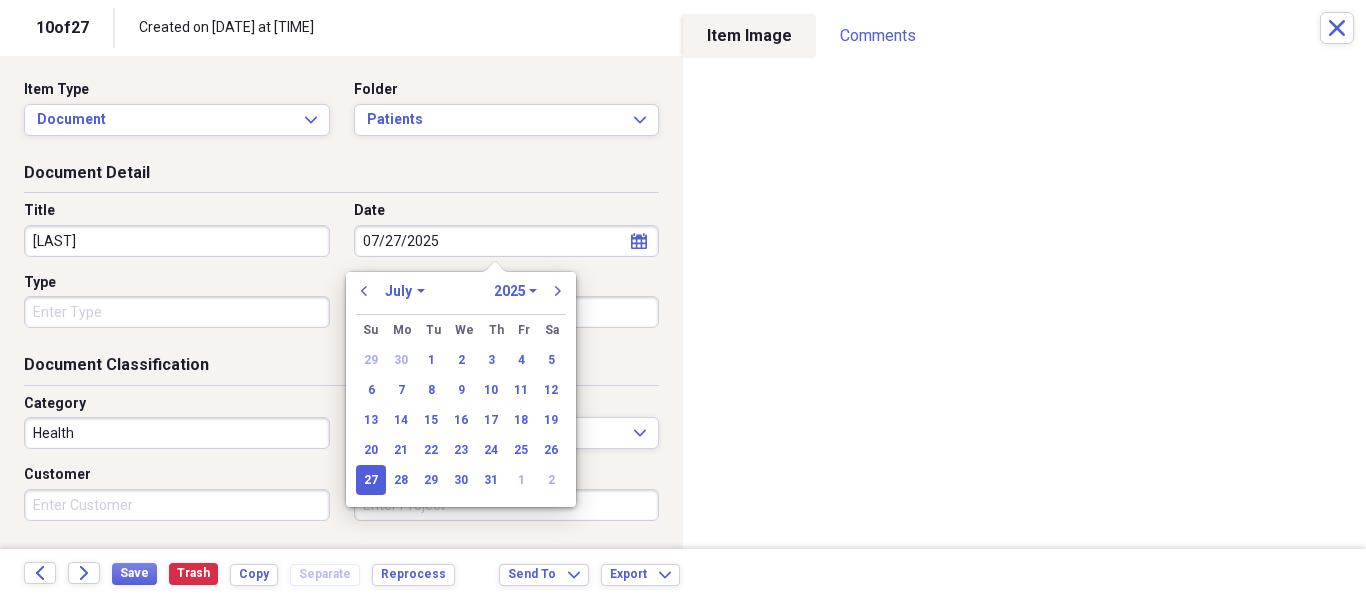type on "07/27/2025" 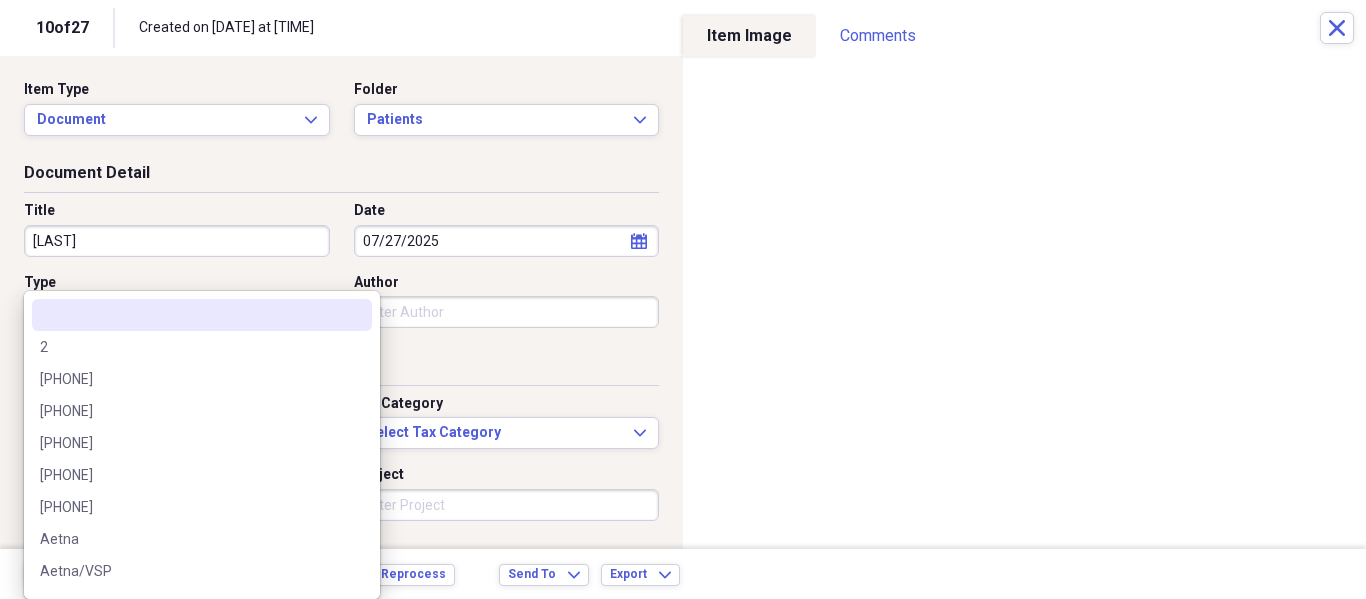 click on "Created on [DATE] at [TIME] [FIRST] [LAST] Private Technology NeatConnect Patients media [DATE] [FIRST] [LAST] Private Health NeatConnect Patients media [DATE] [FIRST] [LAST] Private Health NeatConnect Patients media [DATE] [FIRST] [LAST] Private Health NeatConnect Patients media [DATE] [FIRST] [LAST] Private Health NeatConnect Patients media [DATE] [FIRST] [LAST] Private Health NeatConnect Patients media [DATE] [FIRST] [LAST] Private Health NeatConnect Patients media [DATE] [FIRST] [LAST] Private Health media" at bounding box center (683, 299) 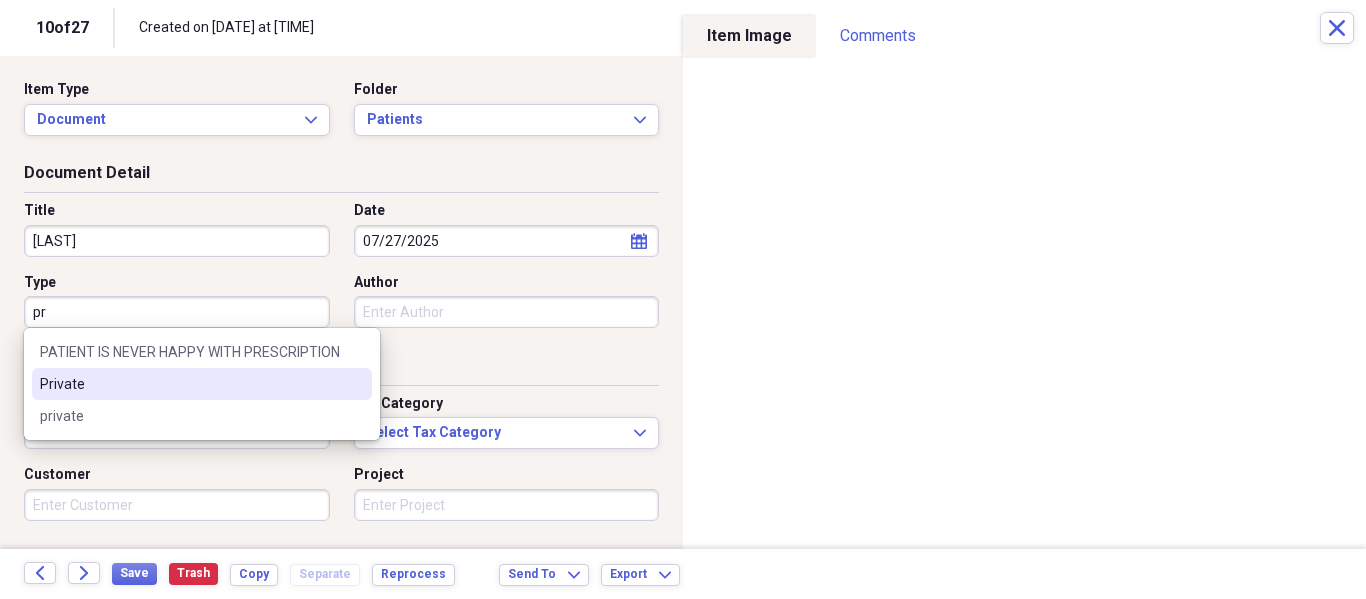 drag, startPoint x: 170, startPoint y: 365, endPoint x: 171, endPoint y: 381, distance: 16.03122 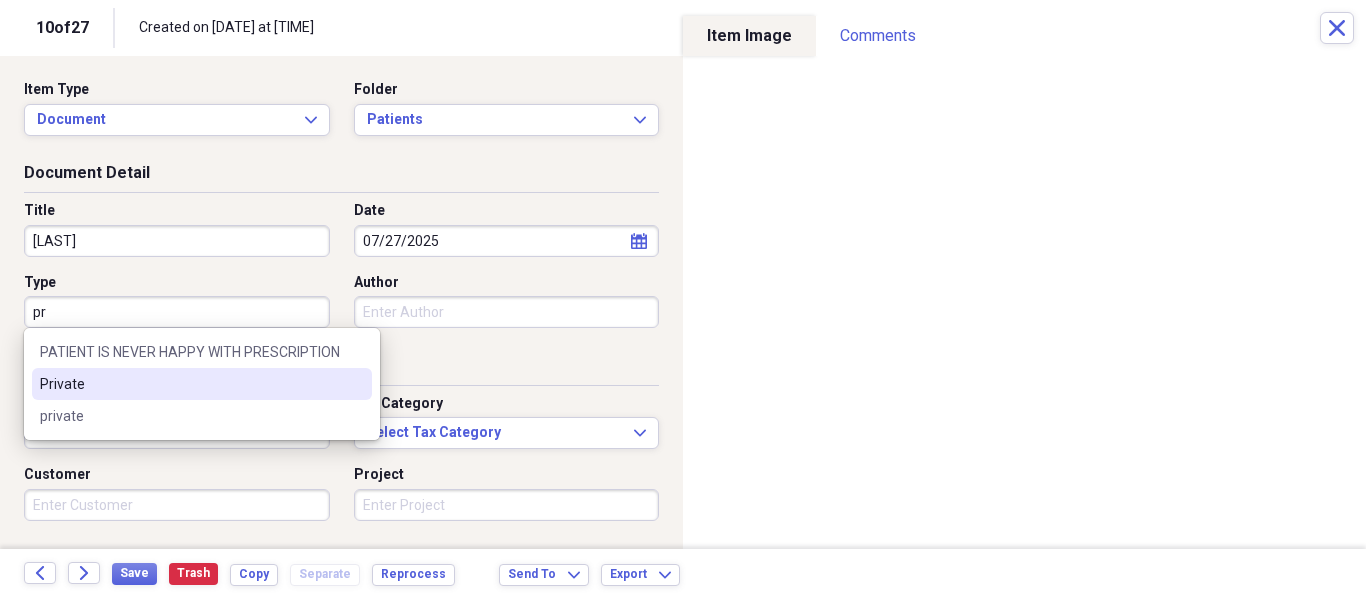 click on "PATIENT IS NEVER HAPPY WITH PRESCRIPTION Private private" at bounding box center (202, 384) 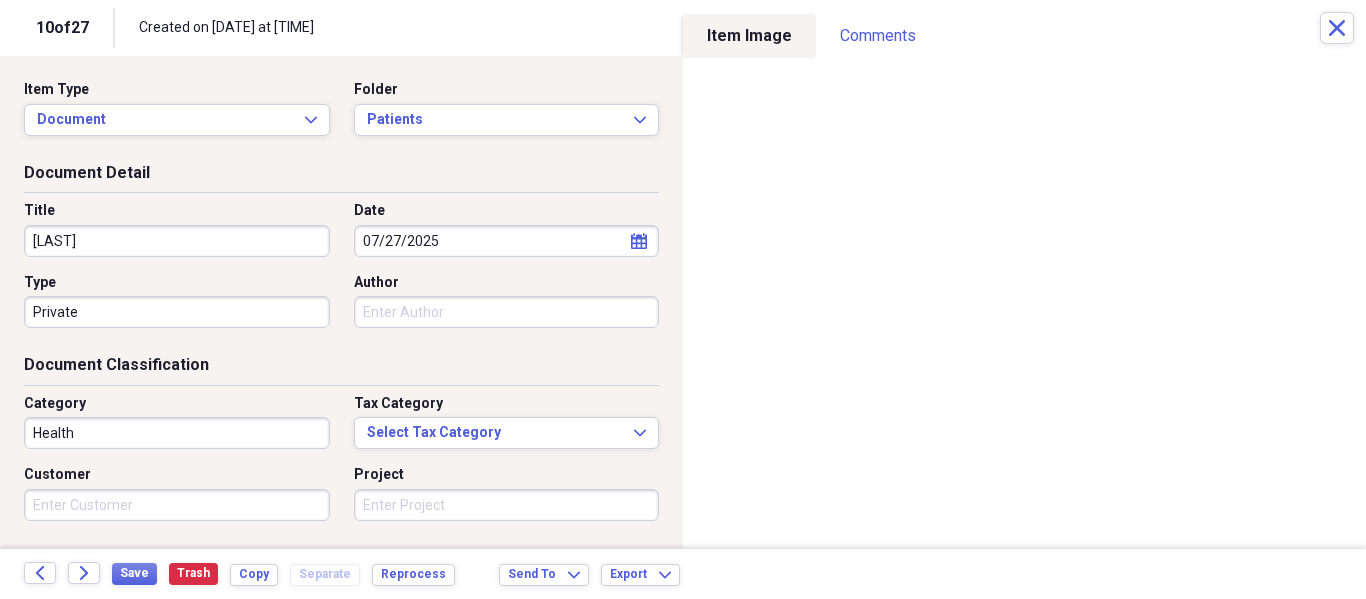 scroll, scrollTop: 243, scrollLeft: 0, axis: vertical 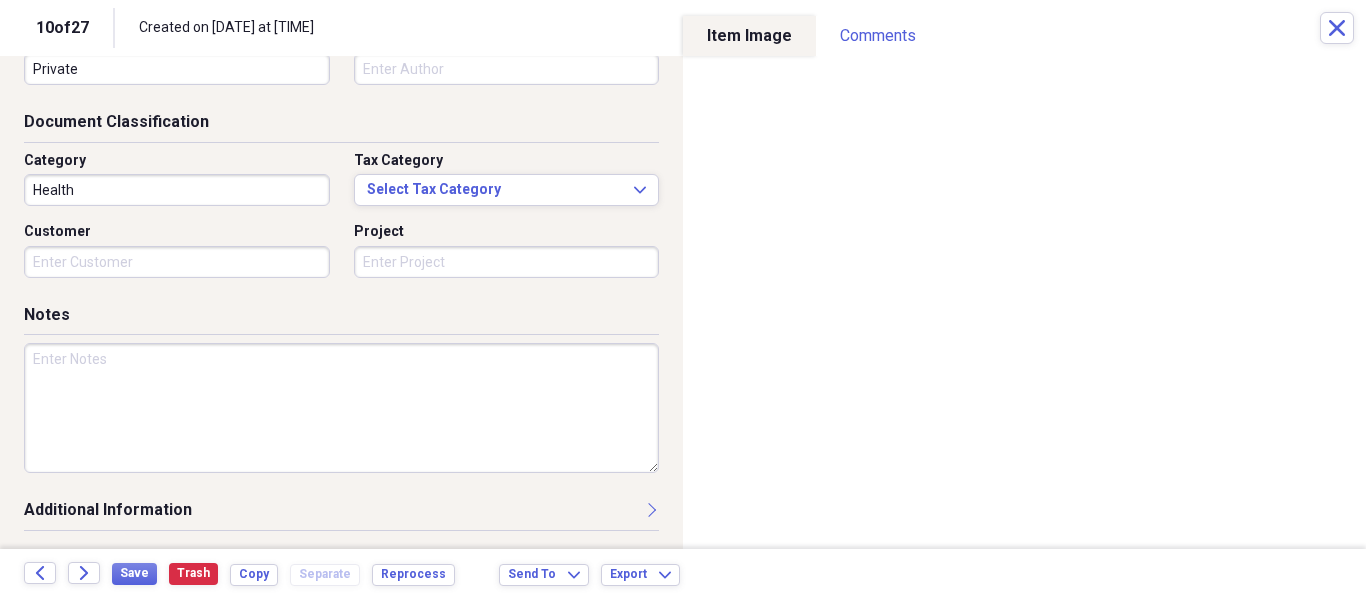 click at bounding box center (341, 408) 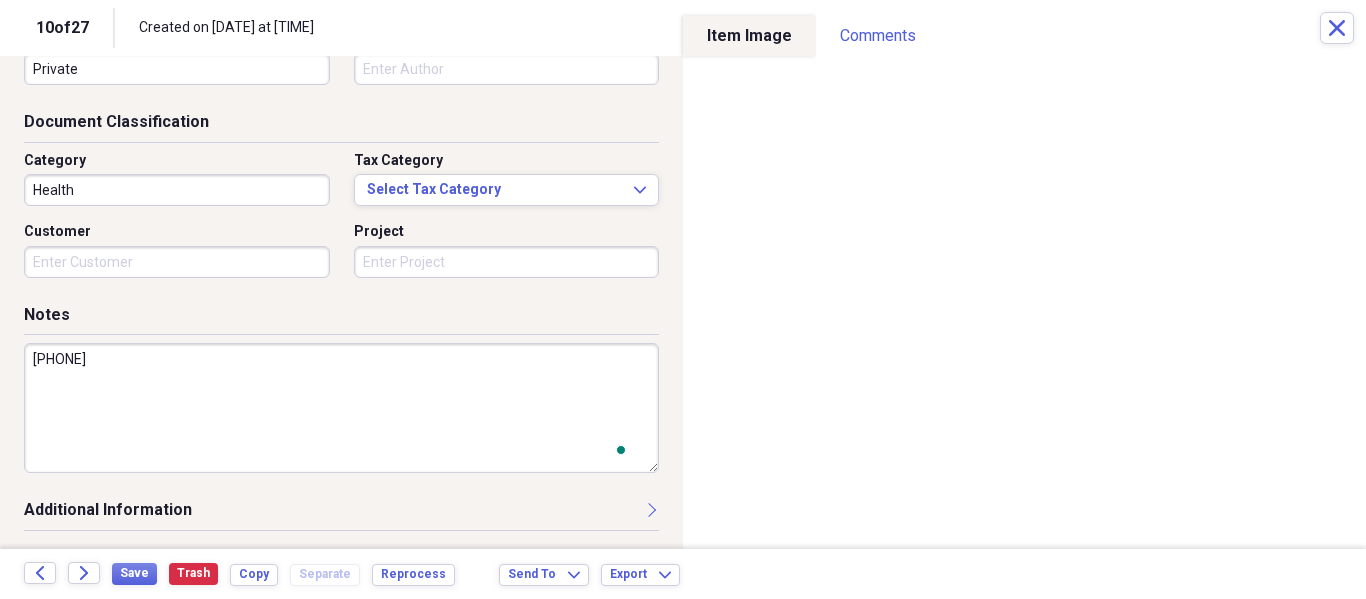 scroll, scrollTop: 243, scrollLeft: 0, axis: vertical 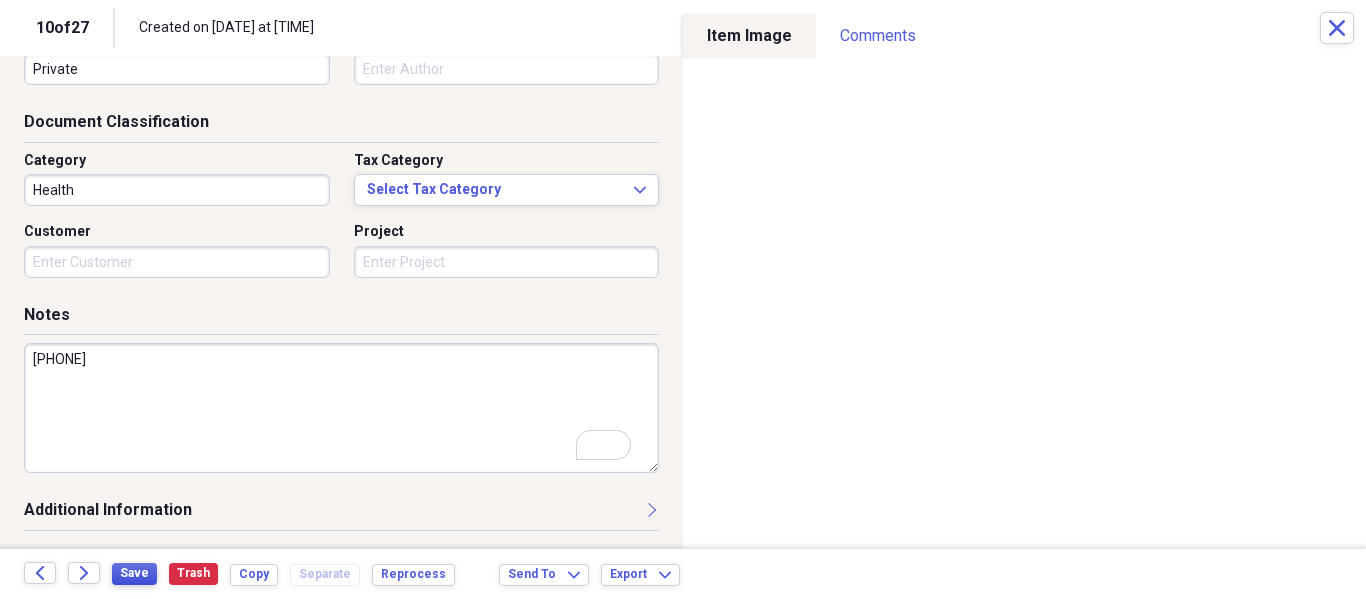 type on "[PHONE]" 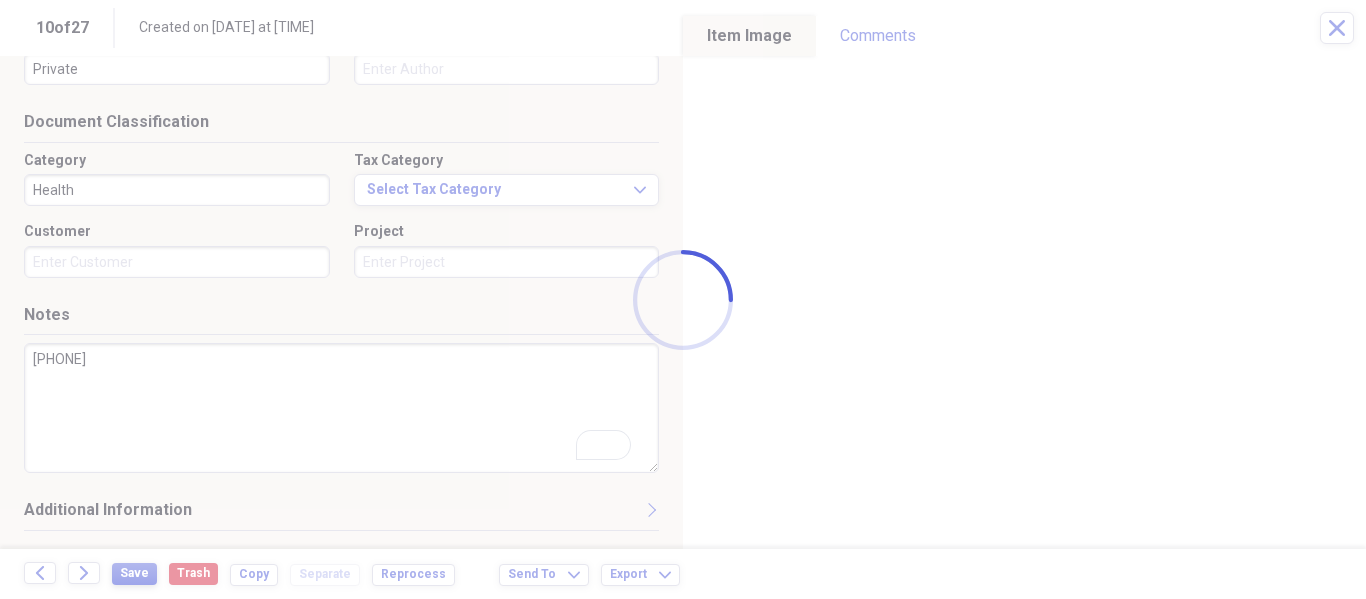 type on "[LAST]" 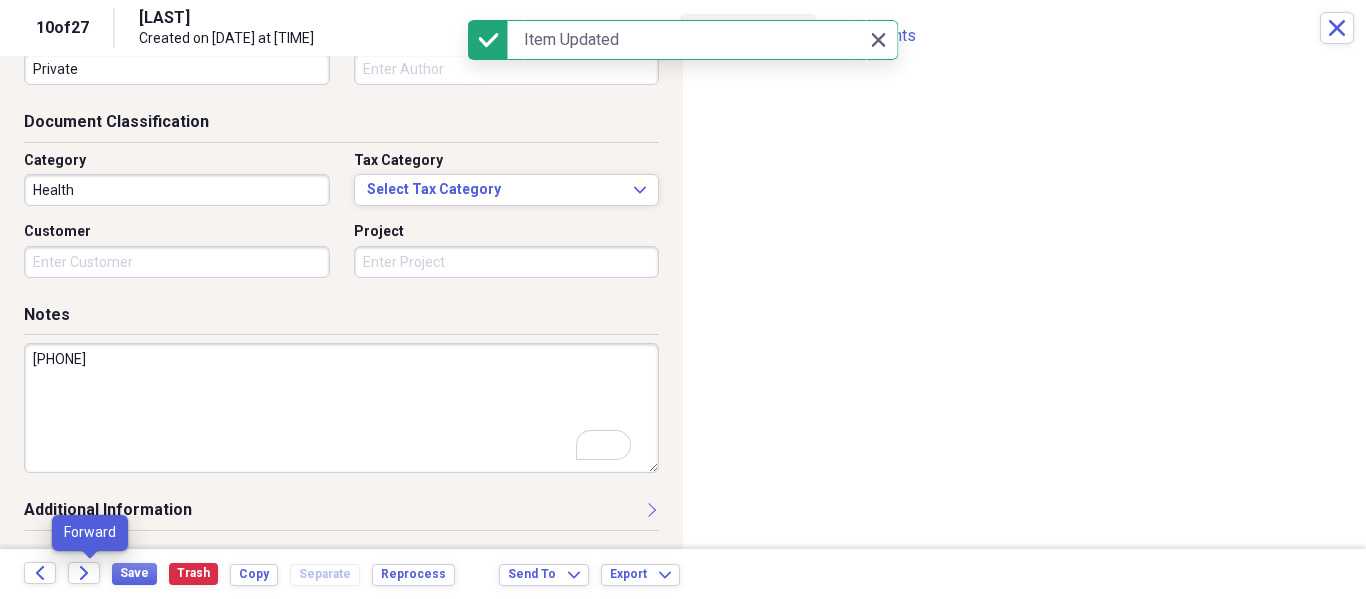 click on "Forward" at bounding box center (90, 574) 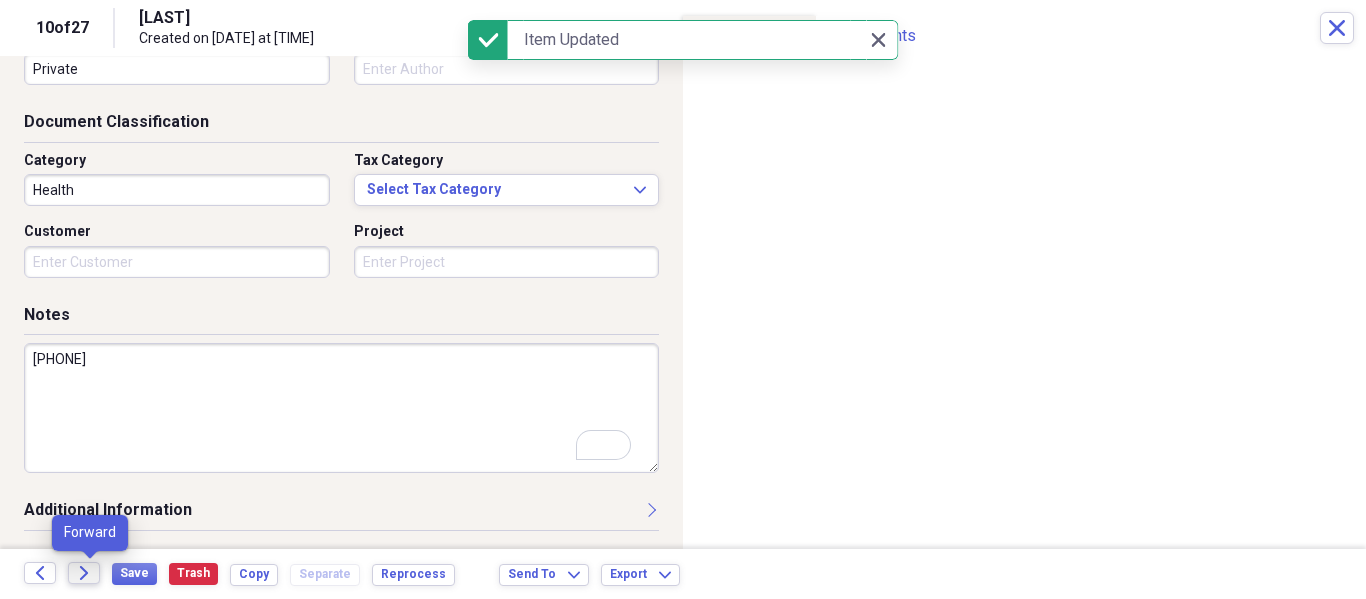 click on "Forward" 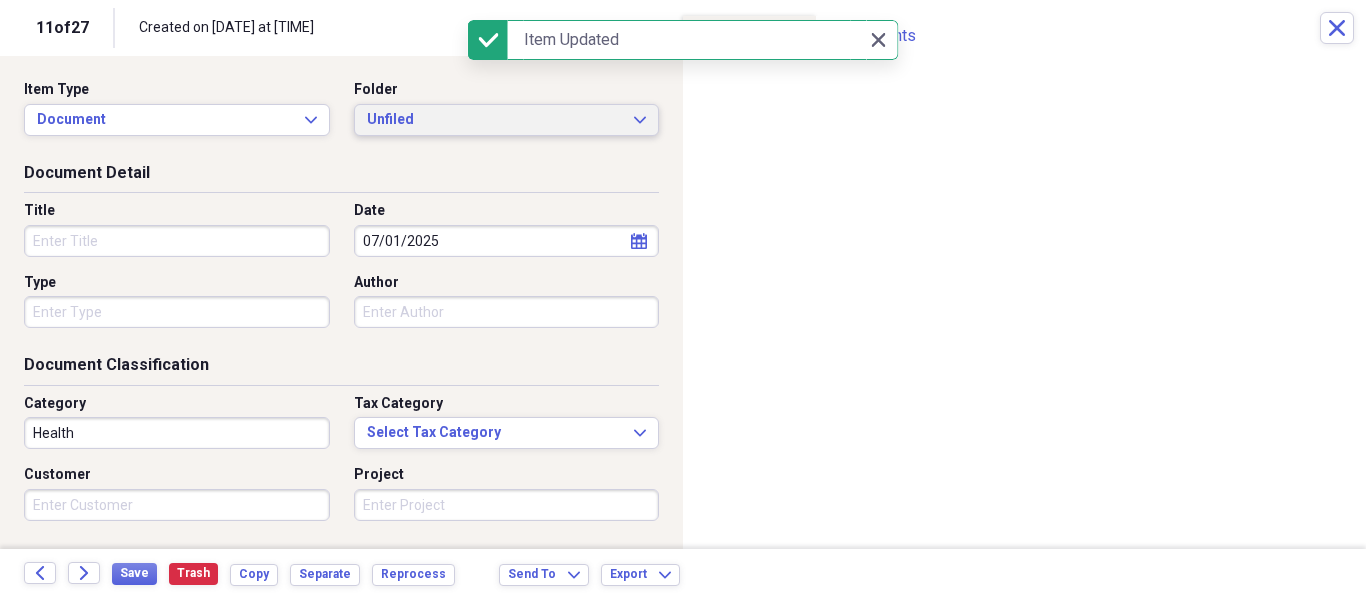 click on "Unfiled" at bounding box center [495, 120] 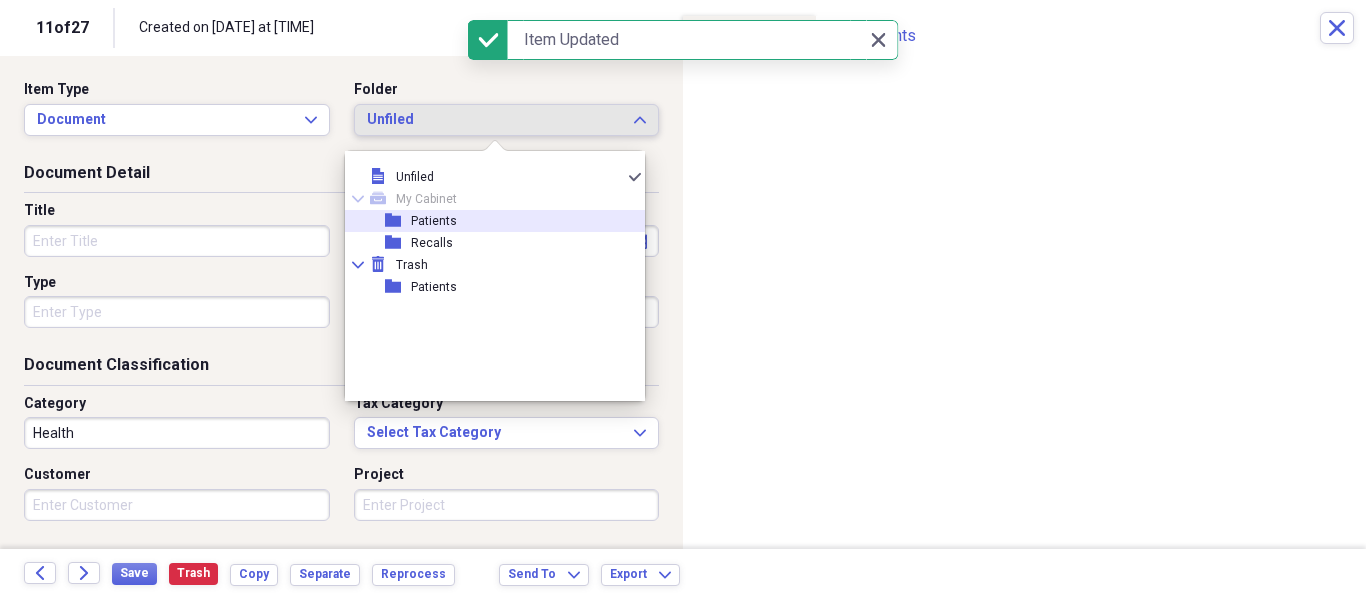 click on "folder" at bounding box center (398, 221) 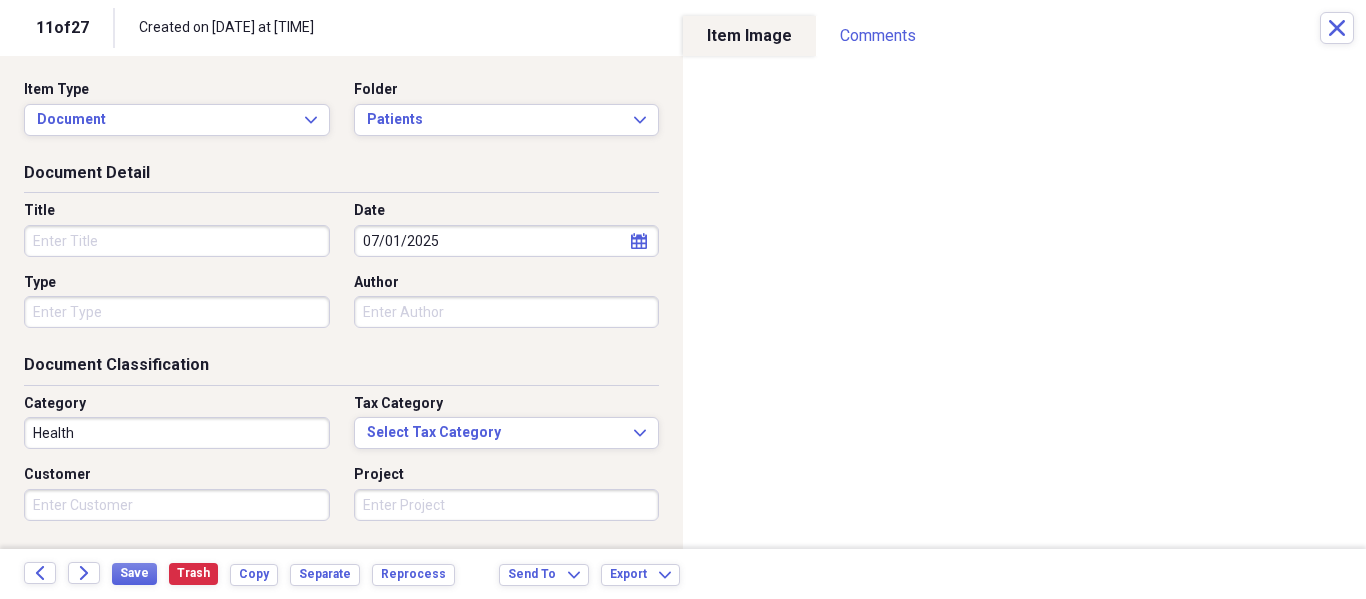 click on "Title" at bounding box center [177, 241] 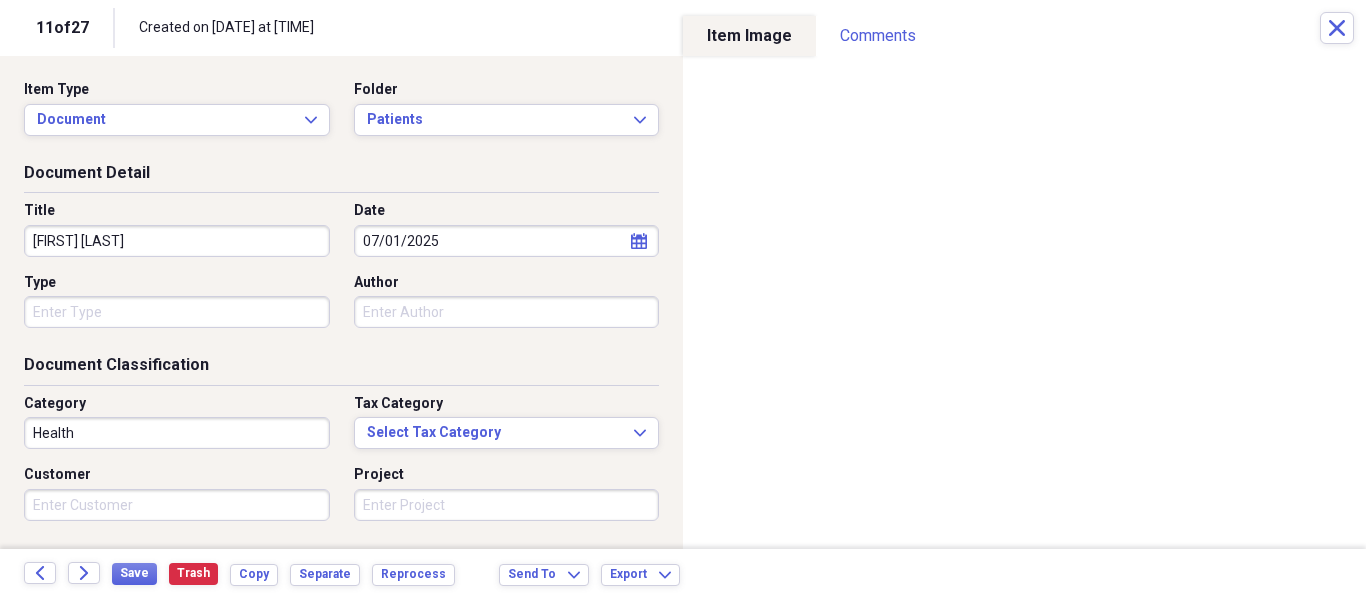type on "[FIRST] [LAST]" 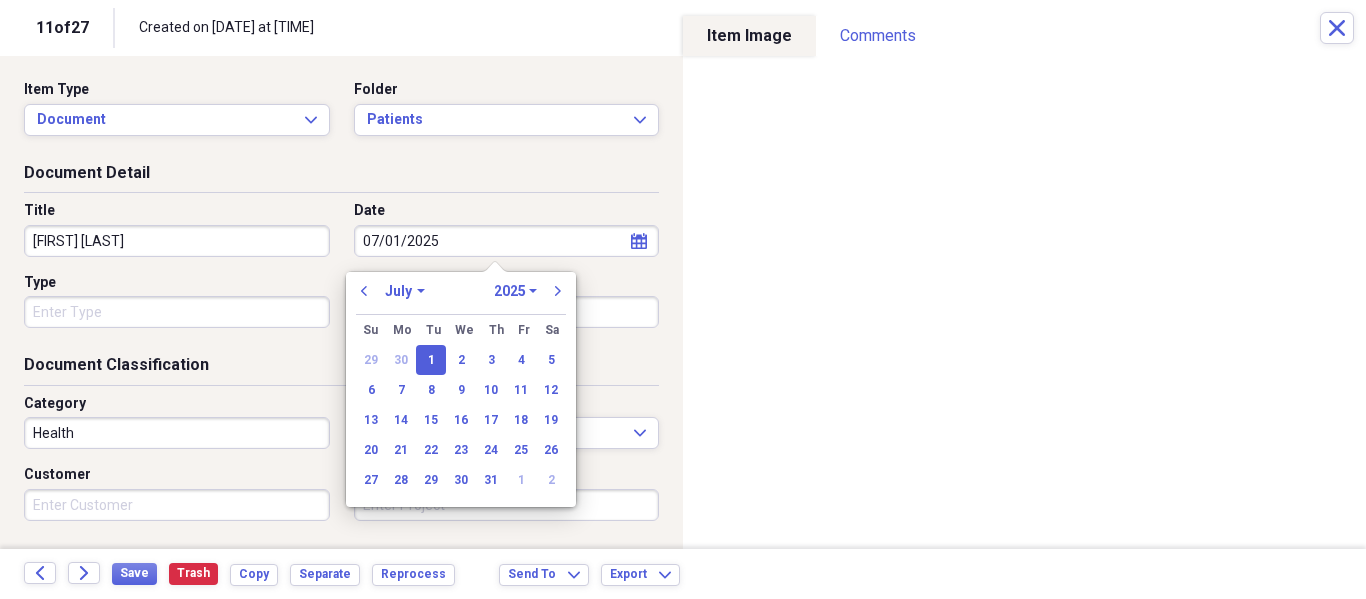 click on "07/01/2025" at bounding box center [507, 241] 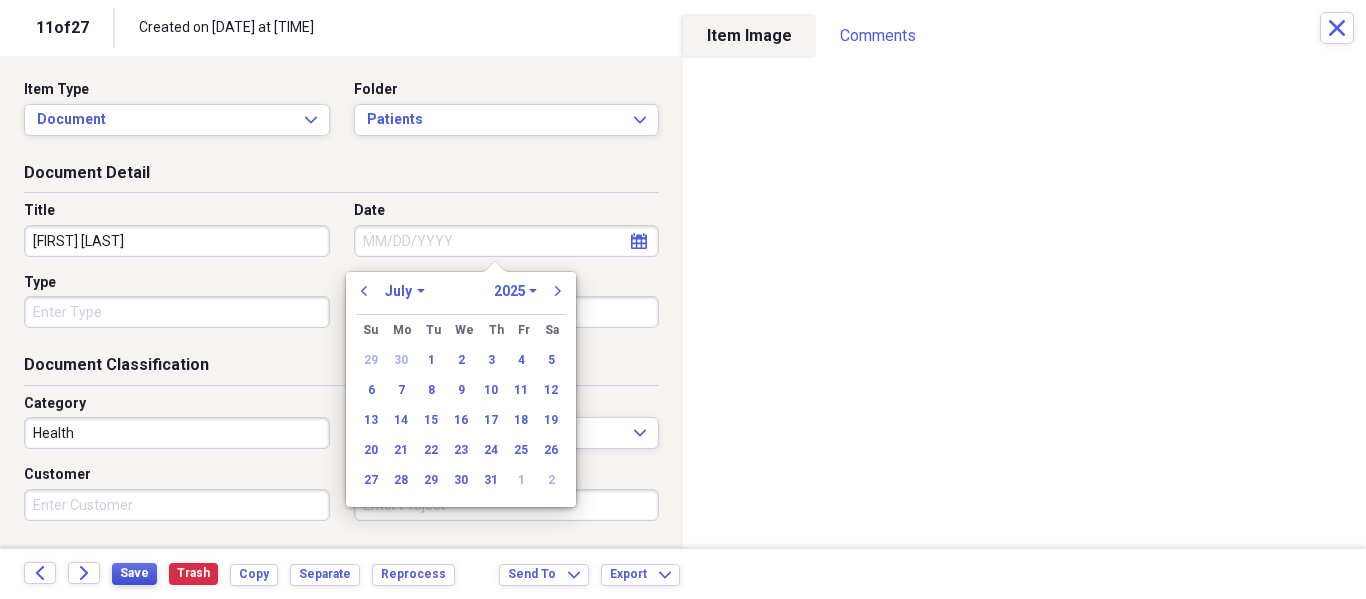type 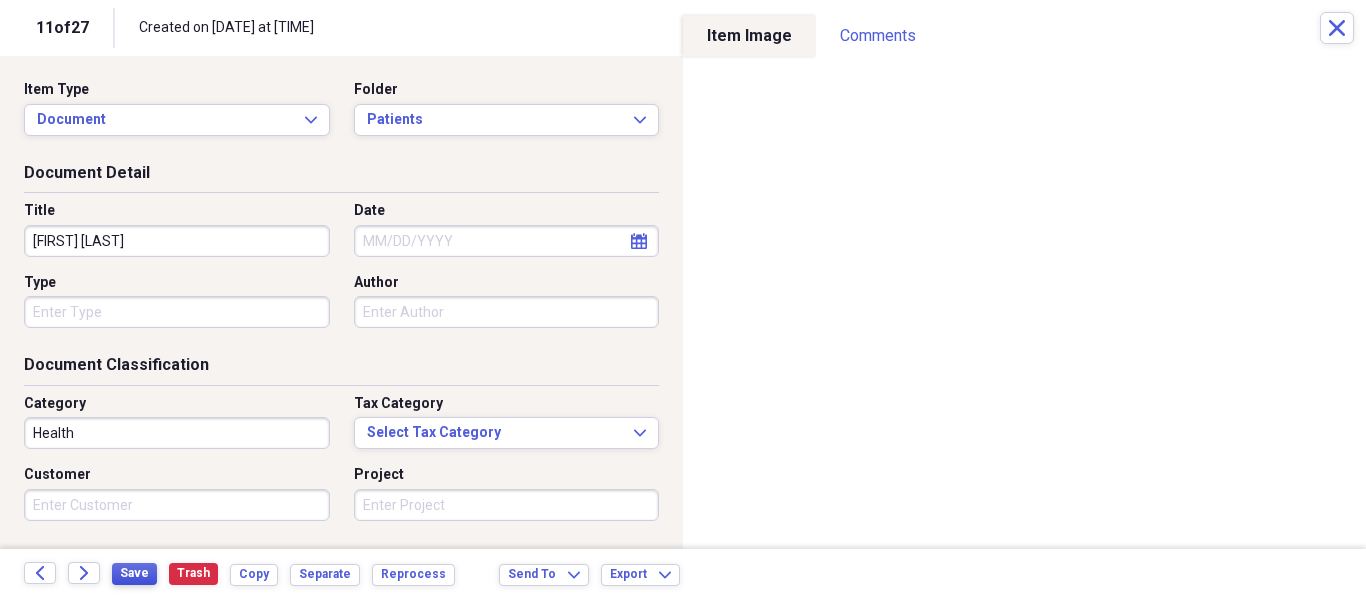 click on "Save" at bounding box center (134, 574) 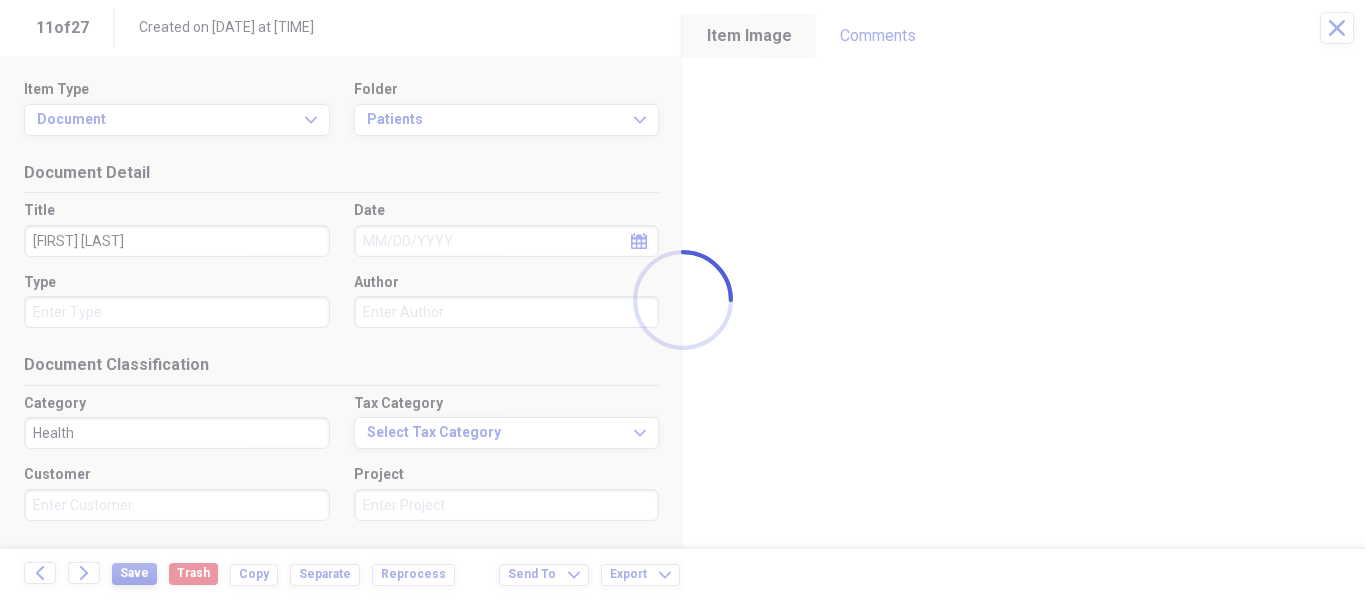 type on "[FIRST] [LAST]" 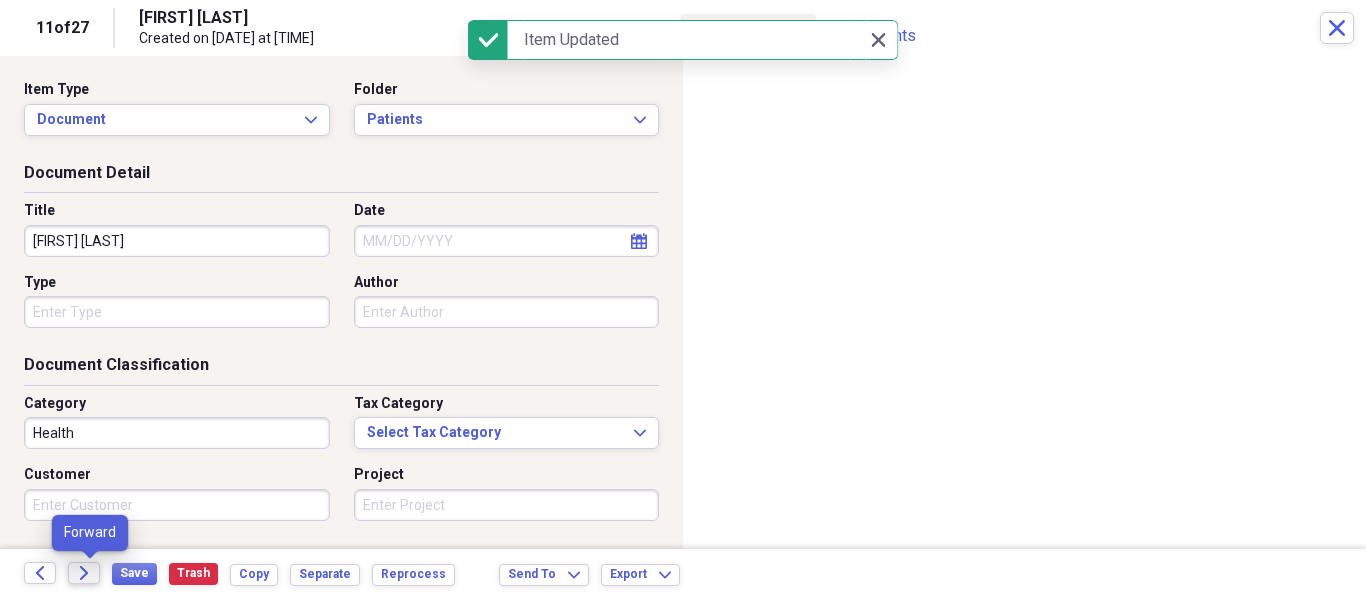 click on "Forward" at bounding box center [84, 573] 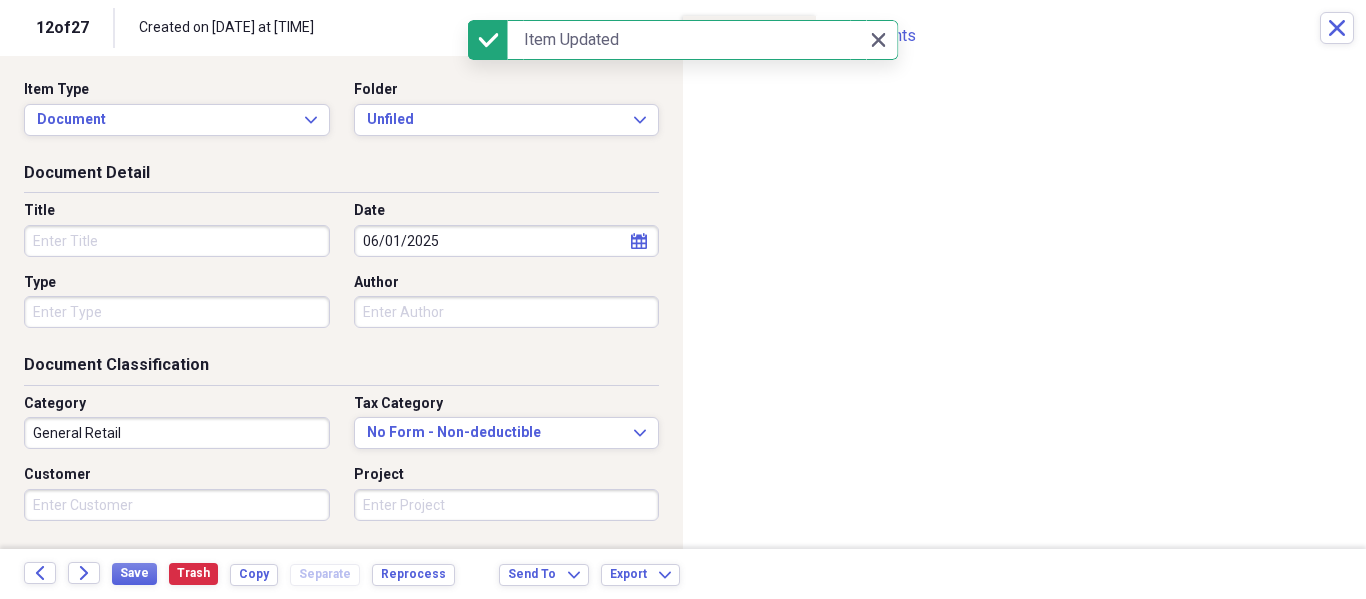 click on "Item Type" at bounding box center (177, 90) 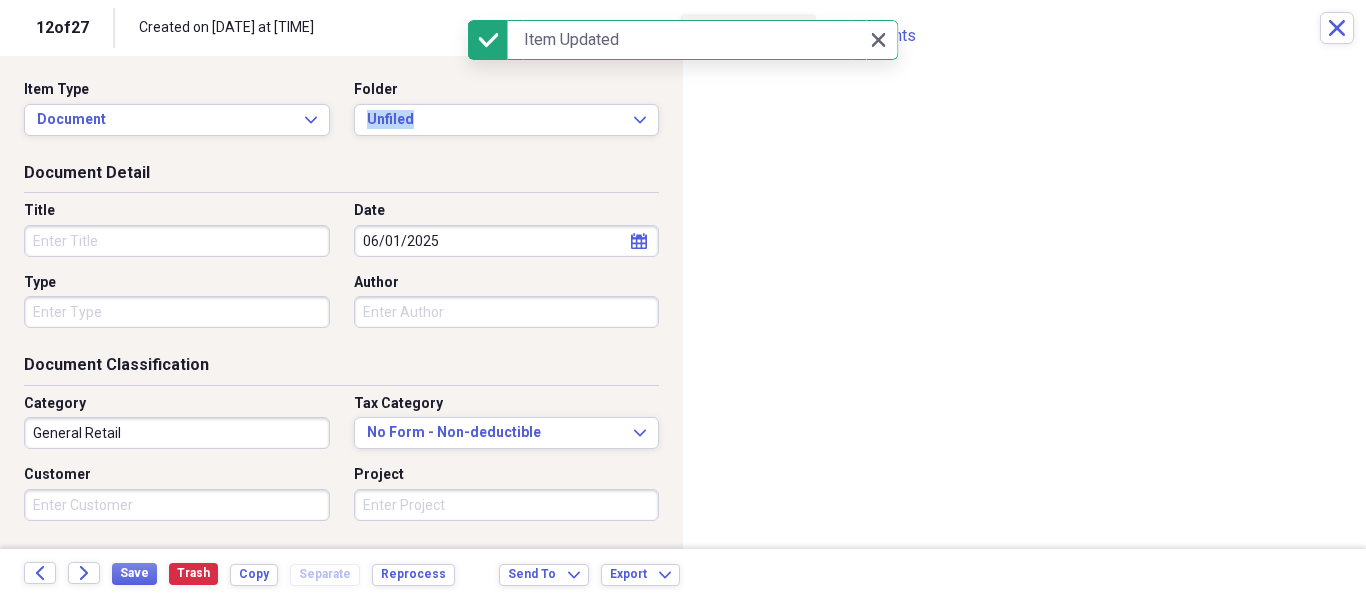 click on "Folder Unfiled Expand" at bounding box center (501, 108) 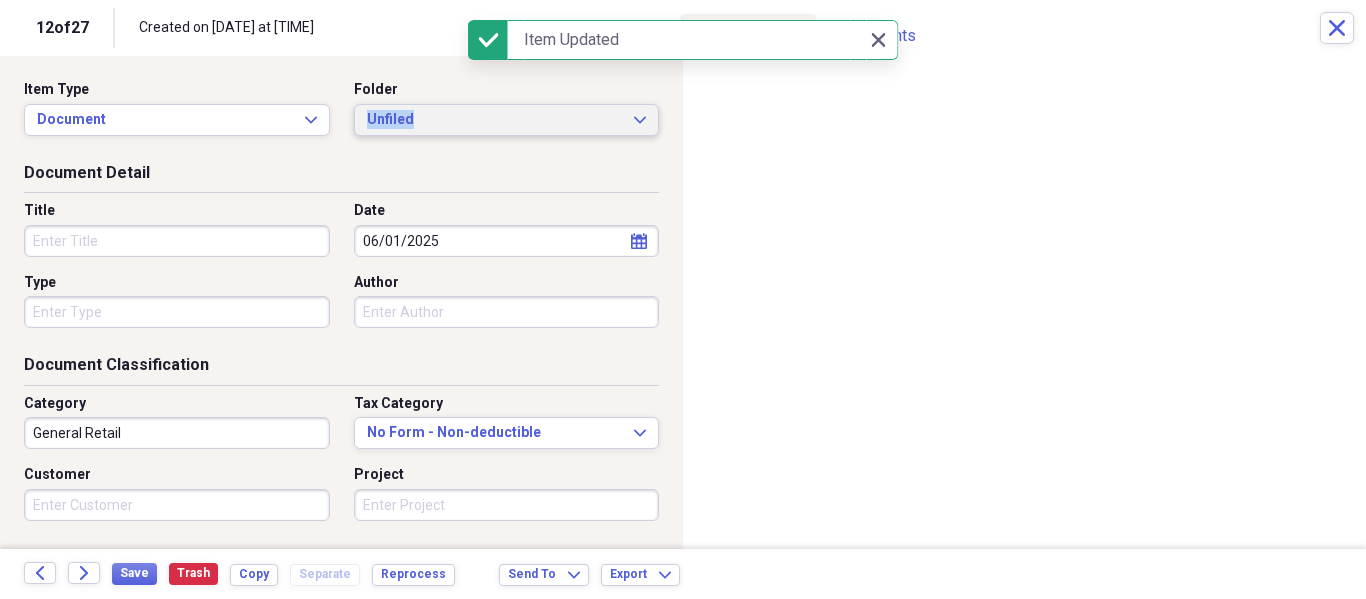 click on "Unfiled" at bounding box center (495, 120) 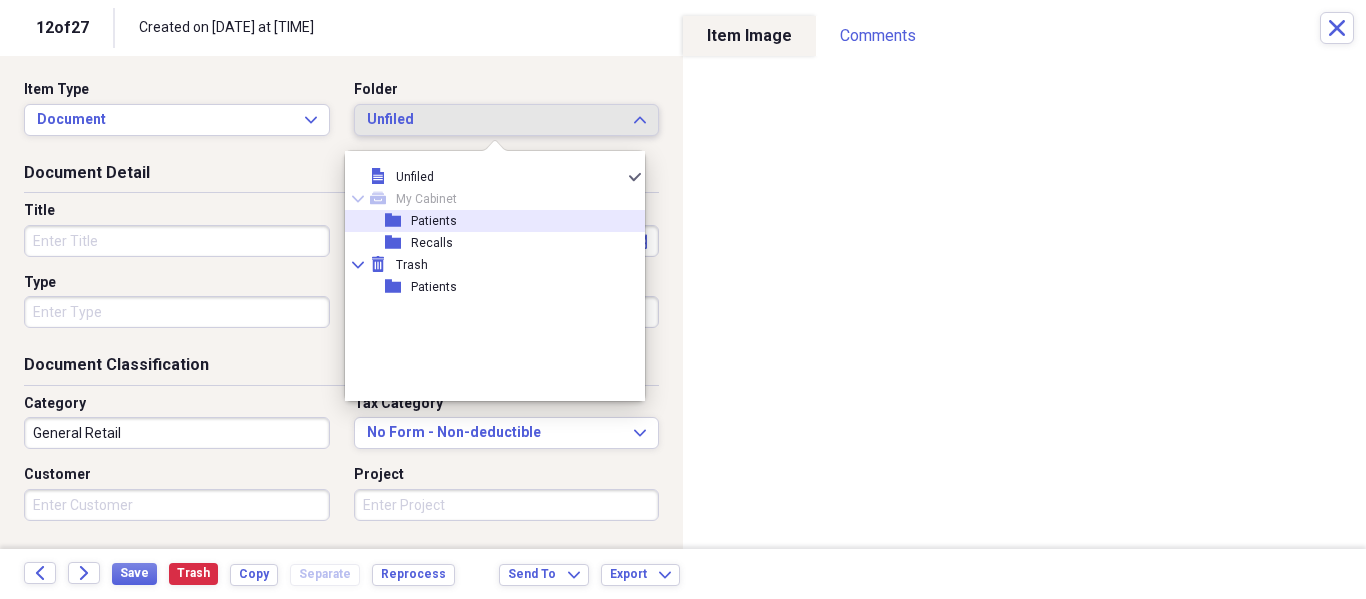 click on "Patients" at bounding box center [434, 221] 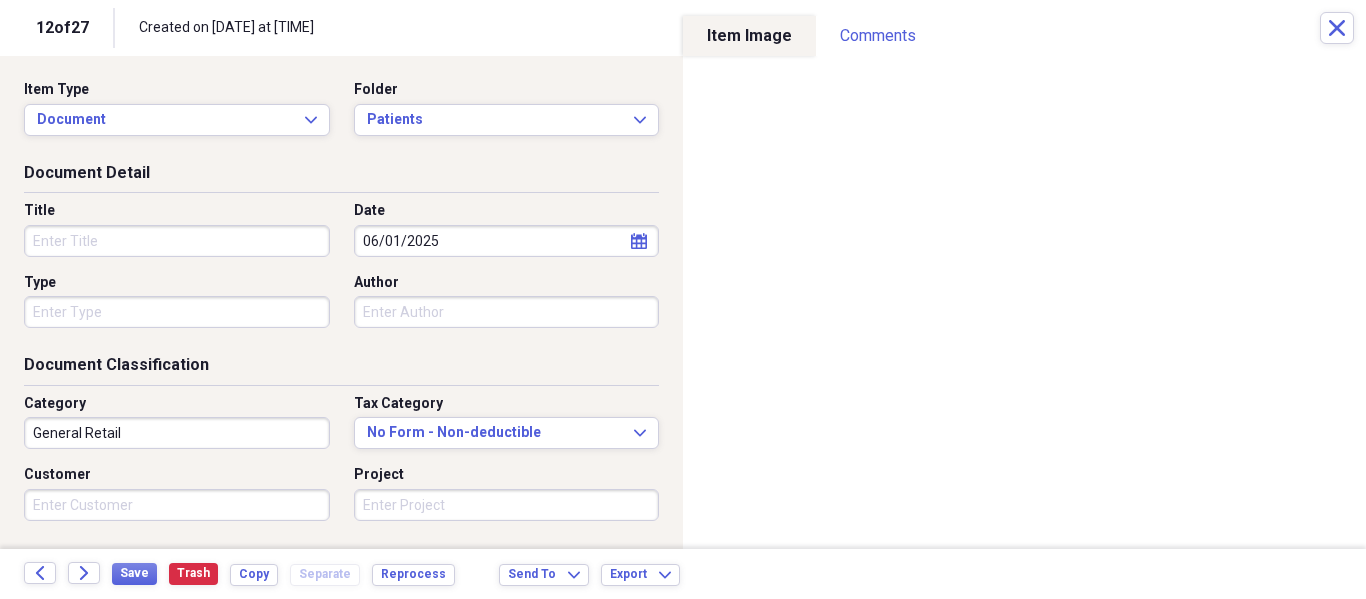 click on "Title" at bounding box center (177, 241) 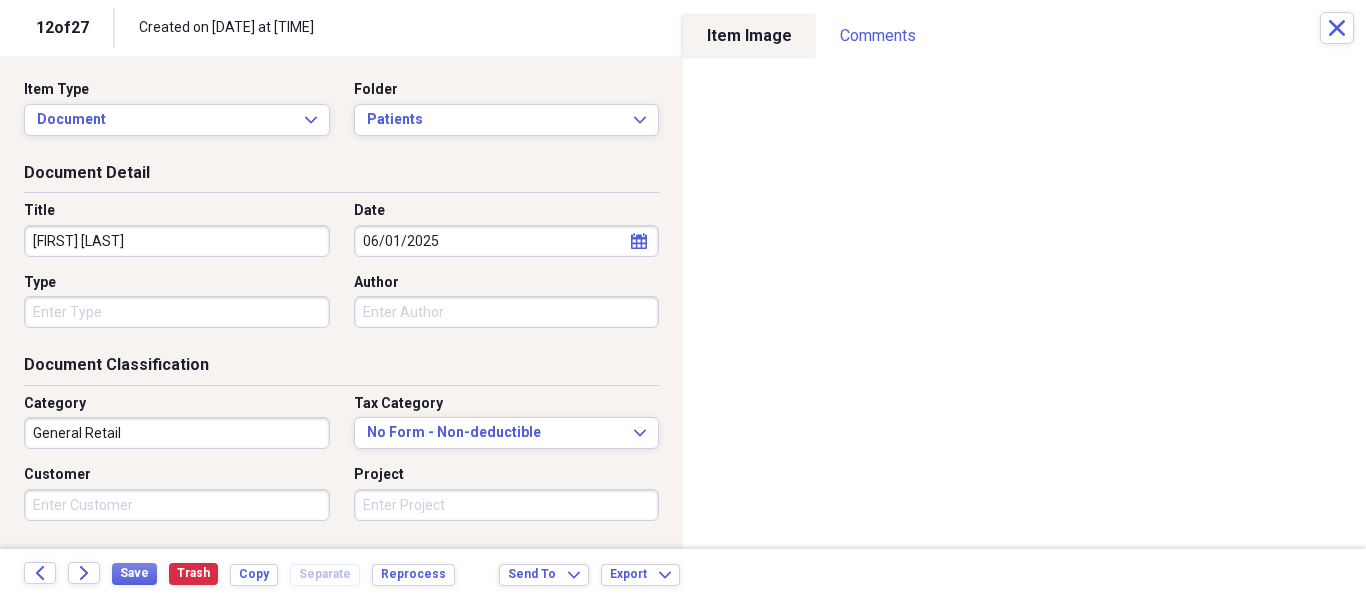 type on "[FIRST] [LAST]" 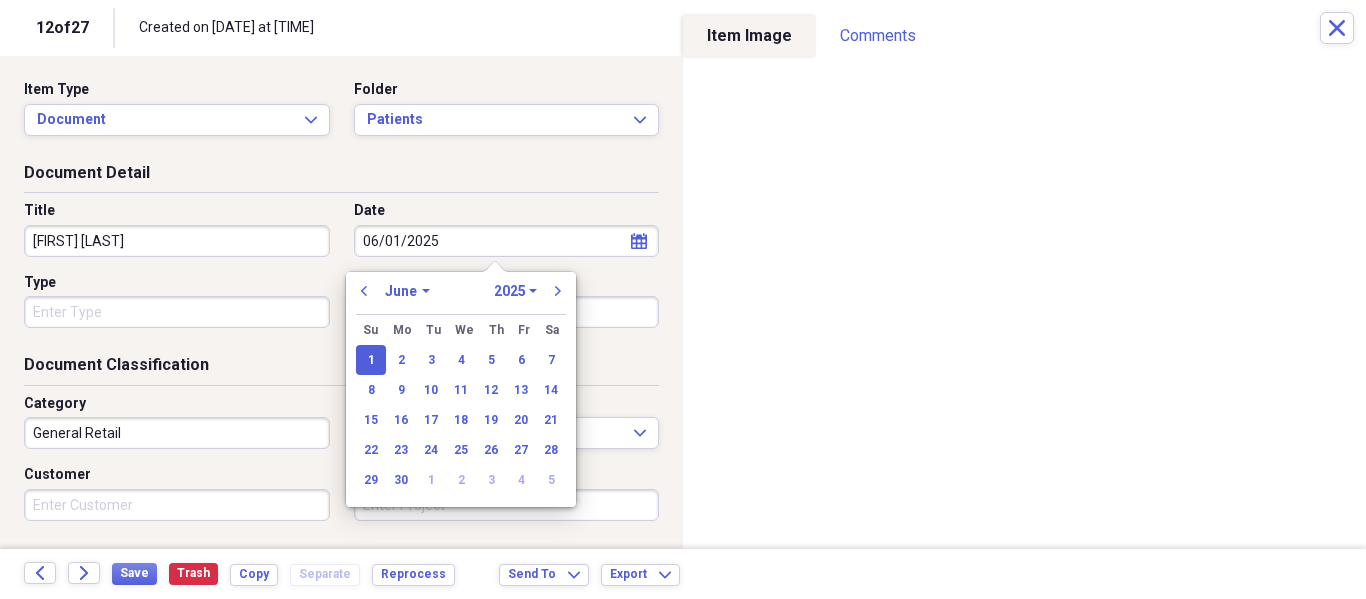 drag, startPoint x: 393, startPoint y: 240, endPoint x: 253, endPoint y: 243, distance: 140.03214 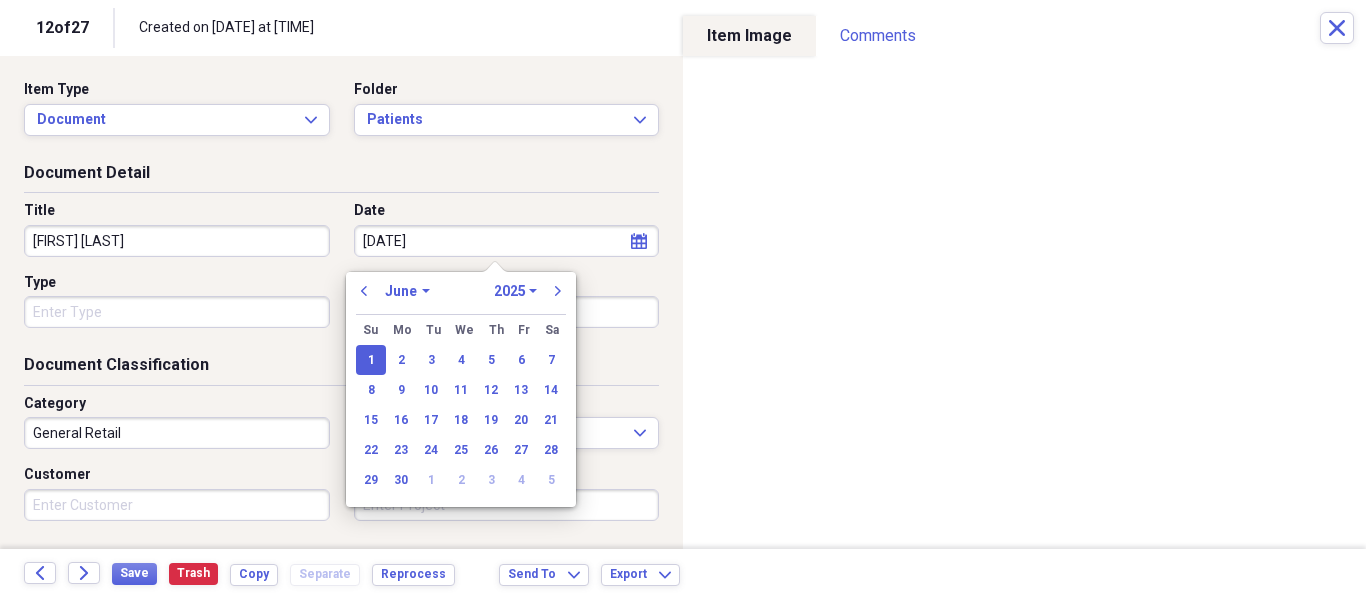 type on "07/3/2025" 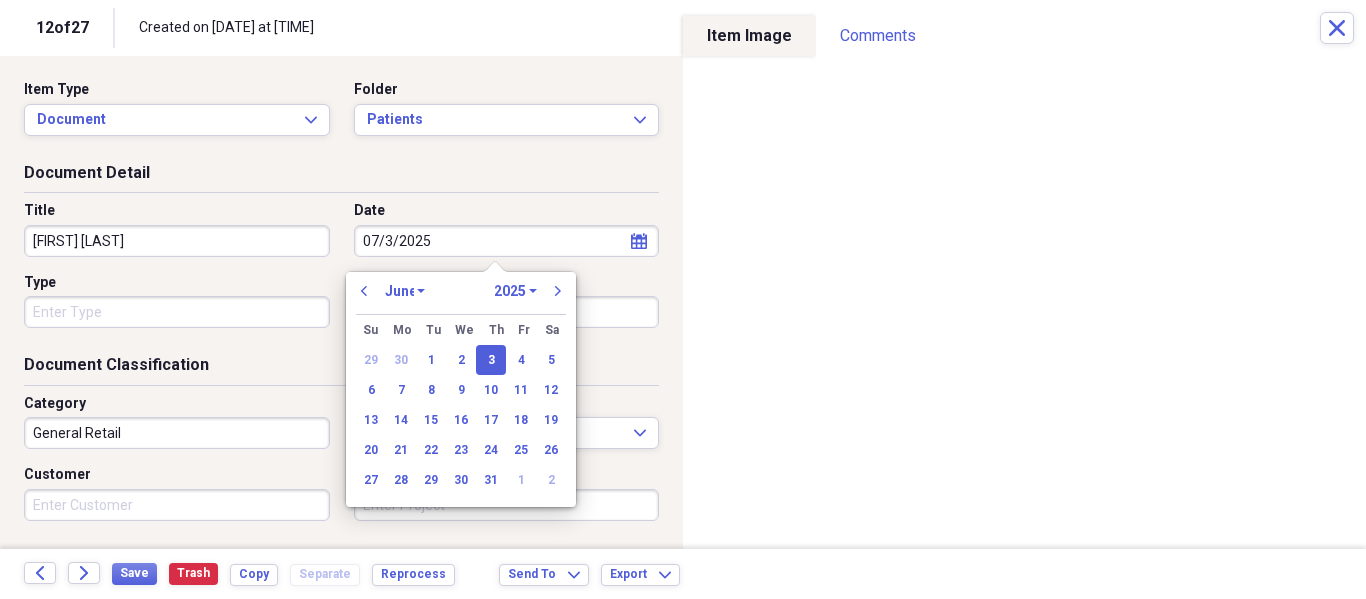 select on "6" 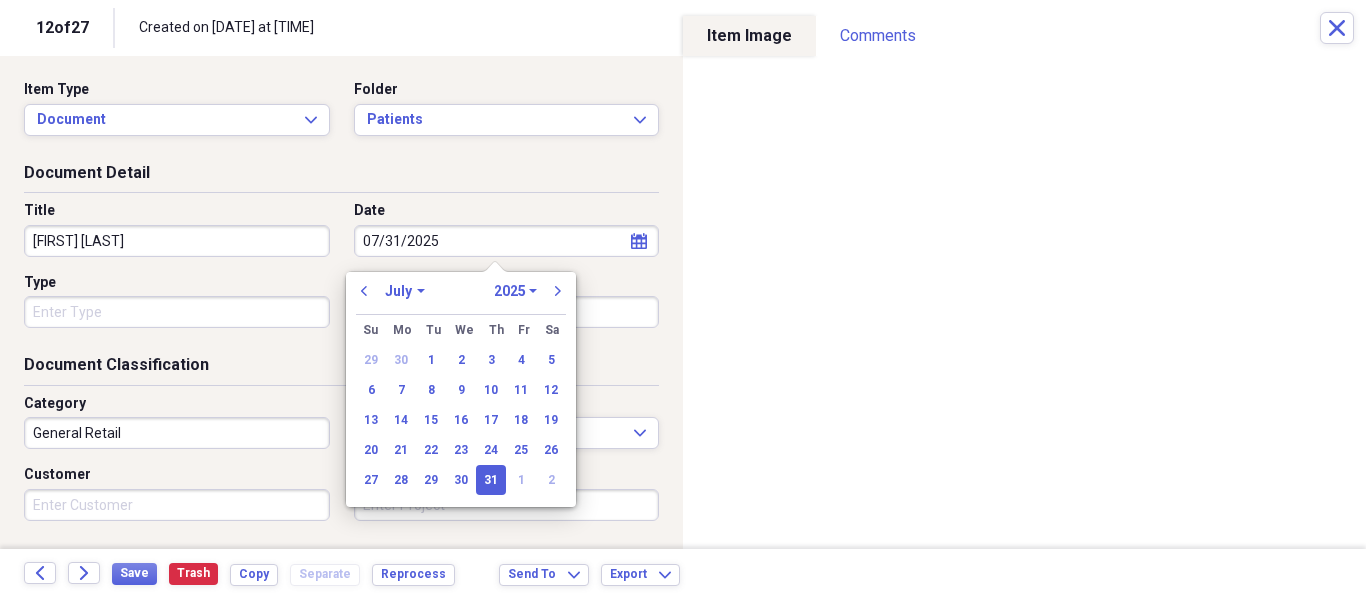 type on "07/31/2025" 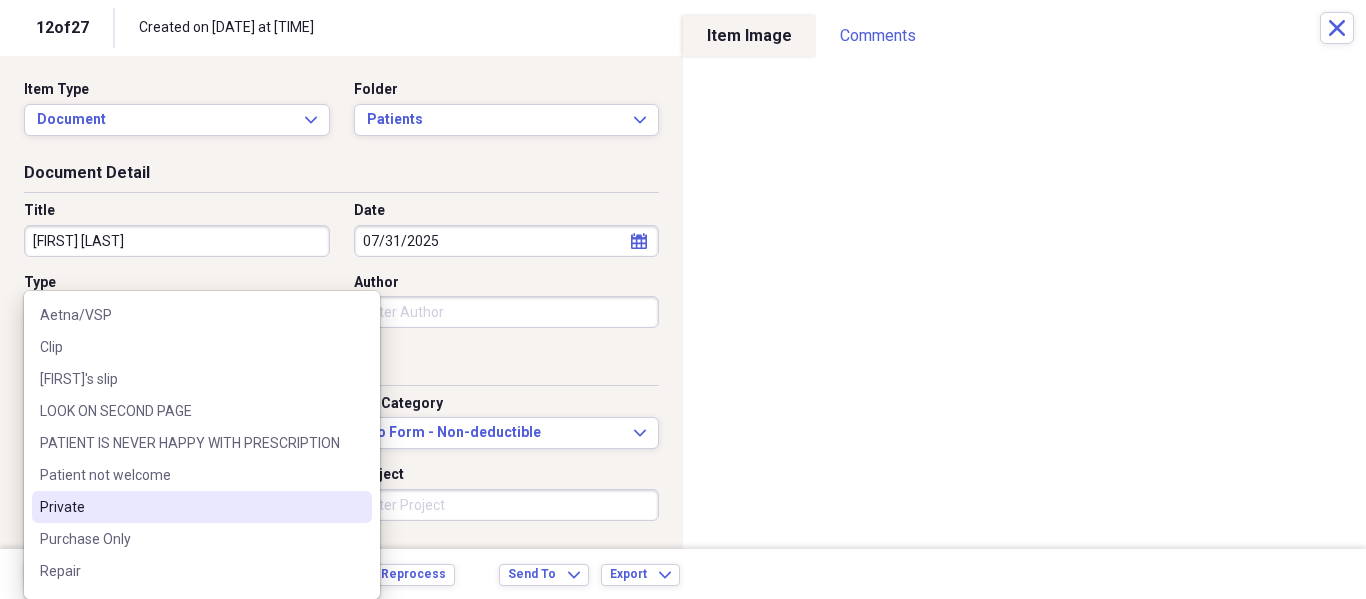 click on "Private" at bounding box center [202, 507] 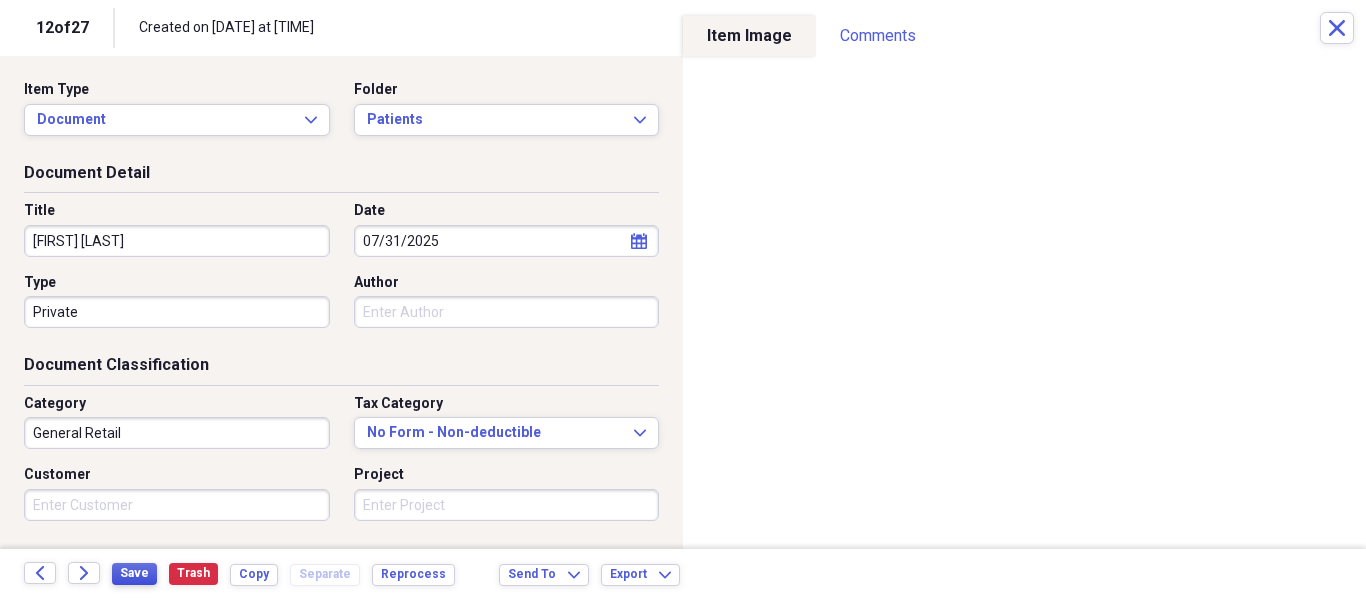 click on "Save" at bounding box center [134, 573] 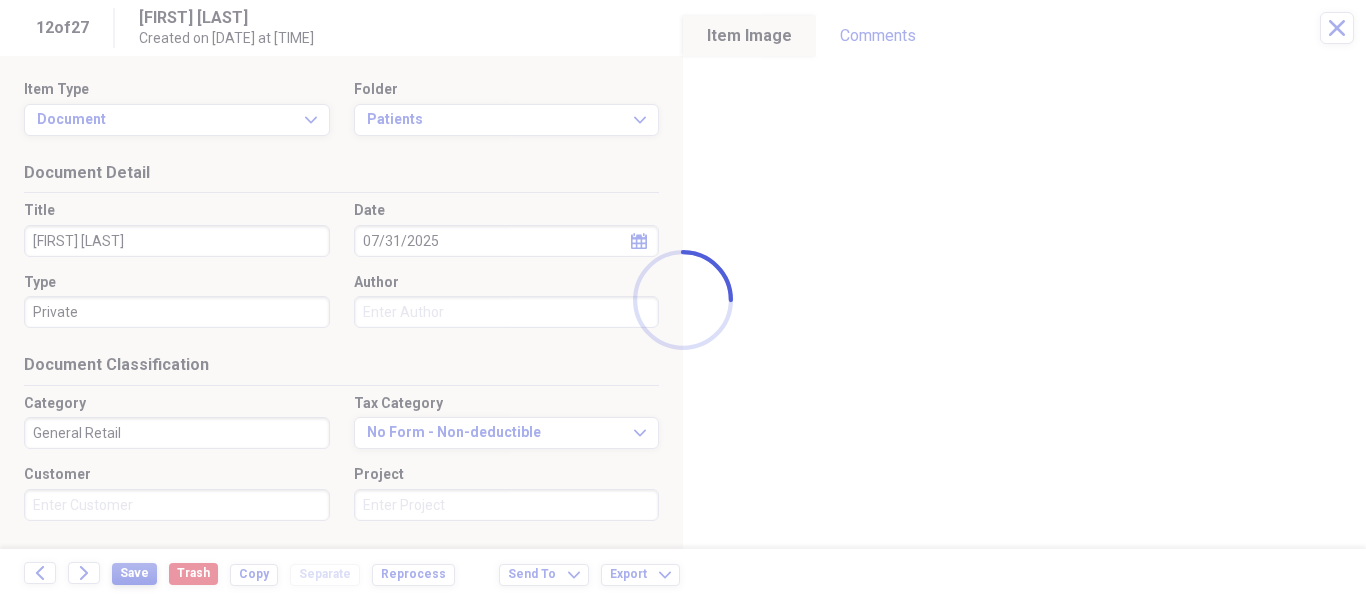 type on "[FIRST] [LAST]" 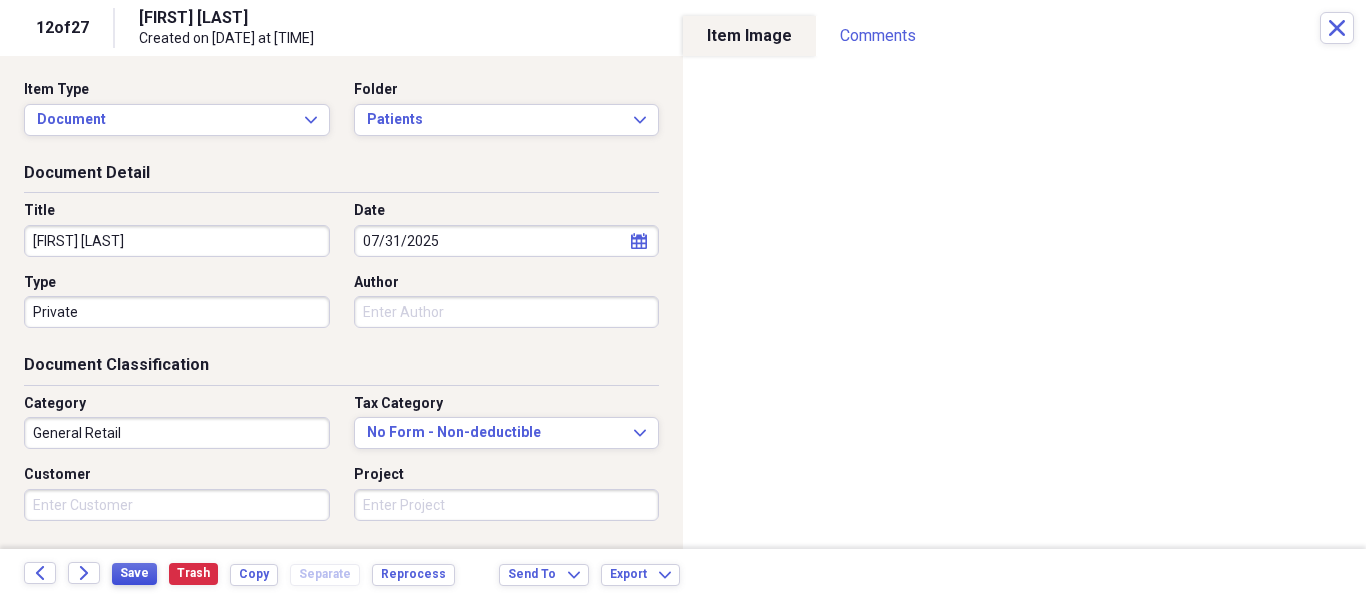 click on "Save Trash Copy Separate Reprocess" at bounding box center (289, 574) 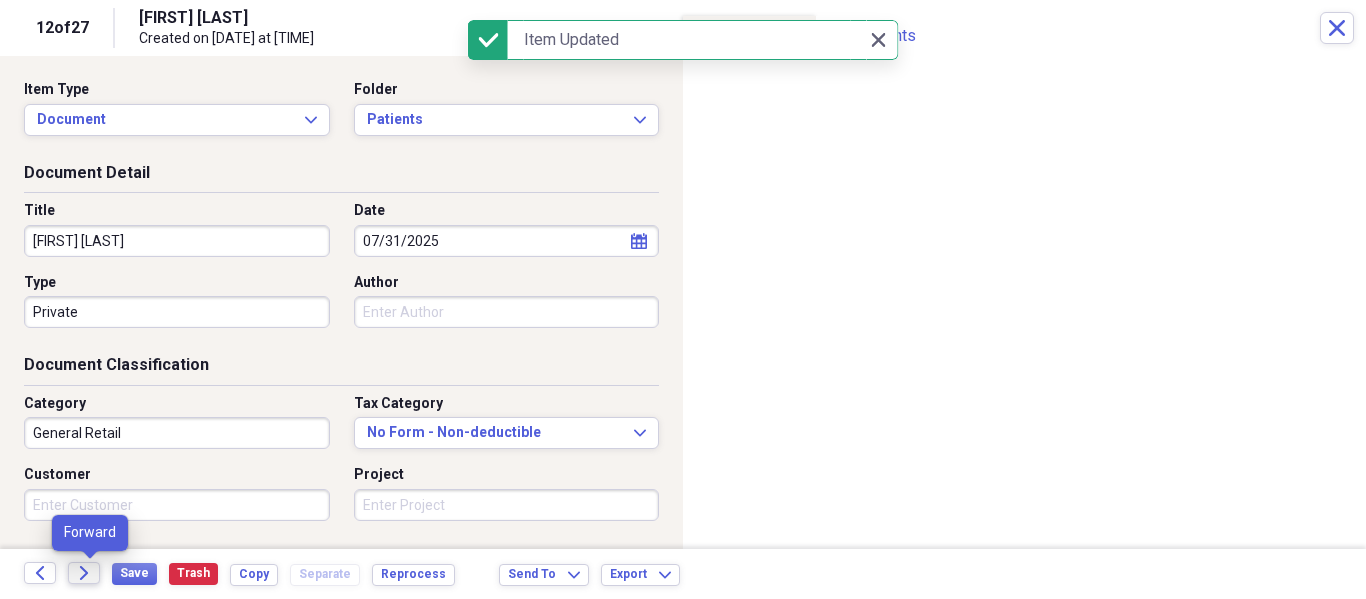 click on "Forward" at bounding box center [84, 573] 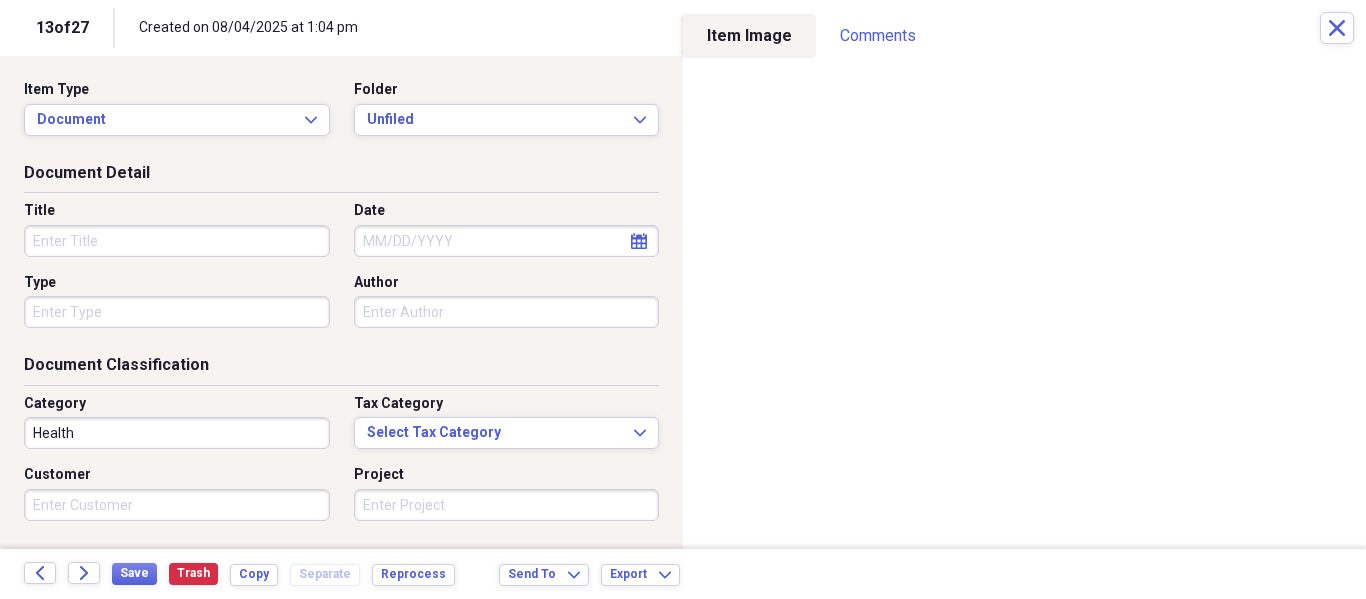 click on "Item Type Document Expand Folder Unfiled Expand" at bounding box center [341, 116] 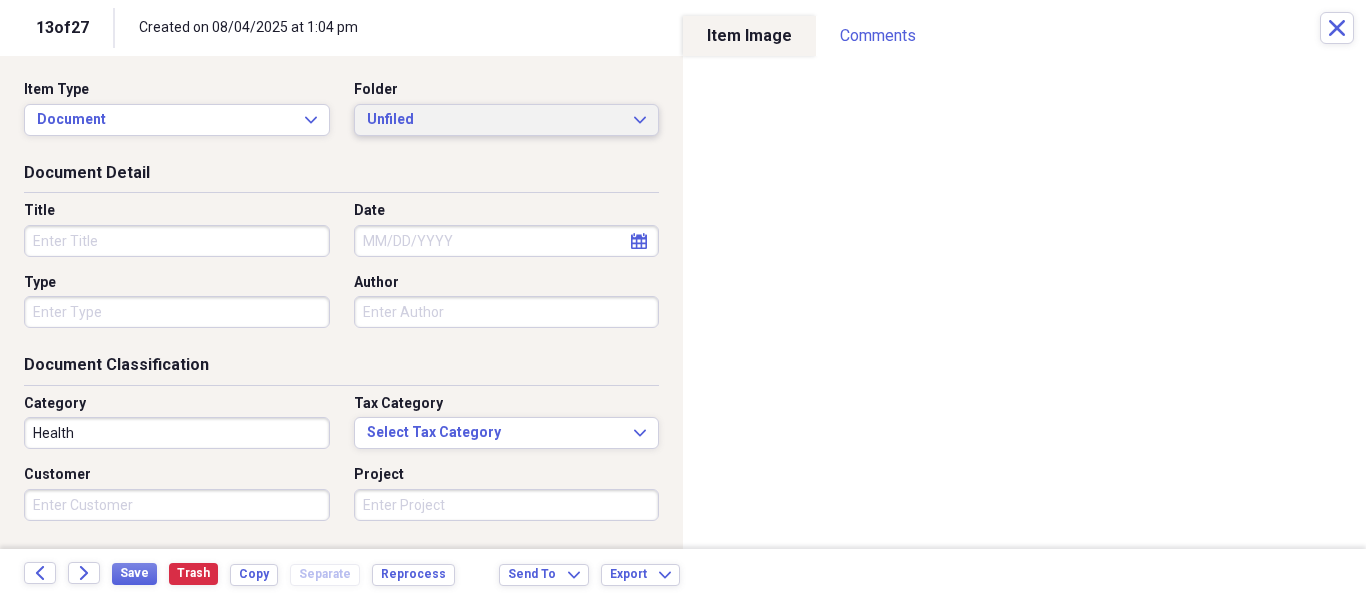 click on "Unfiled" at bounding box center (495, 120) 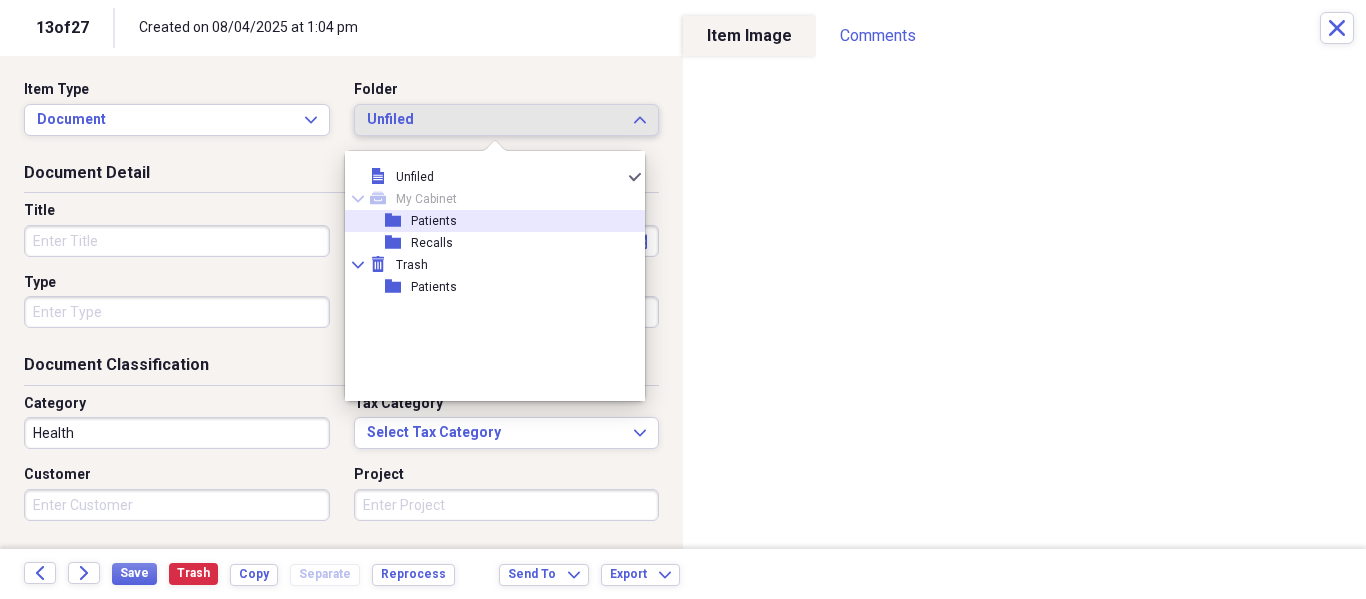 click on "folder Patients" at bounding box center (487, 221) 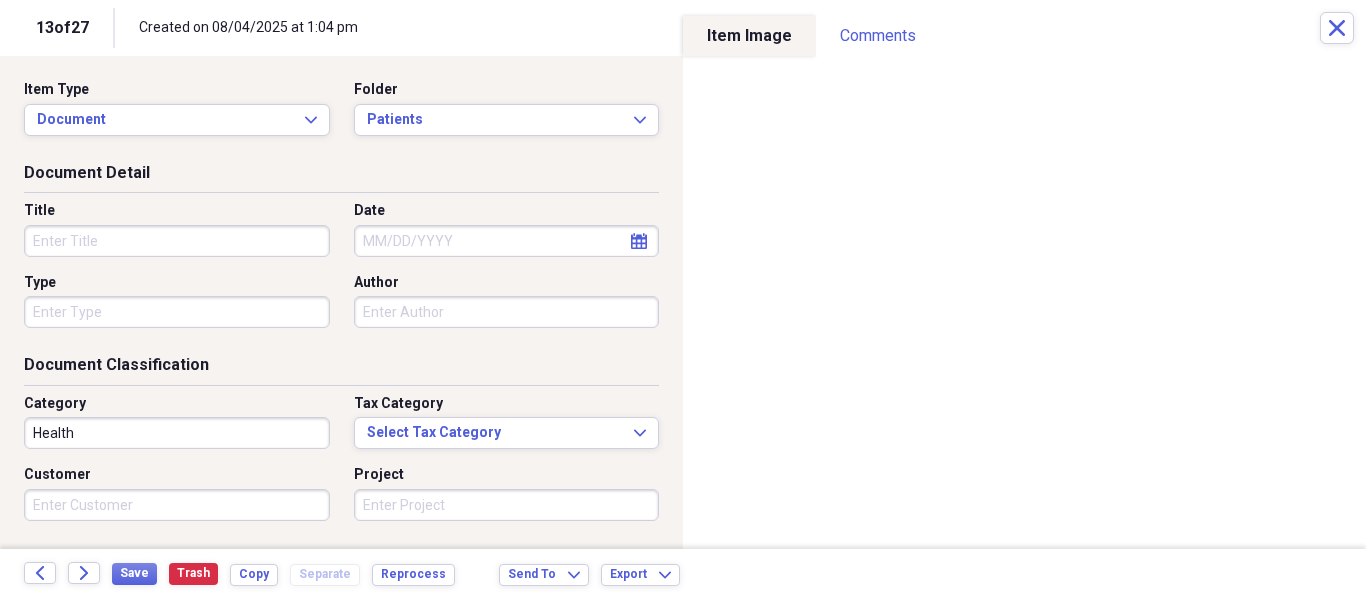 click on "Title" at bounding box center [177, 211] 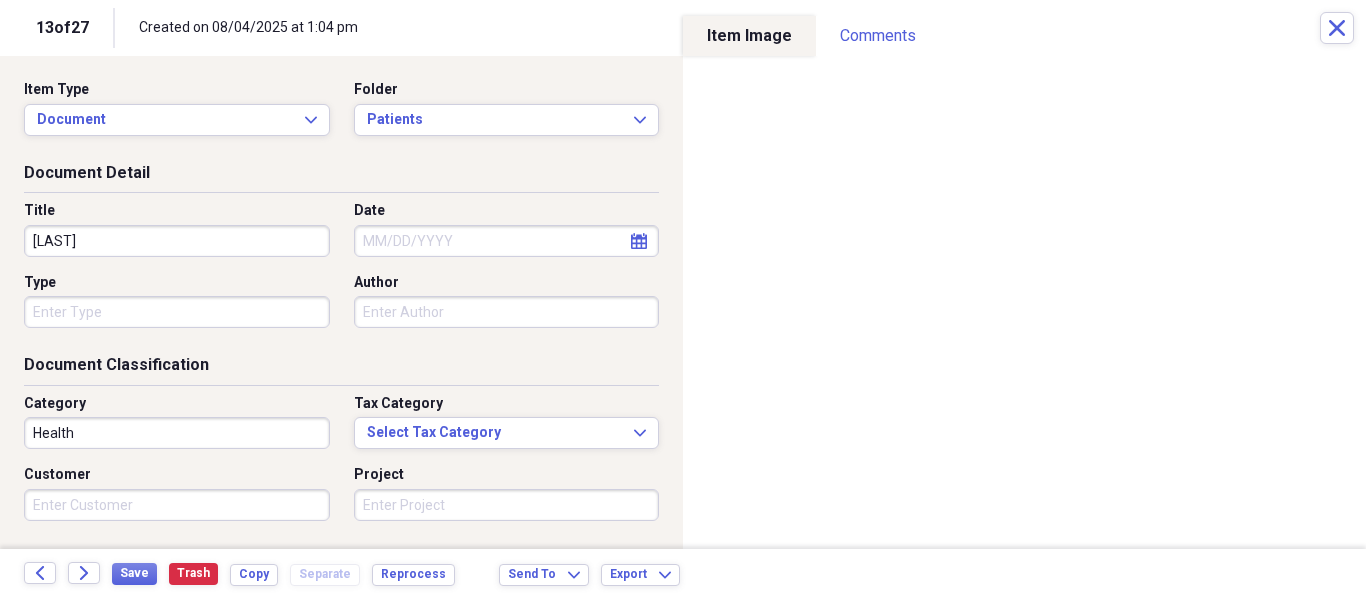 type on "[LAST]" 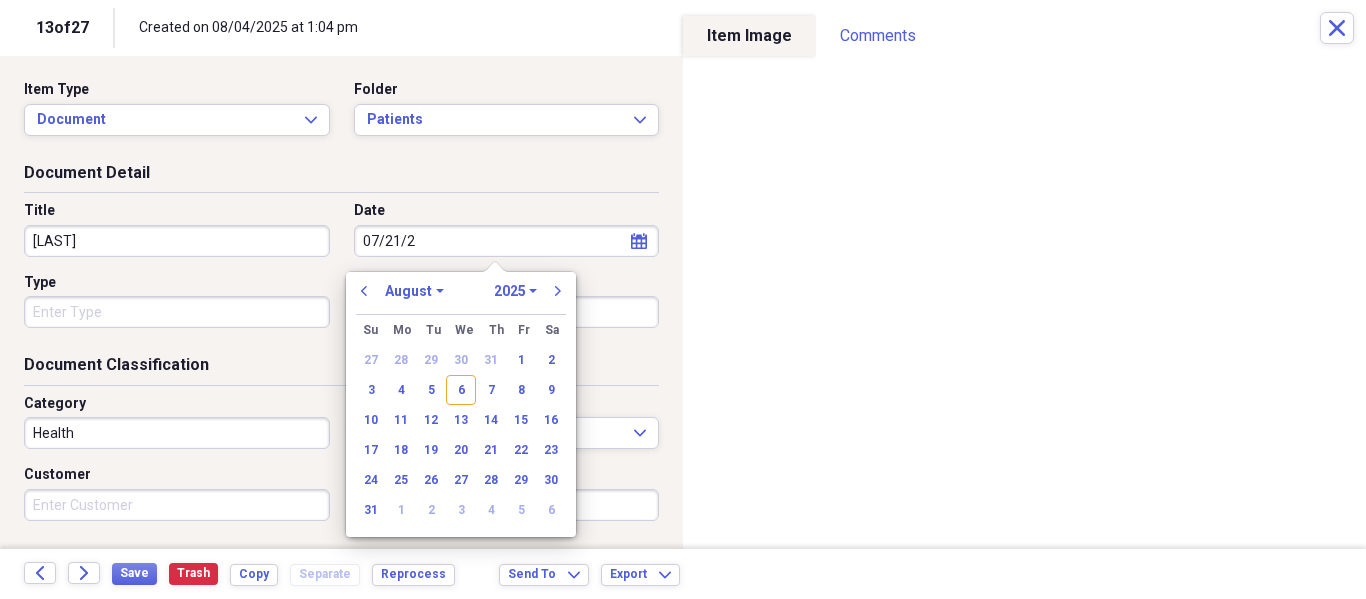 type on "07/21/20" 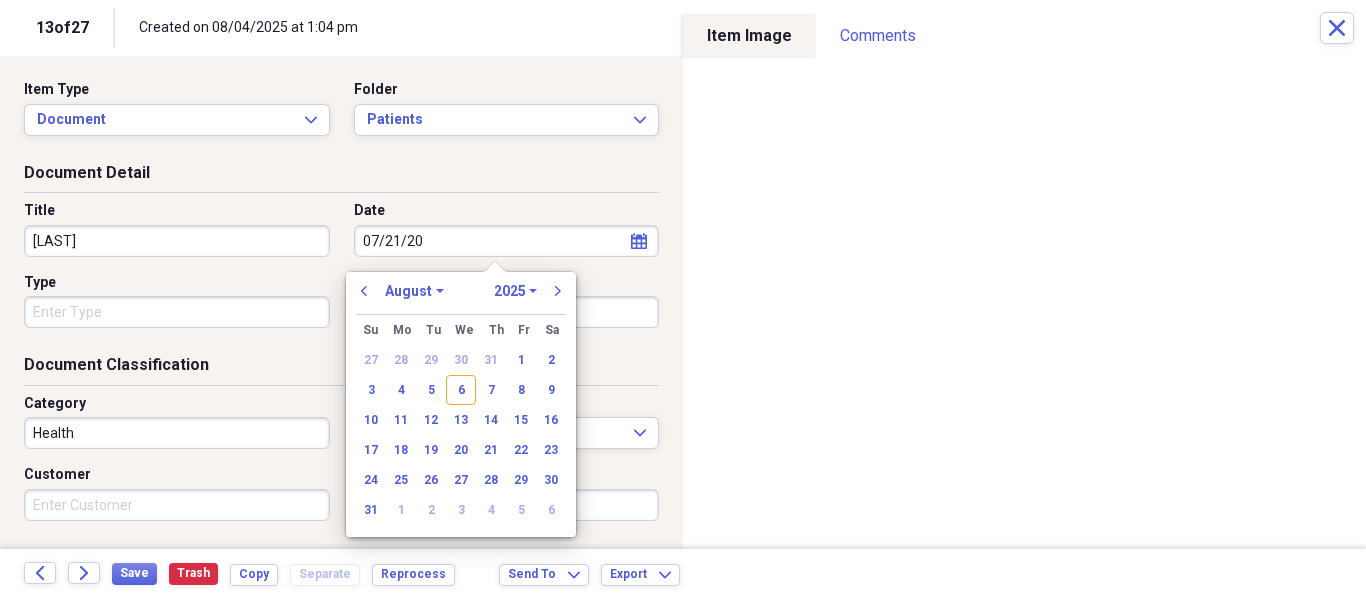 select on "6" 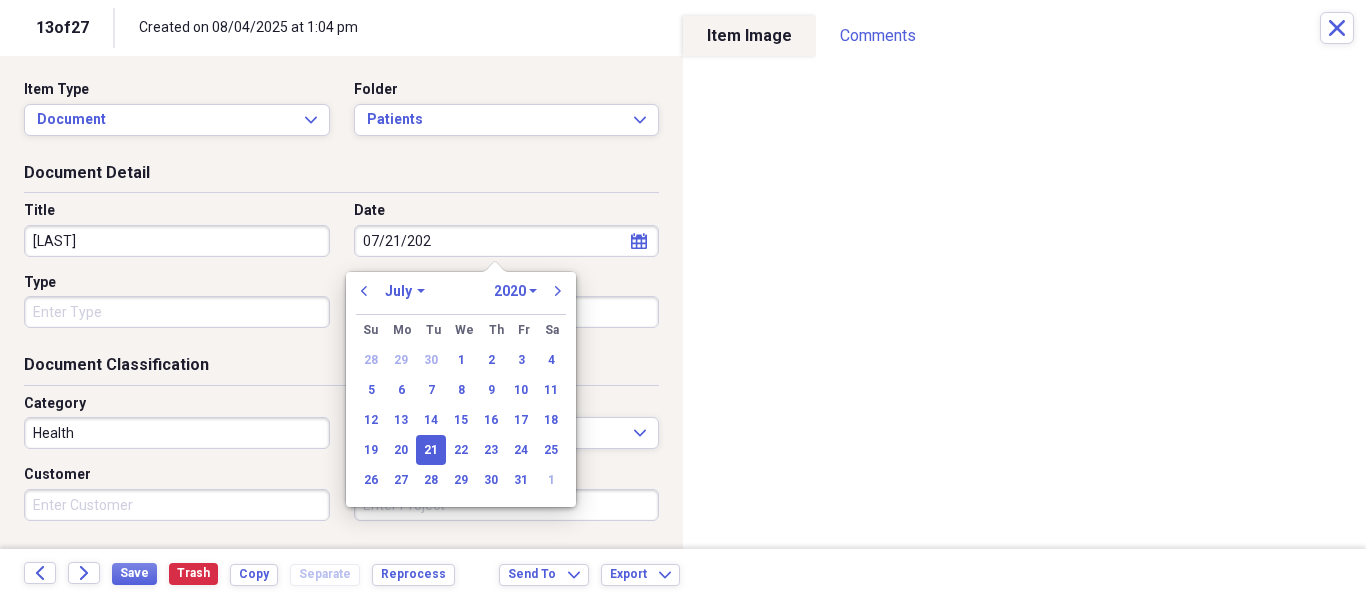 type on "07/21/2025" 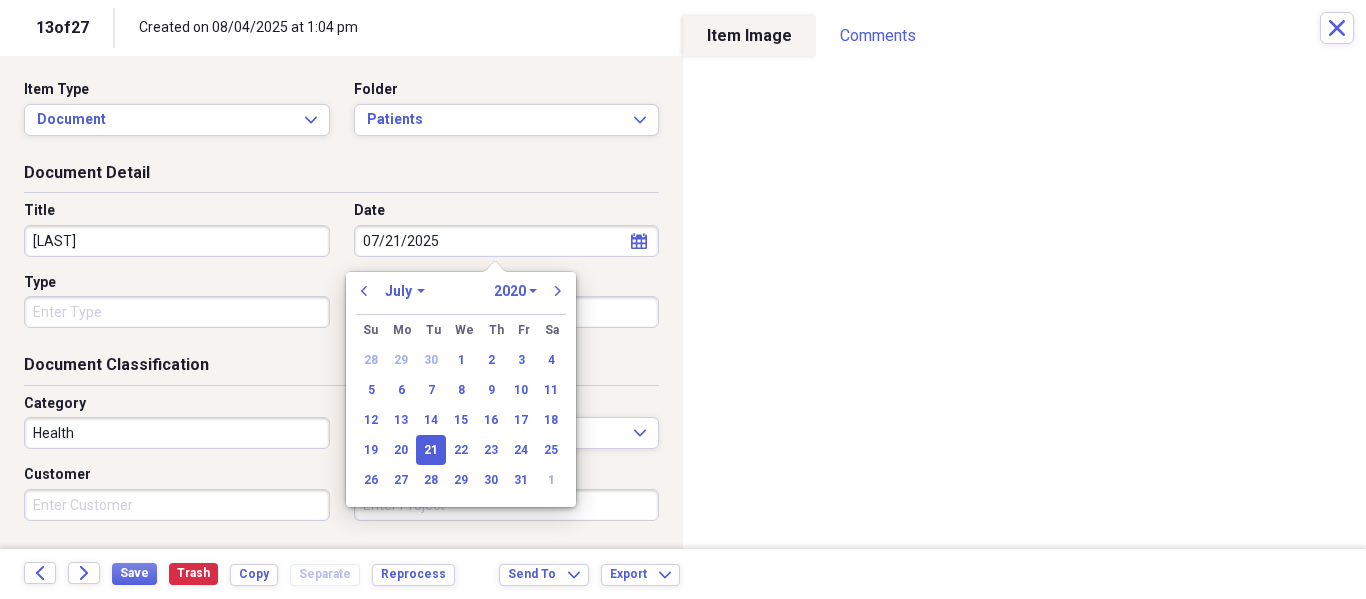 select on "2025" 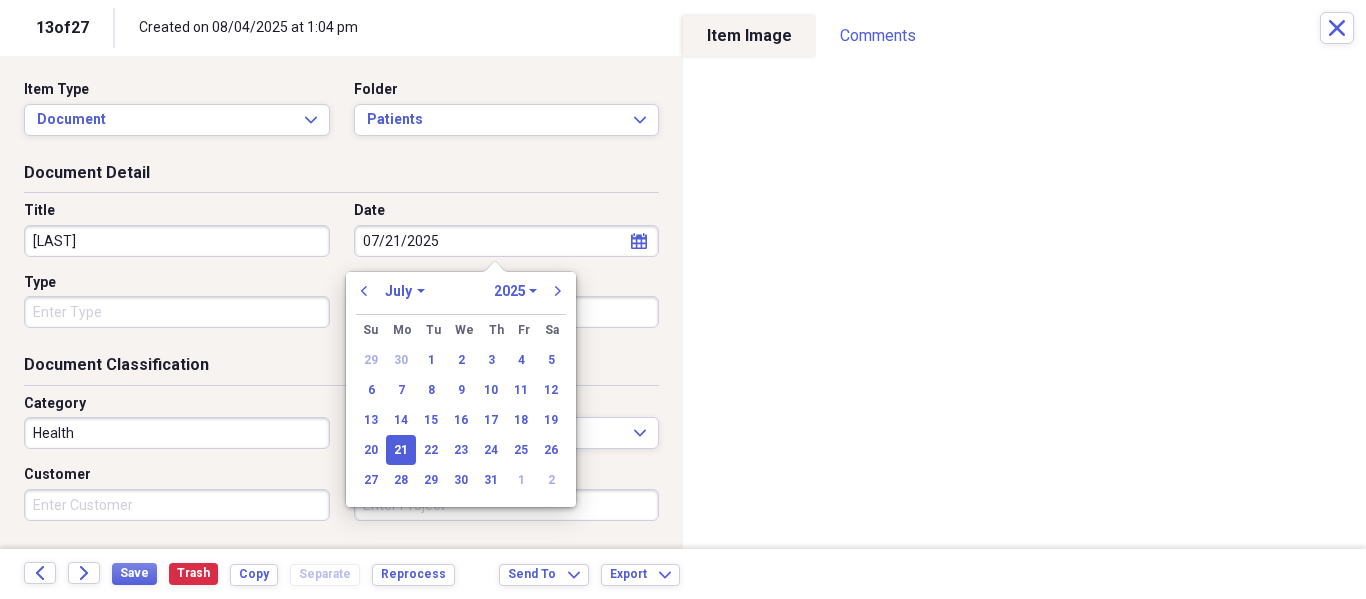 type on "07/21/2025" 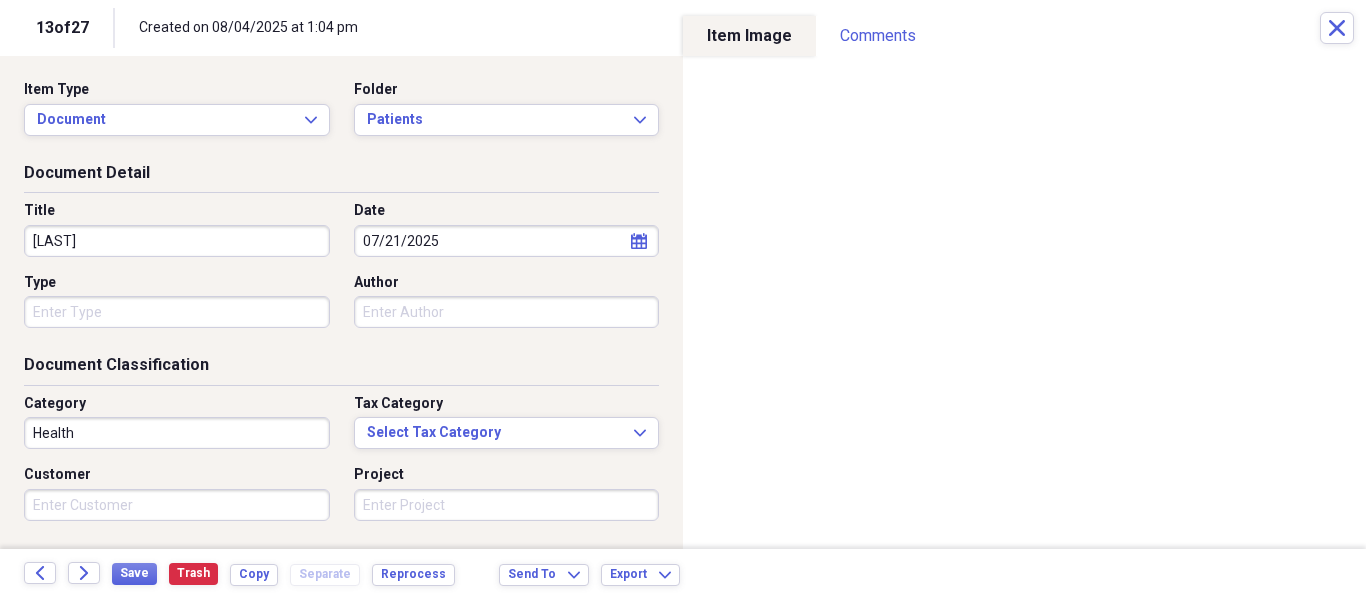 click on "Created on [DATE] [FIRST] [LAST] Private Health NeatConnect Patients media 07/19/2025 [FIRST] [LAST] Private Health NeatConnect Patients media 08/02/2025 [FIRST] [LAST] Private Health NeatConnect Patients media 08/01/2025 [FIRST] [LAST] Private Health NeatConnect Patients media 07/09/2025 [FIRST] [LAST] Private Health NeatConnect Patients media 07/24/2025 [FIRST] [LAST] Private Health media" at bounding box center (683, 299) 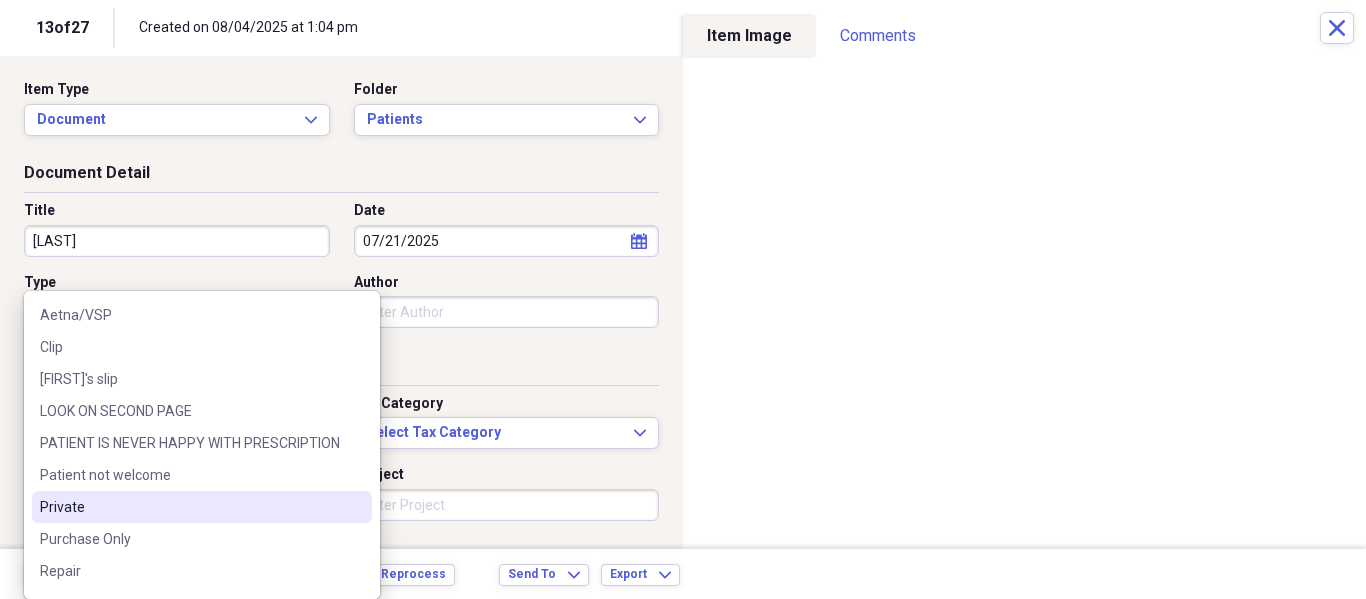 click on "Private" at bounding box center (190, 507) 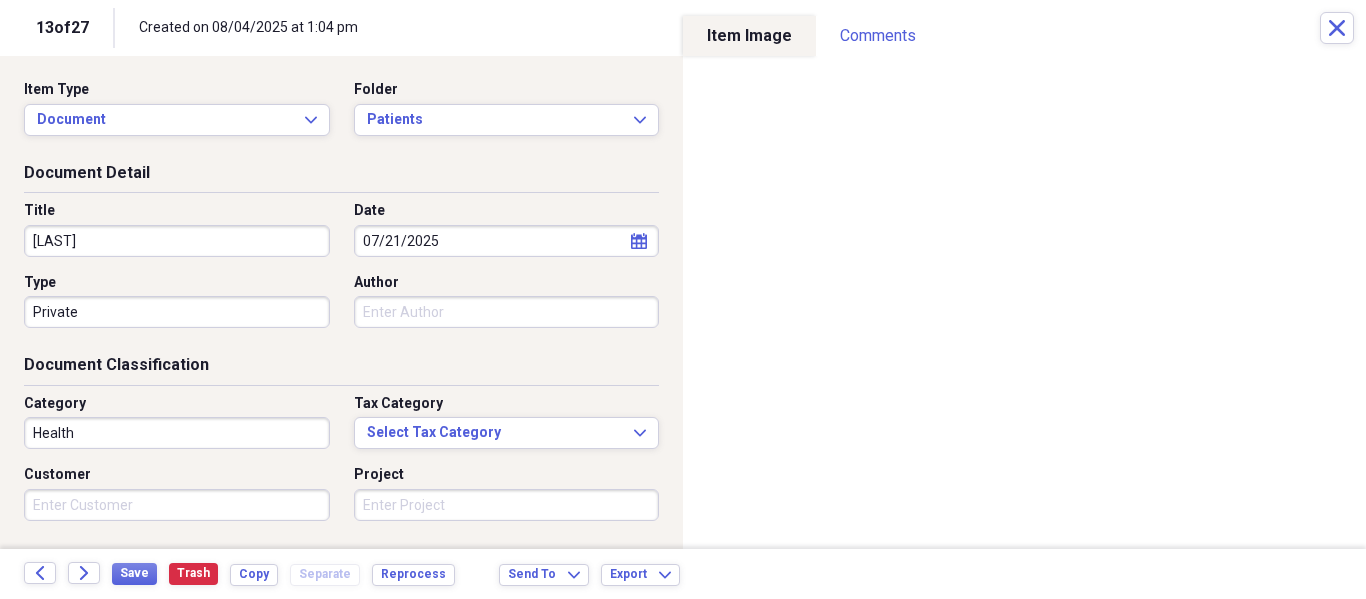 click on "Save Trash Copy Separate Reprocess" at bounding box center (289, 574) 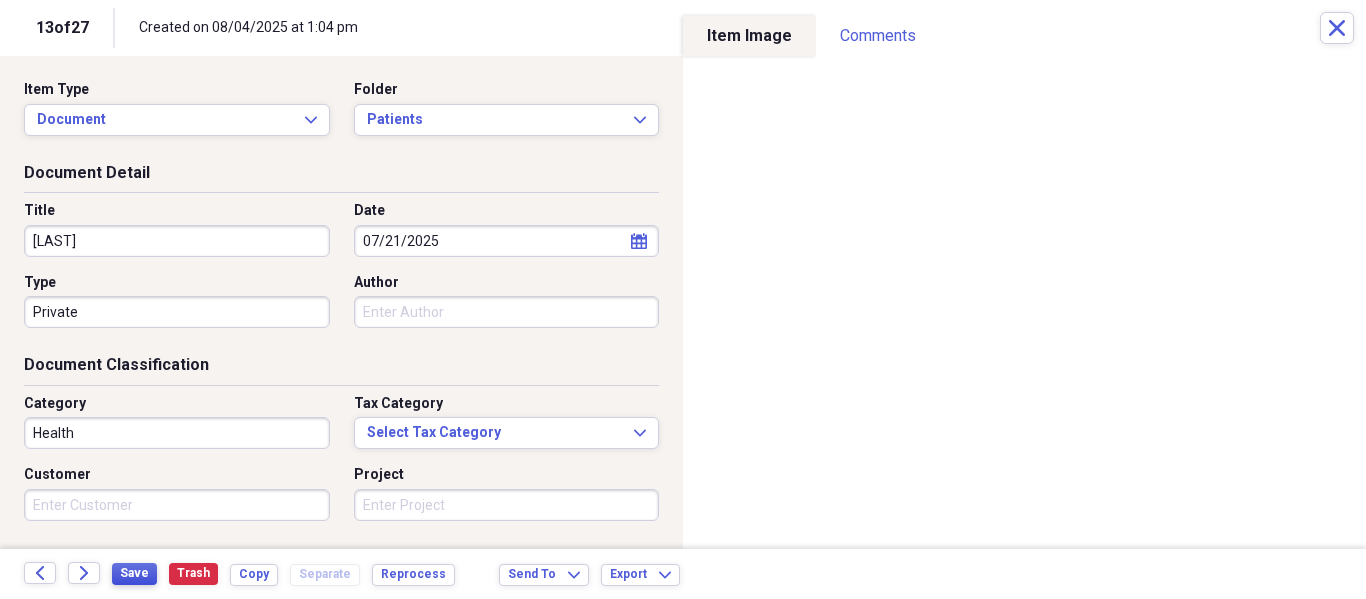 click on "Save" at bounding box center [134, 573] 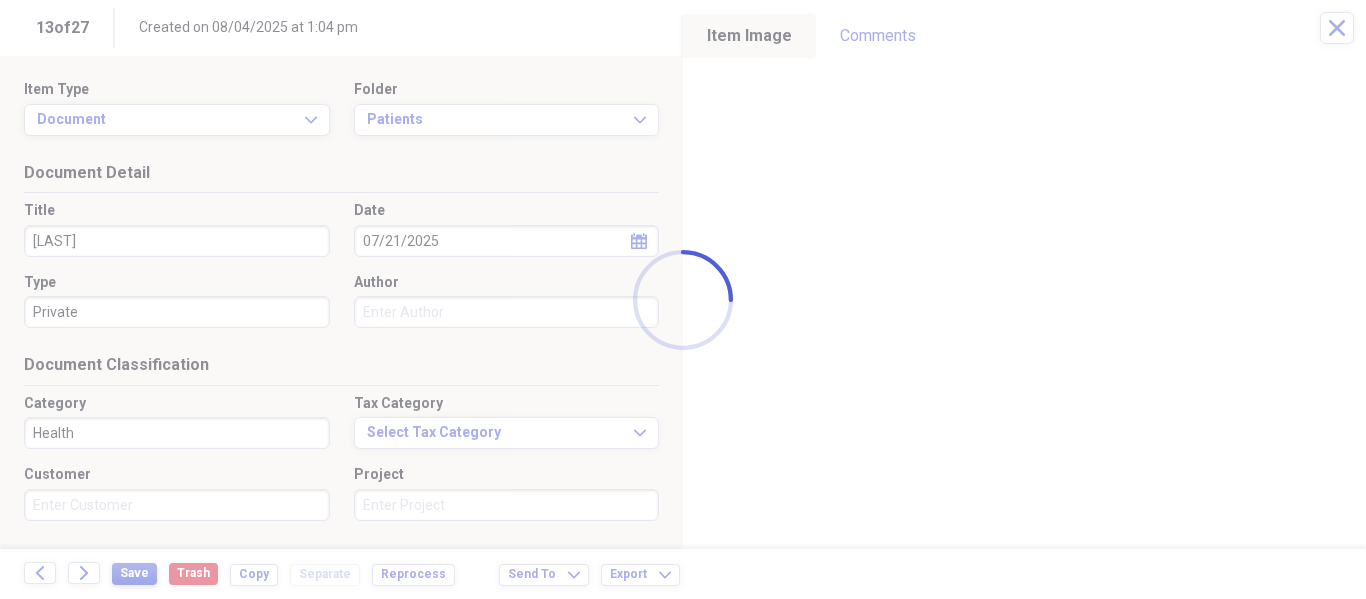 type on "[LAST]" 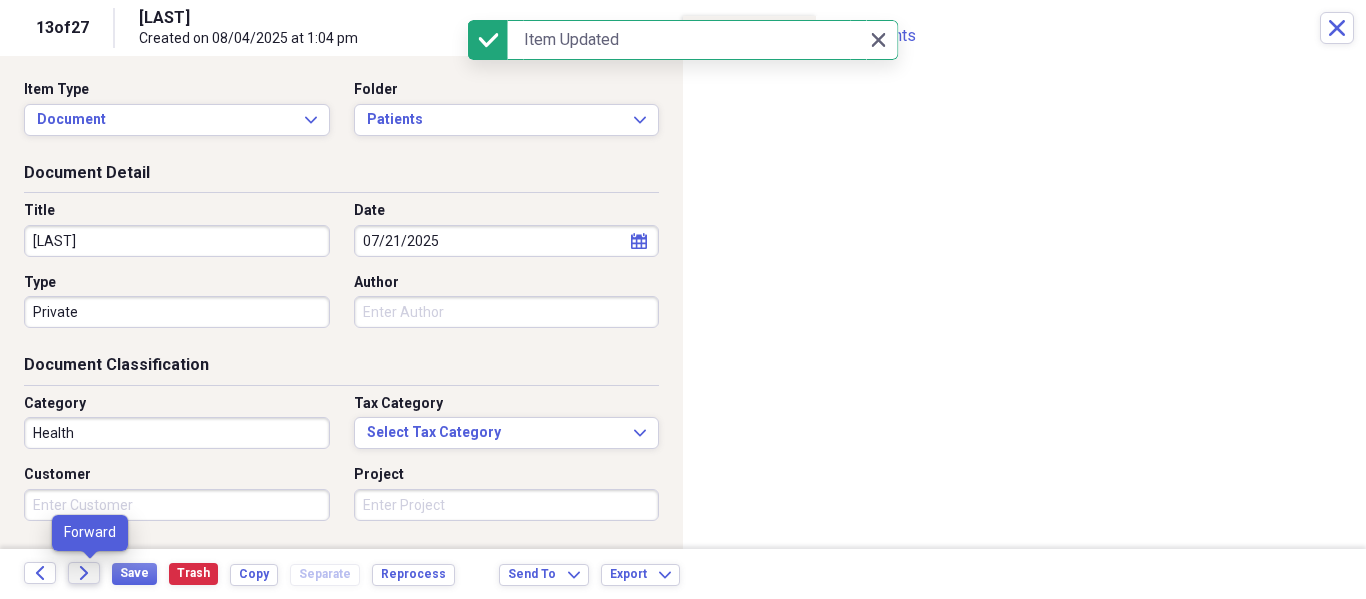 click on "Forward" at bounding box center [84, 573] 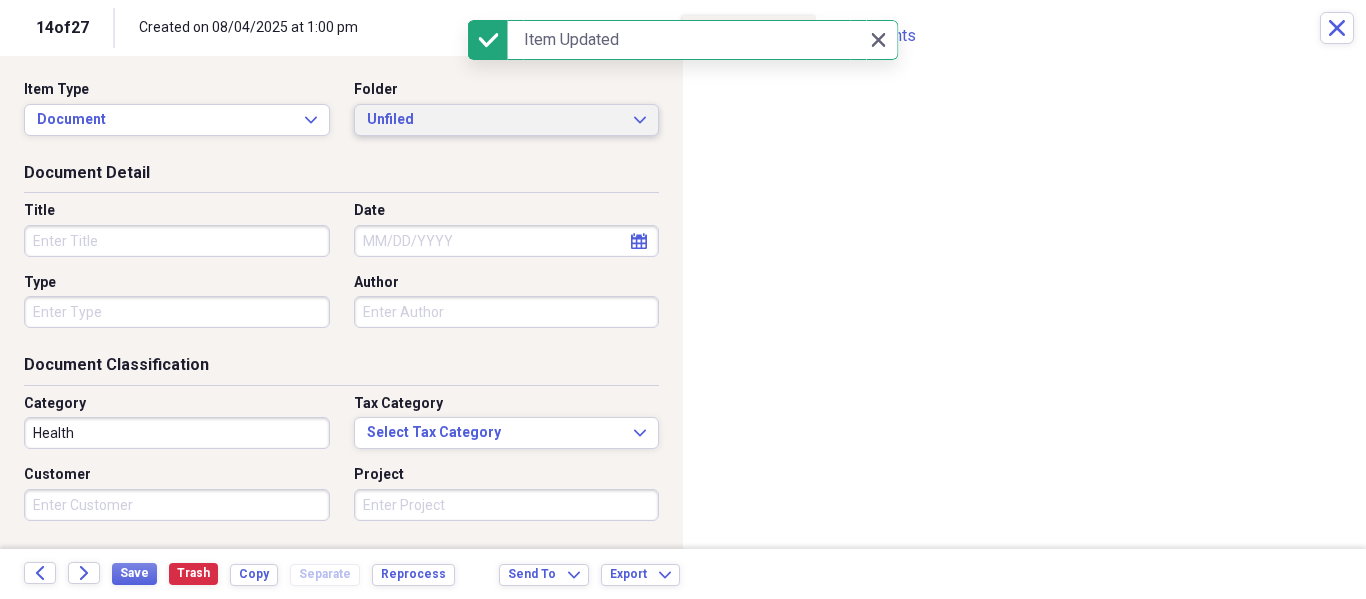 click on "Unfiled" at bounding box center [495, 120] 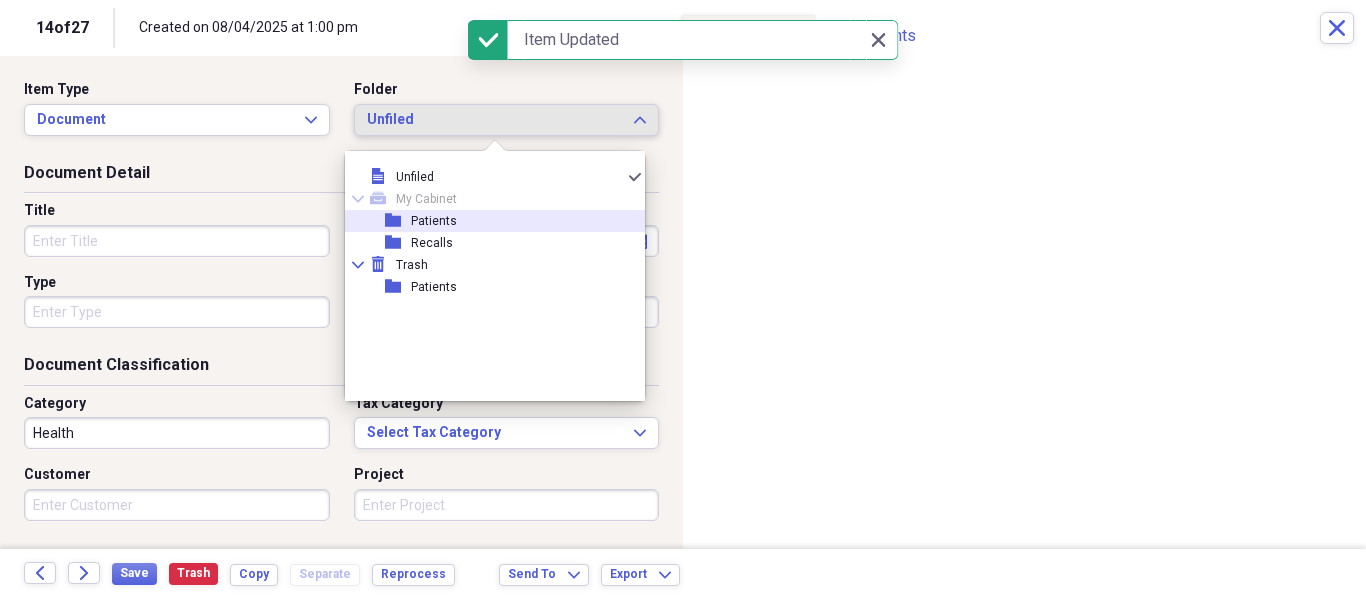 click on "Patients" at bounding box center (434, 221) 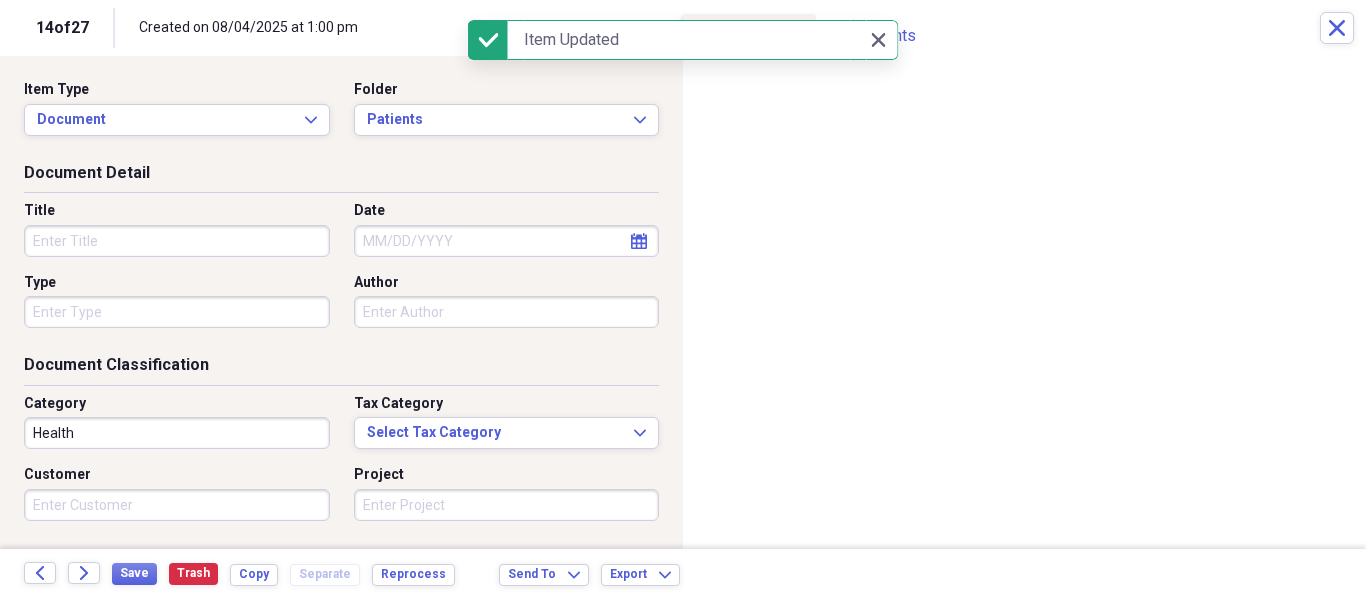 click on "Title" at bounding box center [177, 241] 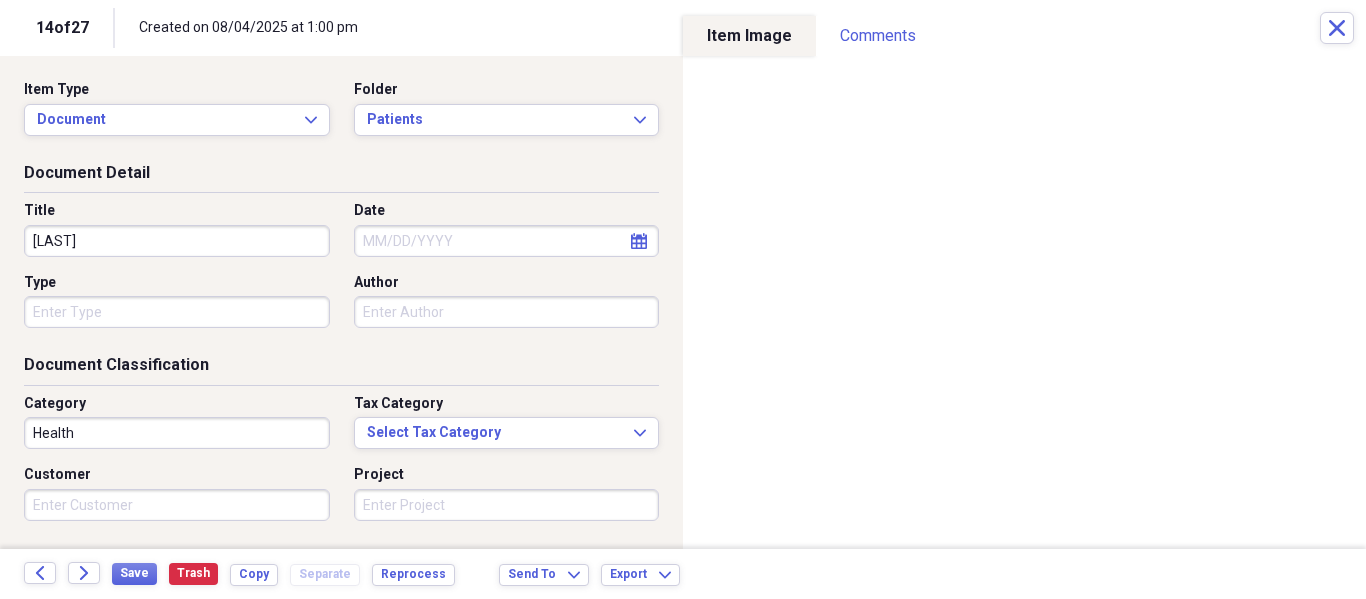 type on "[LAST]" 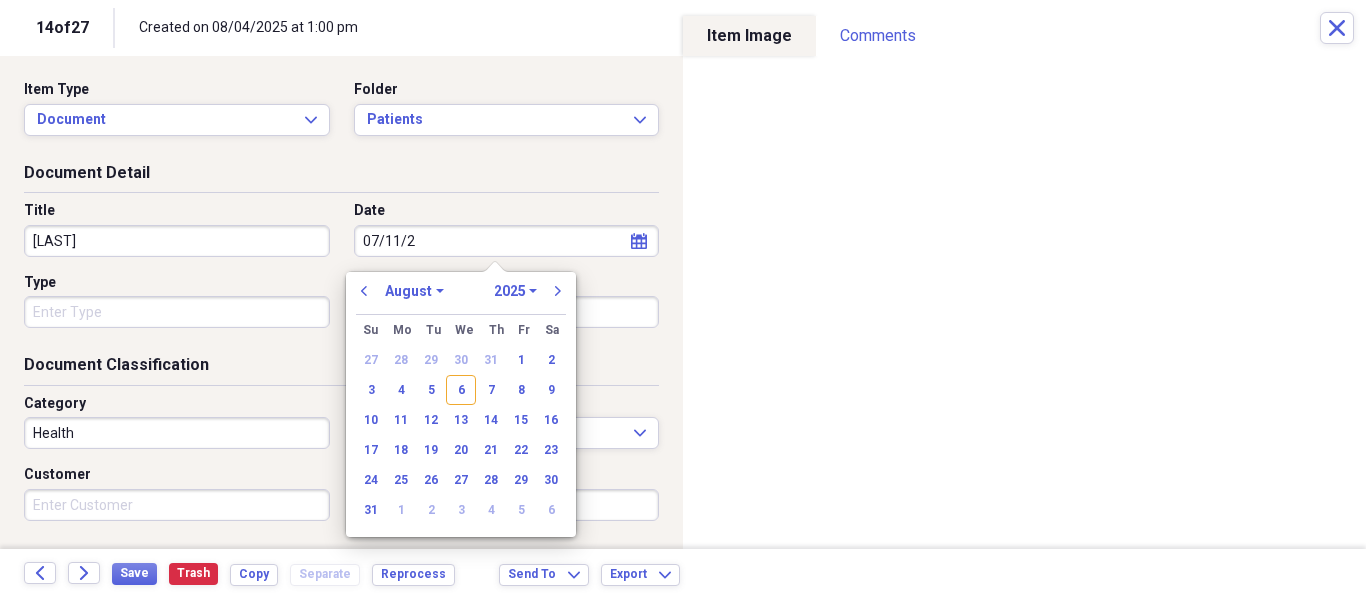 type on "07/11/20" 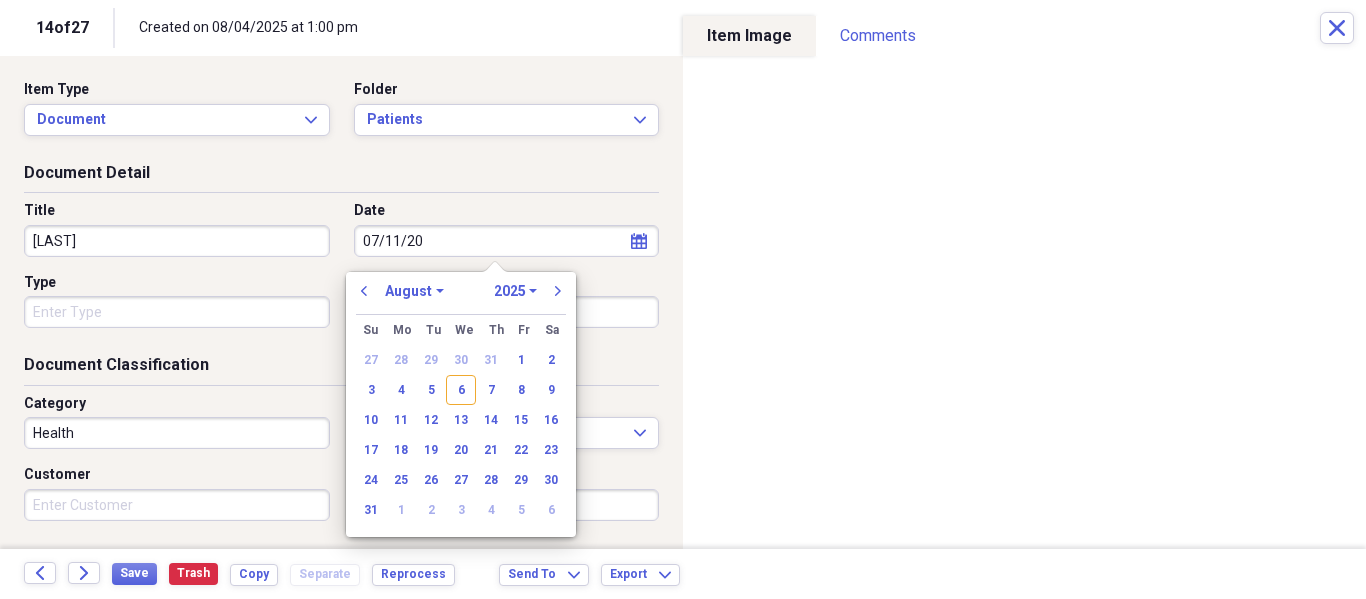 select on "6" 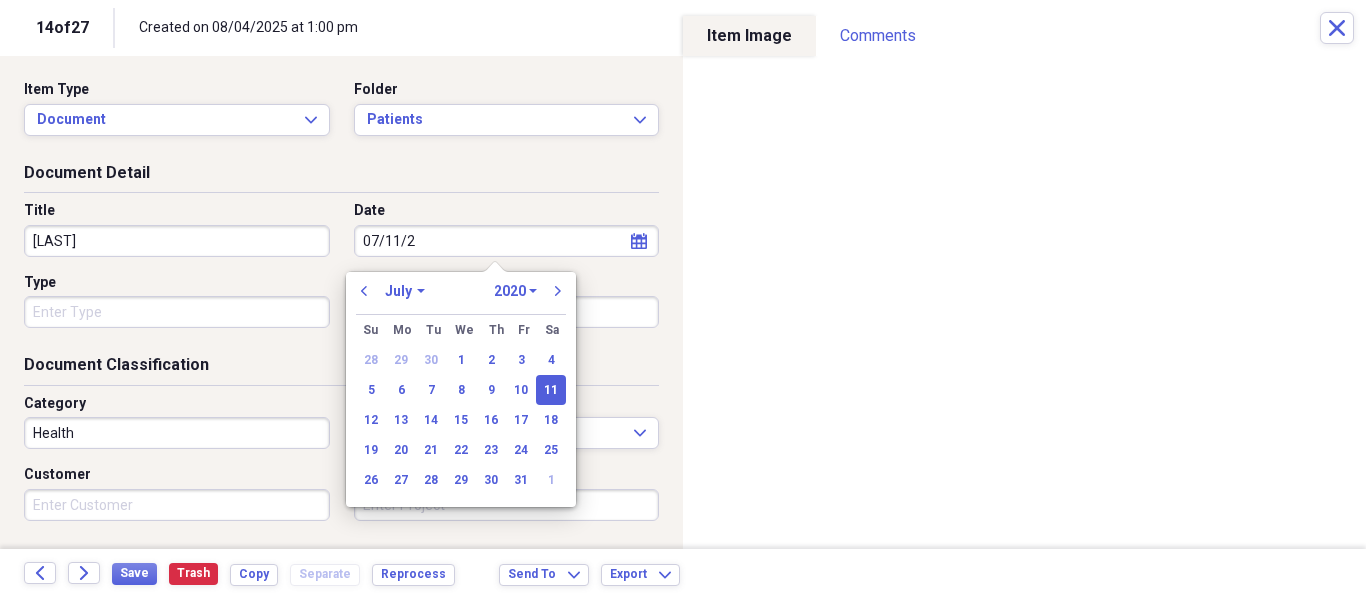 type on "07/11/2025" 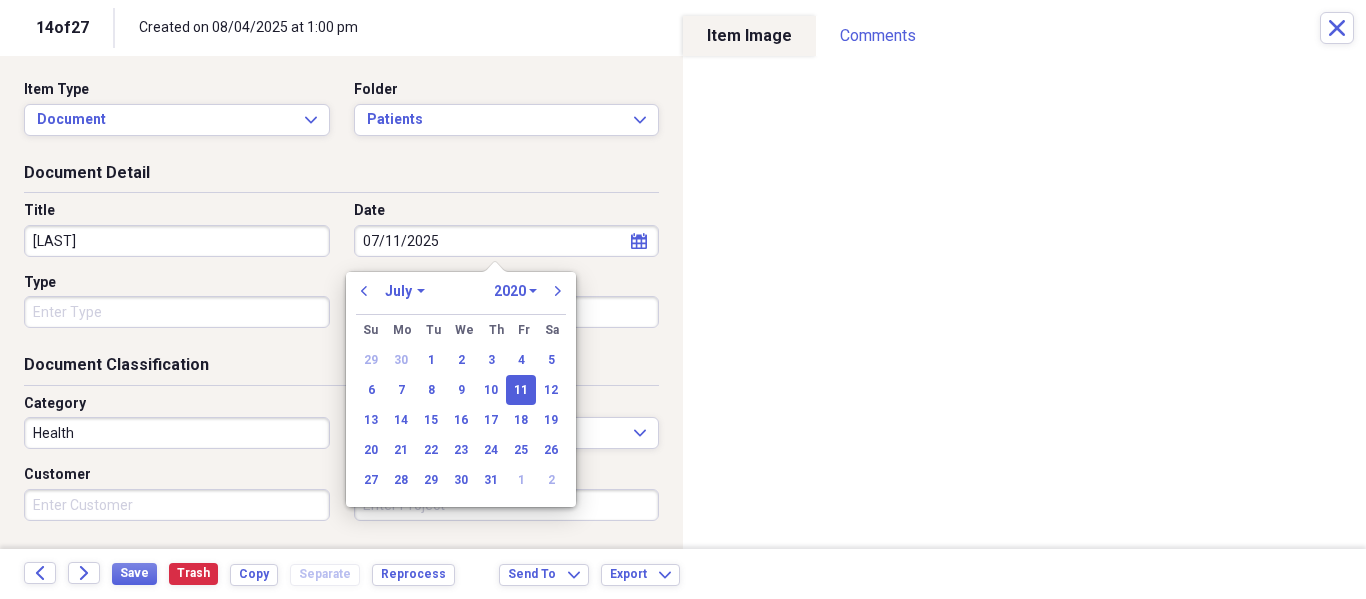 select on "2025" 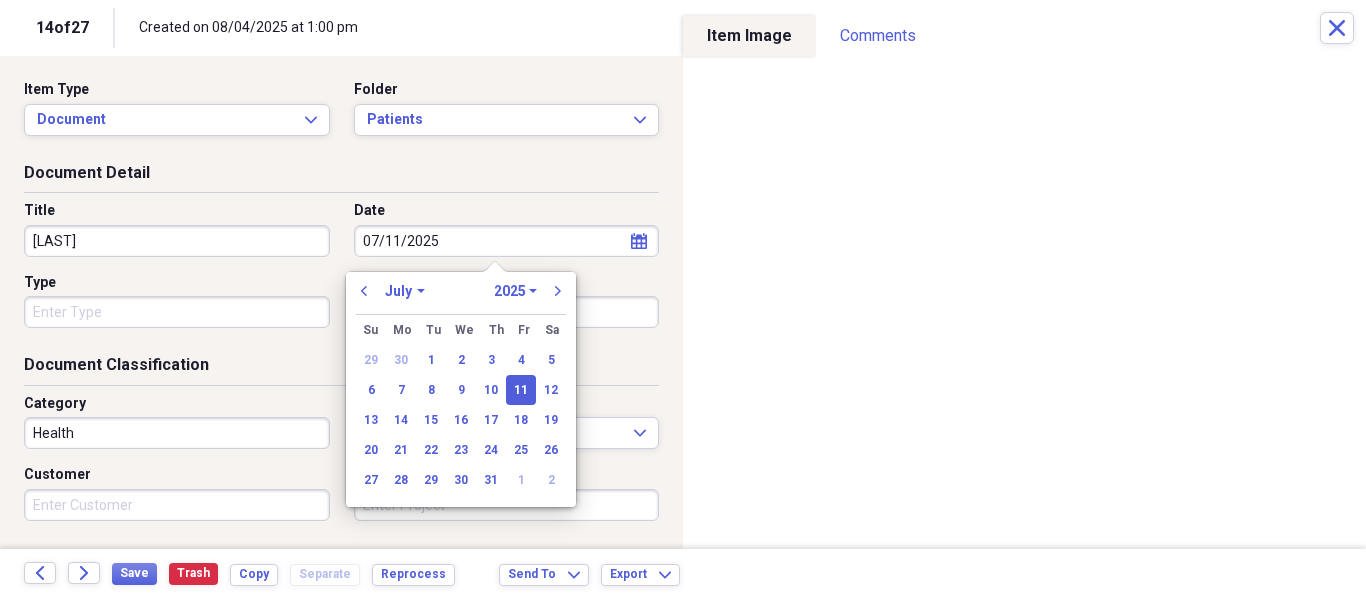 type on "07/11/2025" 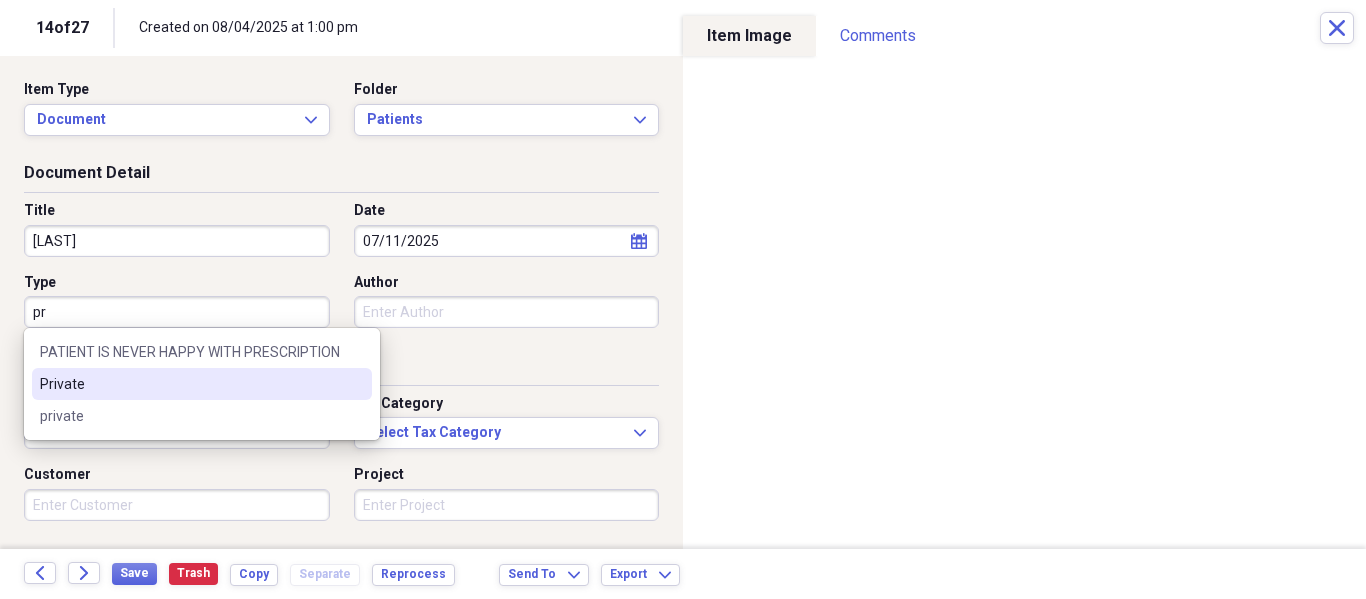 click on "Private" at bounding box center (190, 384) 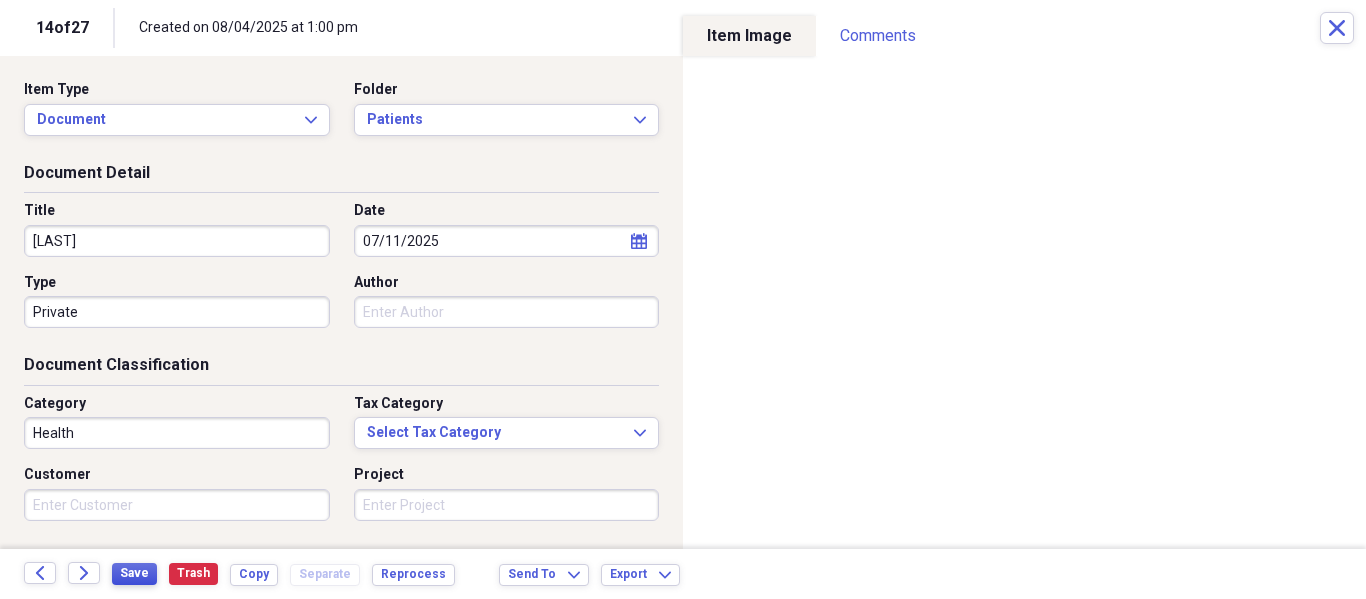 click on "Save" at bounding box center (134, 573) 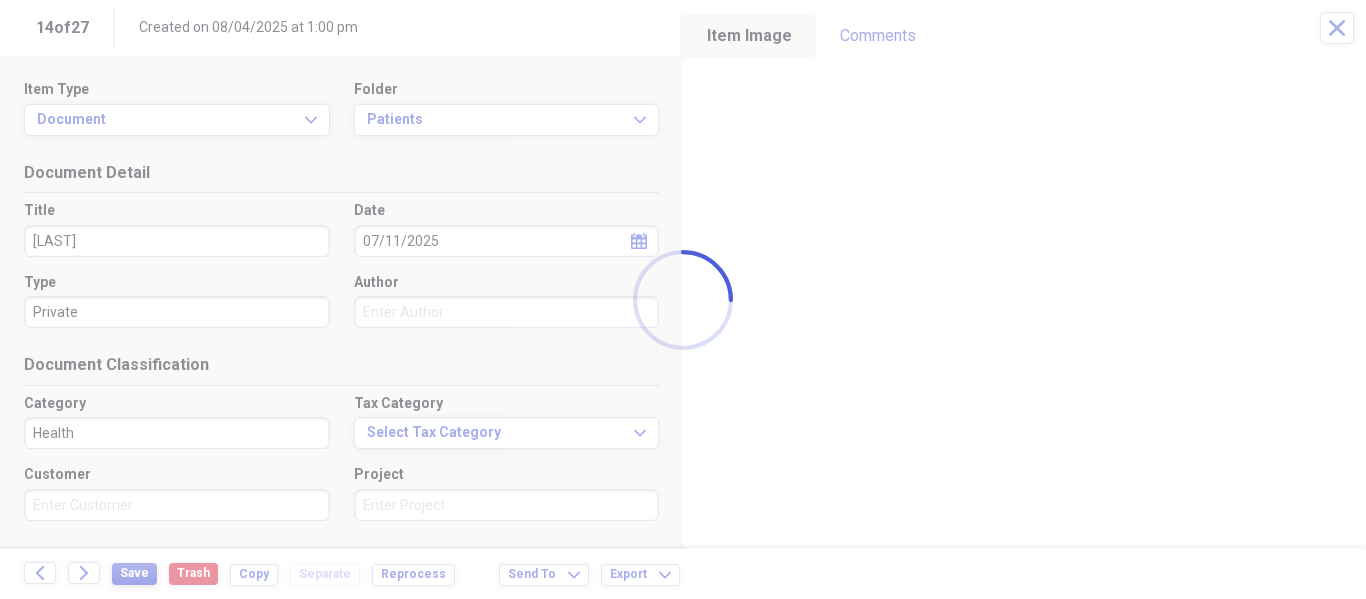 type on "[LAST]" 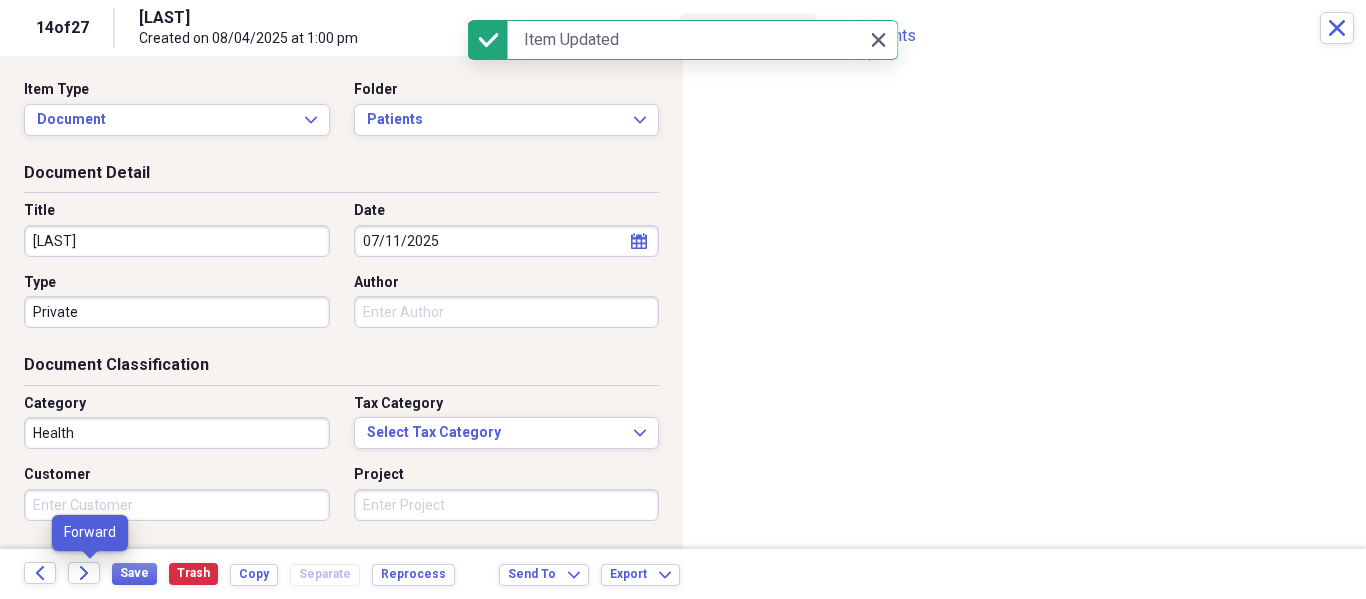 click on "Forward" at bounding box center [90, 574] 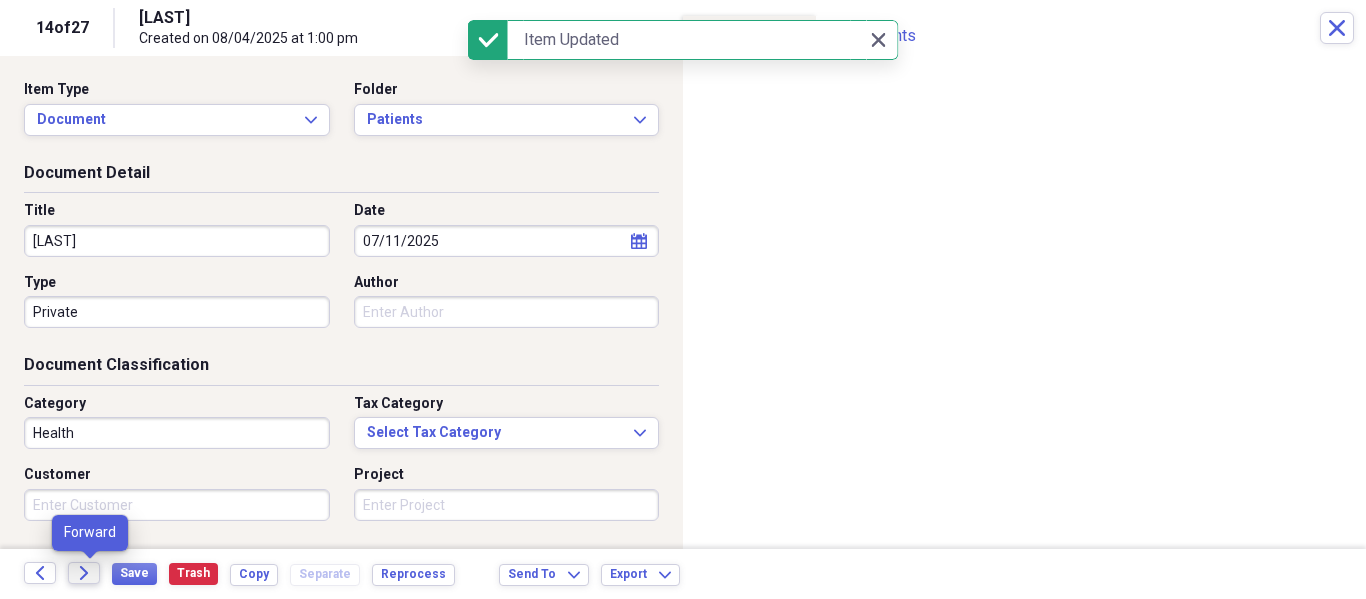 click on "Forward" 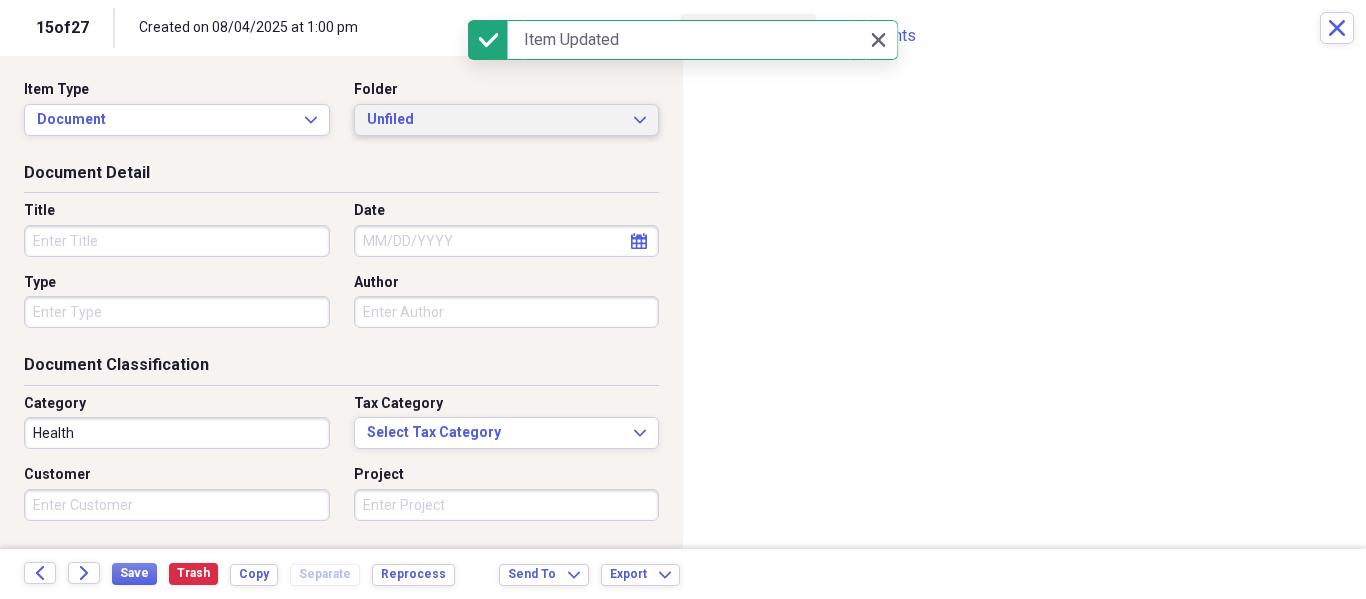 click on "Unfiled" at bounding box center (495, 120) 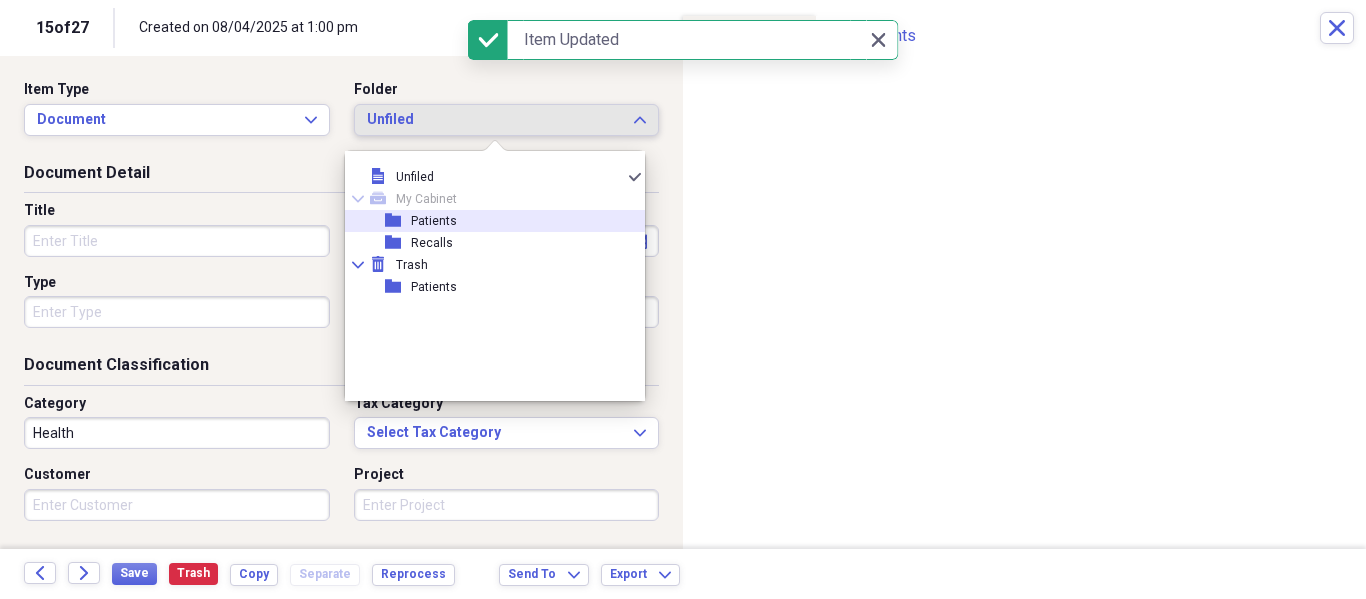click 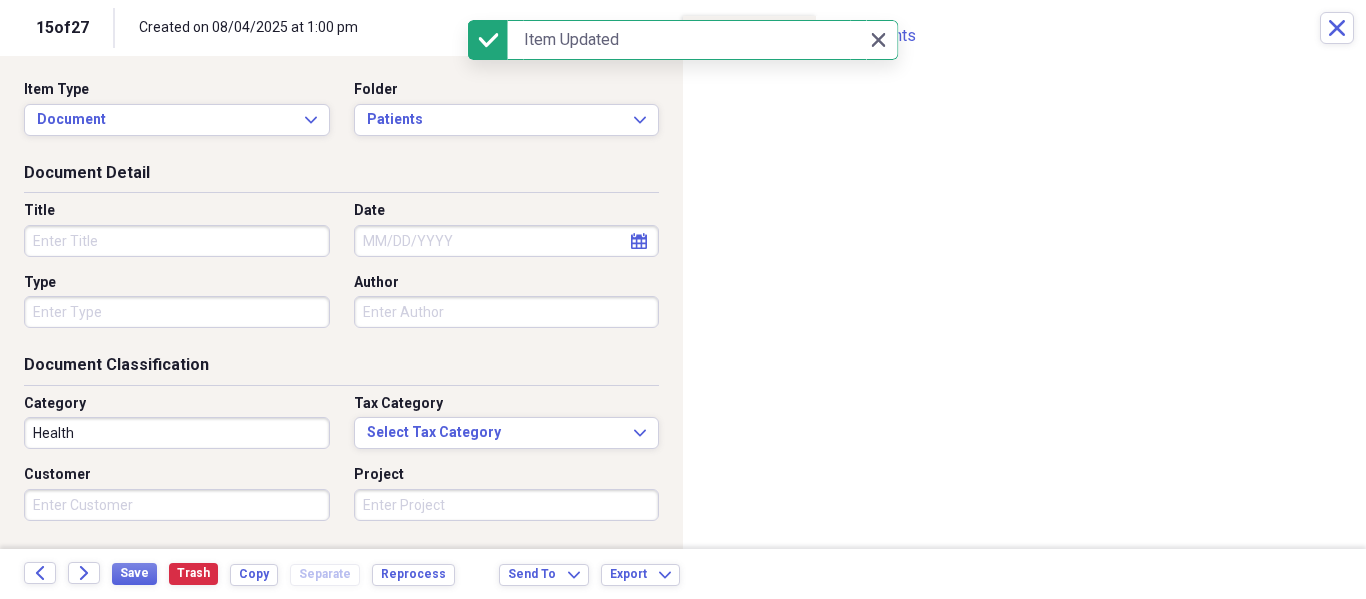click on "Title" at bounding box center [177, 241] 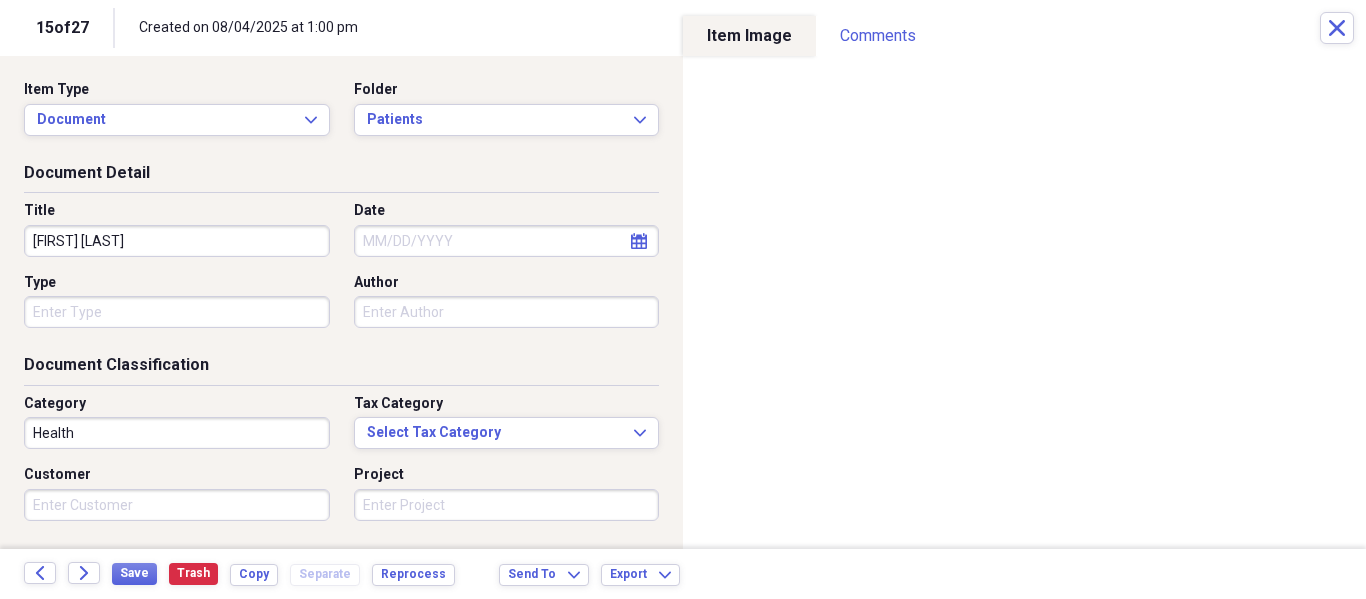 type on "[FIRST] [LAST]" 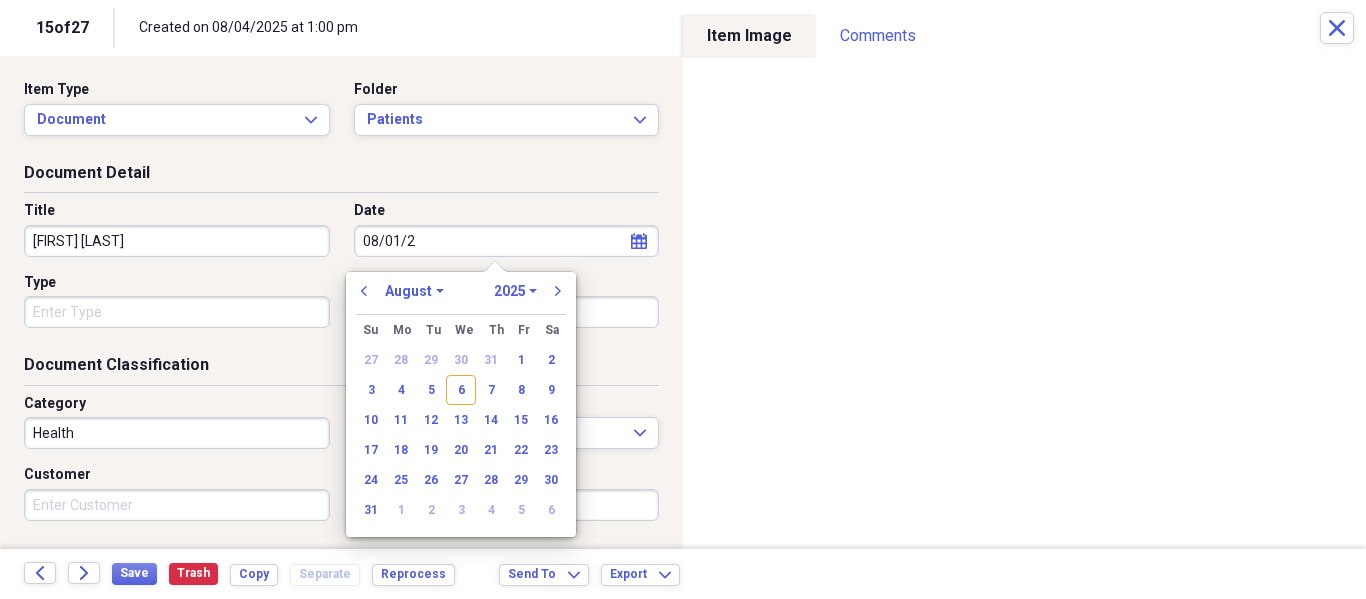 type on "08/01/20" 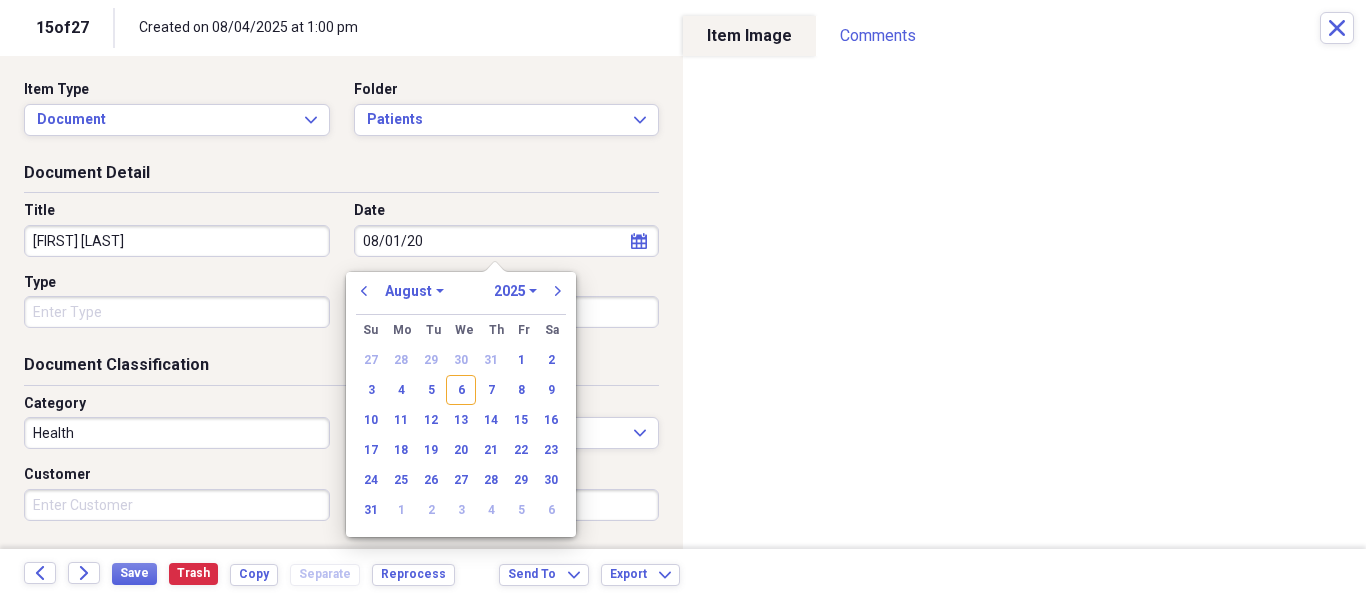 select on "2020" 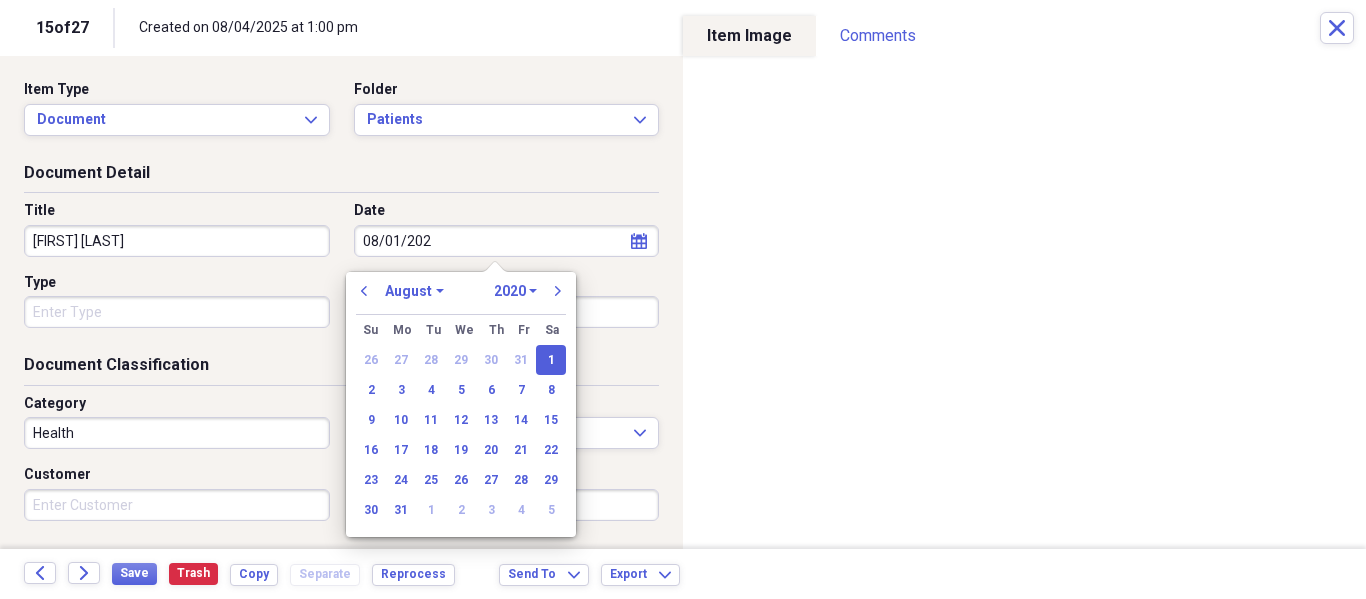 type on "08/01/2025" 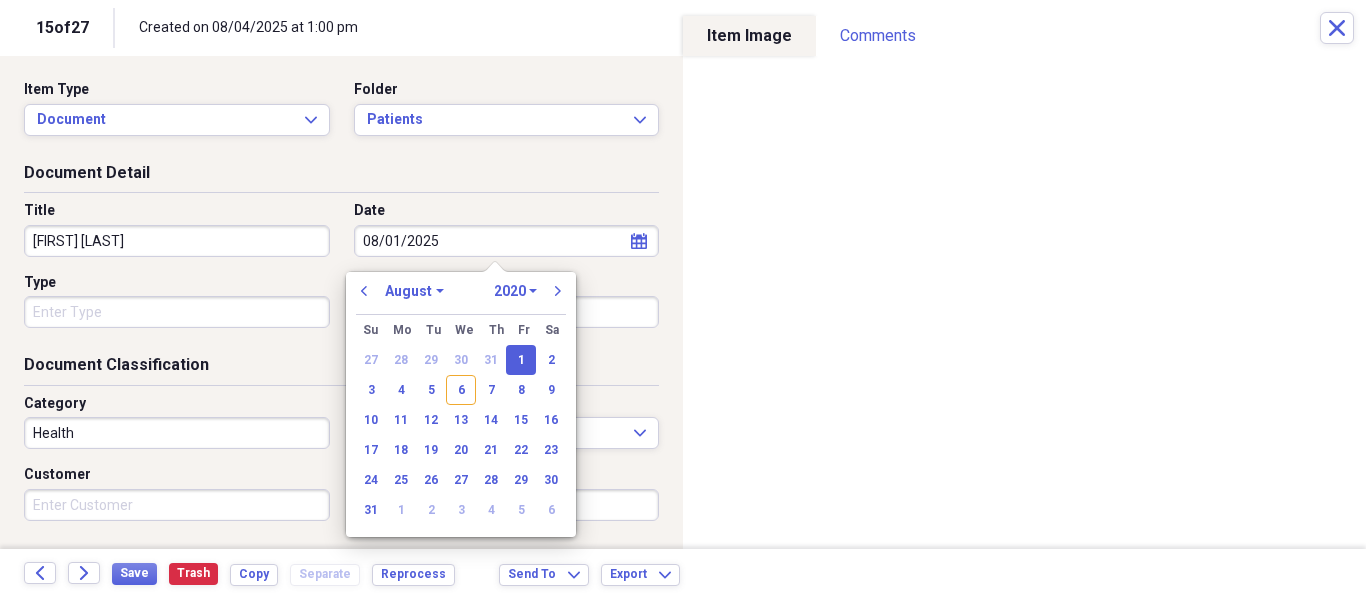 select on "2025" 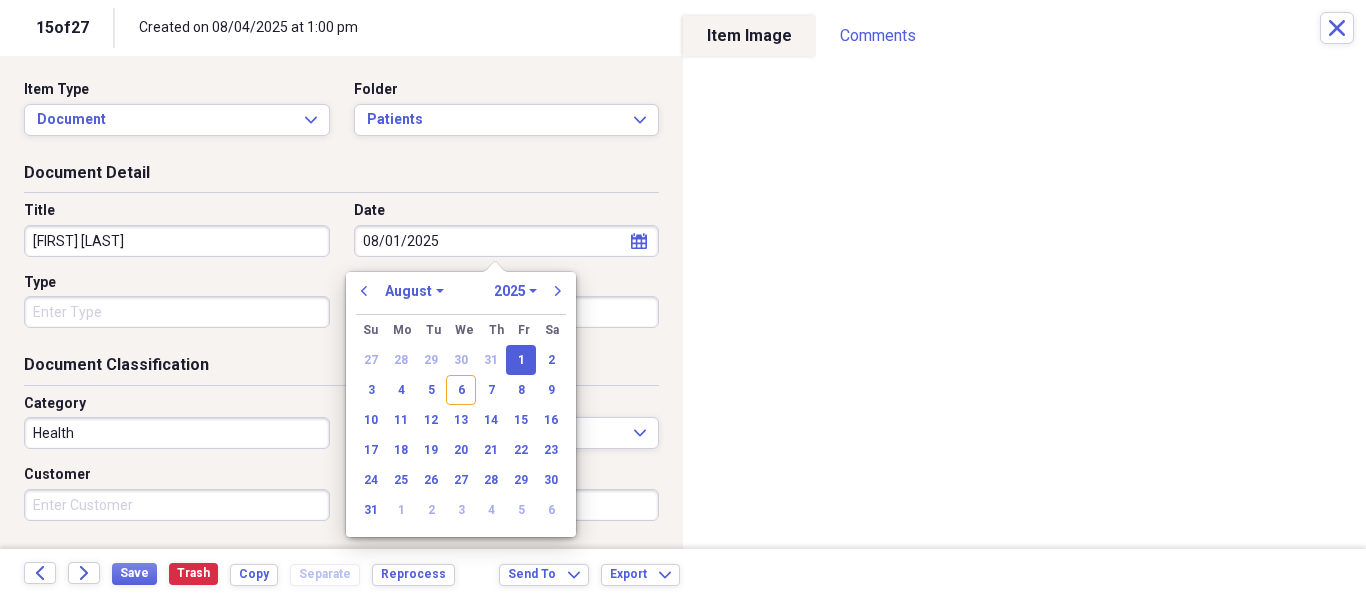 type on "08/01/2025" 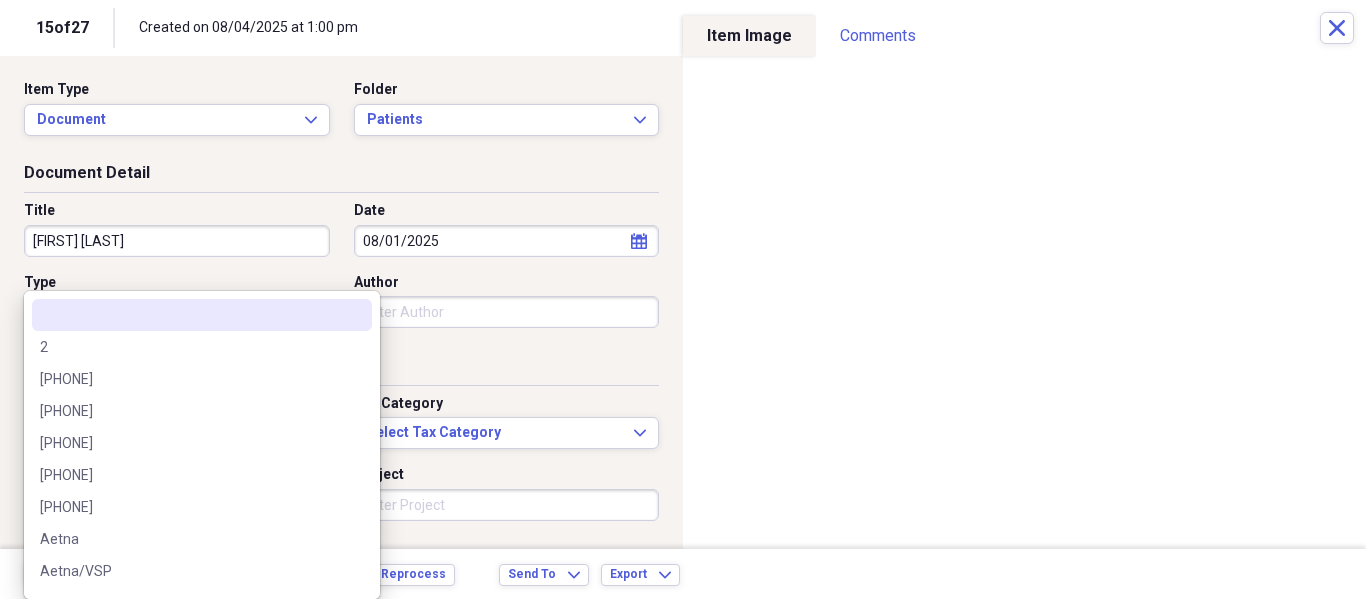 click on "Created on [DATE] [FIRST] [LAST] Private Health NeatConnect Patients media 07/19/2025 [FIRST] [LAST] Private Health NeatConnect Patients media 08/02/2025 [FIRST] [LAST] Private Health NeatConnect Patients media 08/01/2025 [FIRST] [LAST] Private Health NeatConnect Patients media 07/09/2025 [FIRST] [LAST] Private Health NeatConnect Patients media 07/24/2025 [FIRST] [LAST] Private Health media" at bounding box center [683, 299] 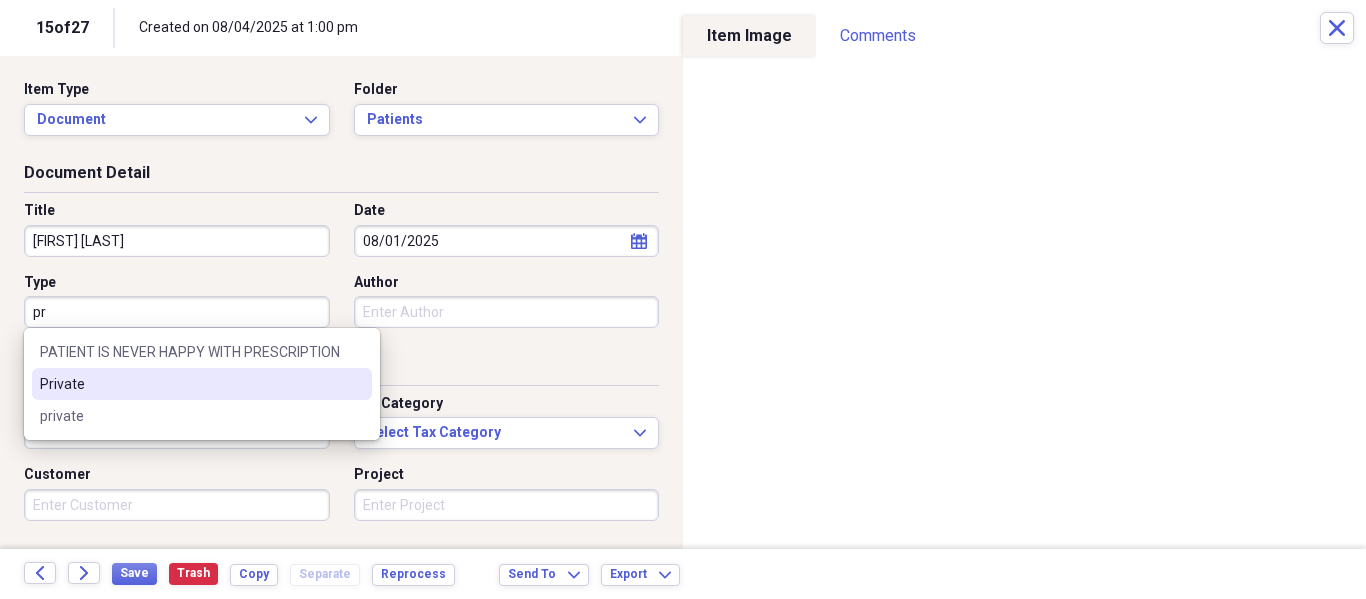 click on "Private" at bounding box center (202, 384) 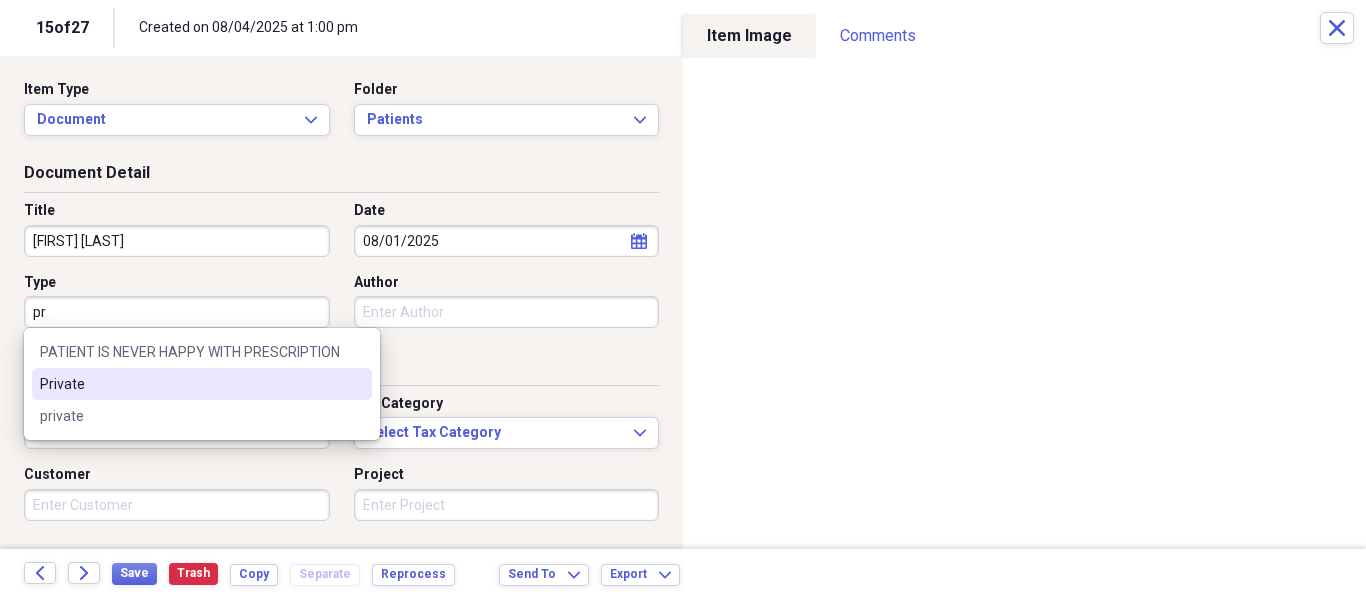 type on "Private" 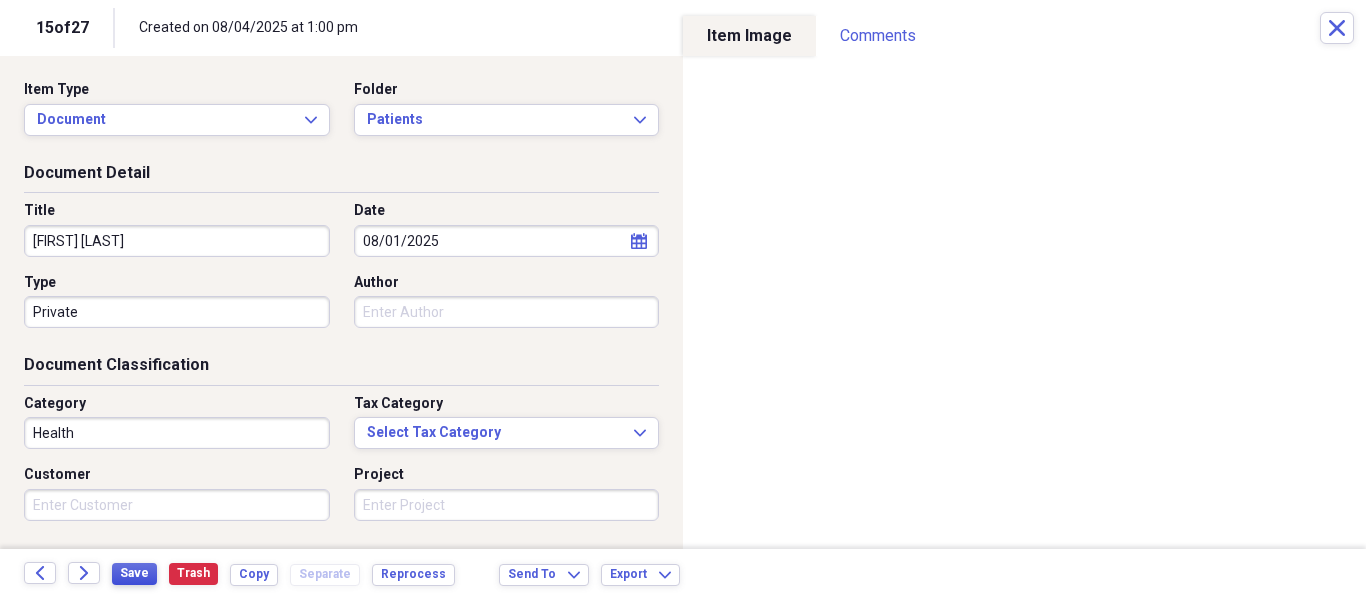 click on "Save" at bounding box center [134, 573] 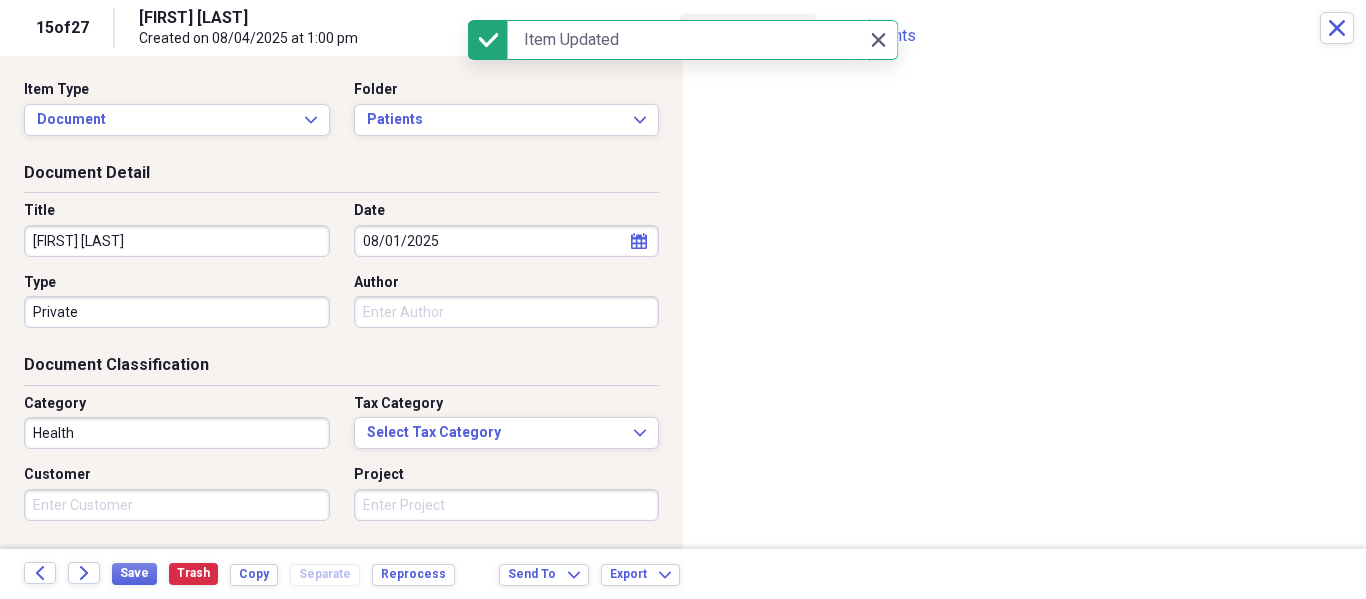 click on "Back" at bounding box center [46, 574] 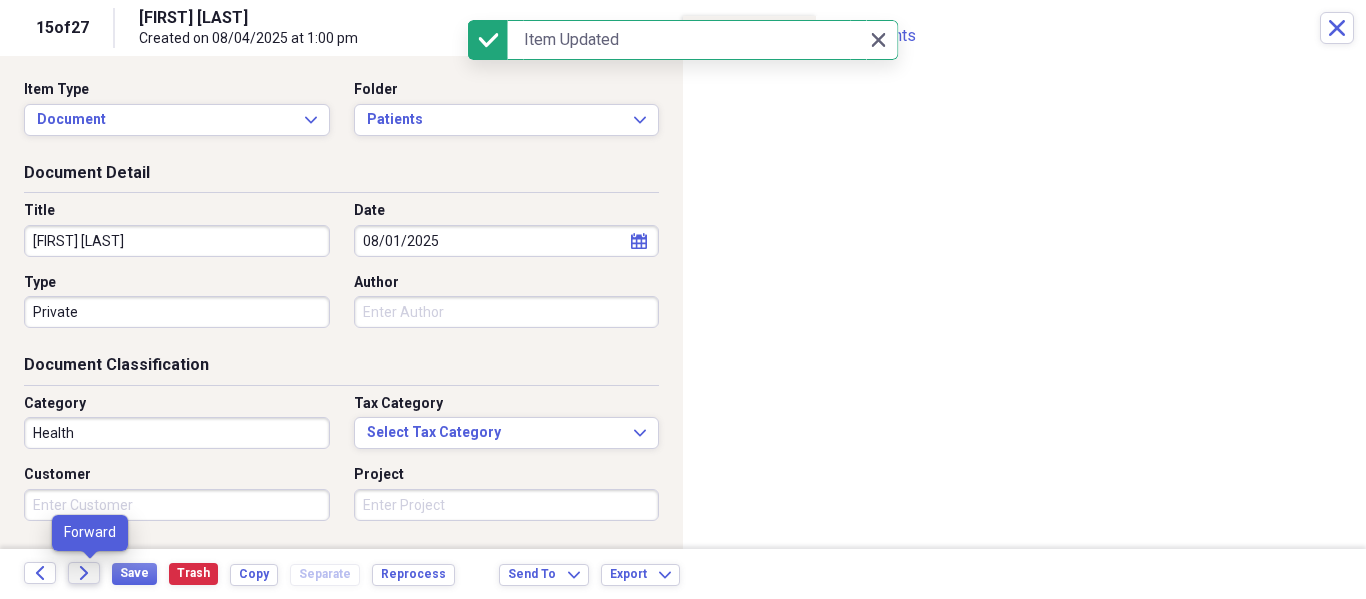 click on "Forward" 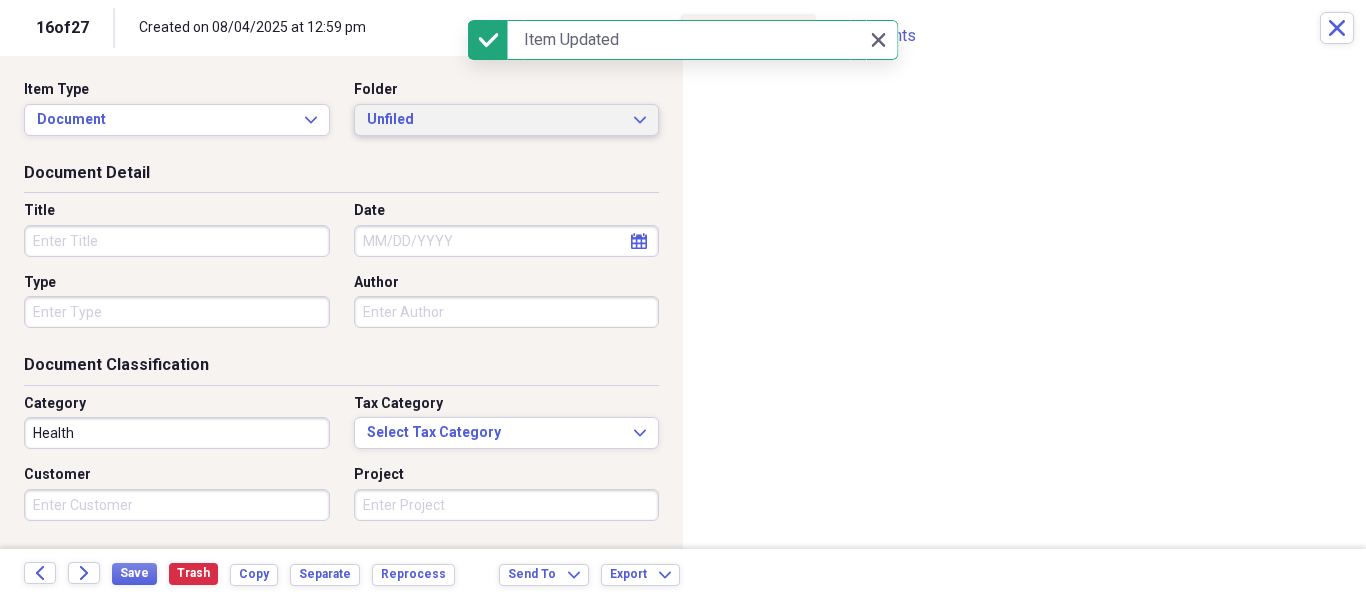click on "Unfiled Expand" at bounding box center (507, 120) 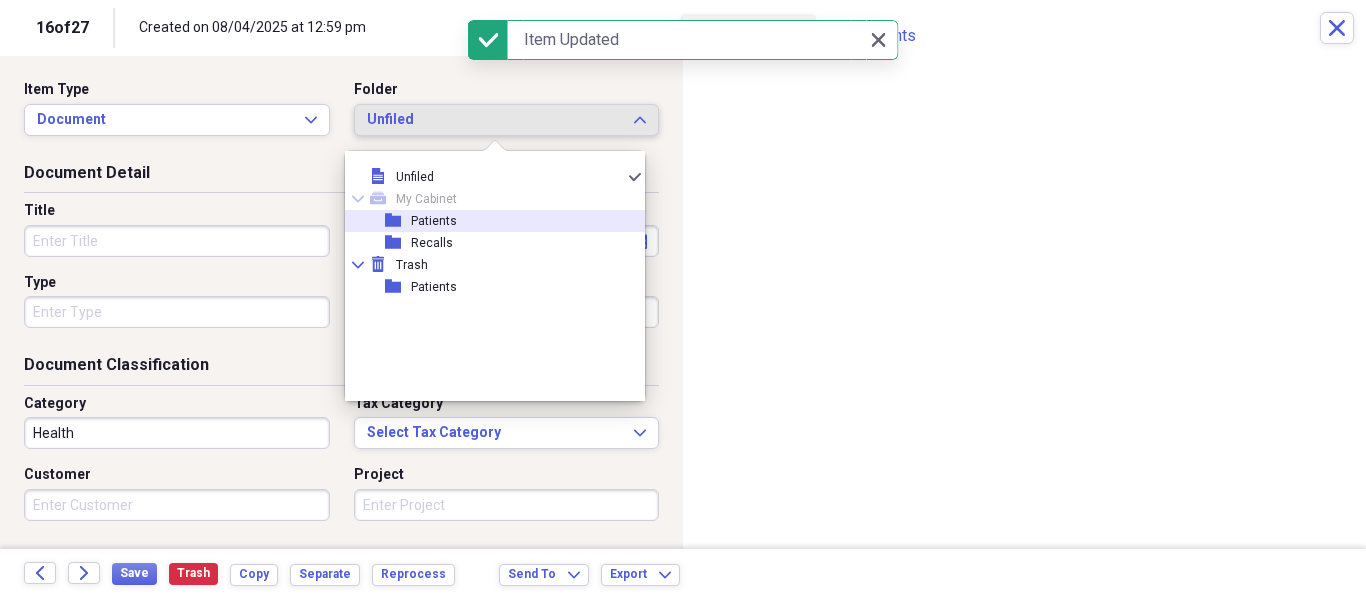 click on "folder Patients" at bounding box center (487, 221) 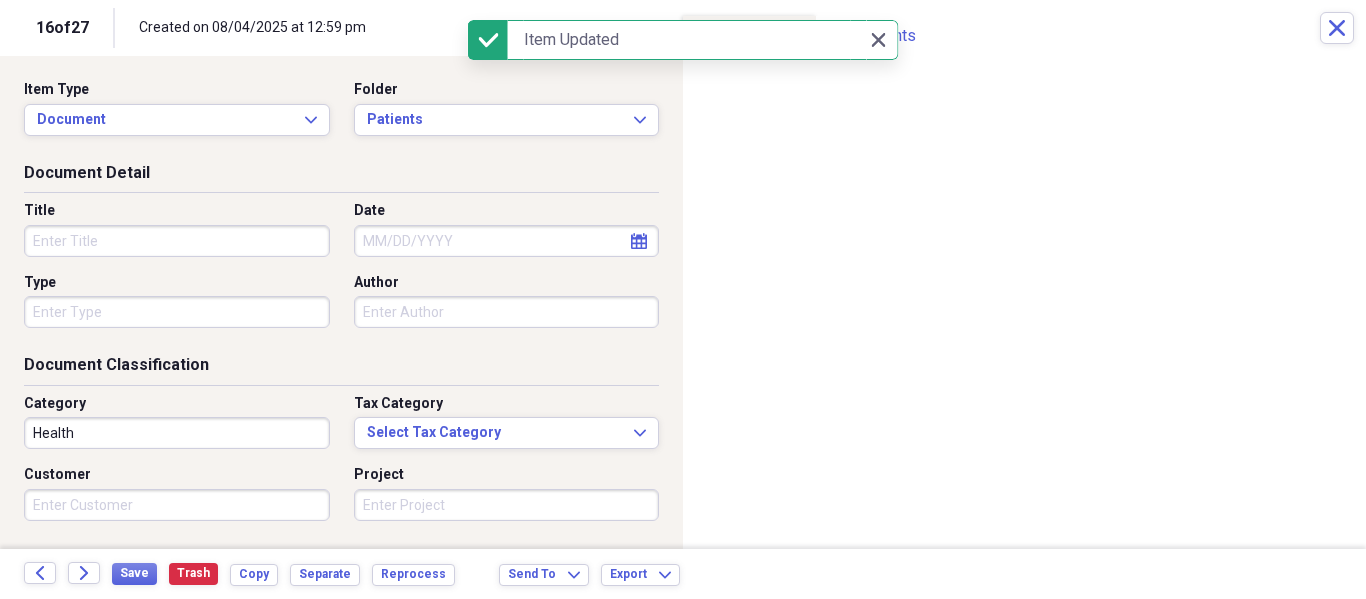 click on "Title" at bounding box center [177, 241] 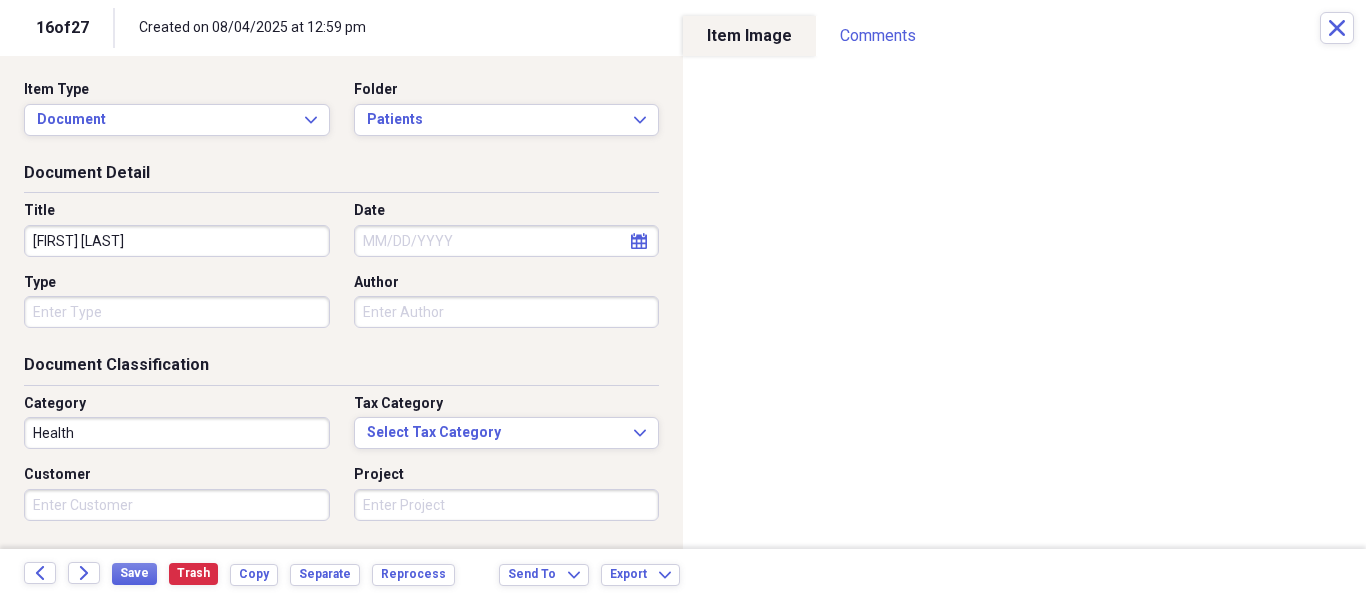 type on "[FIRST] [LAST]" 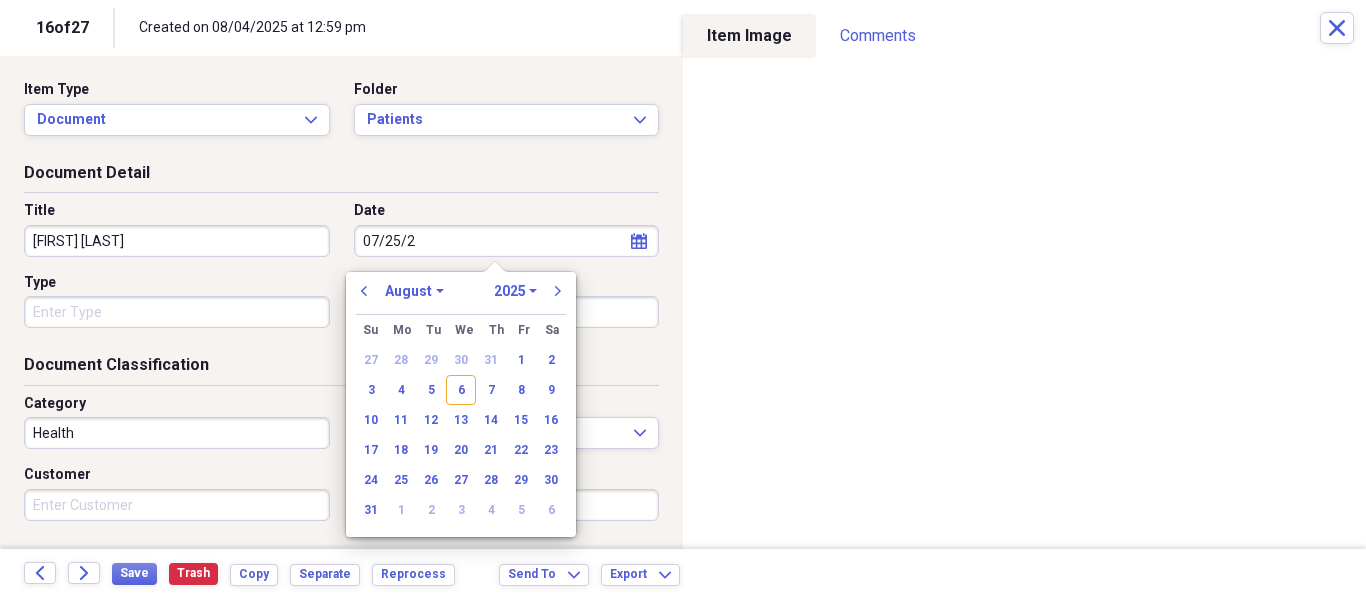 type on "07/25/20" 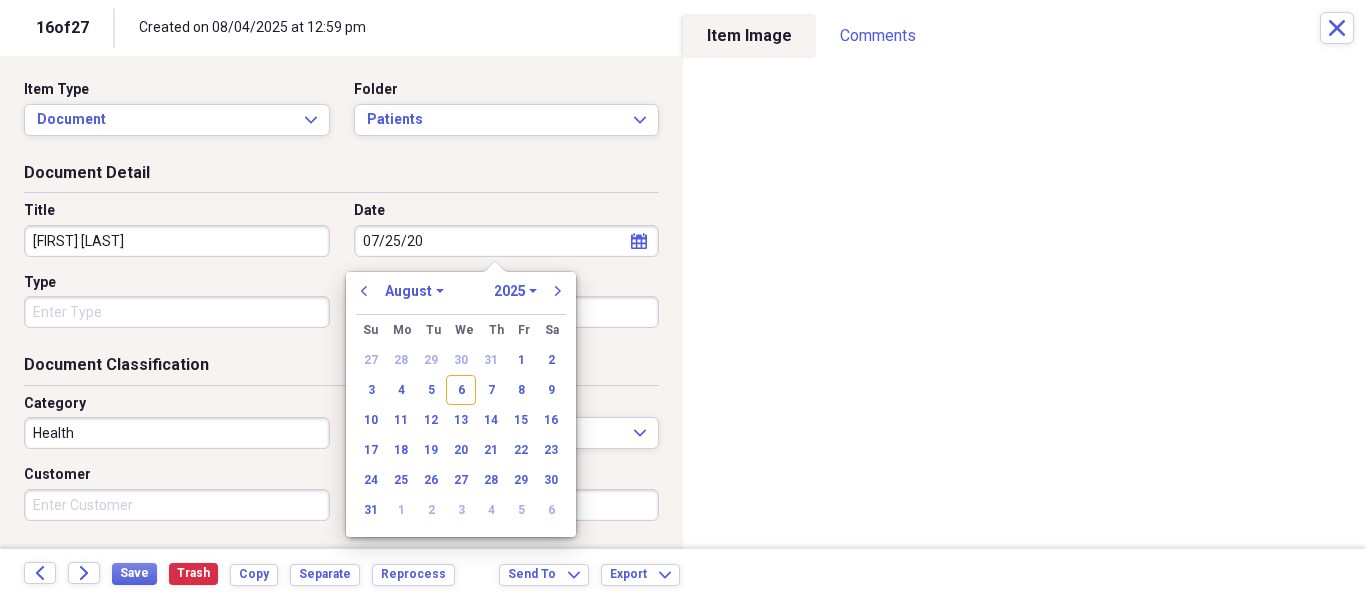 select on "6" 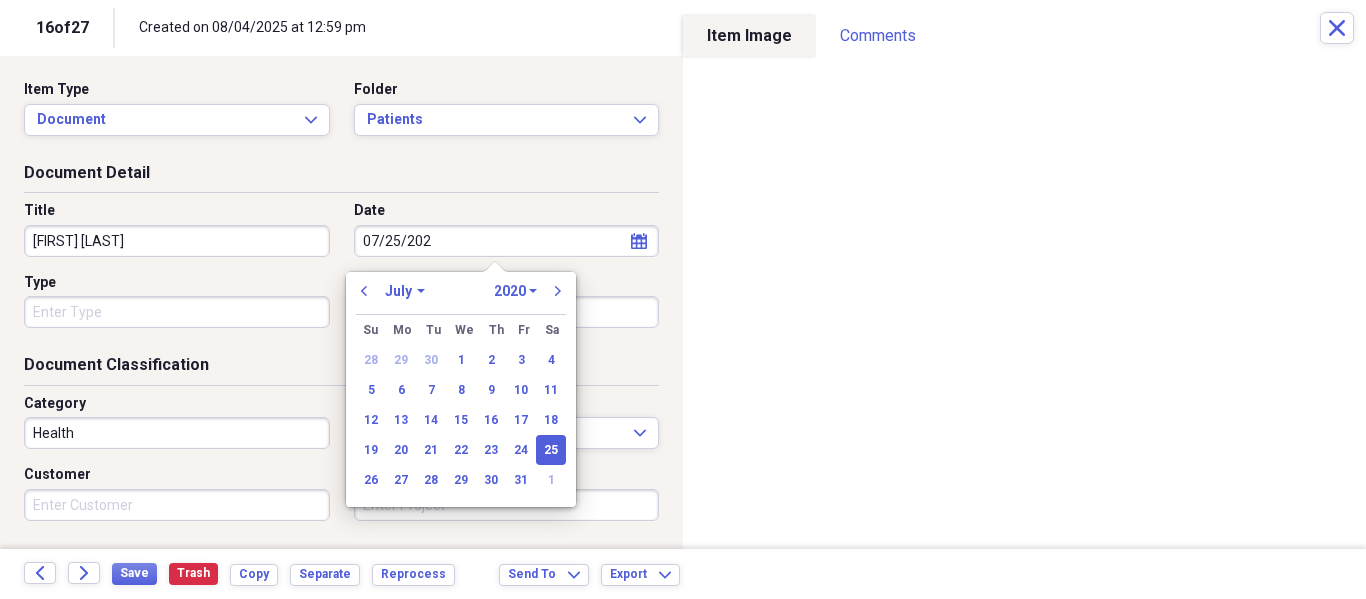 type on "07/25/2025" 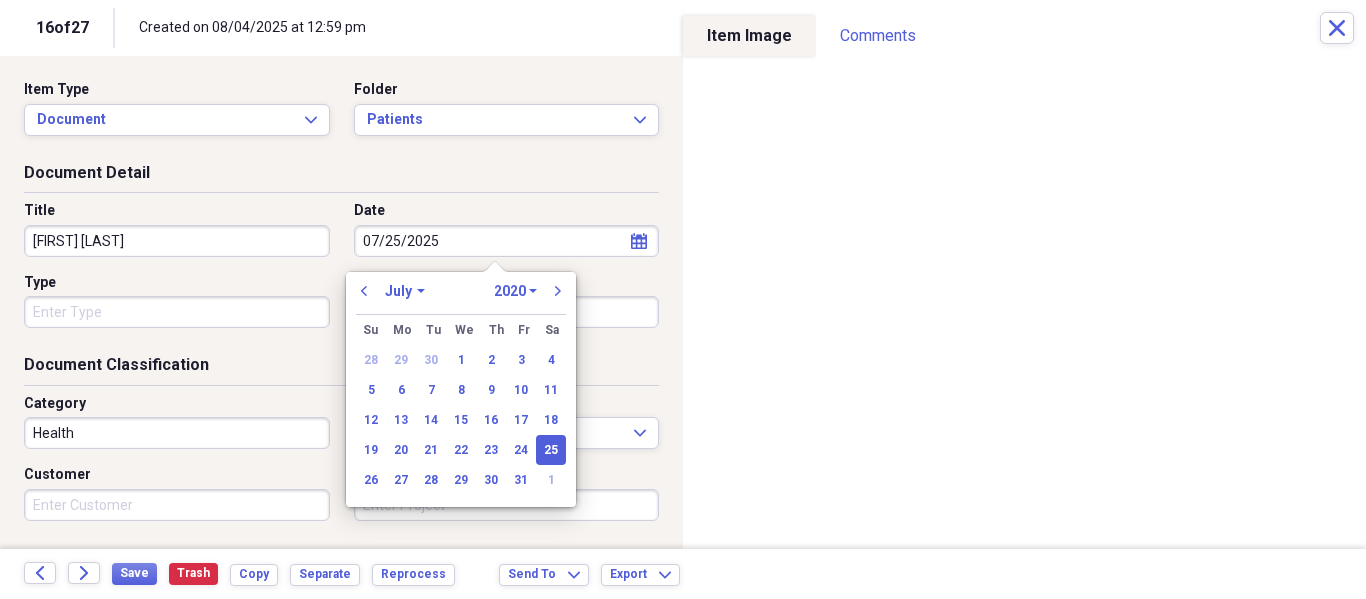 select on "2025" 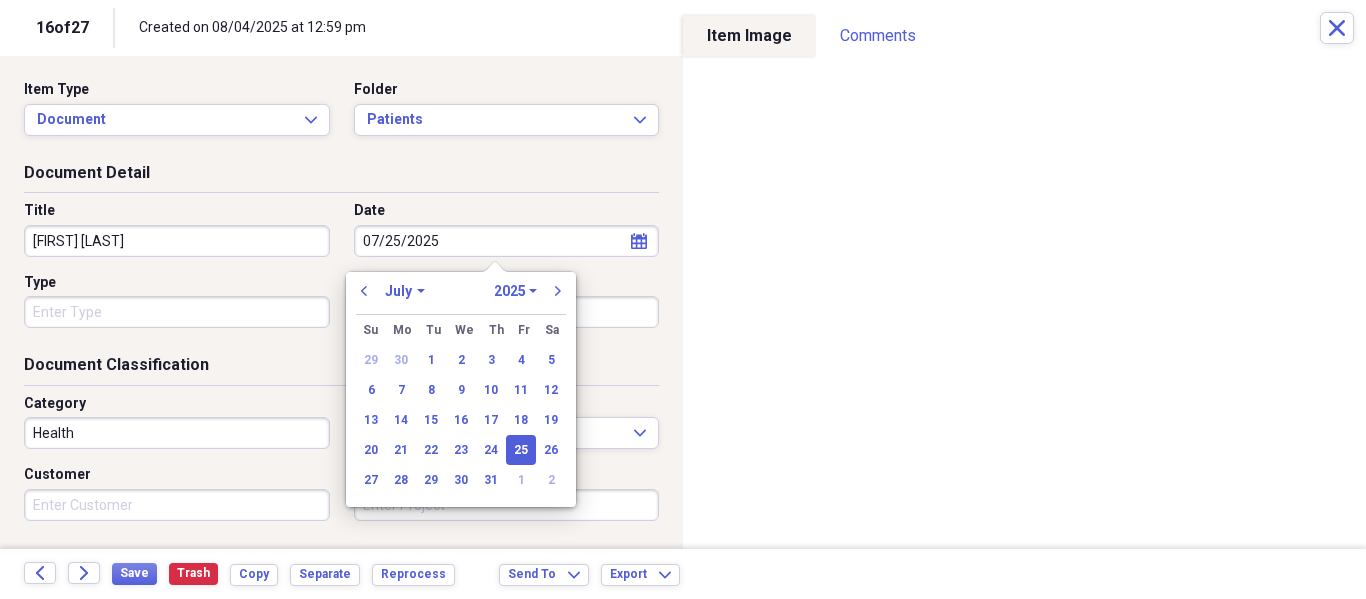 type on "07/25/2025" 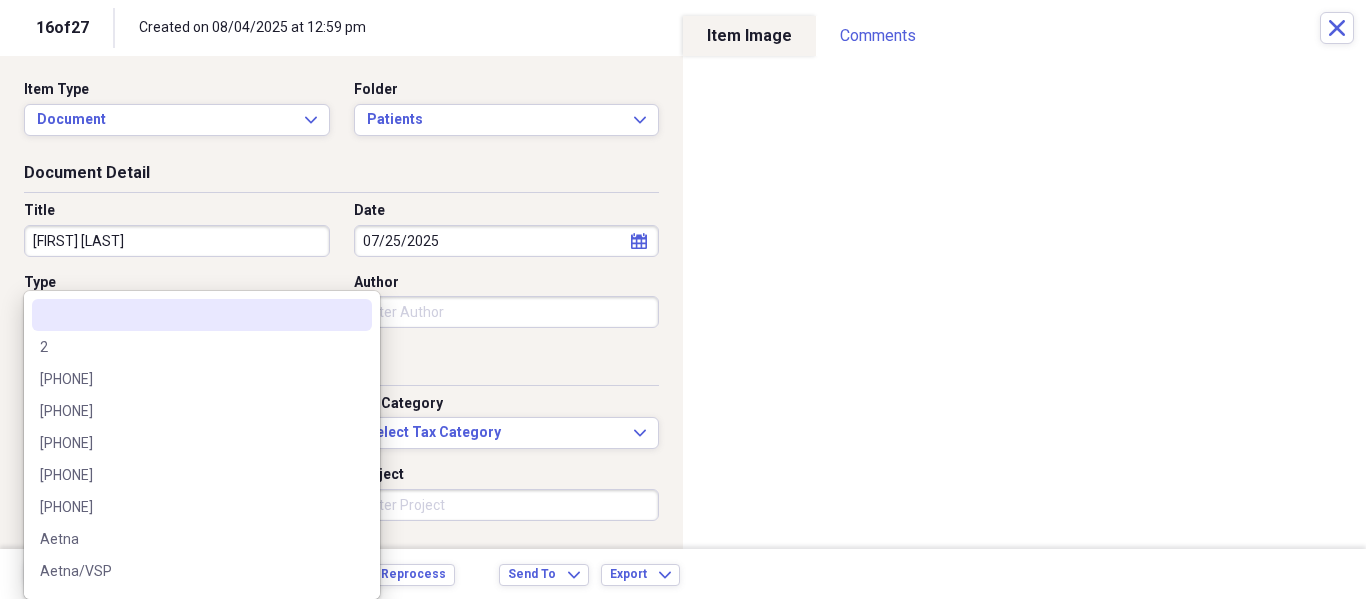 click on "02/21/2025 [FIRST] [LAST] Private Technology NeatConnect Patients 06/07/2025 [FIRST] [LAST] Private Health NeatConnect Patients 08/04/2025 [FIRST] [LAST] Private Health NeatConnect Patients 07/19/2025 [FIRST] [LAST] Private Health NeatConnect Patients 08/02/2025 [FIRST] [LAST] Private Health NeatConnect Patients 08/01/2025 [FIRST] [LAST] Private Health NeatConnect Patients 07/09/2025 [FIRST] [LAST] Private Health NeatConnect Patients 07/24/2025 [FIRST] [LAST] Private Health" at bounding box center (683, 299) 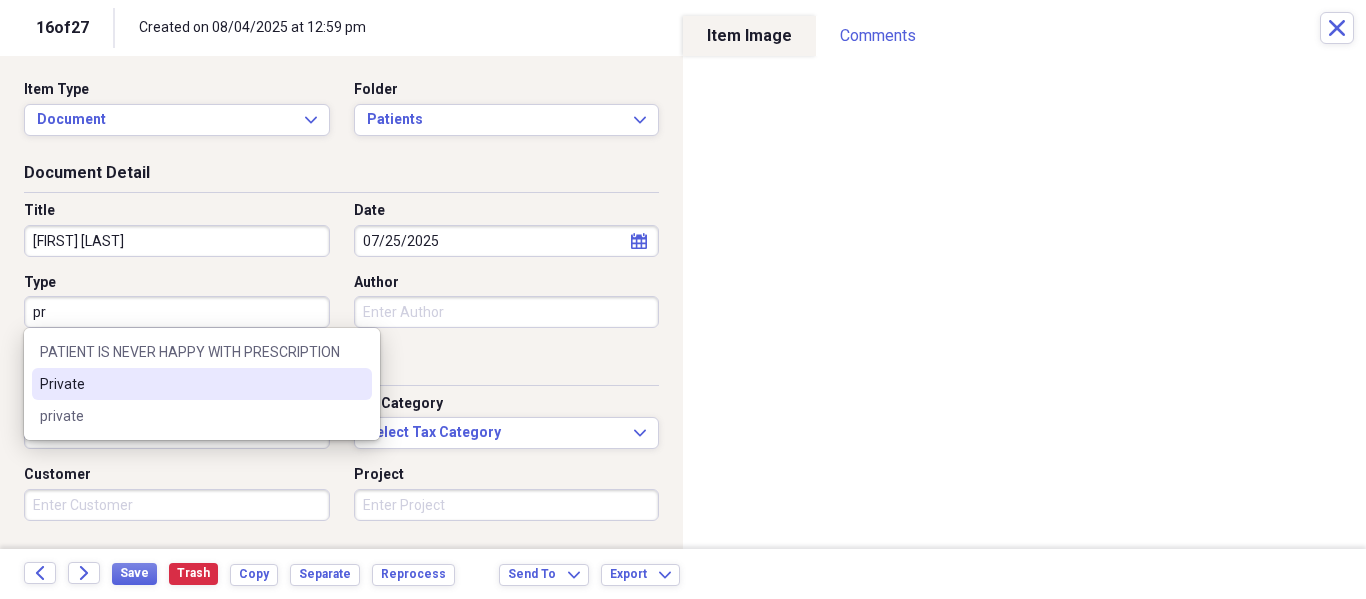 click on "Private" at bounding box center [202, 384] 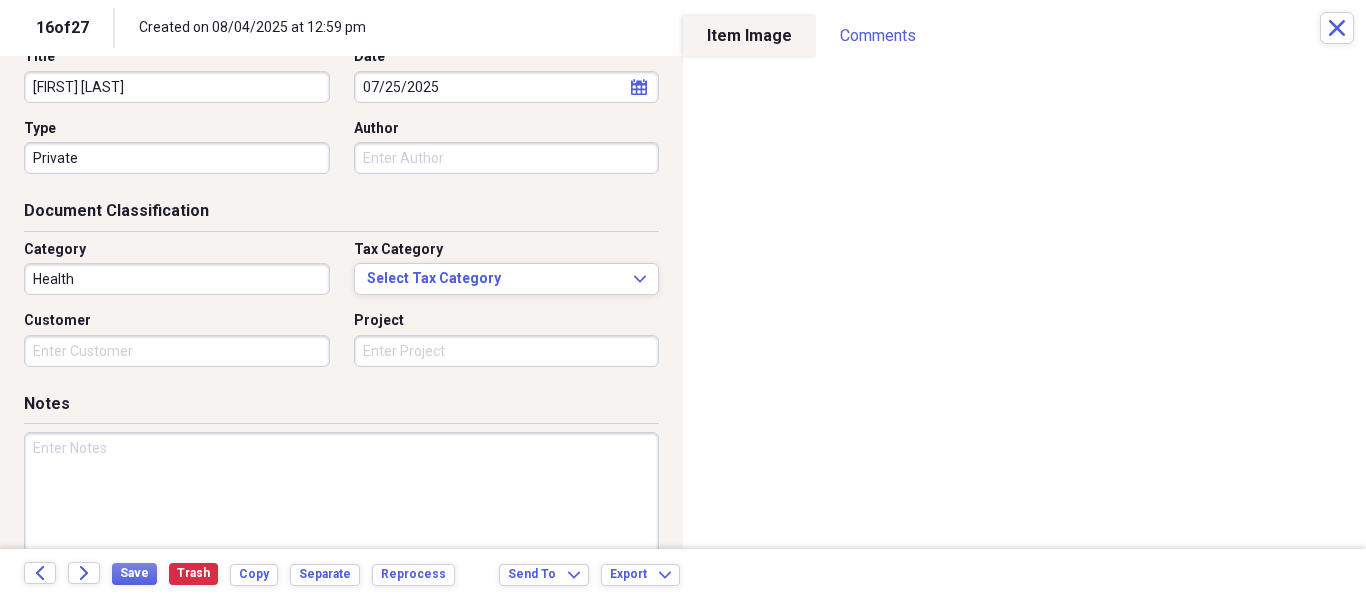 scroll, scrollTop: 243, scrollLeft: 0, axis: vertical 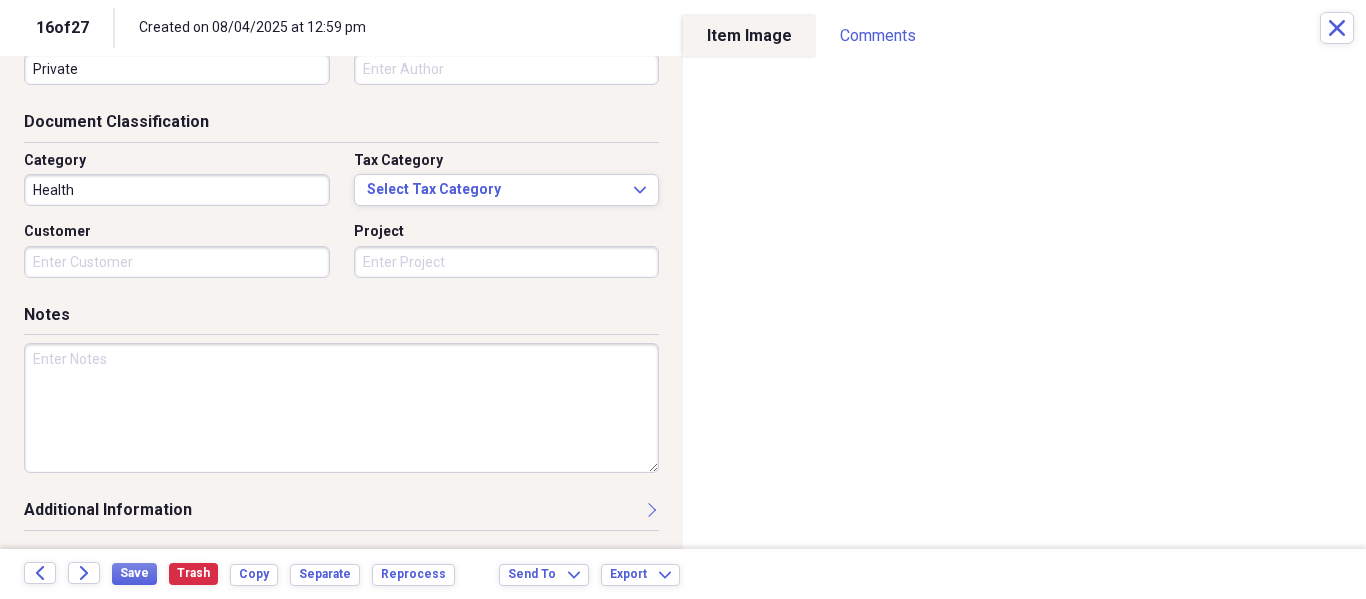 click at bounding box center (341, 408) 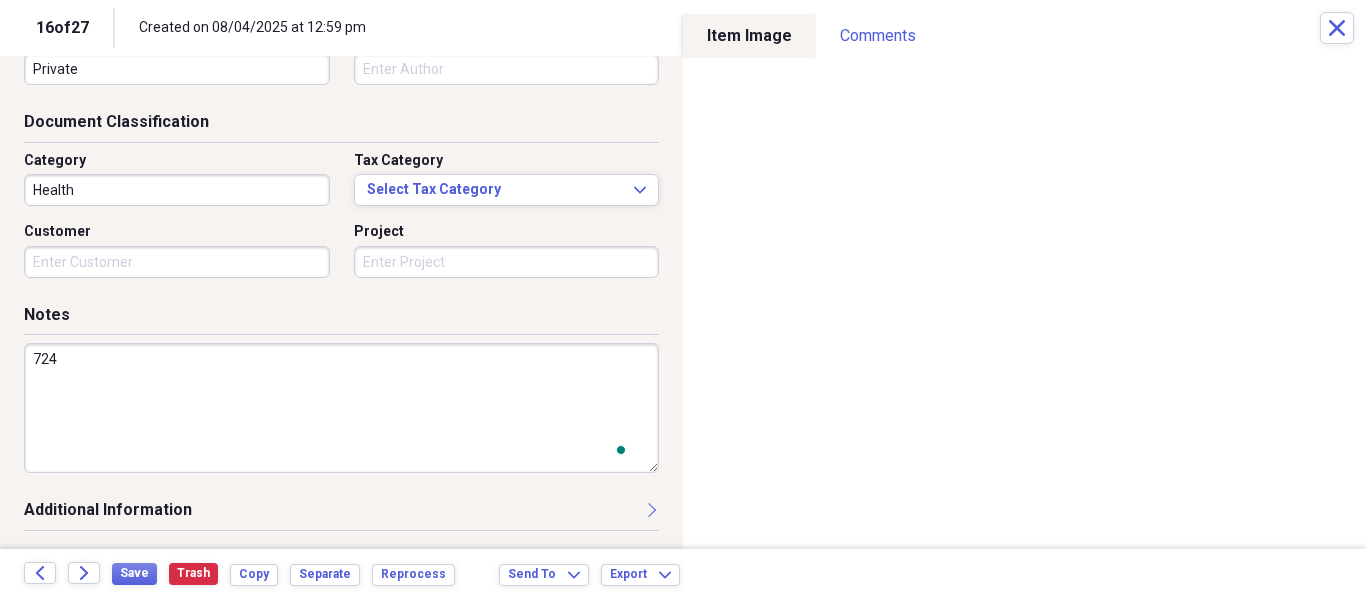 scroll, scrollTop: 243, scrollLeft: 0, axis: vertical 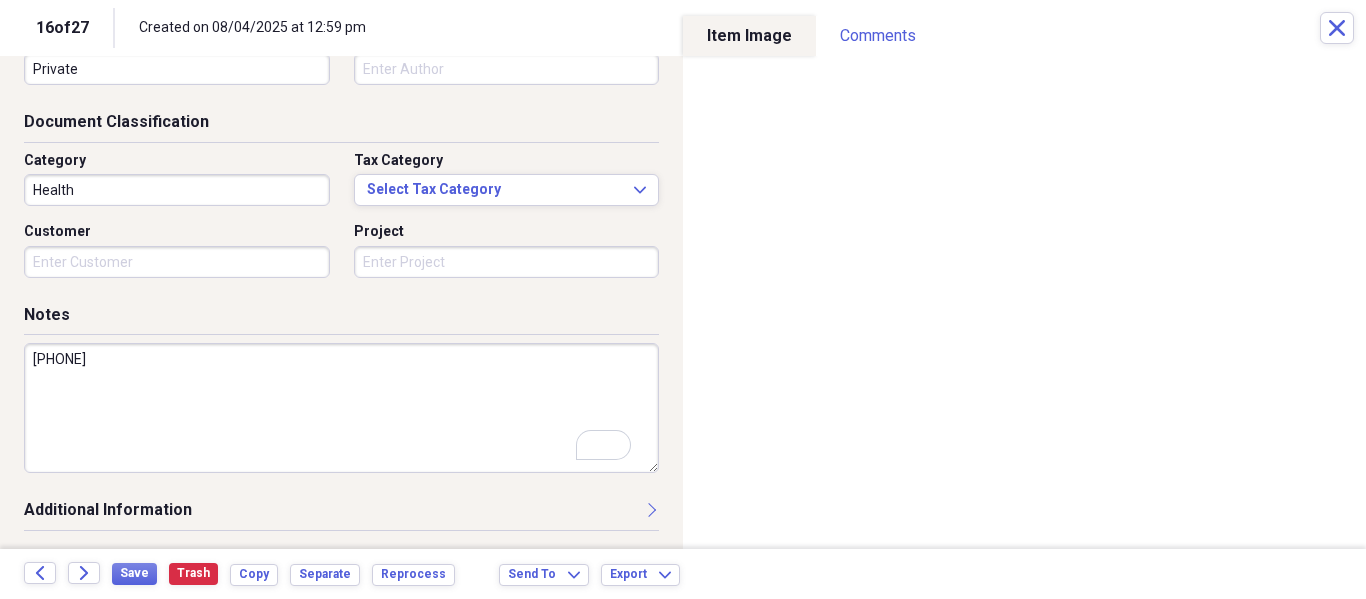 click on "[PHONE]" at bounding box center [341, 408] 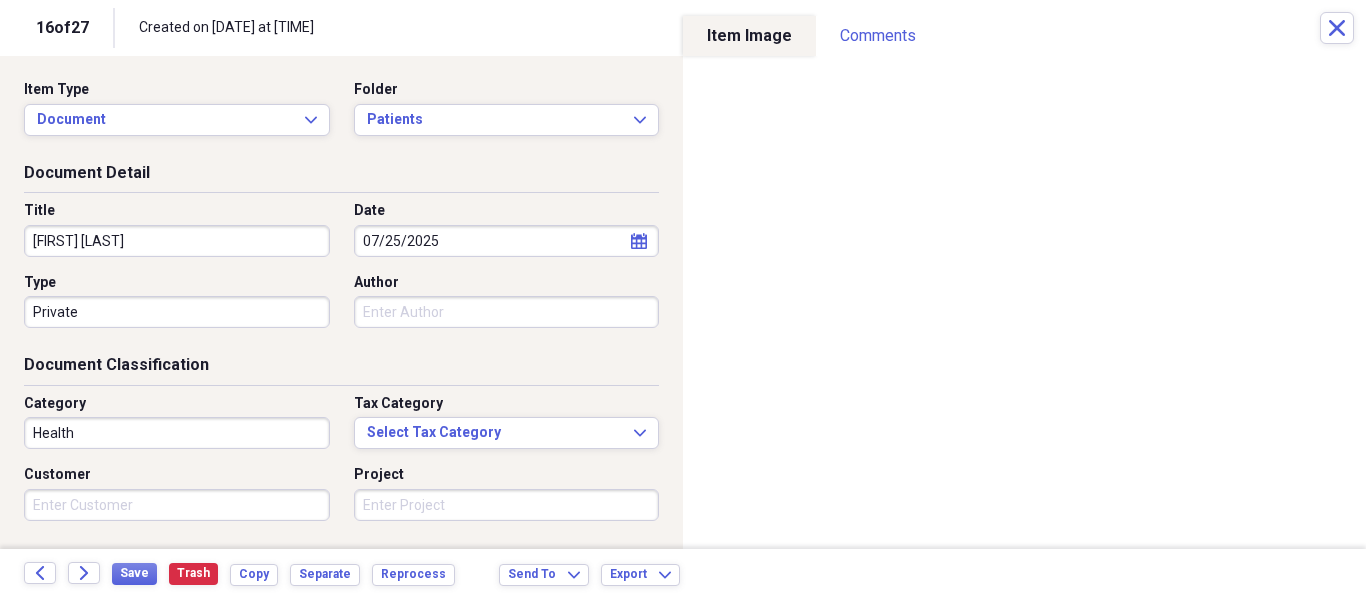 scroll, scrollTop: 0, scrollLeft: 0, axis: both 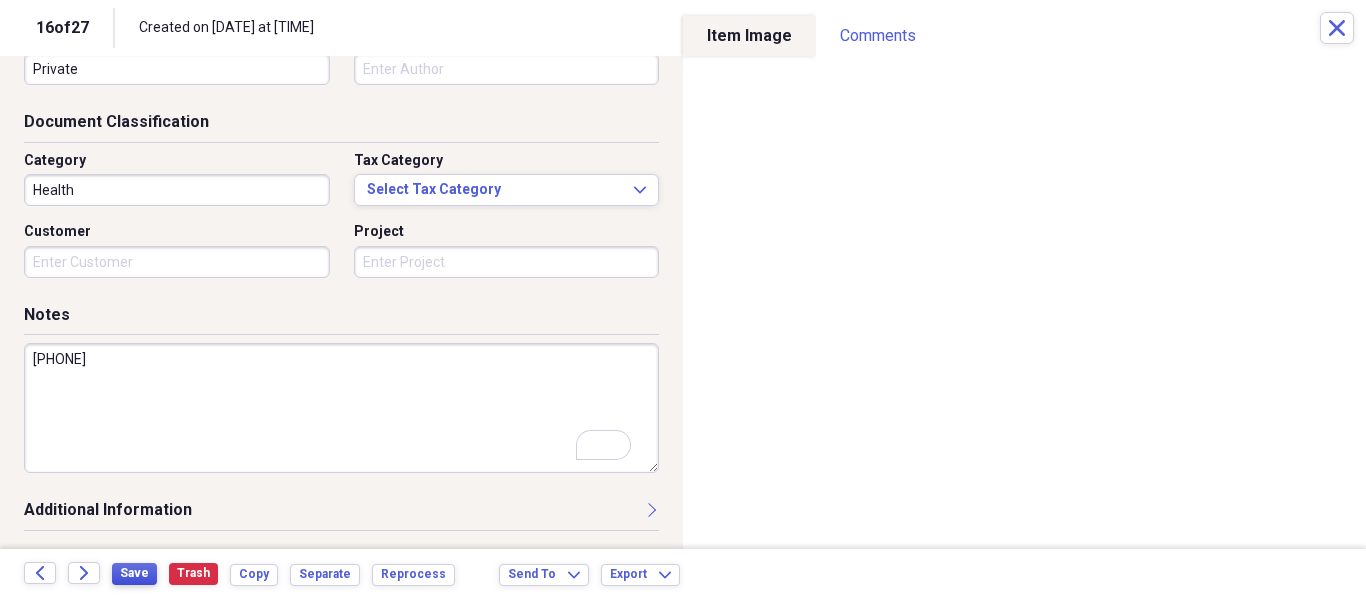 type on "758-724-5115" 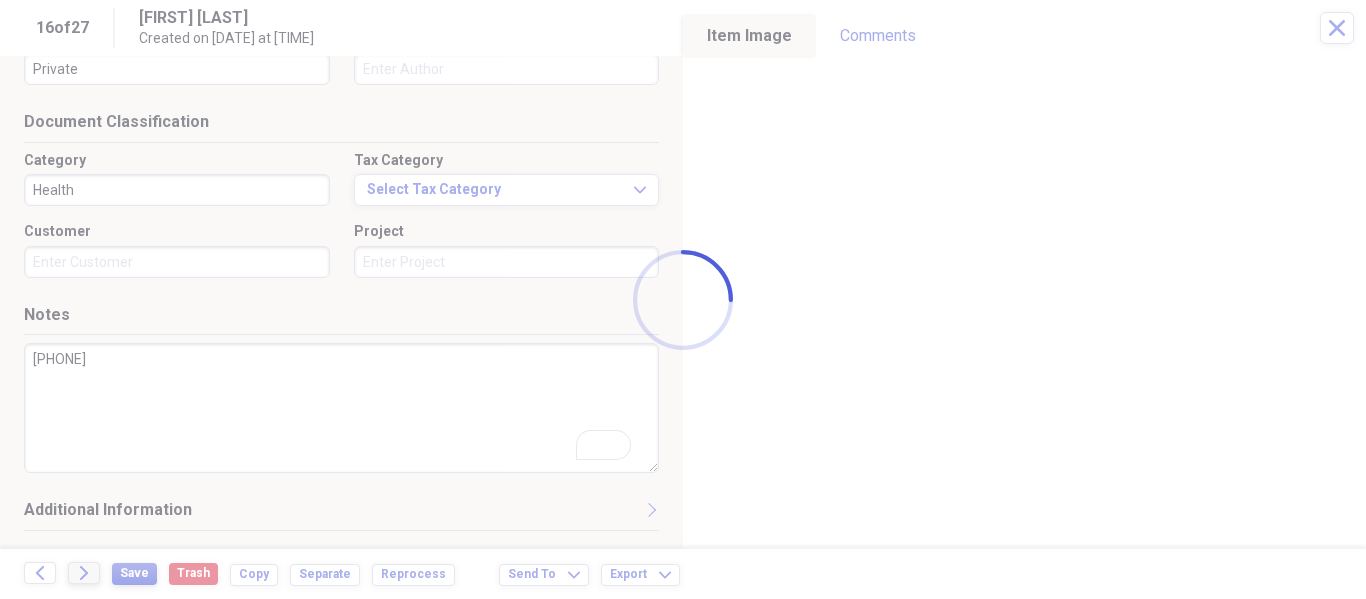 type on "[FIRST] [LAST]" 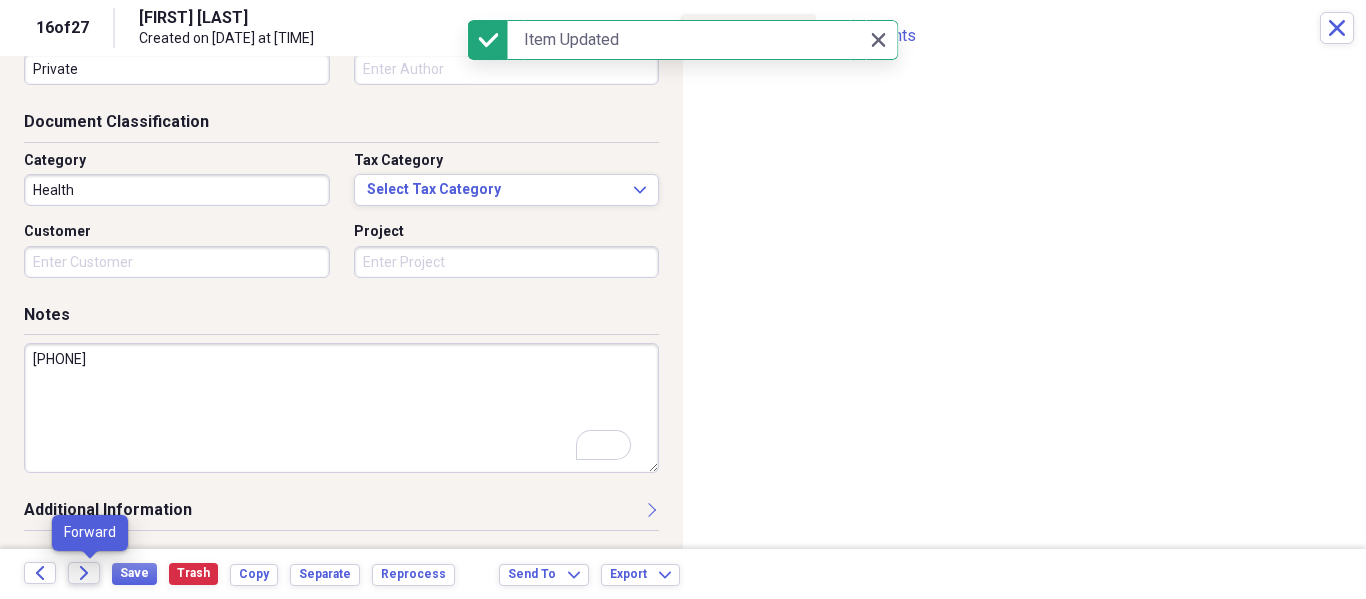 click on "Forward" at bounding box center (84, 573) 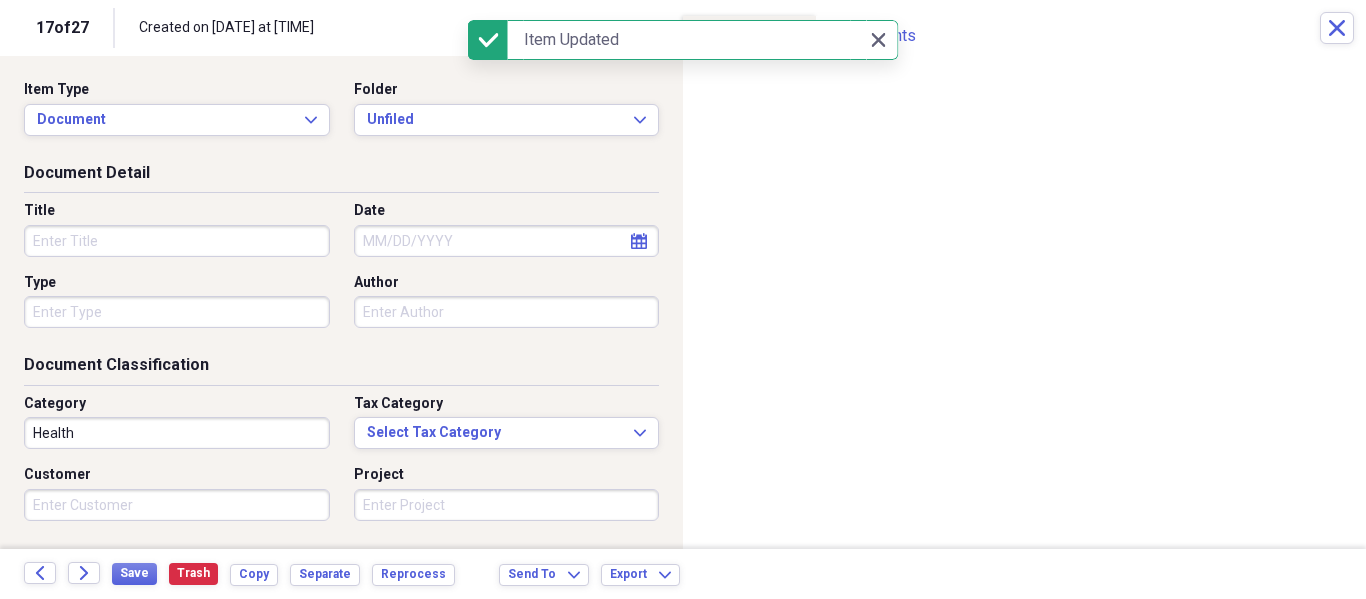 click on "Item Type Document Expand Folder Unfiled Expand" at bounding box center (341, 116) 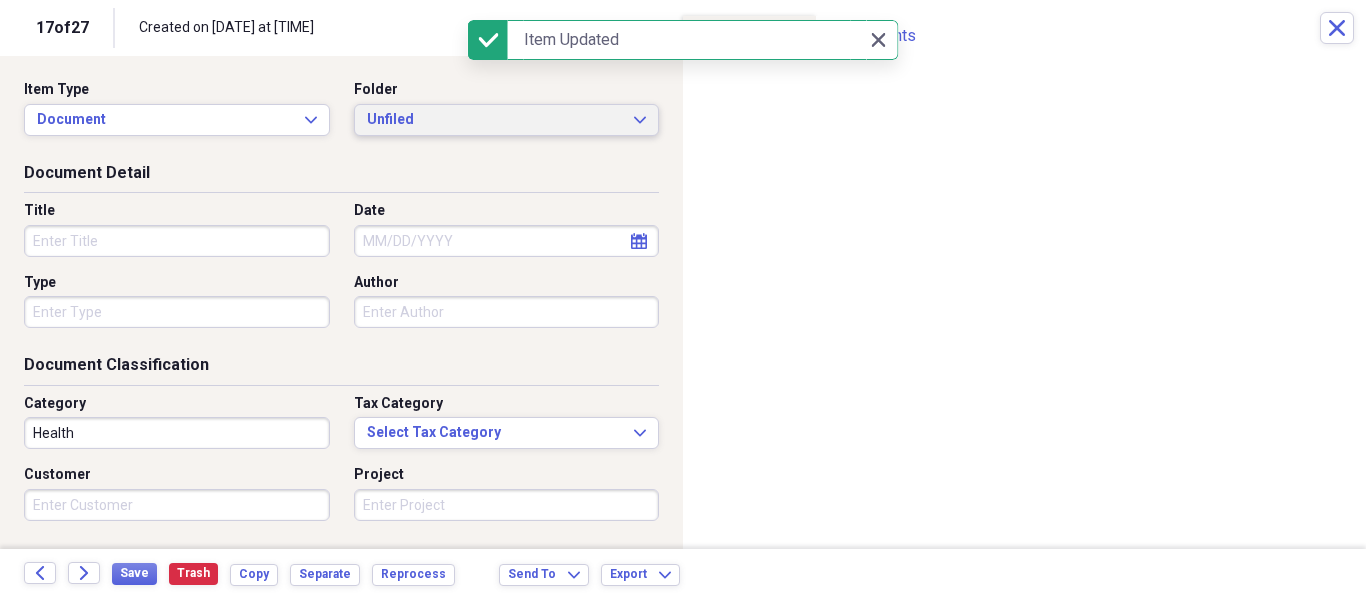 click on "Unfiled" at bounding box center [495, 120] 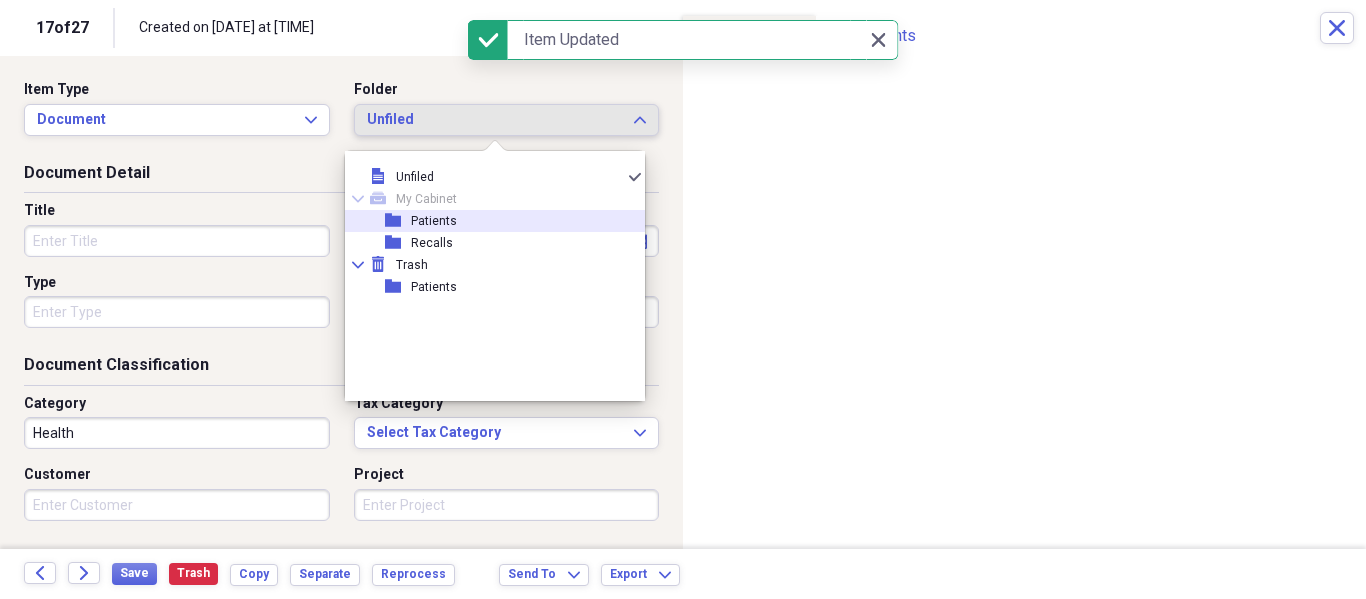 click on "folder Patients" at bounding box center (487, 221) 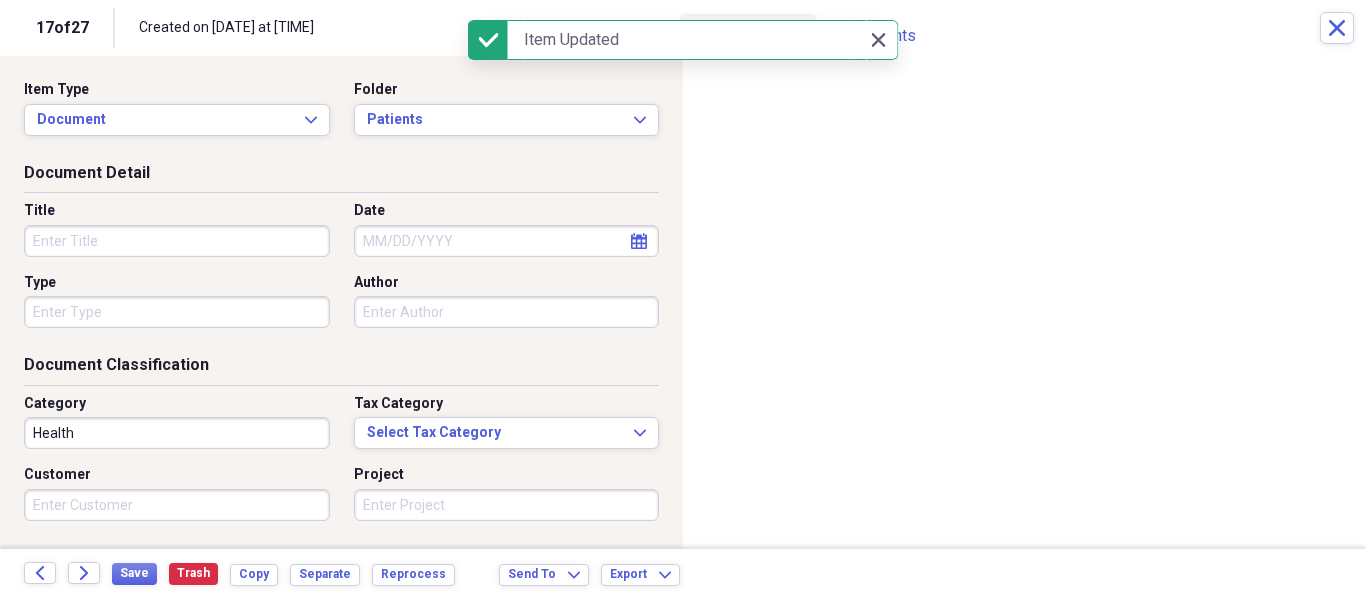 click on "Document Detail Title Date calendar Calendar Type Author" at bounding box center [341, 258] 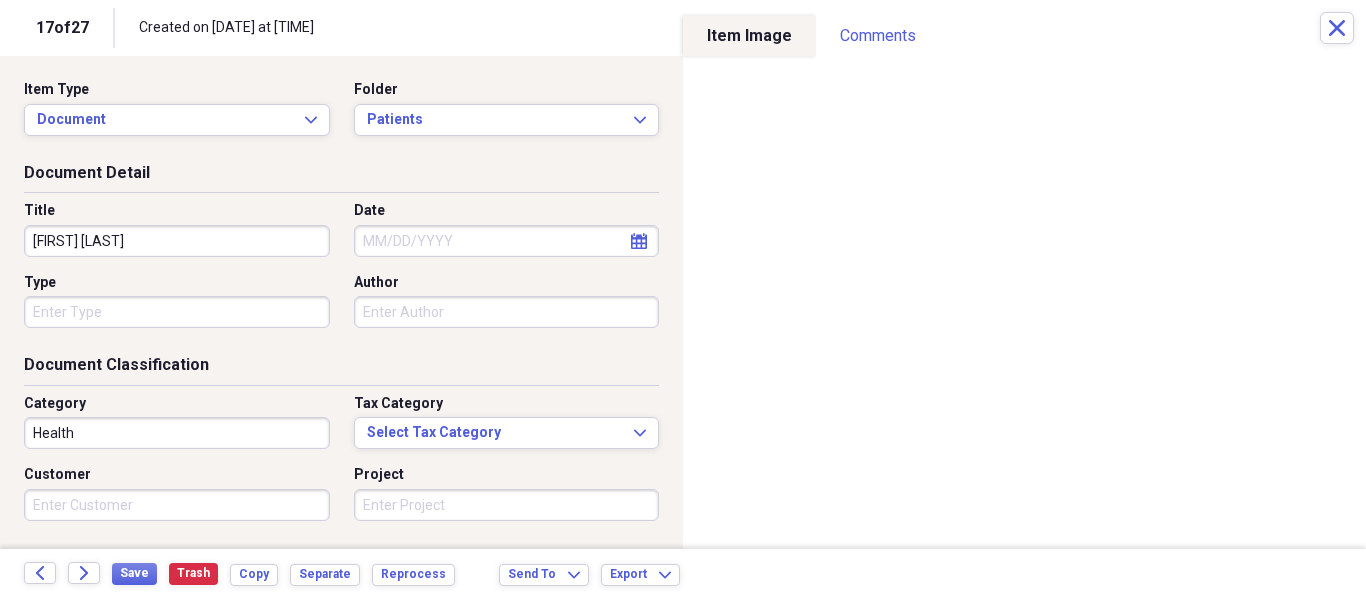 type on "Dina Simon" 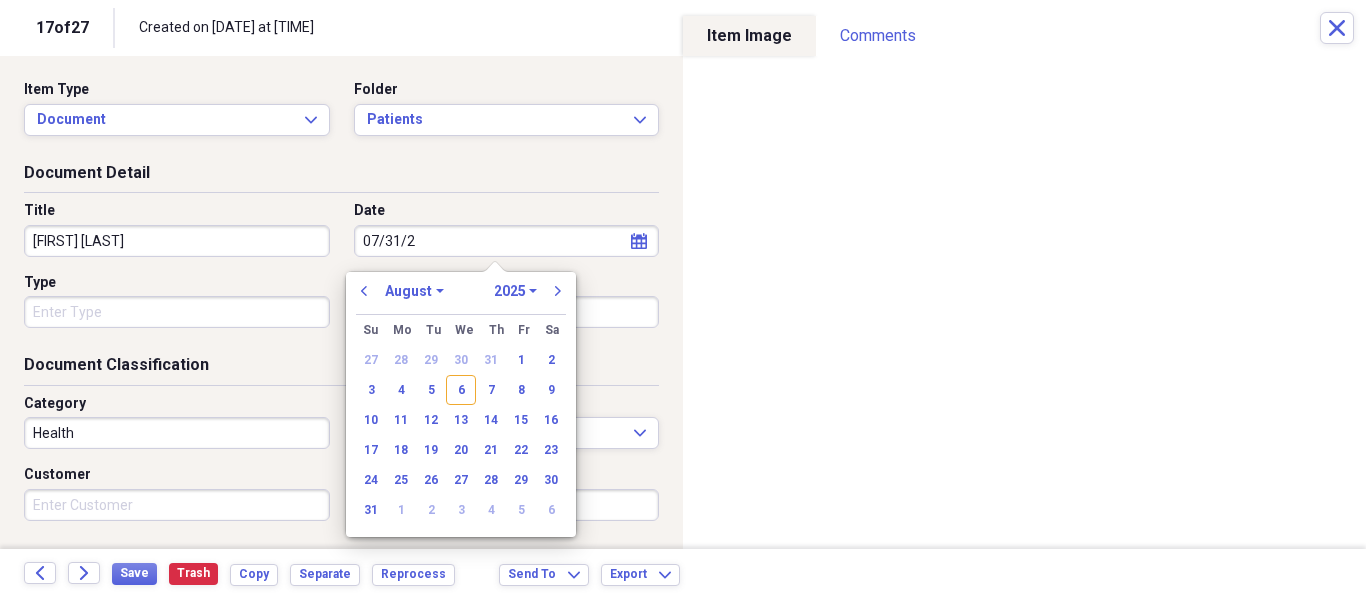 type on "07/31/20" 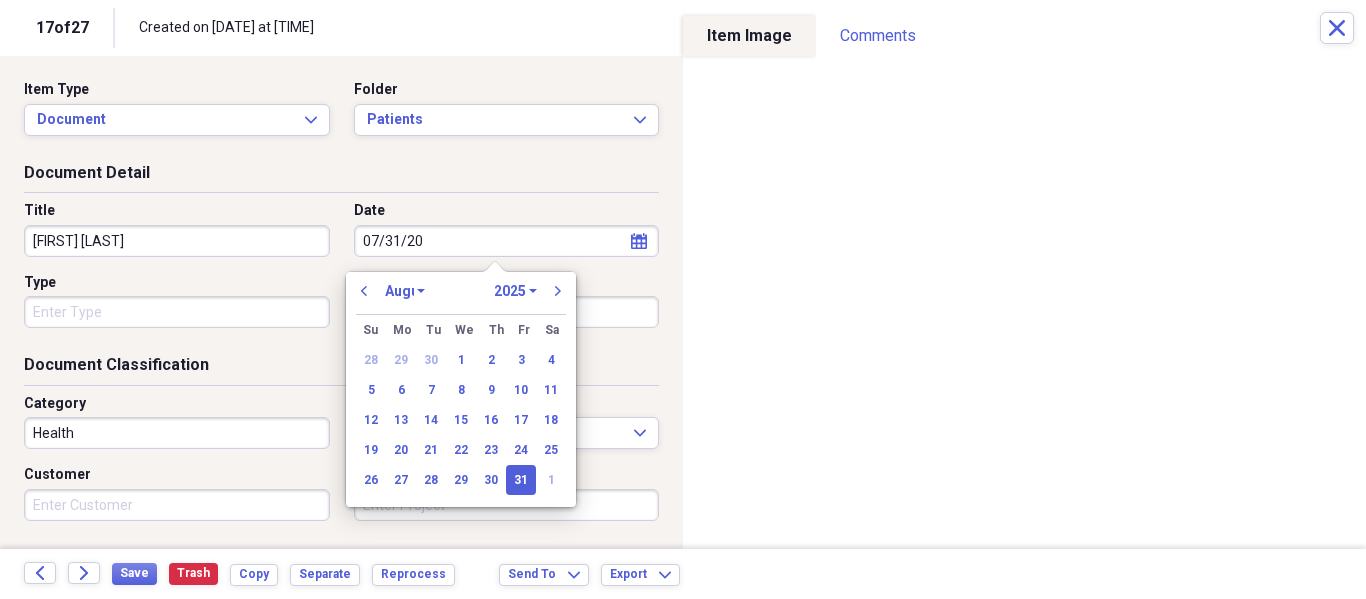 select on "6" 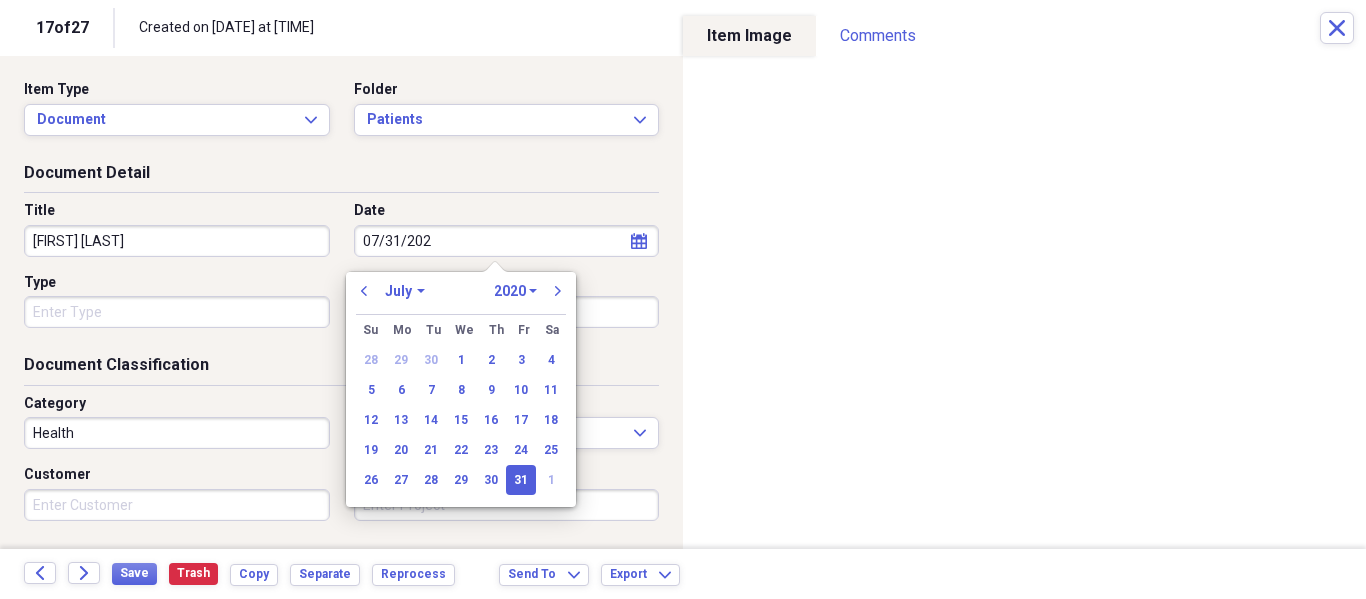 type on "07/31/2025" 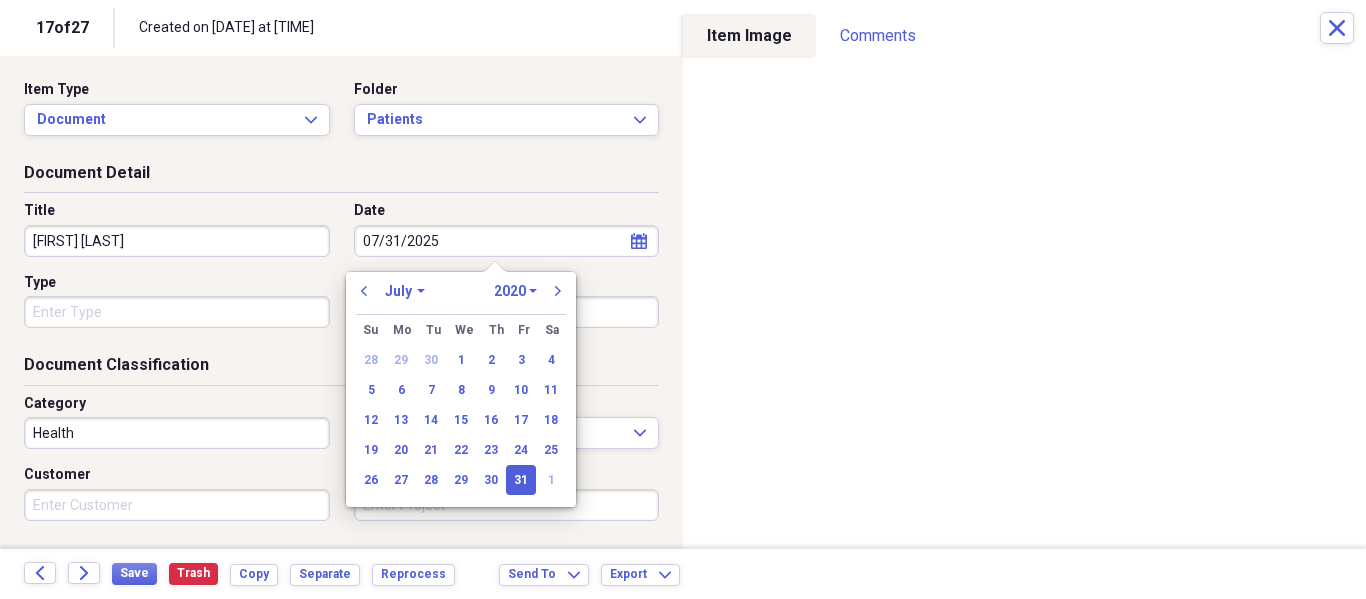 select on "2025" 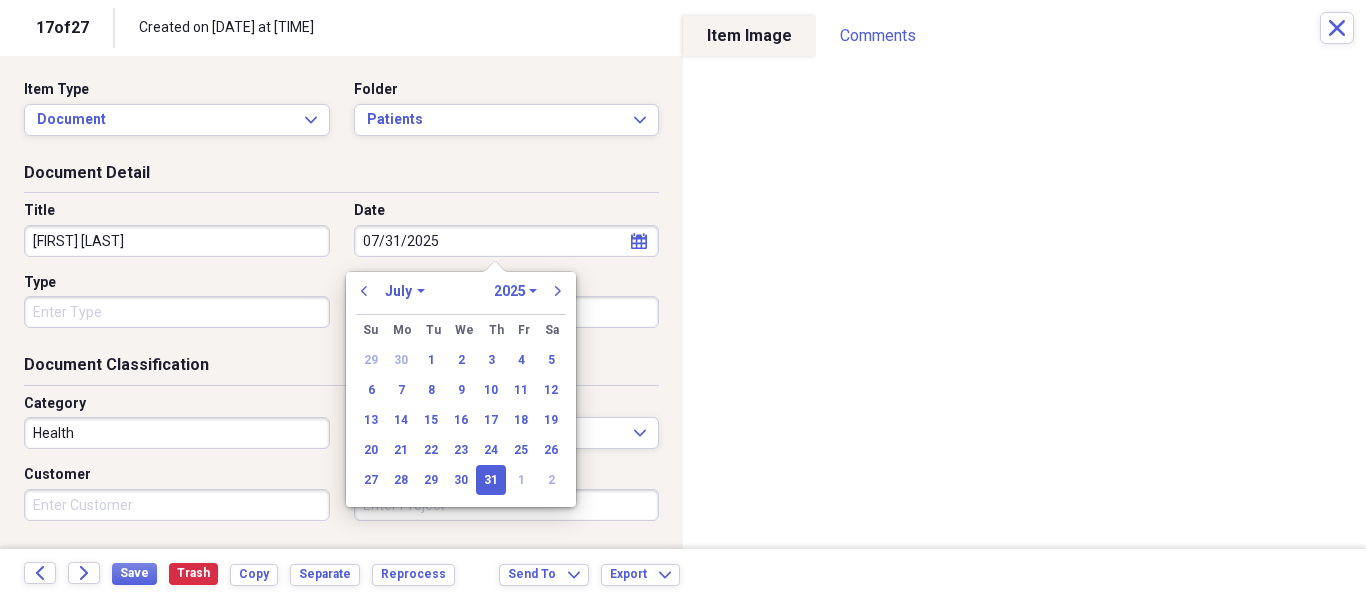 type on "07/31/2025" 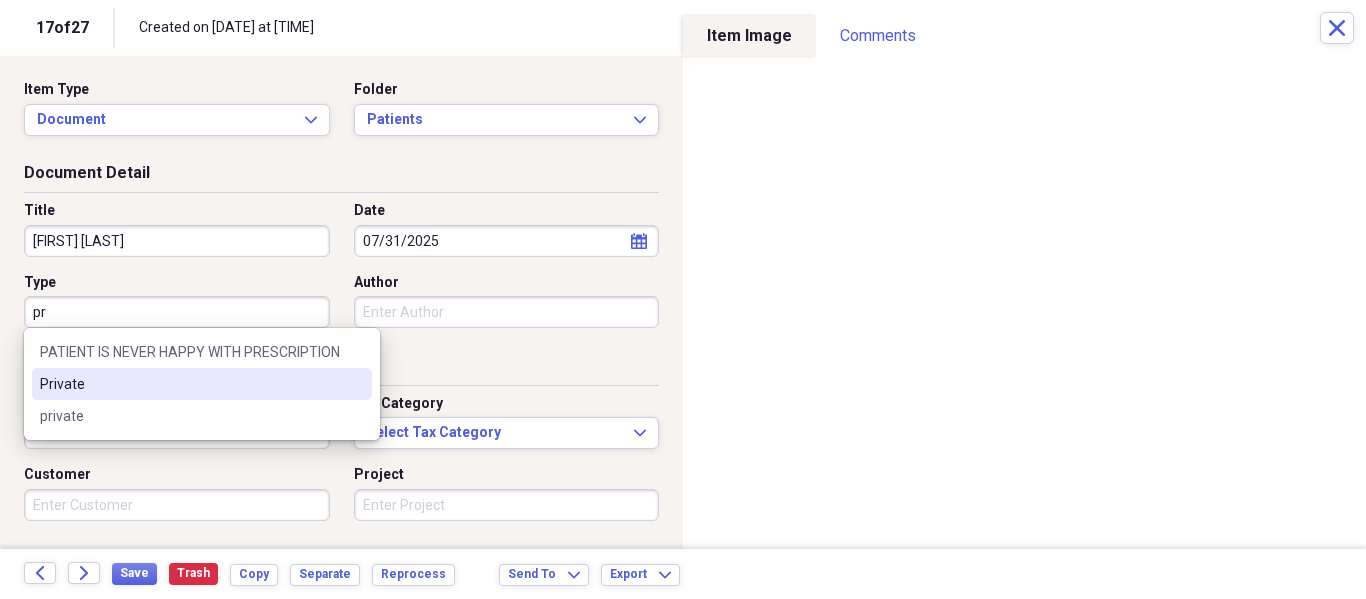 click on "Private" at bounding box center (190, 384) 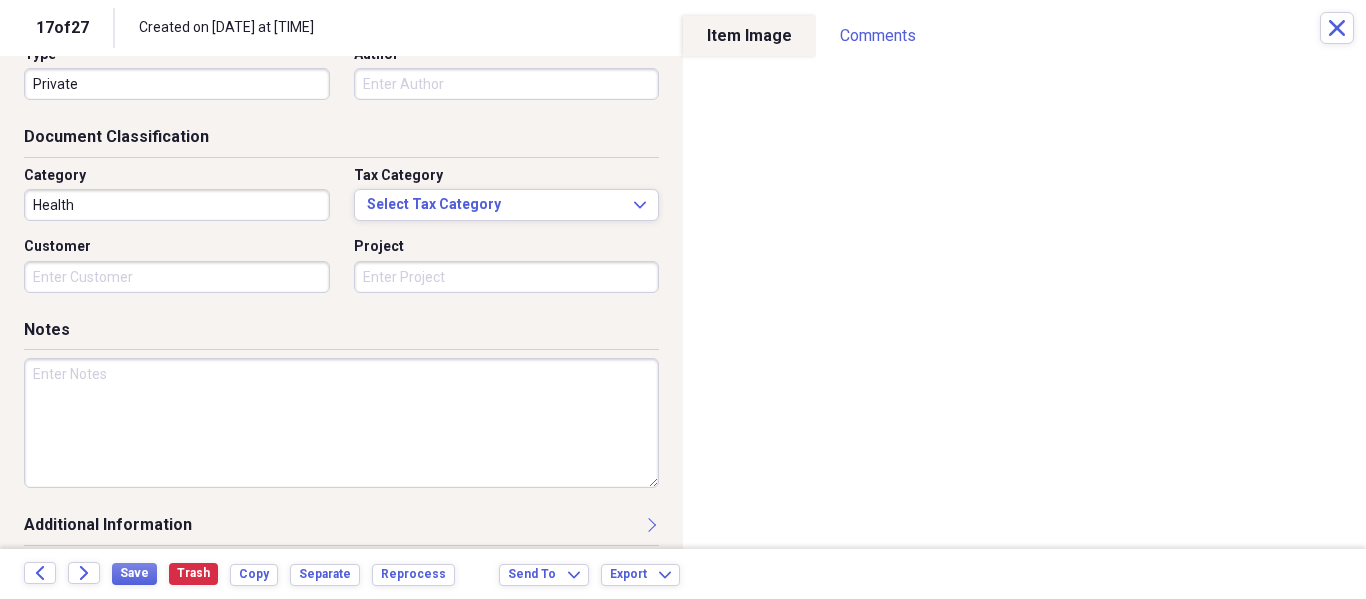 scroll, scrollTop: 243, scrollLeft: 0, axis: vertical 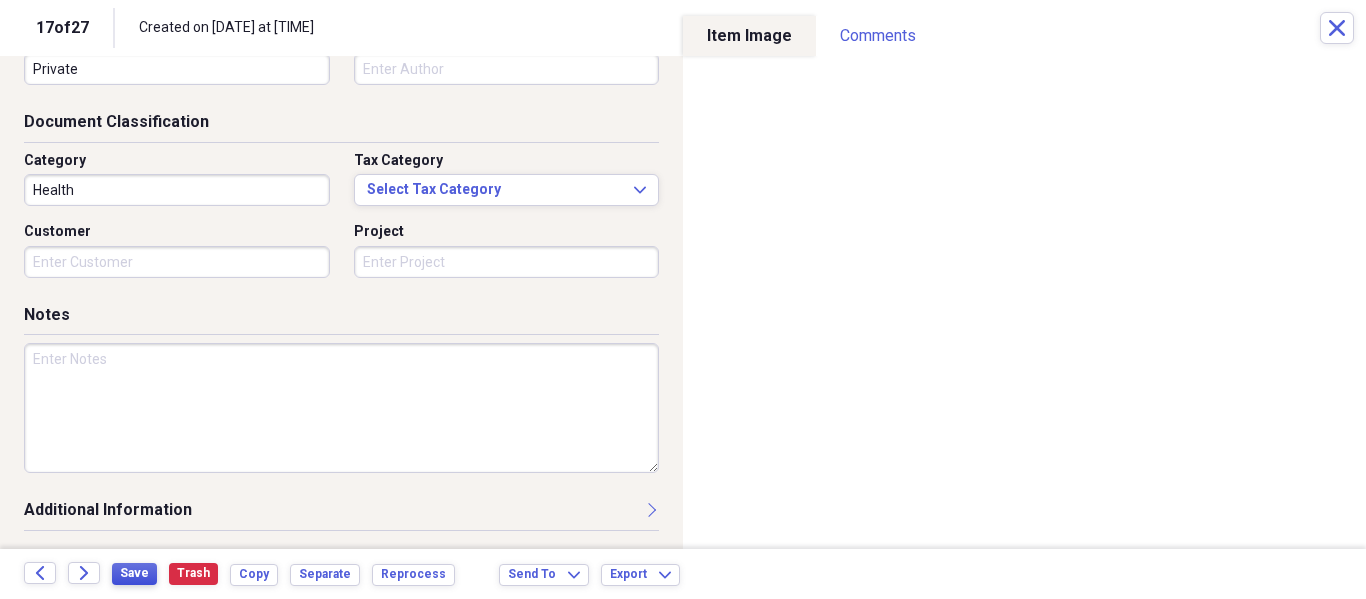 click on "Save" at bounding box center [134, 573] 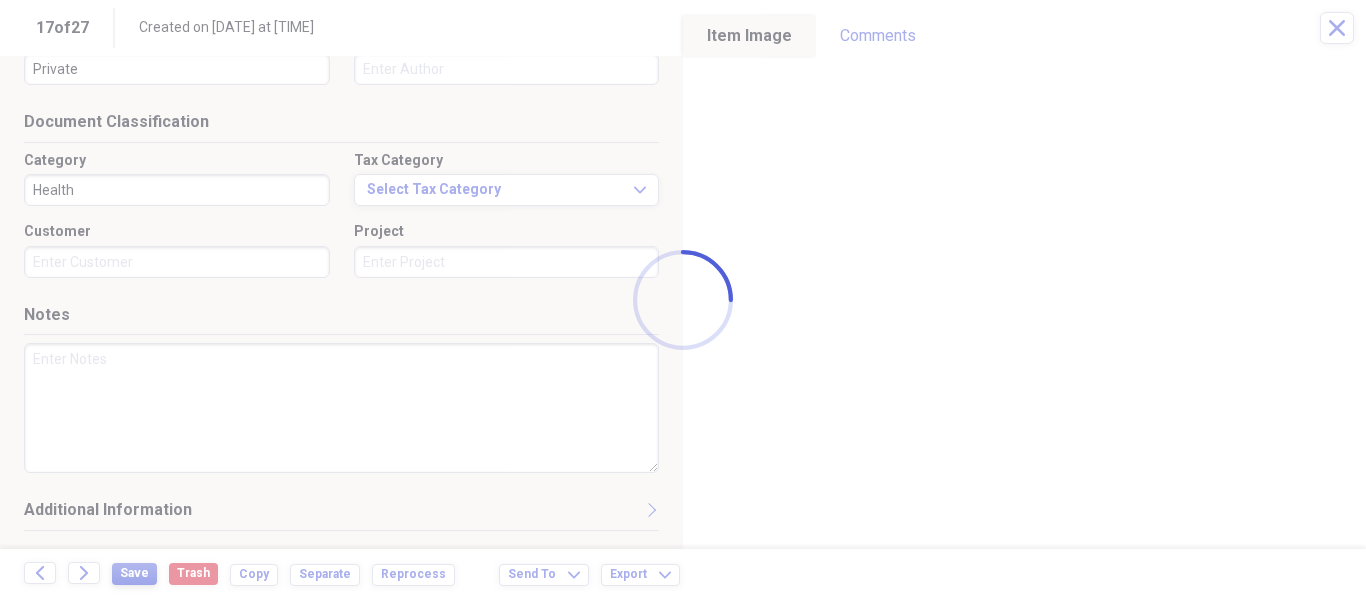 type on "Dina Simon" 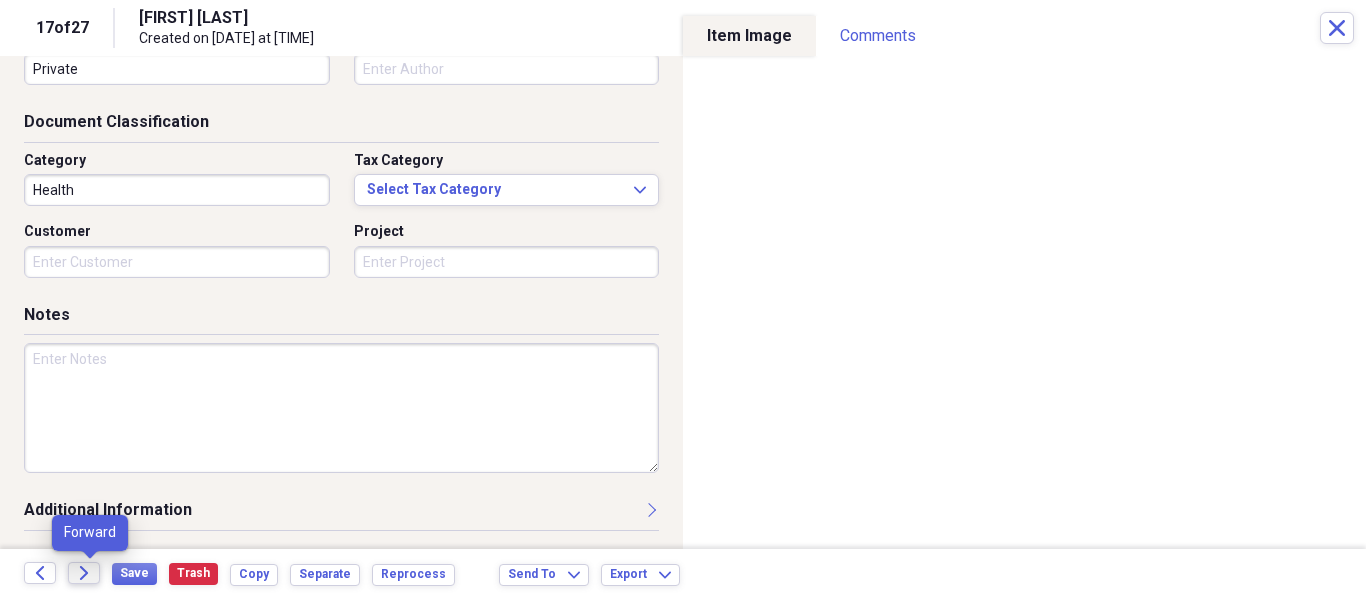 click on "Forward" at bounding box center [84, 573] 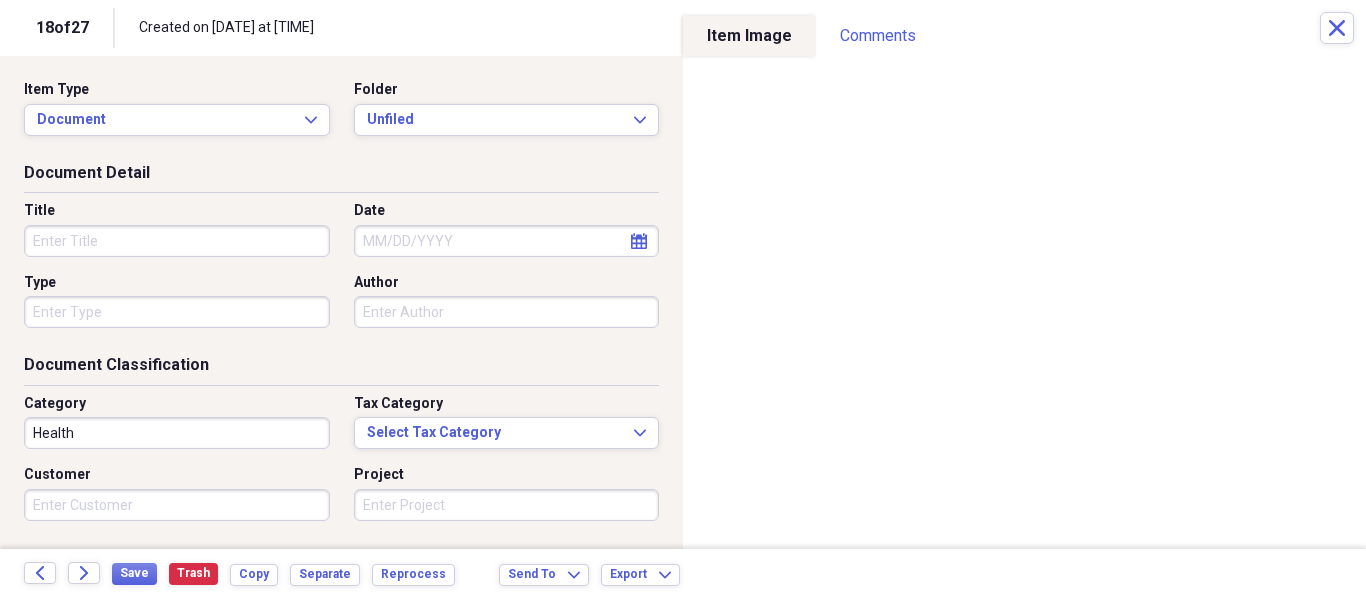 click on "18  of  27 Created on 08/04/2025 at 12:56 pm Close" at bounding box center (683, 28) 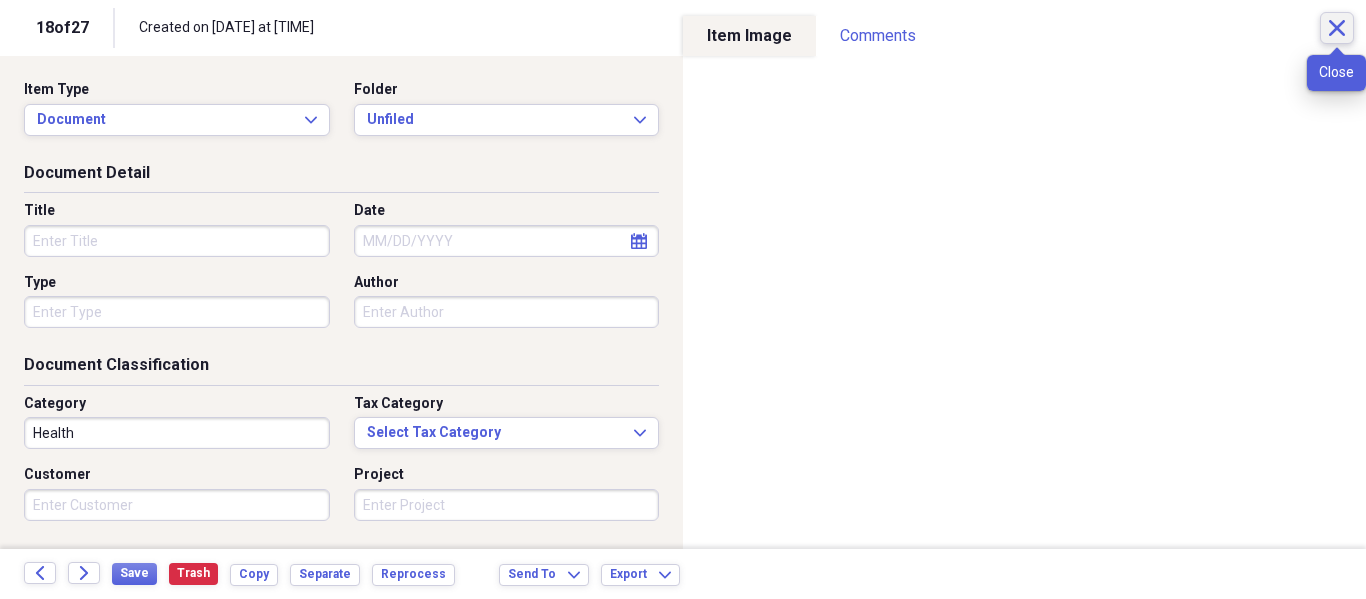 click on "Close" 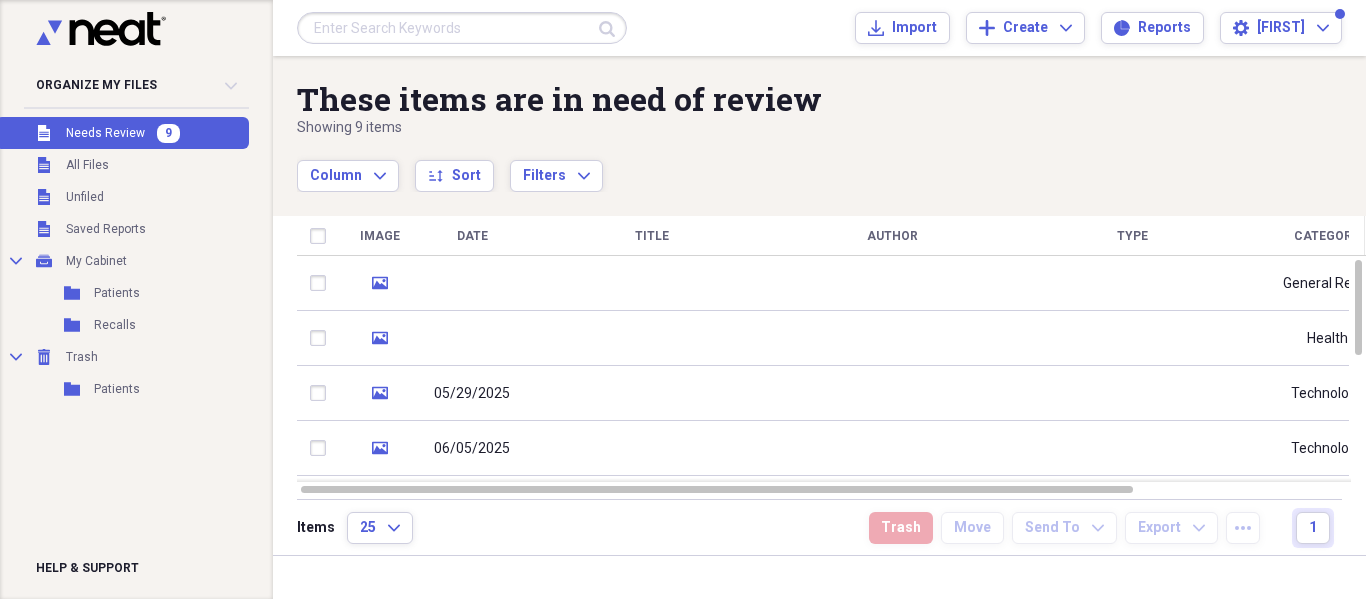 click at bounding box center (462, 28) 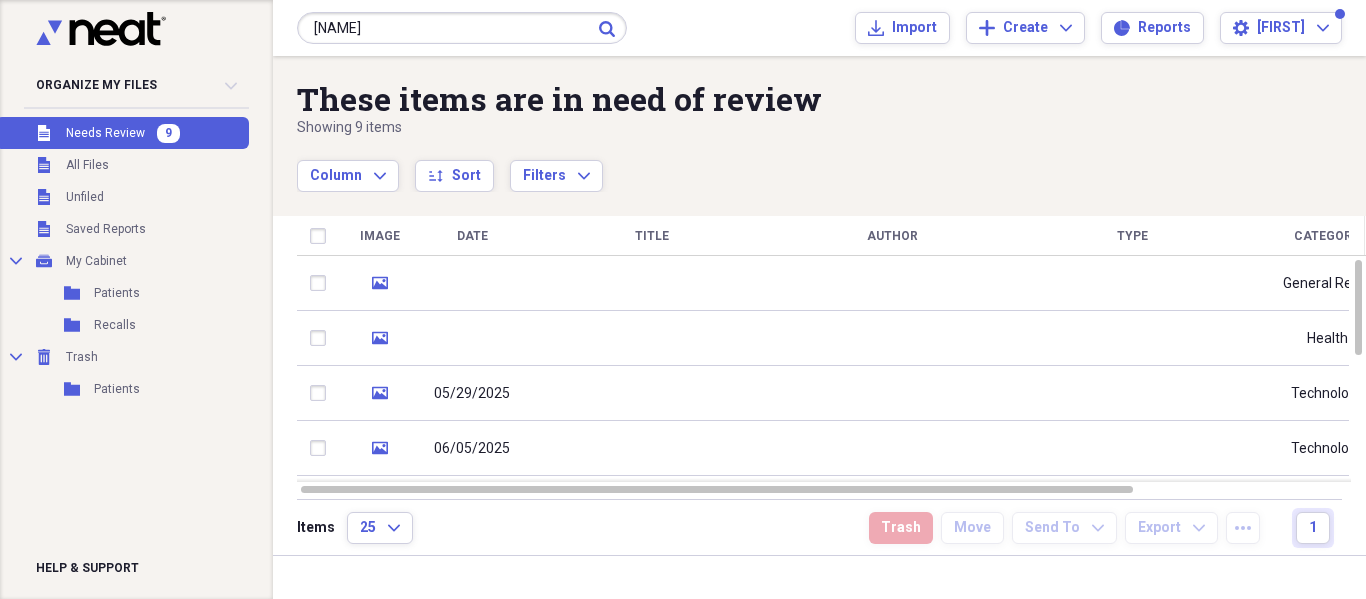 type on "aldovino" 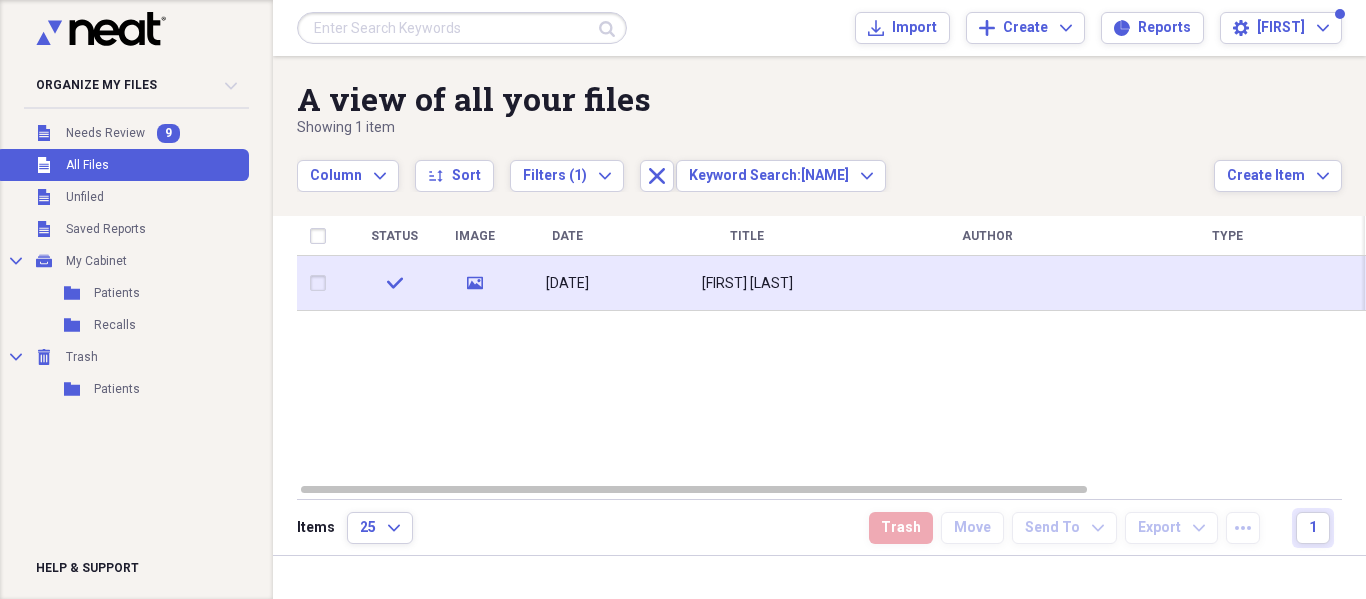 click on "Eric Aldovino" at bounding box center [747, 283] 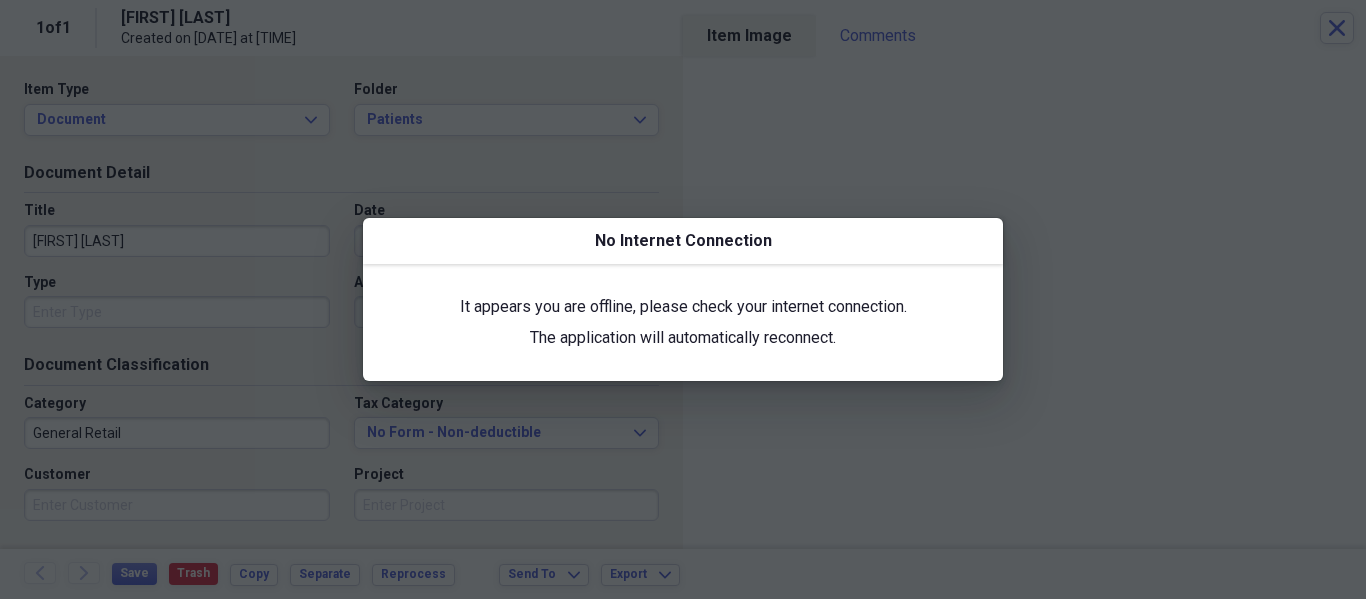 click at bounding box center (683, 299) 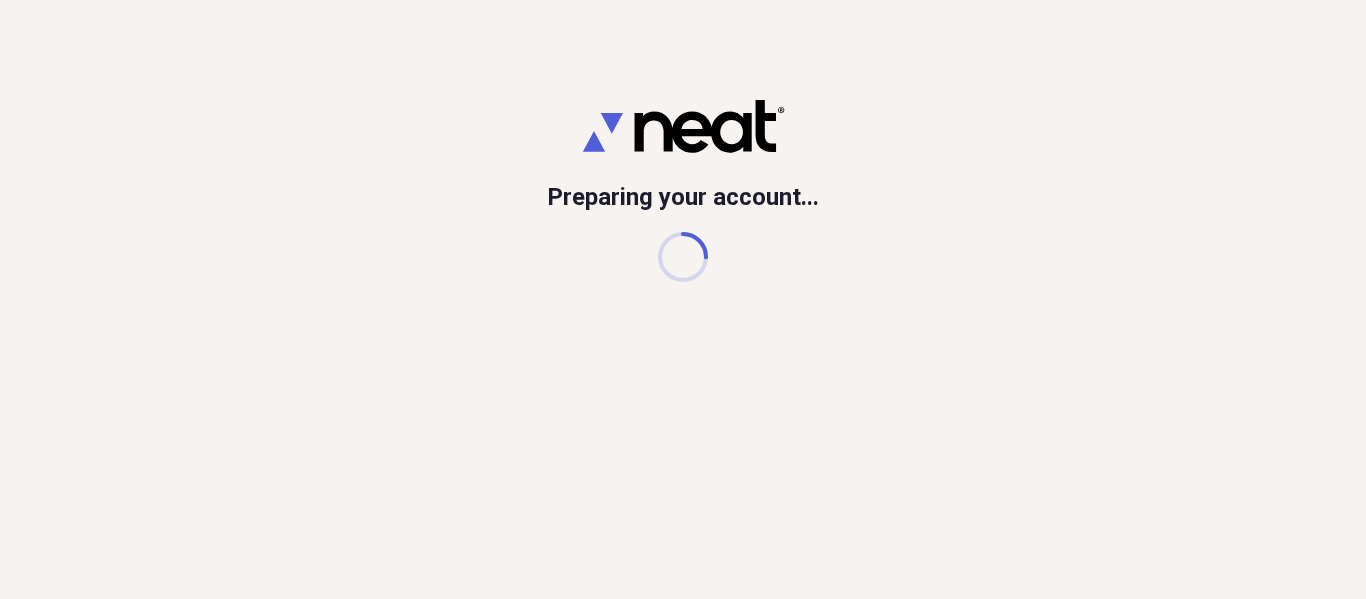 scroll, scrollTop: 0, scrollLeft: 0, axis: both 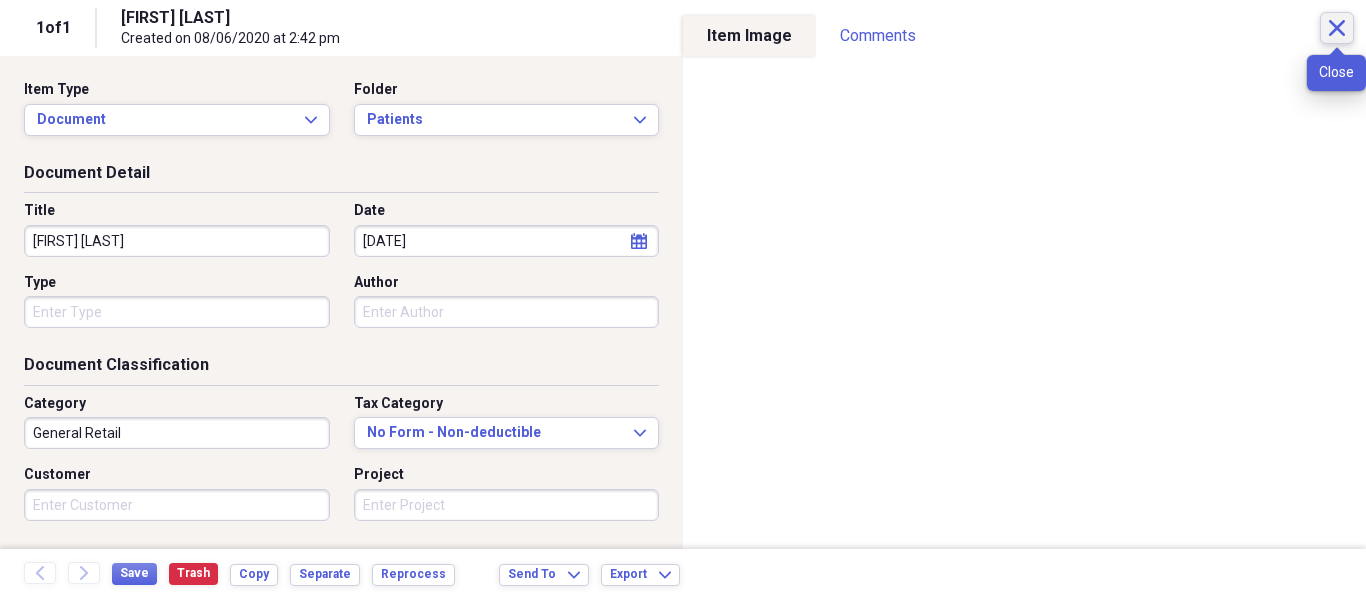 click on "Close" at bounding box center [1337, 28] 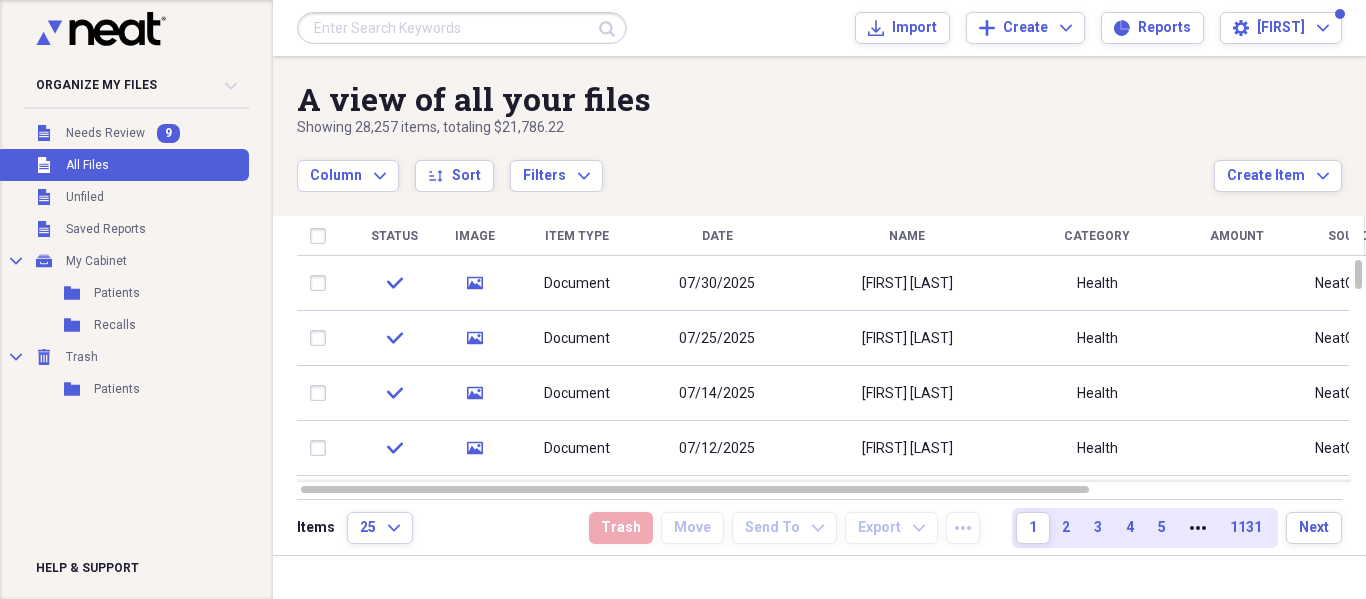 click at bounding box center [136, 110] 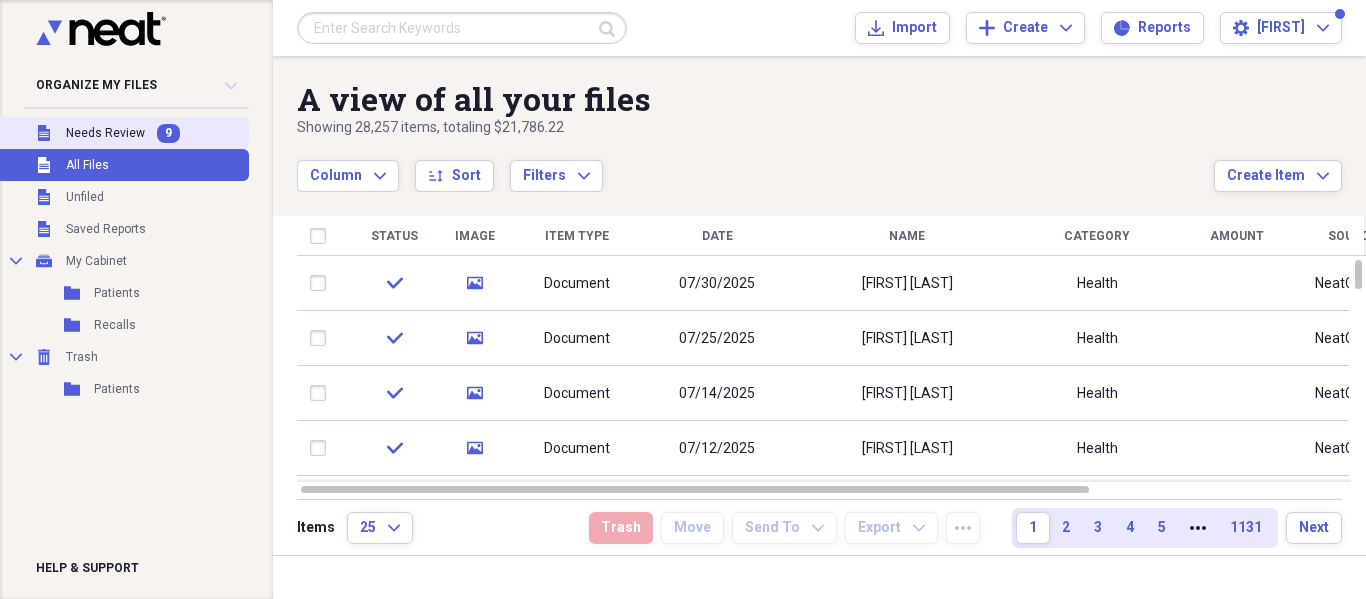 click on "Unfiled Needs Review 9" at bounding box center [122, 133] 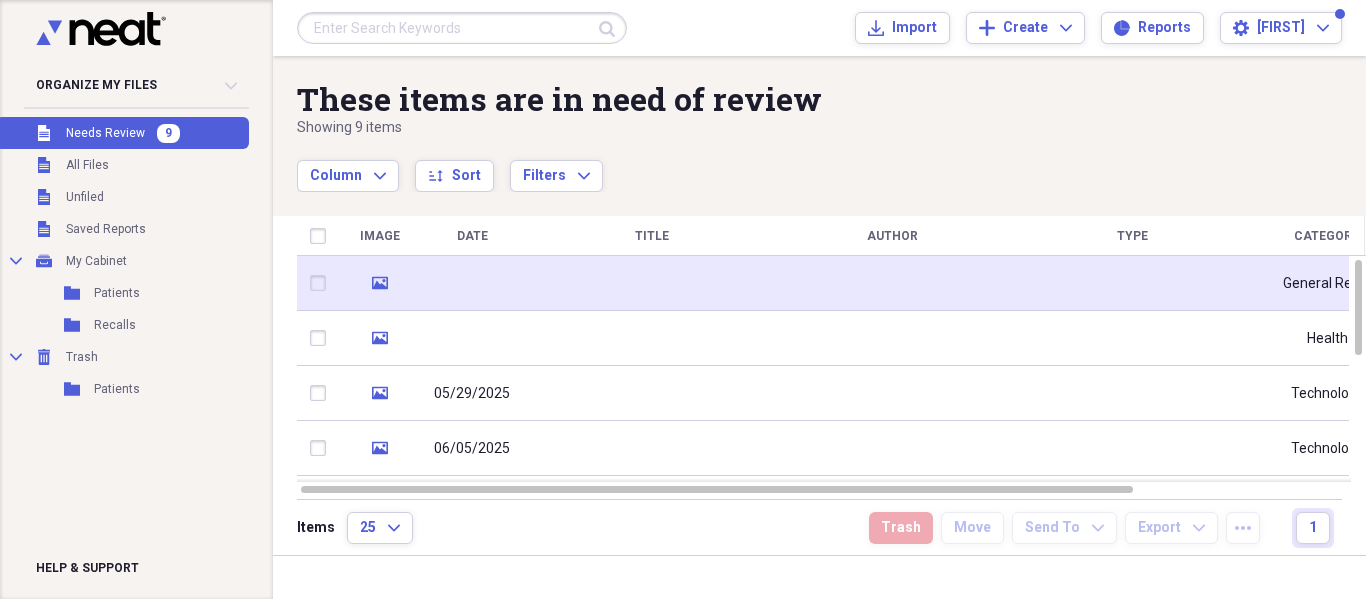click at bounding box center [652, 283] 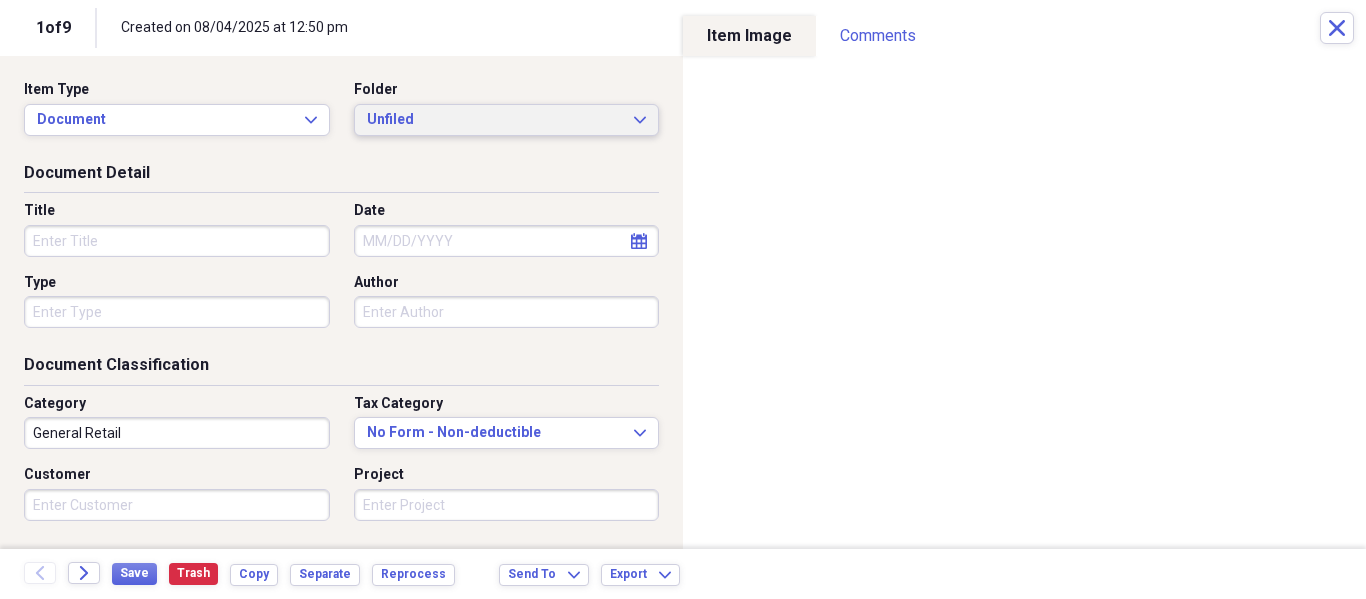 click on "Unfiled Expand" at bounding box center [507, 120] 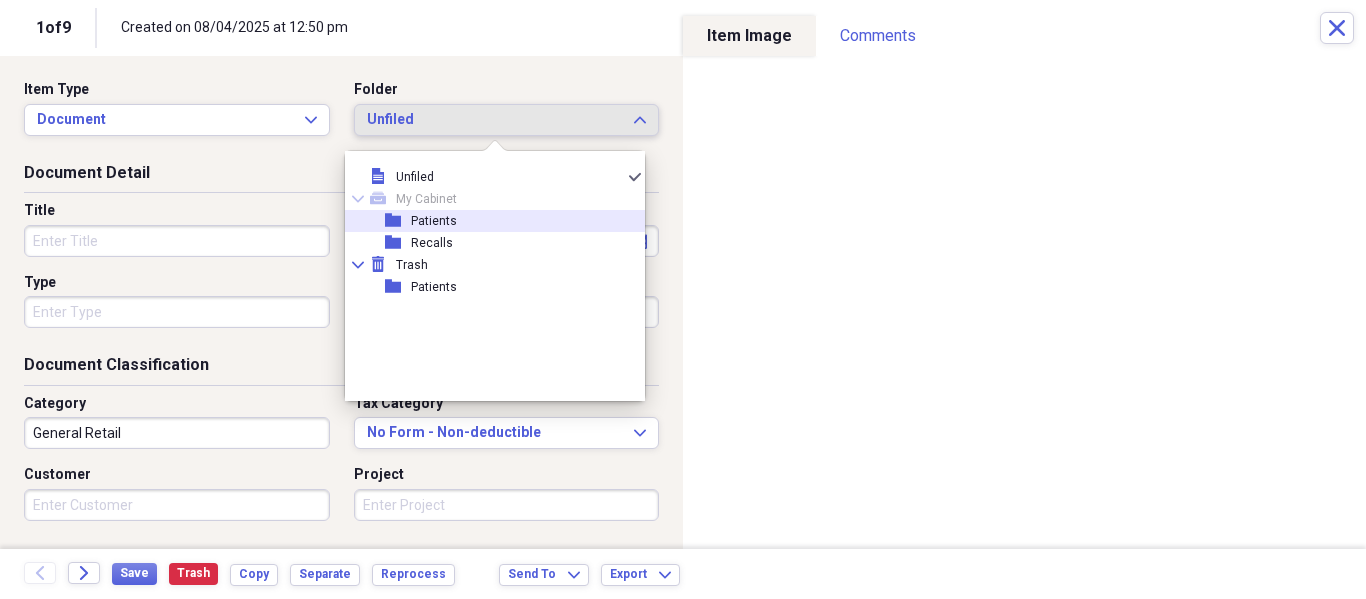 click on "folder Patients" at bounding box center (487, 221) 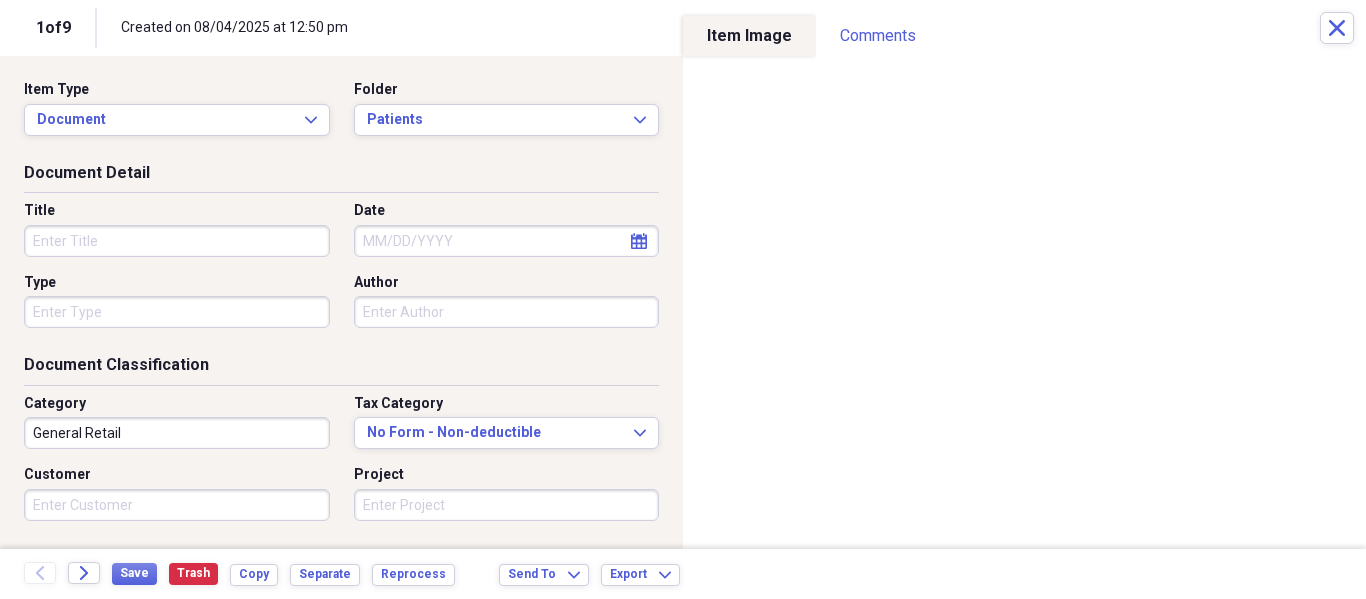 click on "Title" at bounding box center [177, 241] 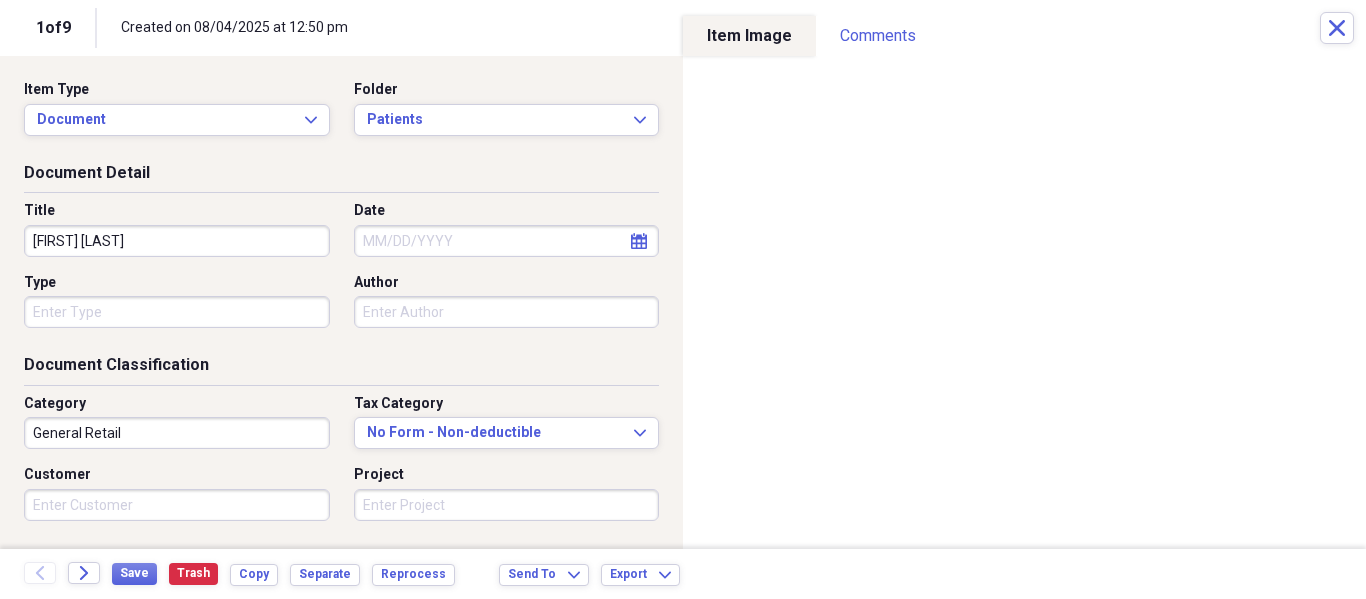 type on "Eli Martinez" 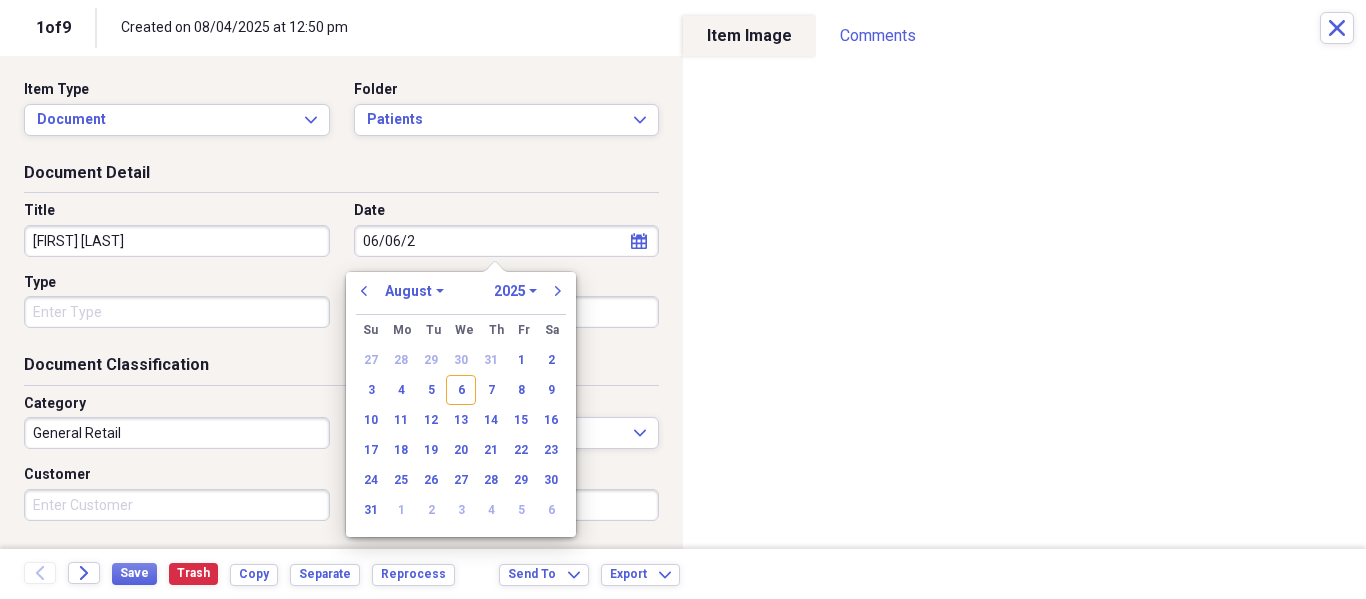 type on "06/06/20" 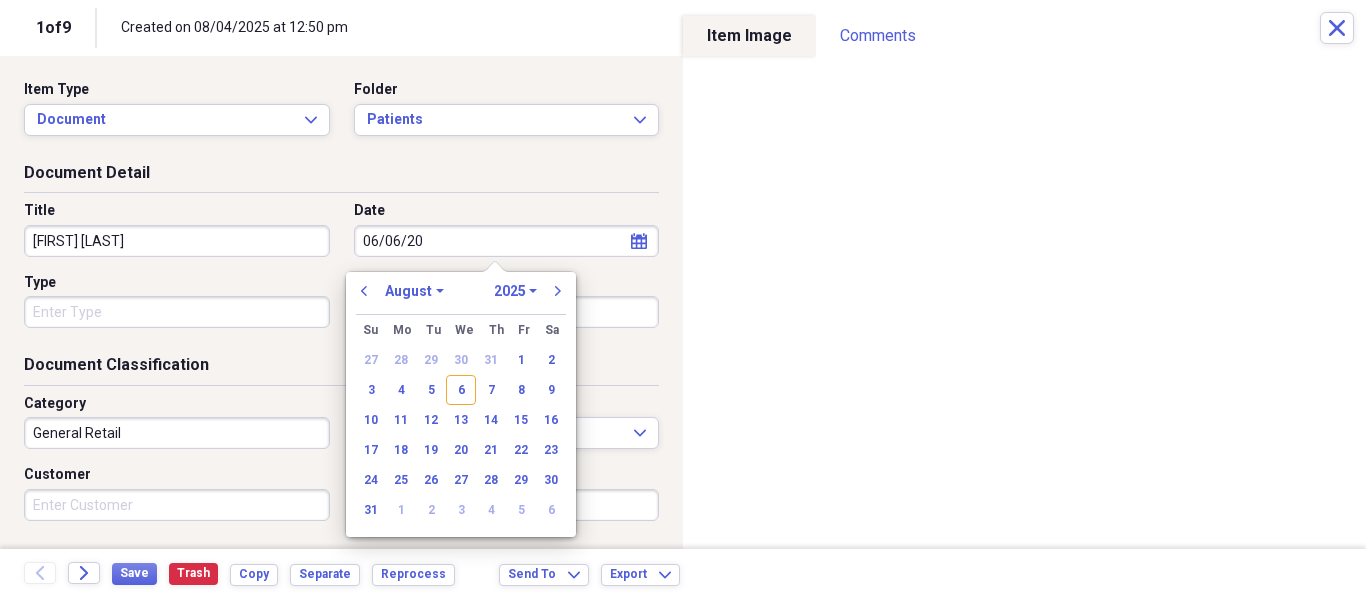 select on "5" 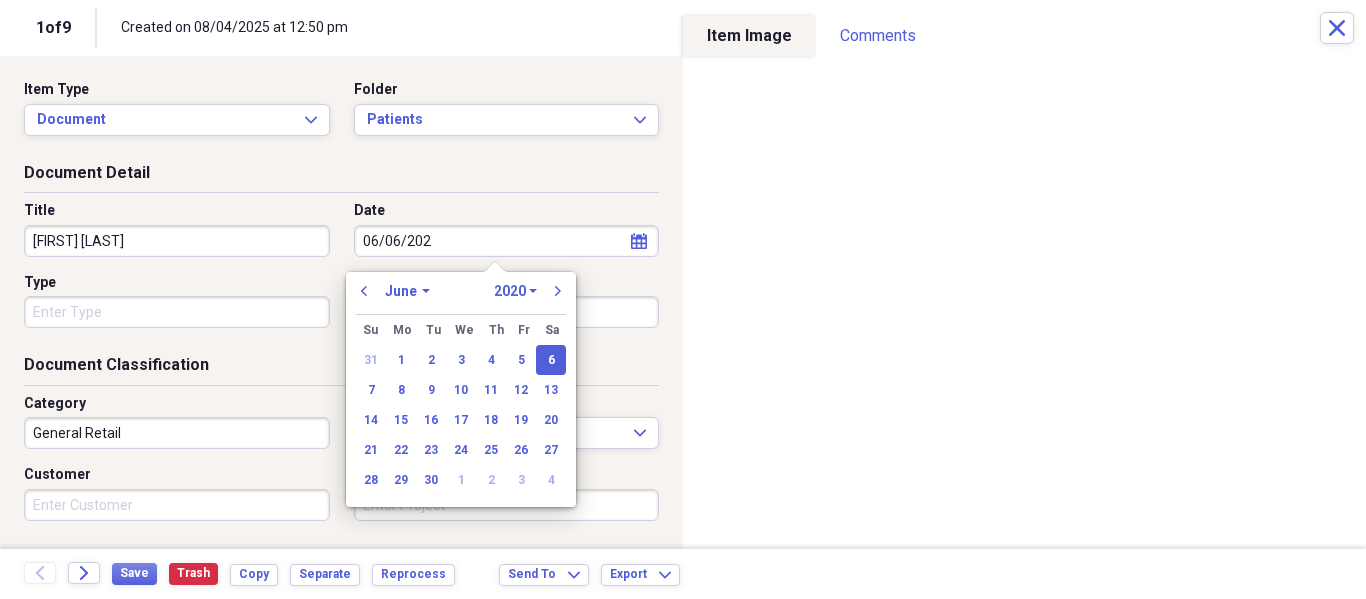 type on "06/06/2025" 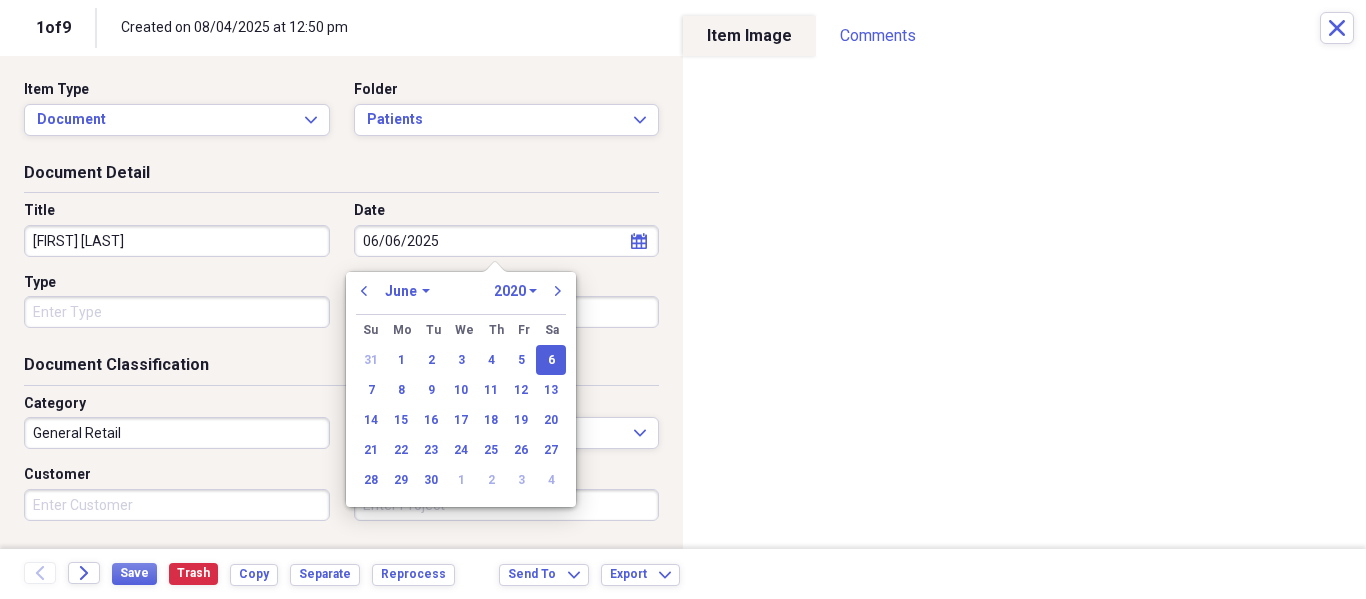 select on "2025" 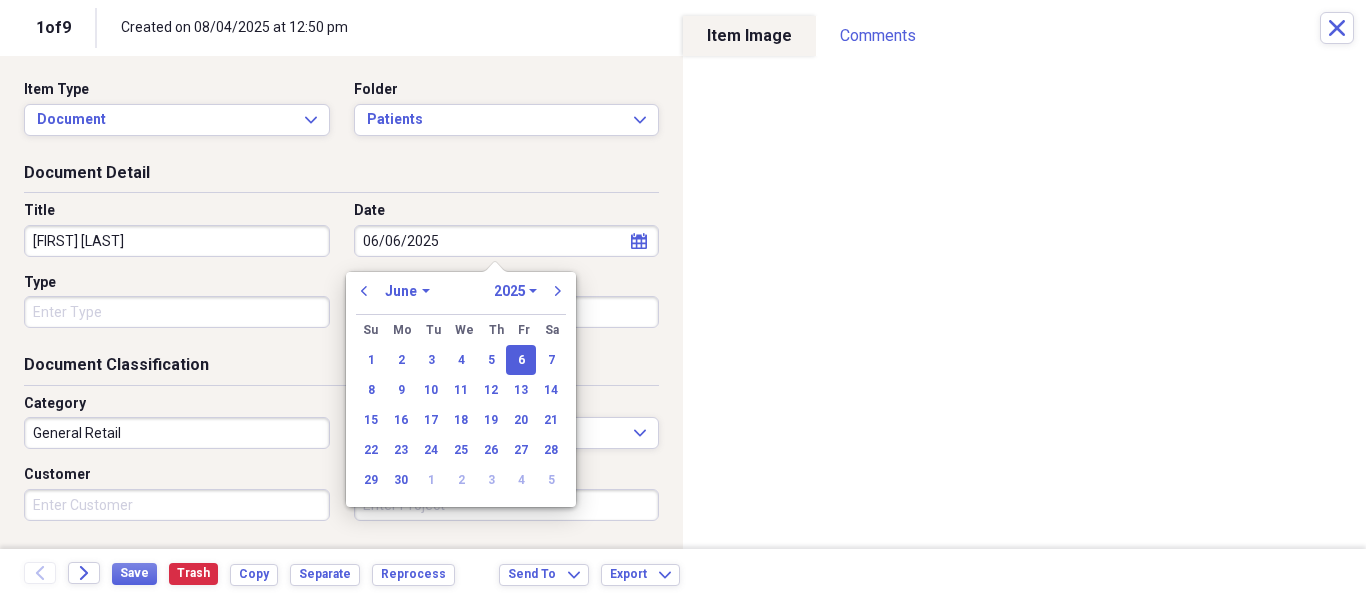 type on "06/06/2025" 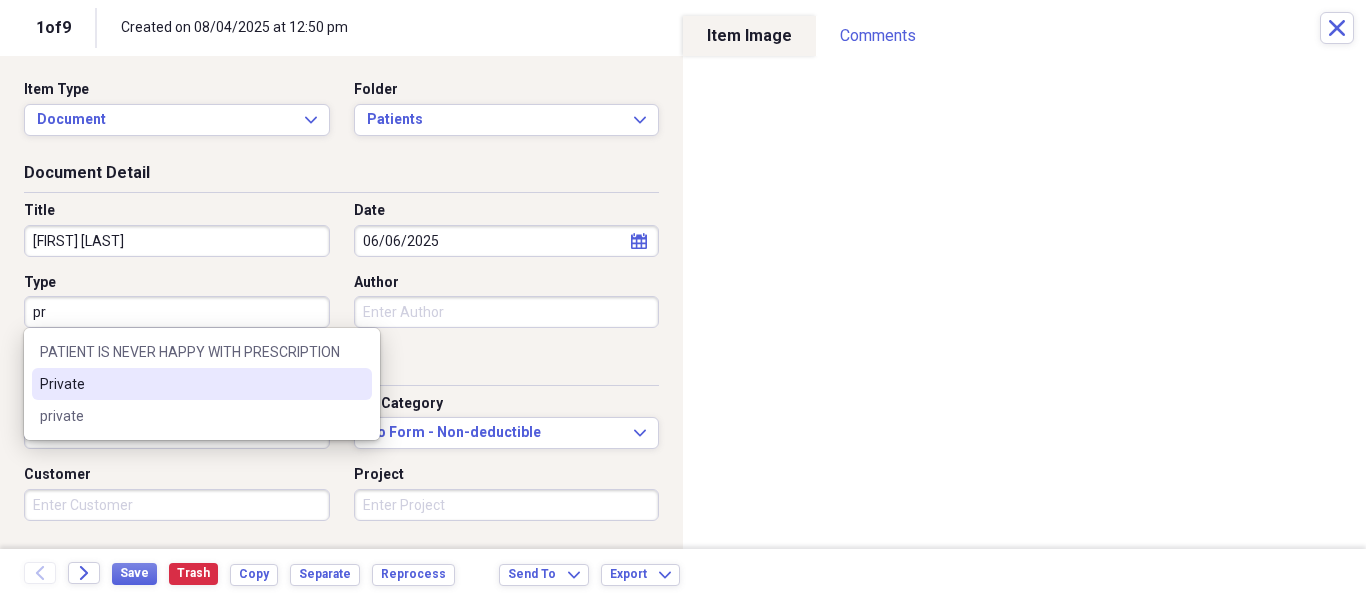 click on "Private" at bounding box center [202, 384] 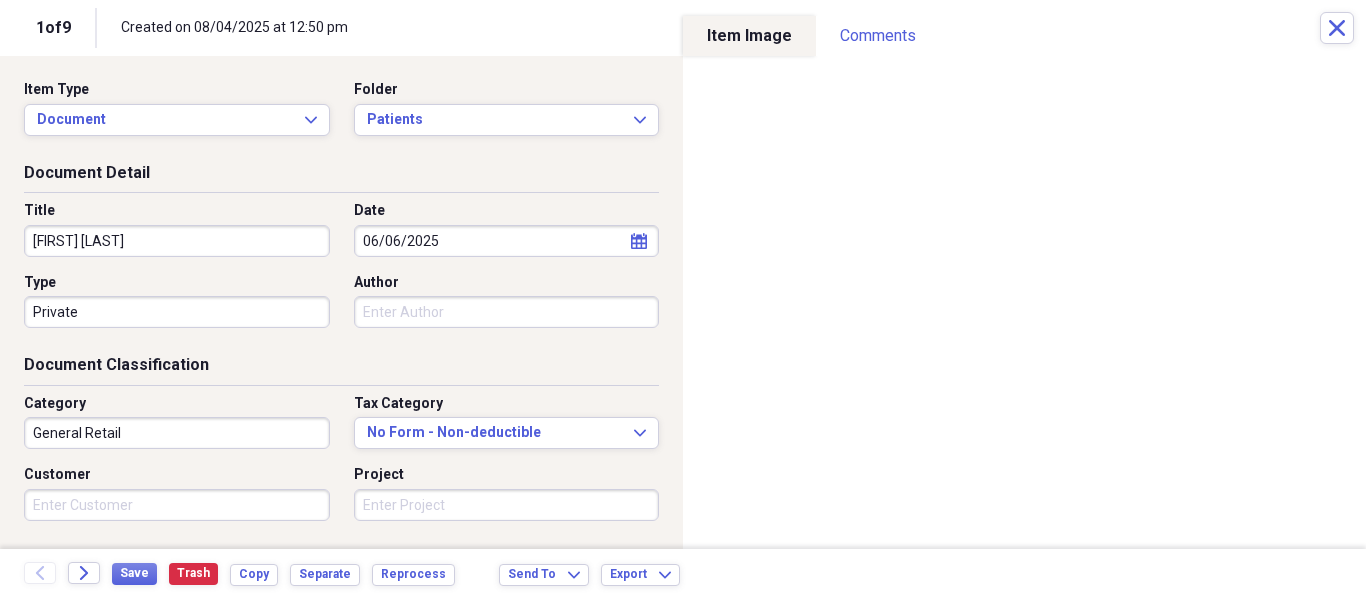 scroll, scrollTop: 243, scrollLeft: 0, axis: vertical 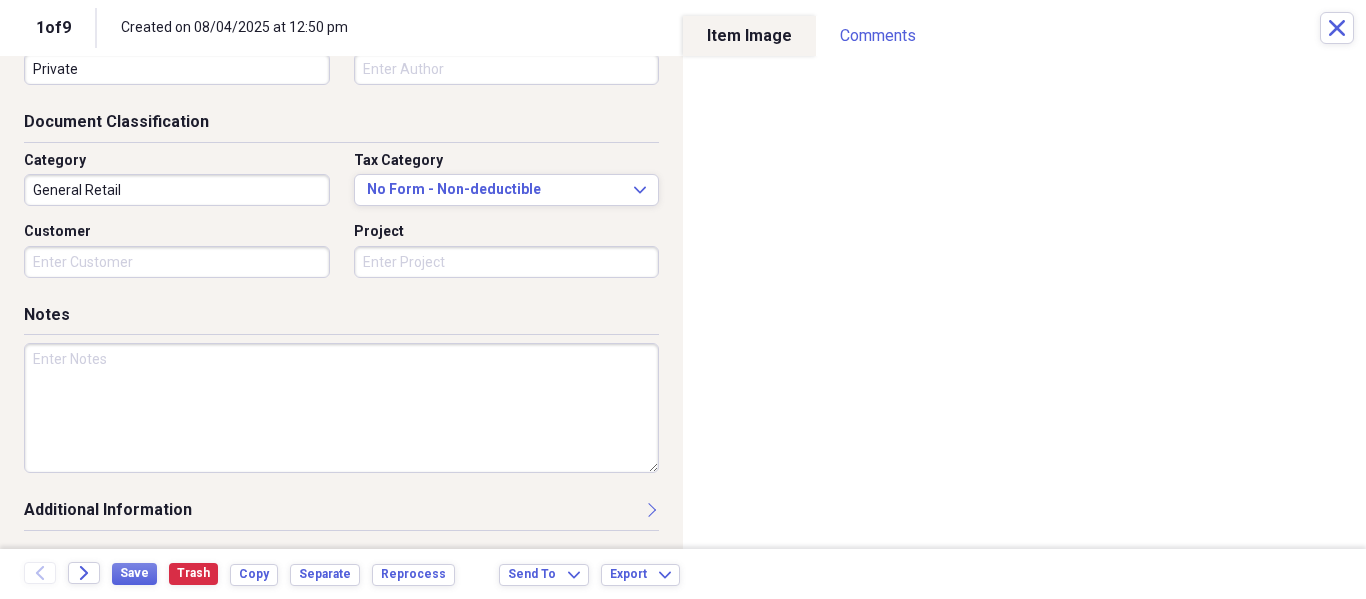 click at bounding box center [341, 408] 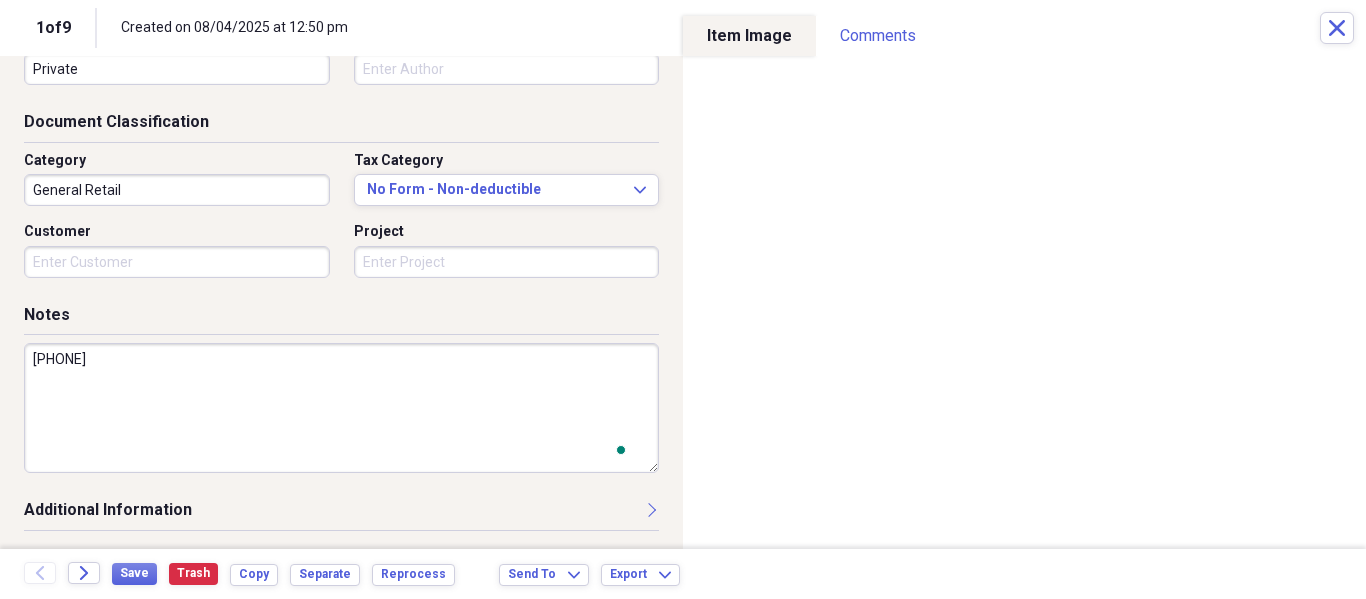 scroll, scrollTop: 243, scrollLeft: 0, axis: vertical 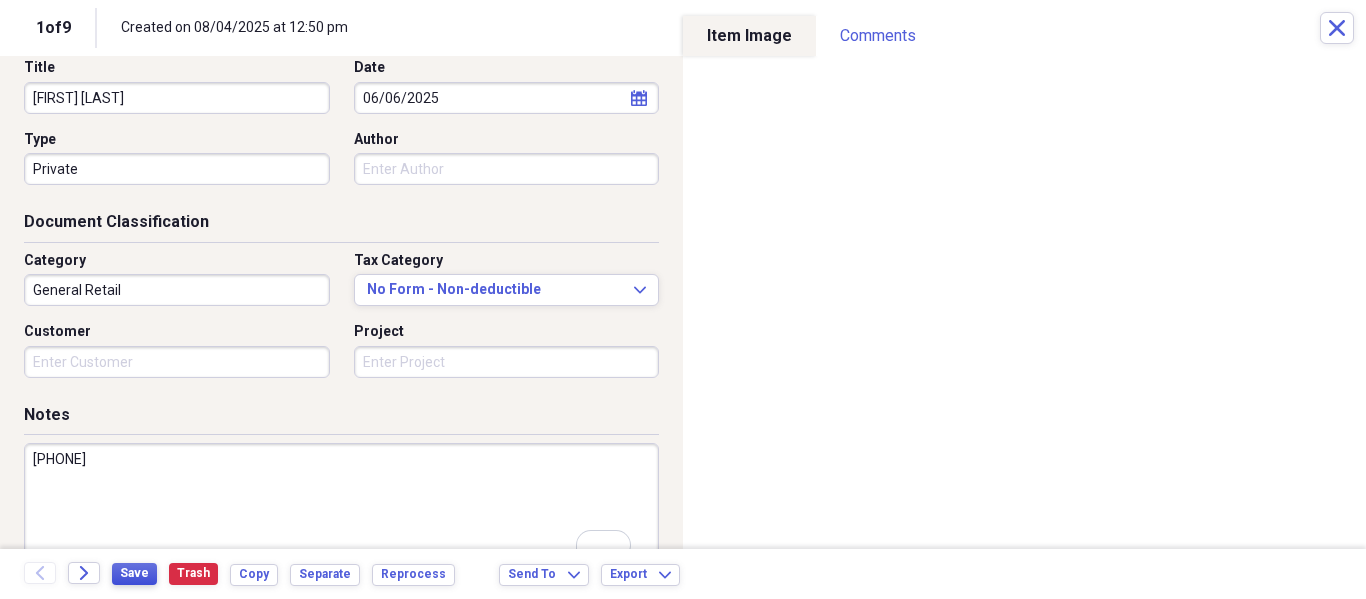 type on "786-501-9519" 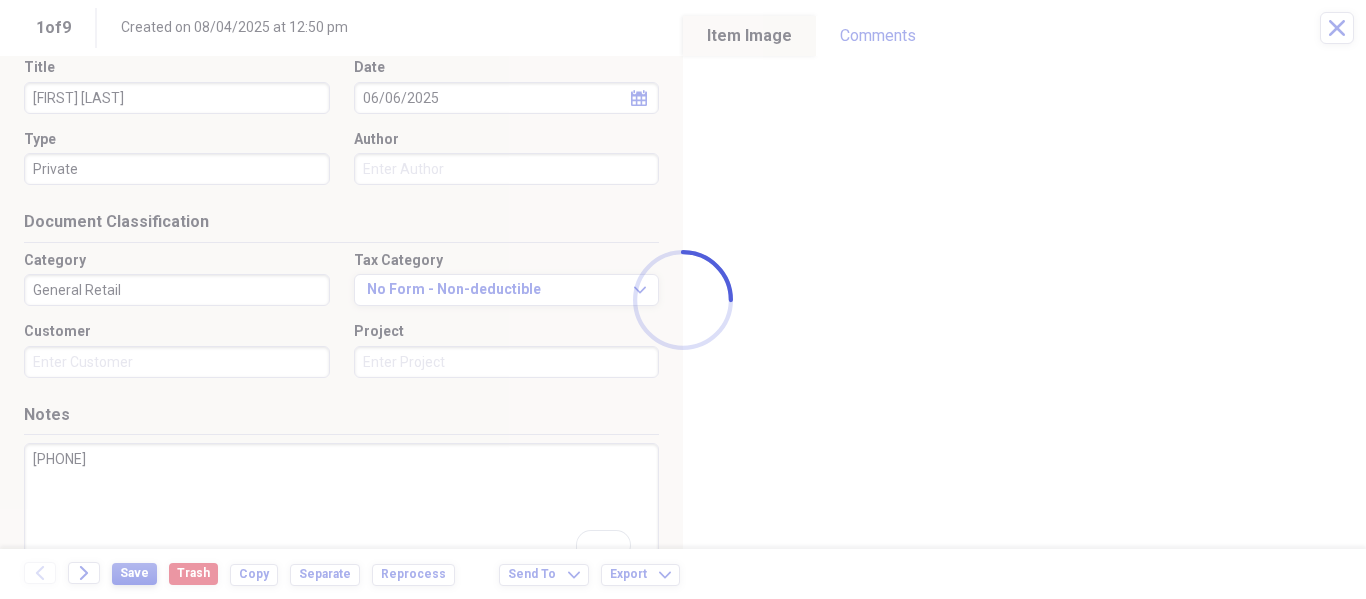 type on "Eli Martinez" 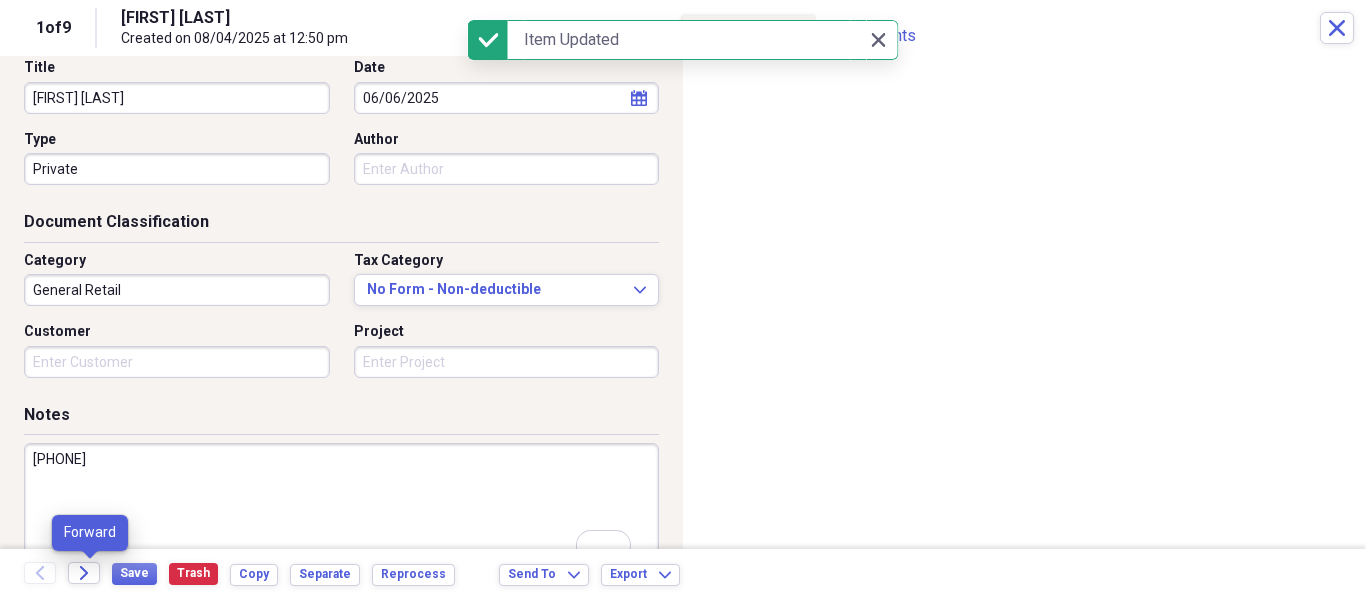 click on "Forward" at bounding box center (90, 574) 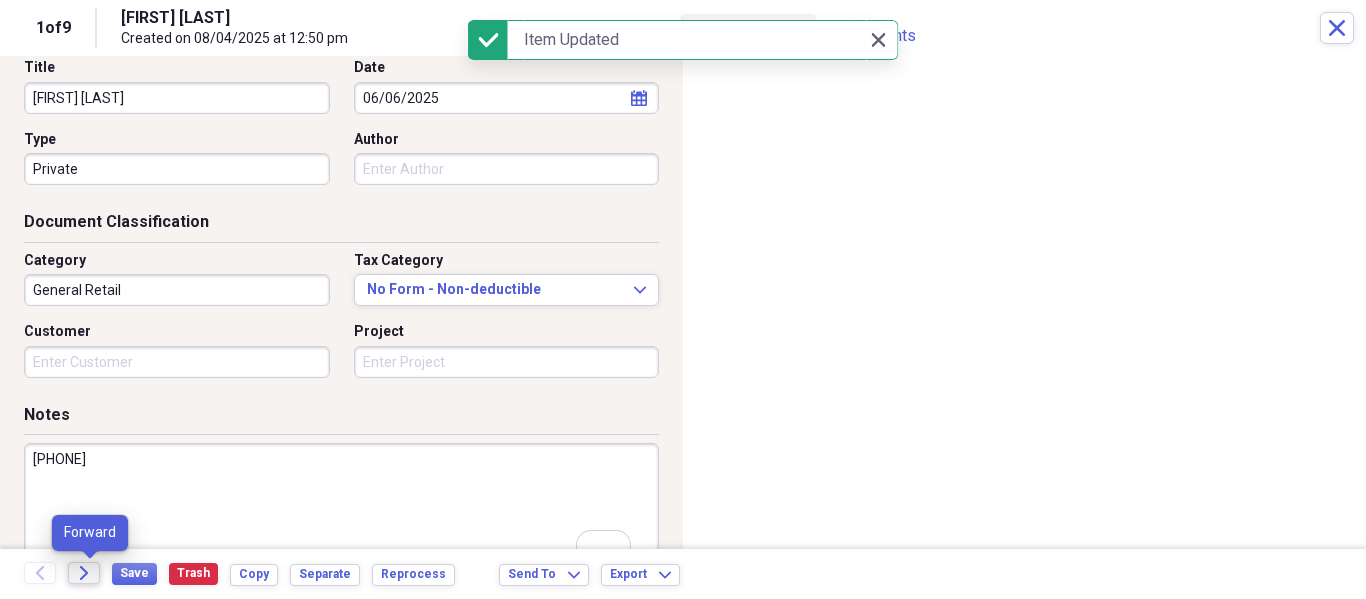 click on "Forward" 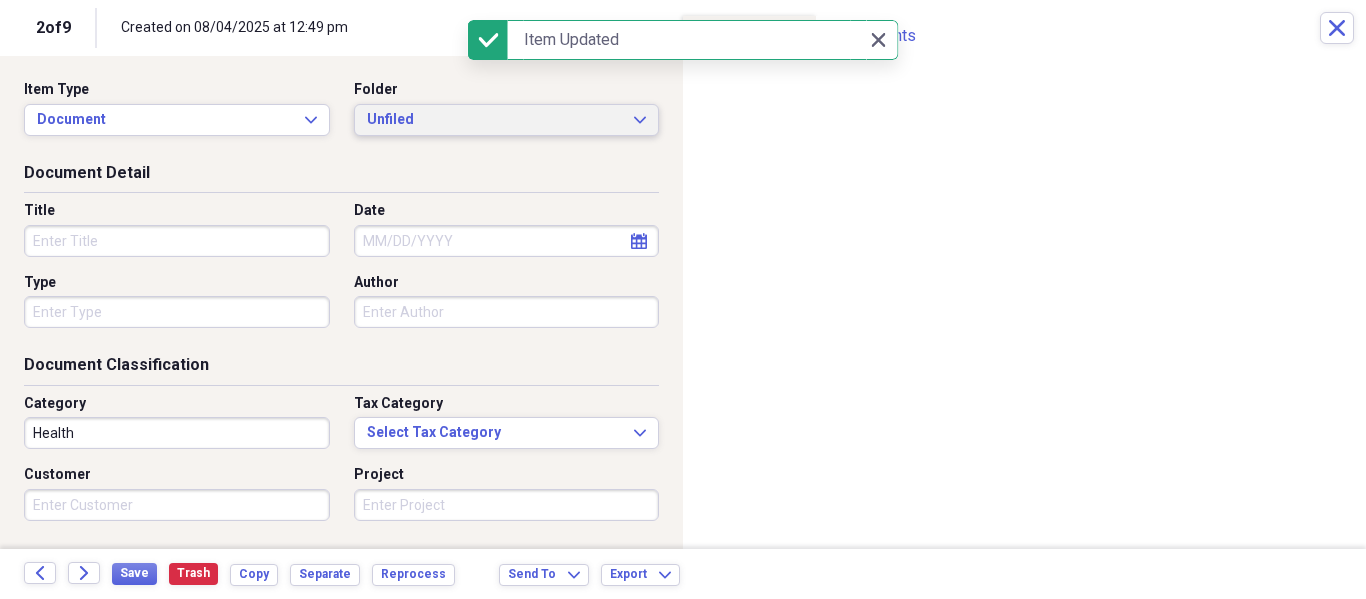 click on "Unfiled Expand" at bounding box center (507, 120) 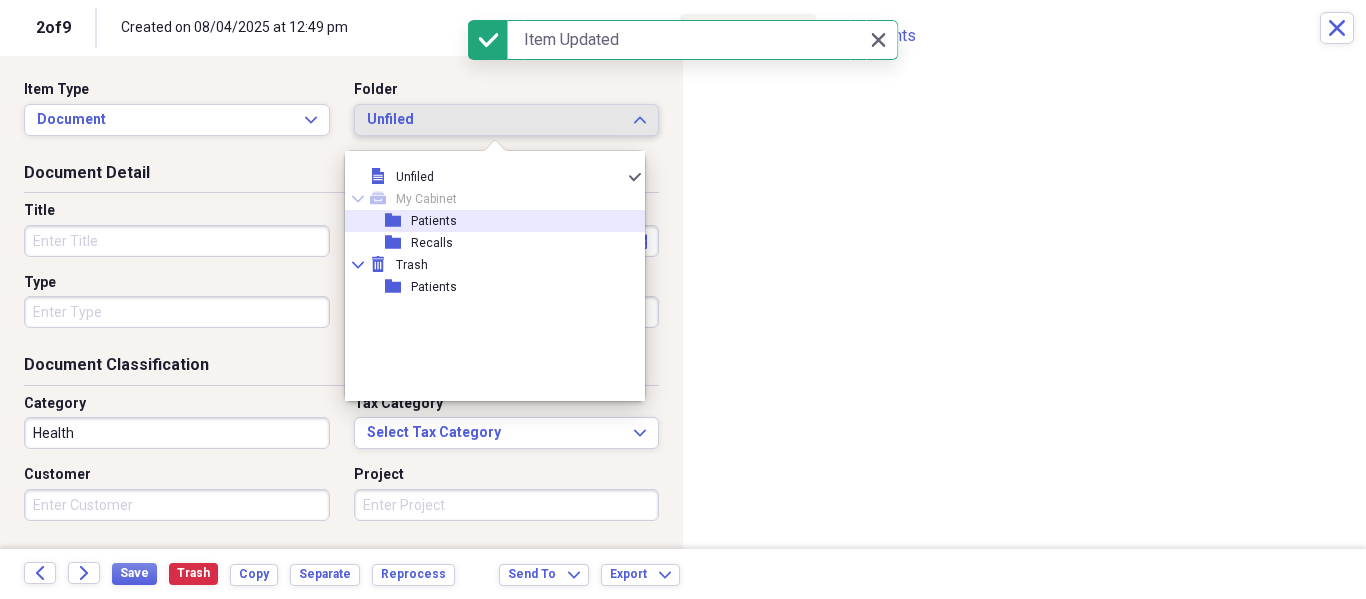 click 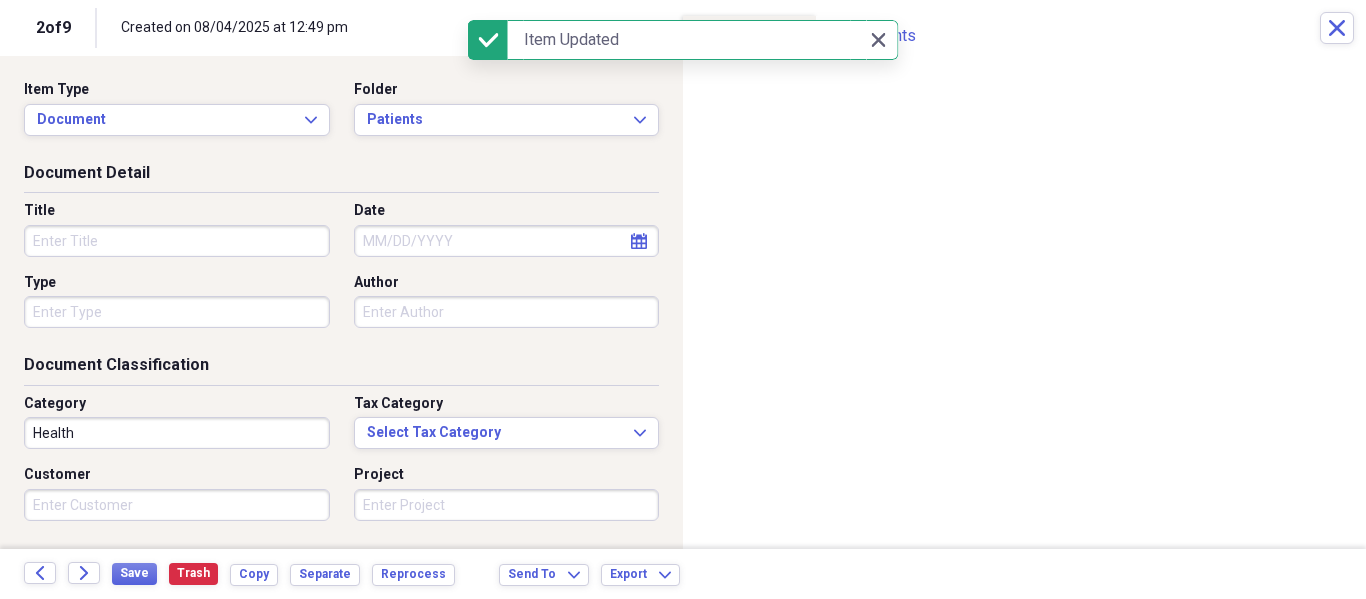 click on "Title" at bounding box center (177, 241) 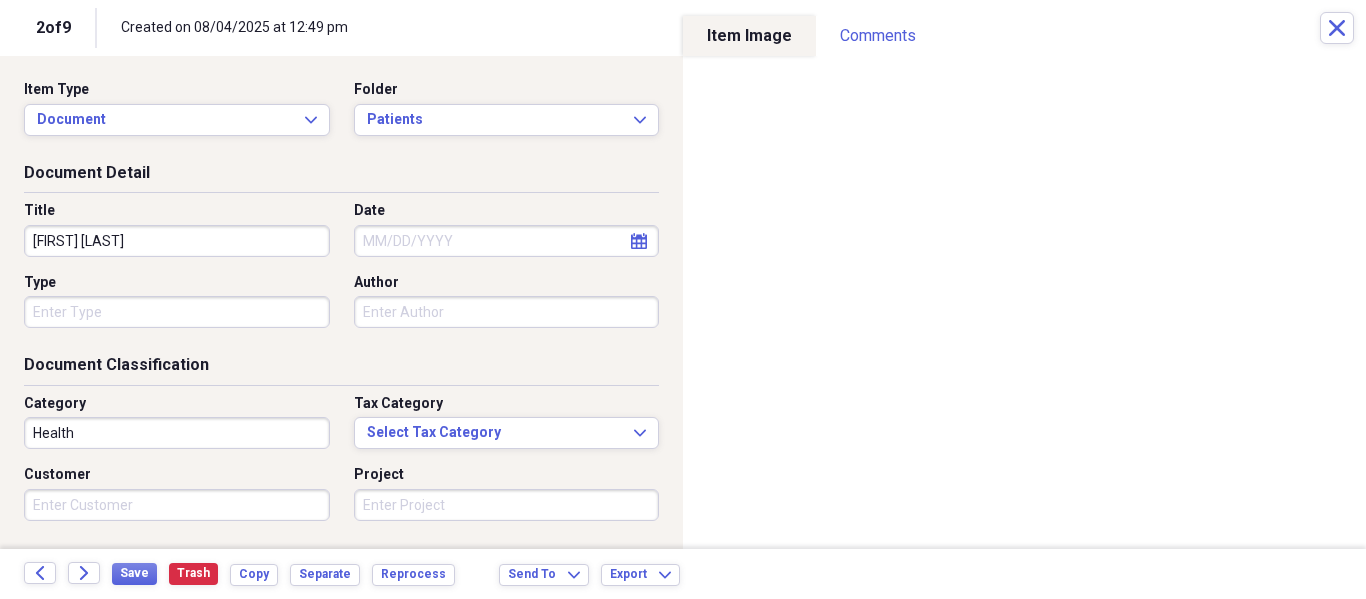 type on "Rebecca Aragon" 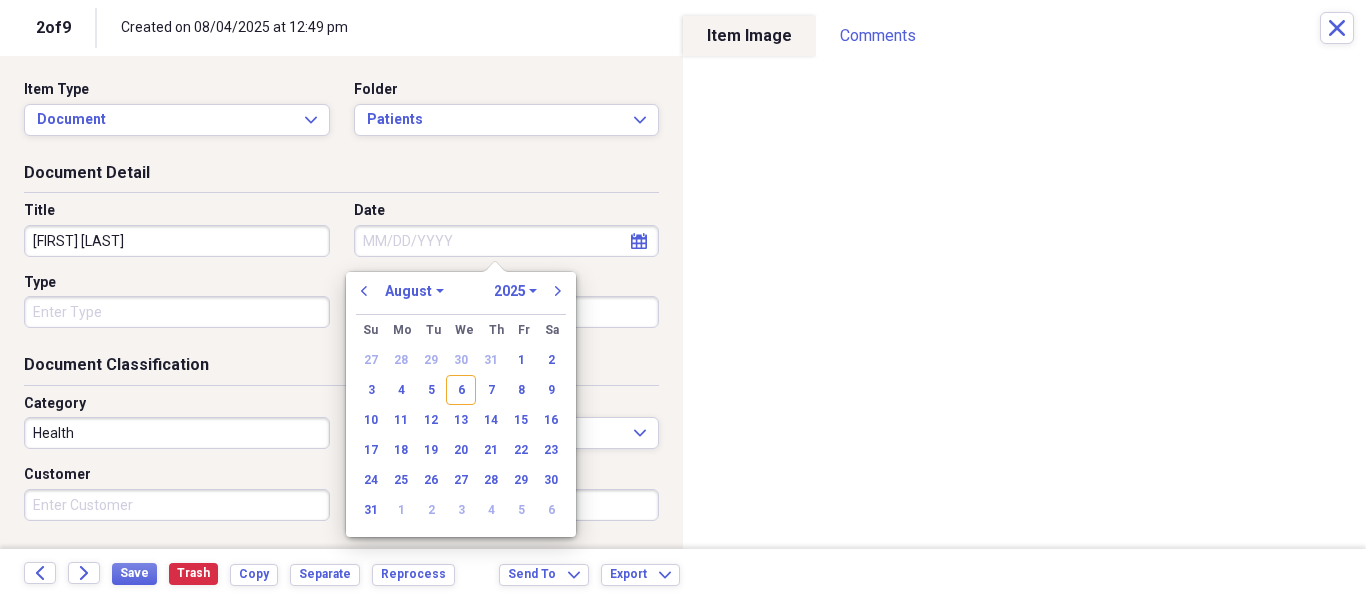 click on "Date" at bounding box center [507, 241] 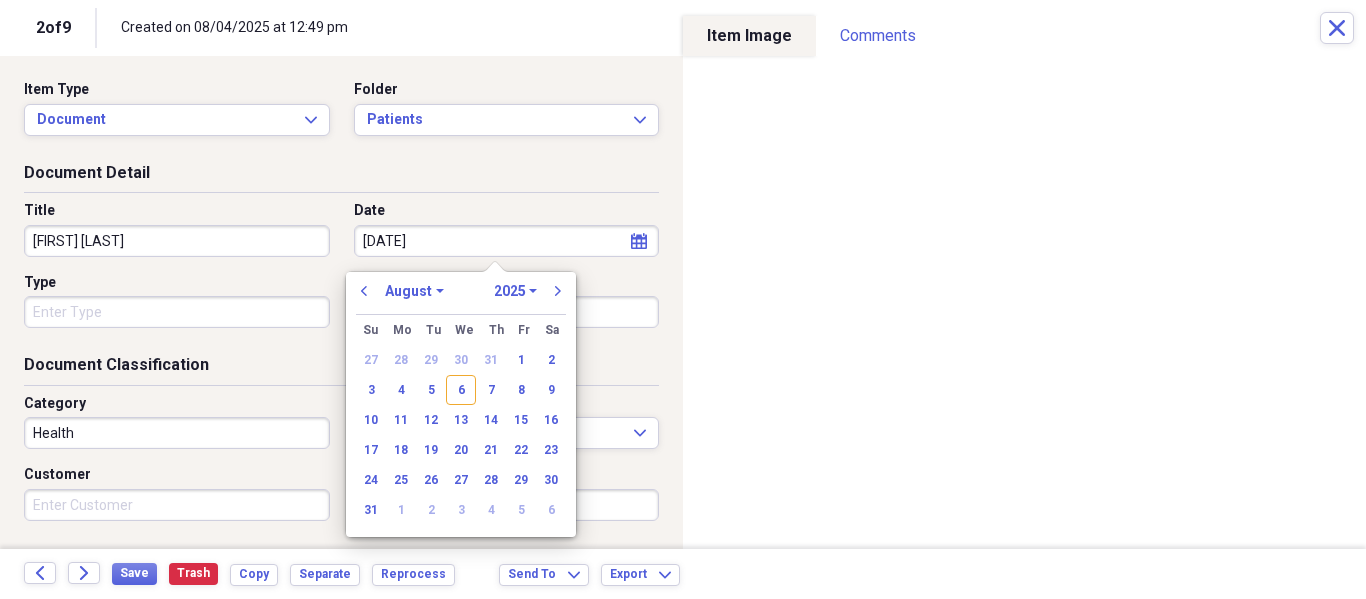 type on "08/03/20" 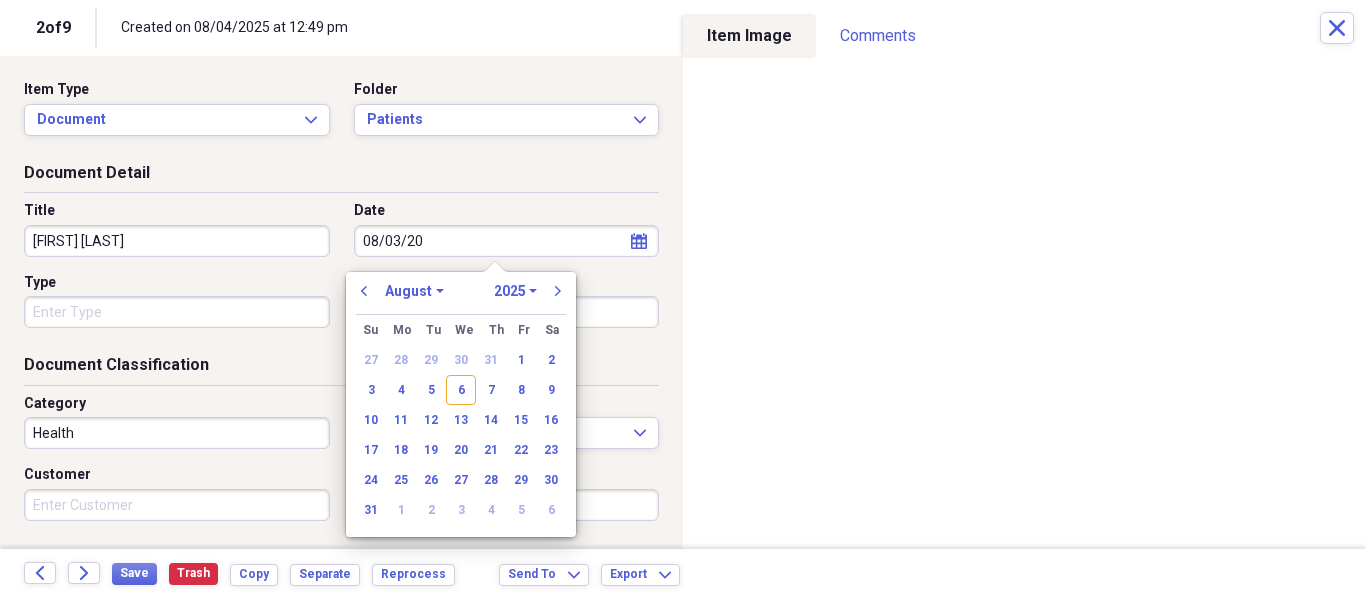 select on "2020" 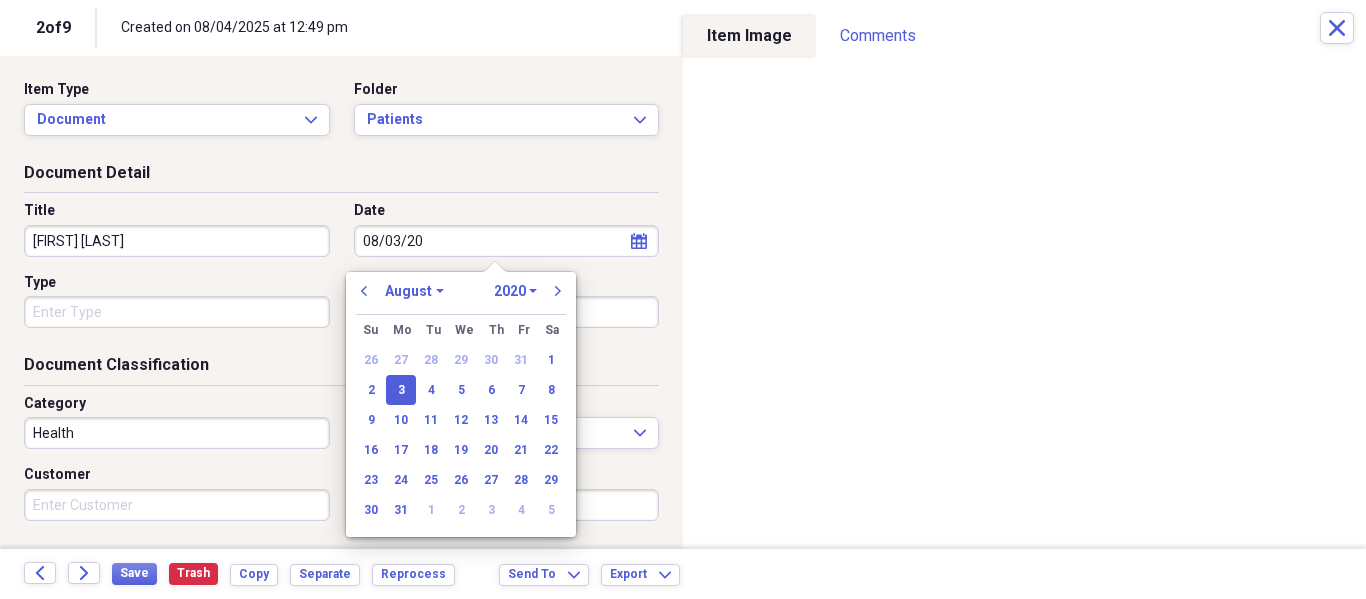 type on "08/03/2025" 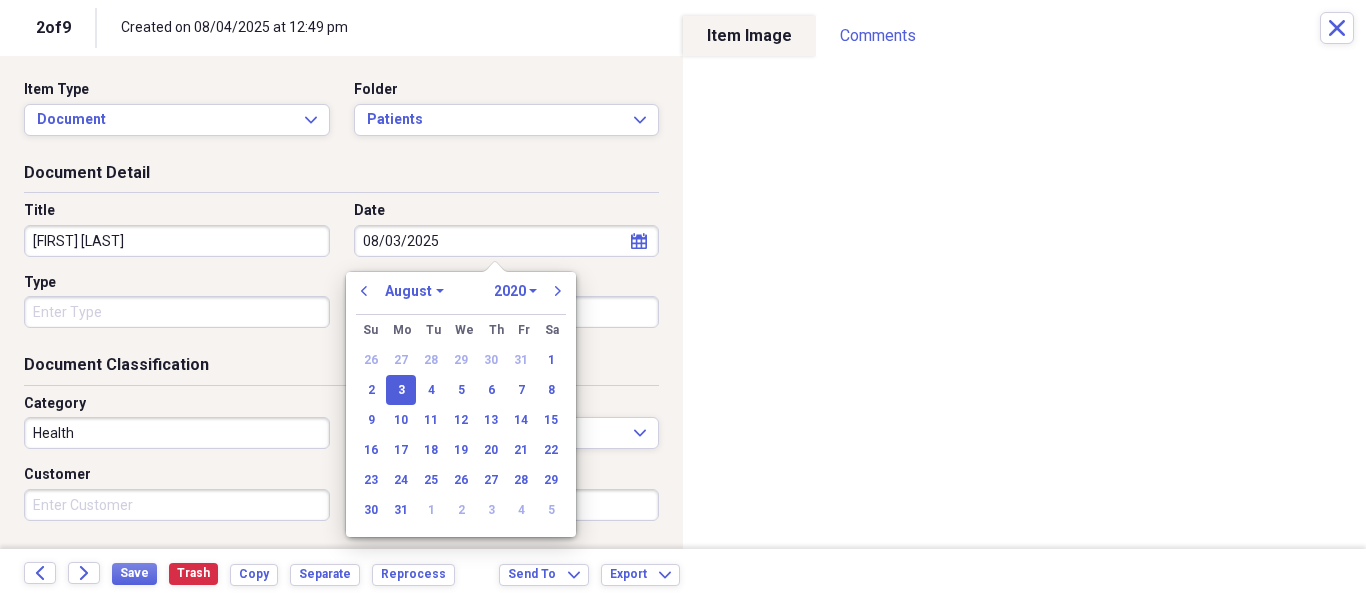 select on "2025" 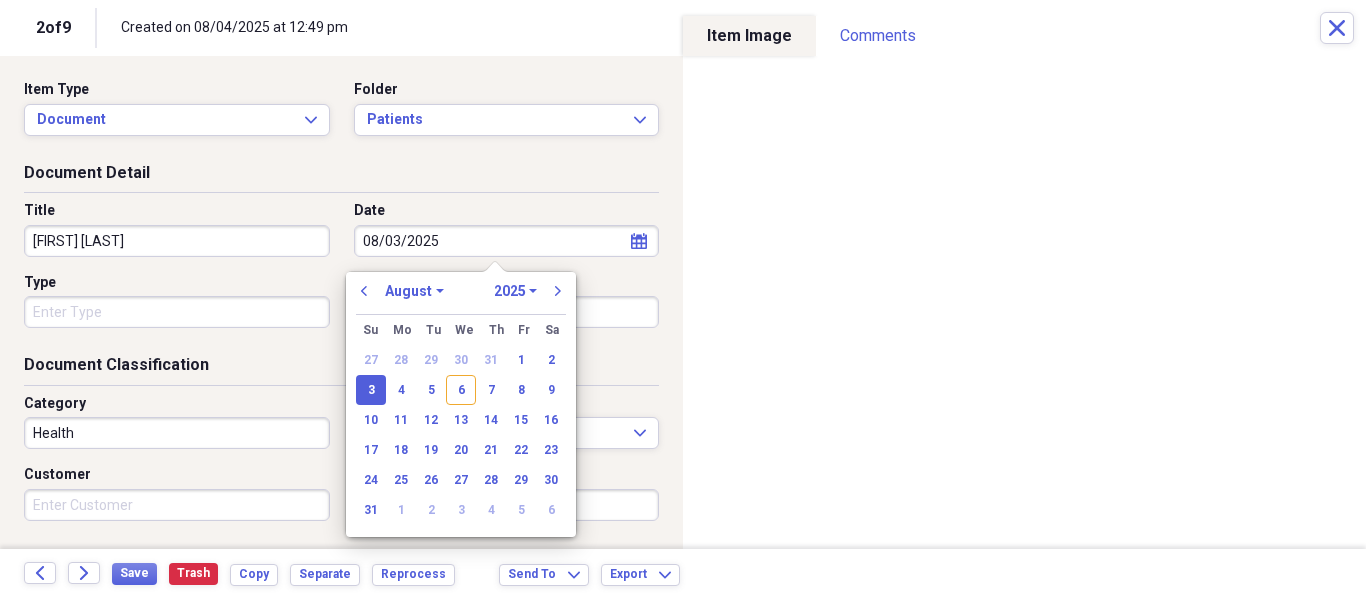 type on "08/03/2025" 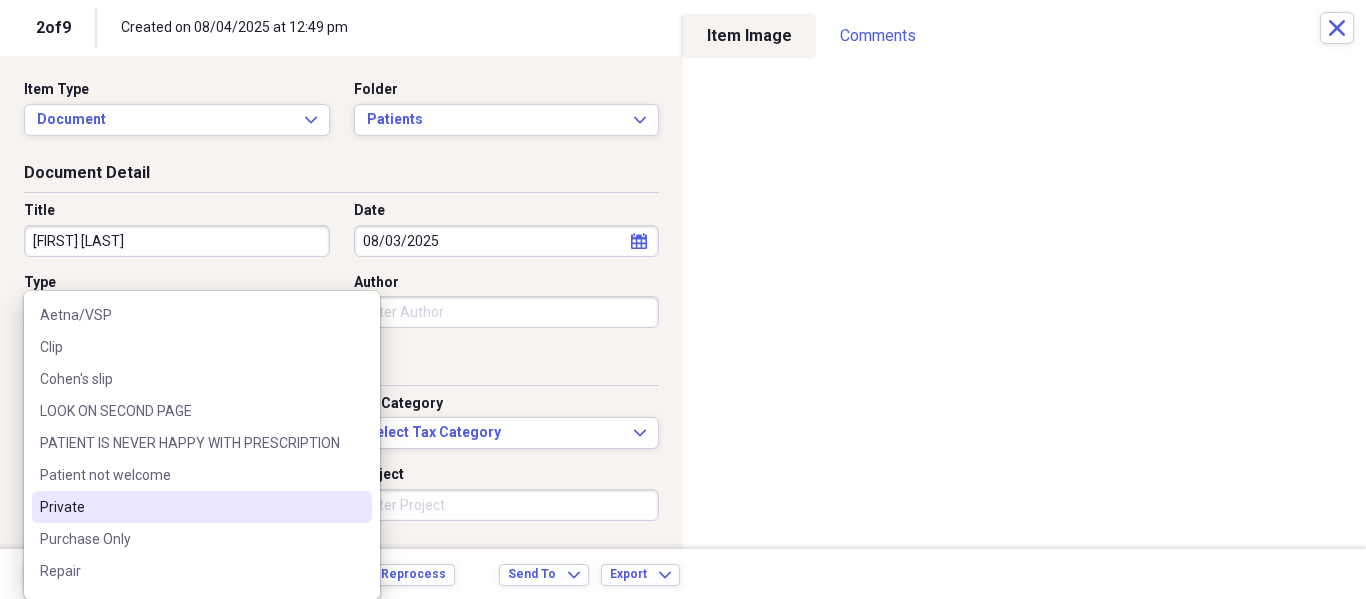 click on "Private" at bounding box center (190, 507) 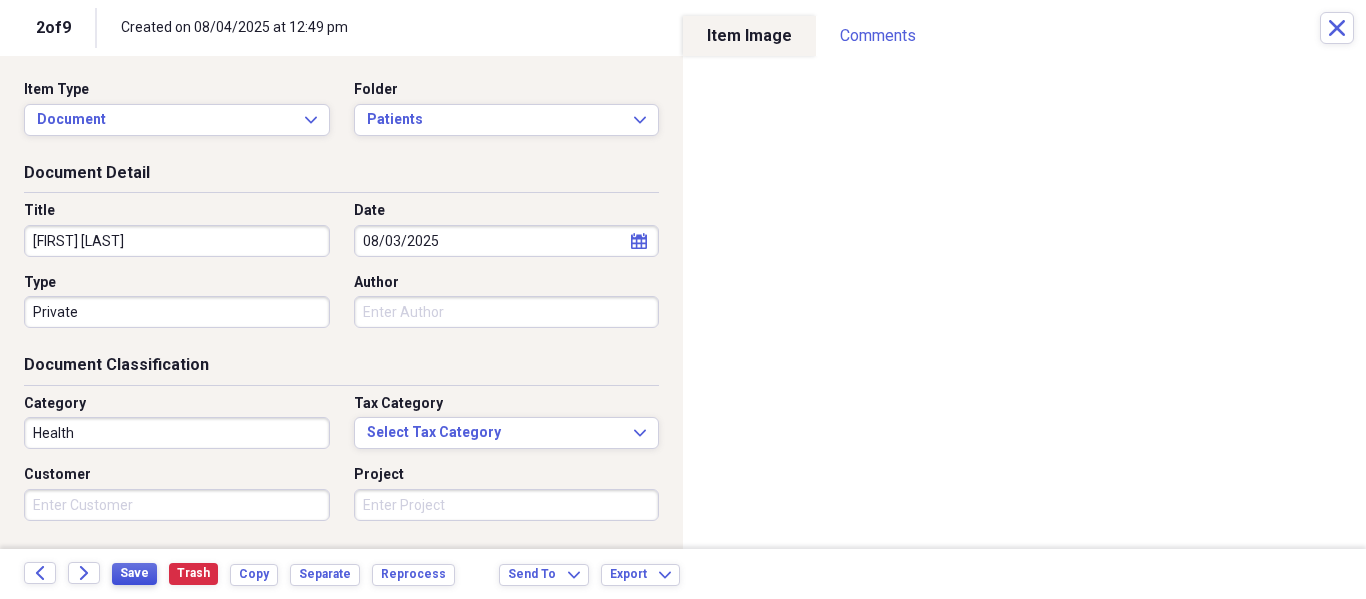 click on "Save" at bounding box center (134, 573) 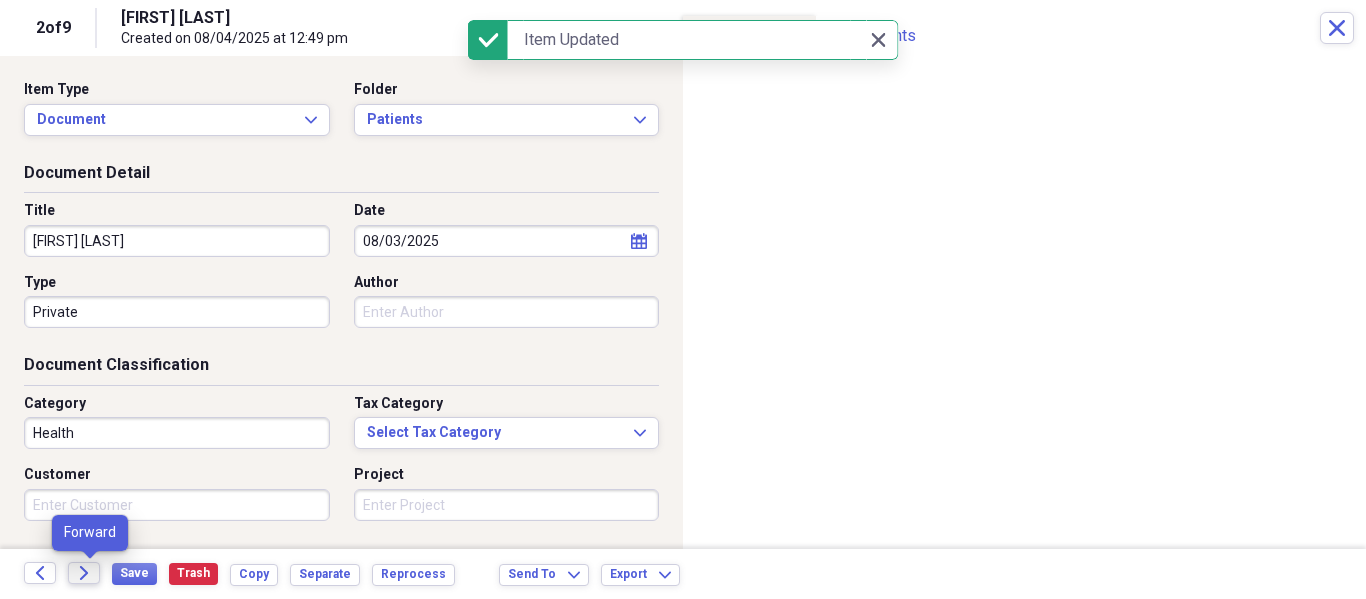 click on "Forward" 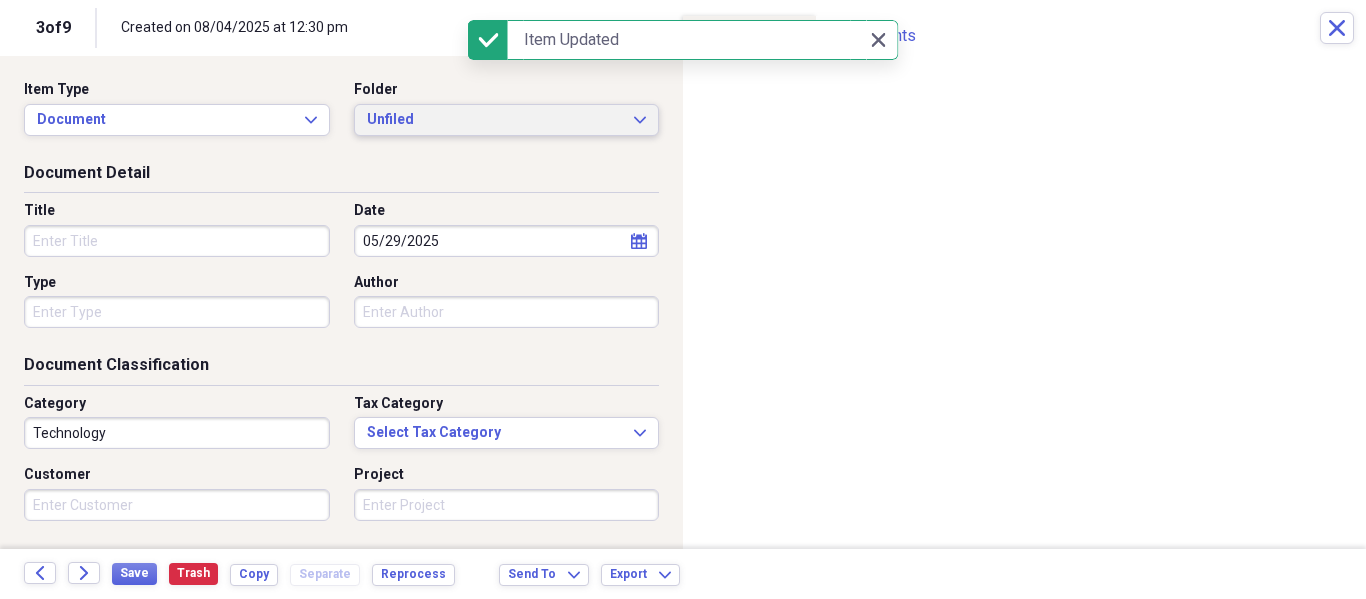 click on "Unfiled" at bounding box center (495, 120) 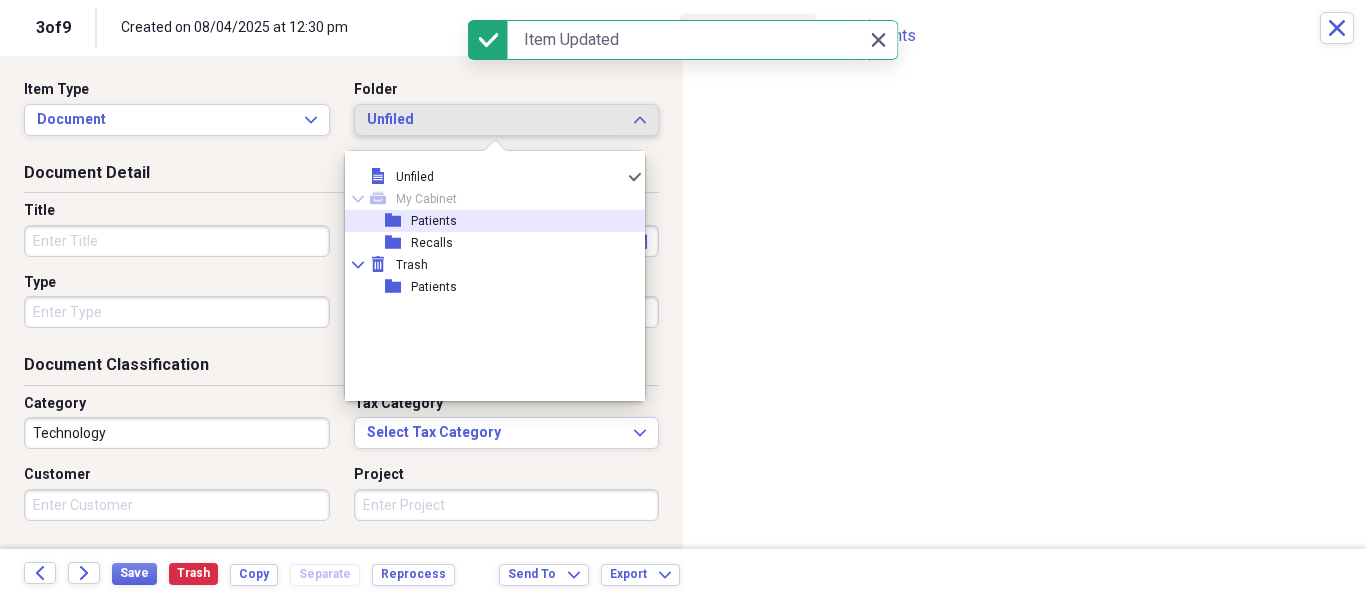 click on "Patients" at bounding box center (434, 221) 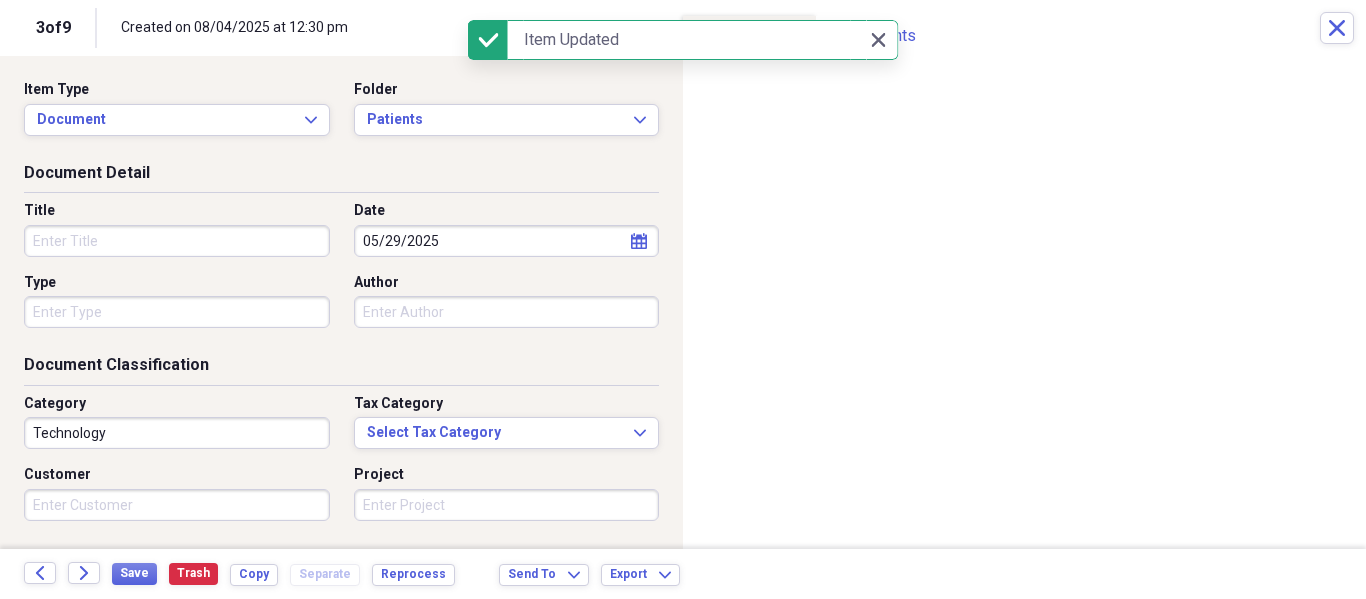 click on "Title" at bounding box center (177, 241) 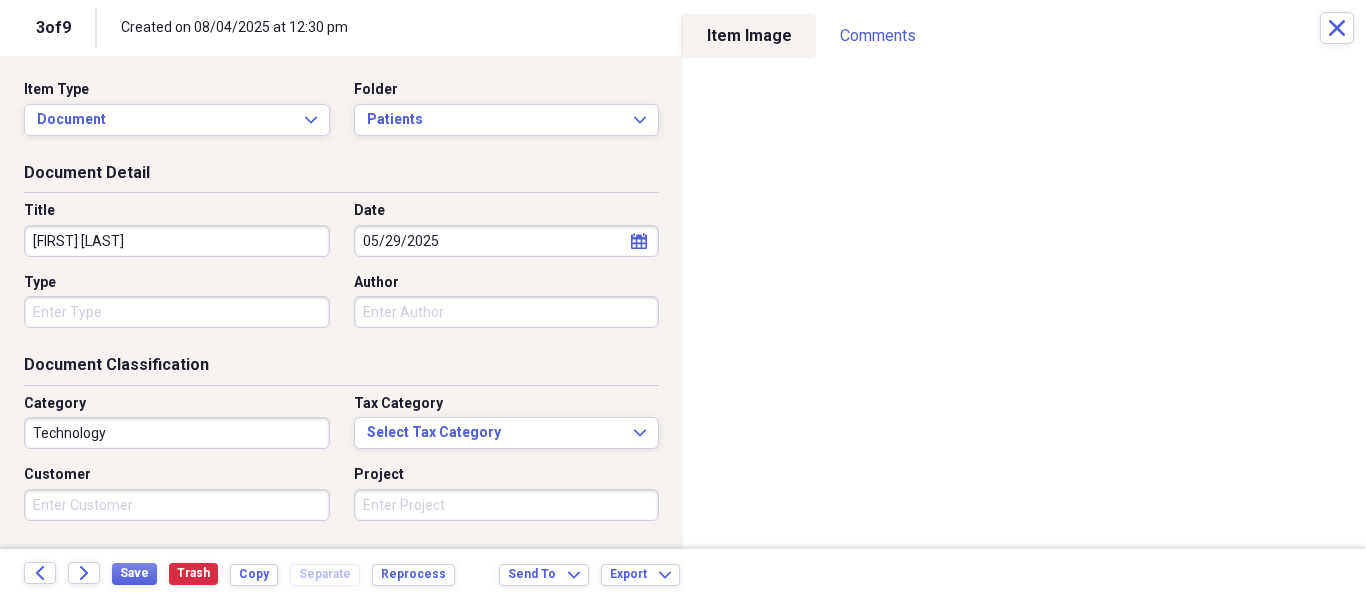 type on "Beatriz Varela" 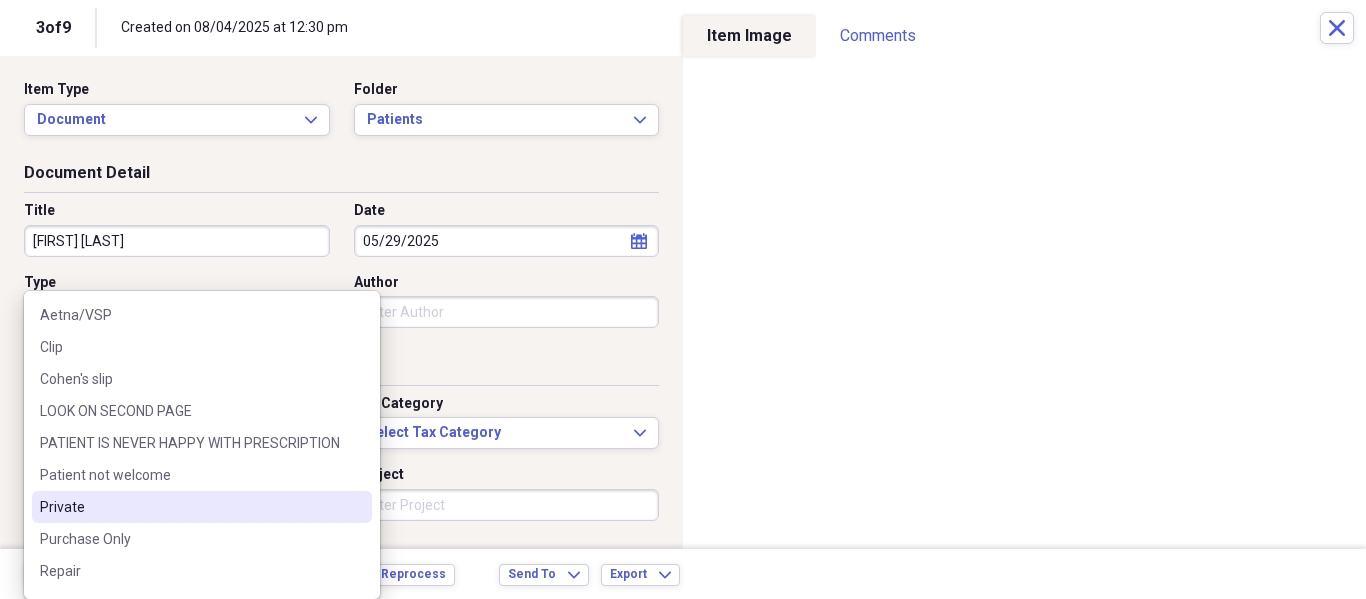 click on "Private" at bounding box center (190, 507) 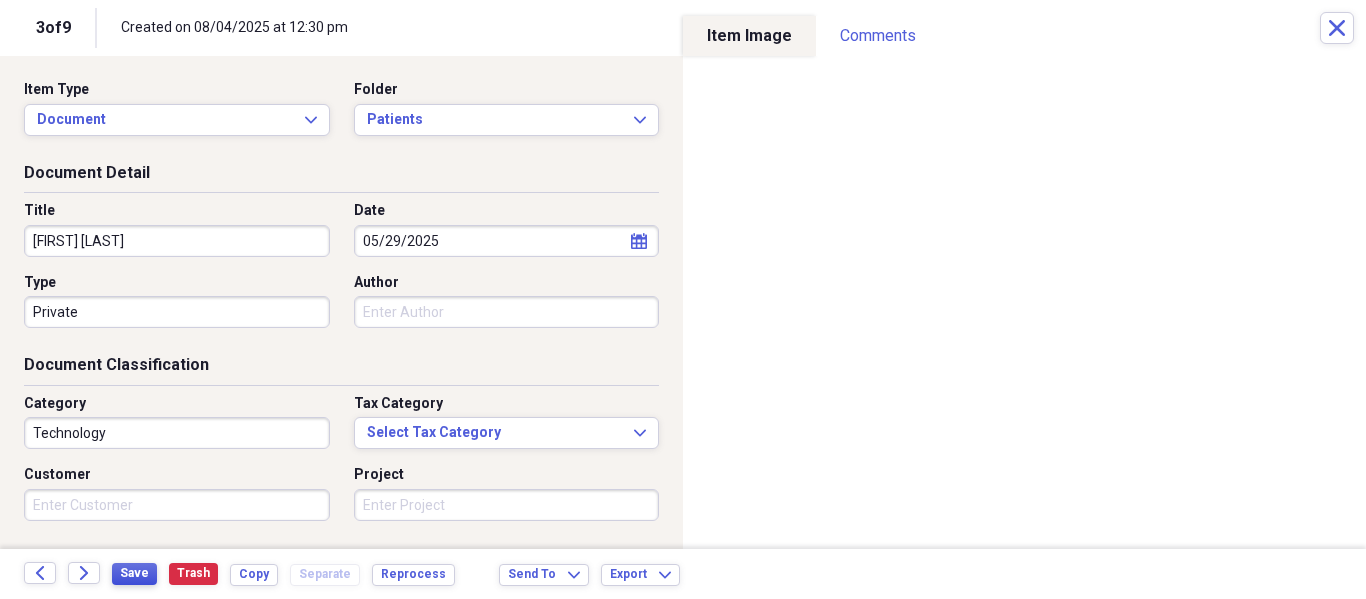 click on "Save" at bounding box center (134, 573) 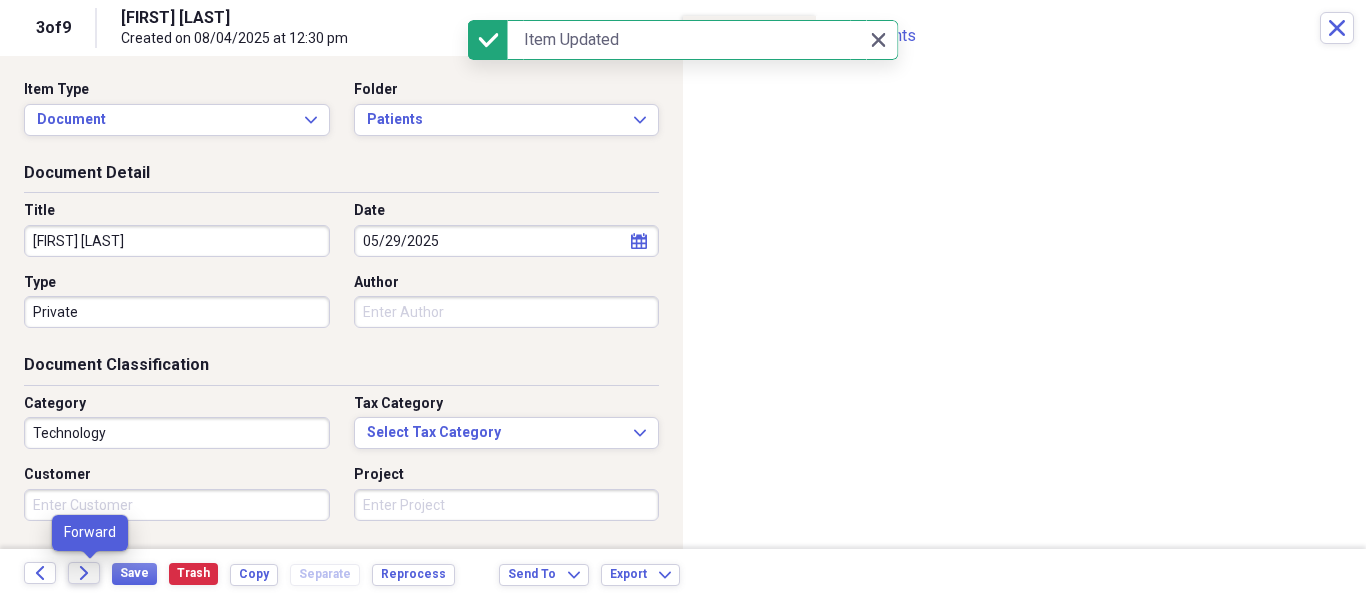 click on "Forward" 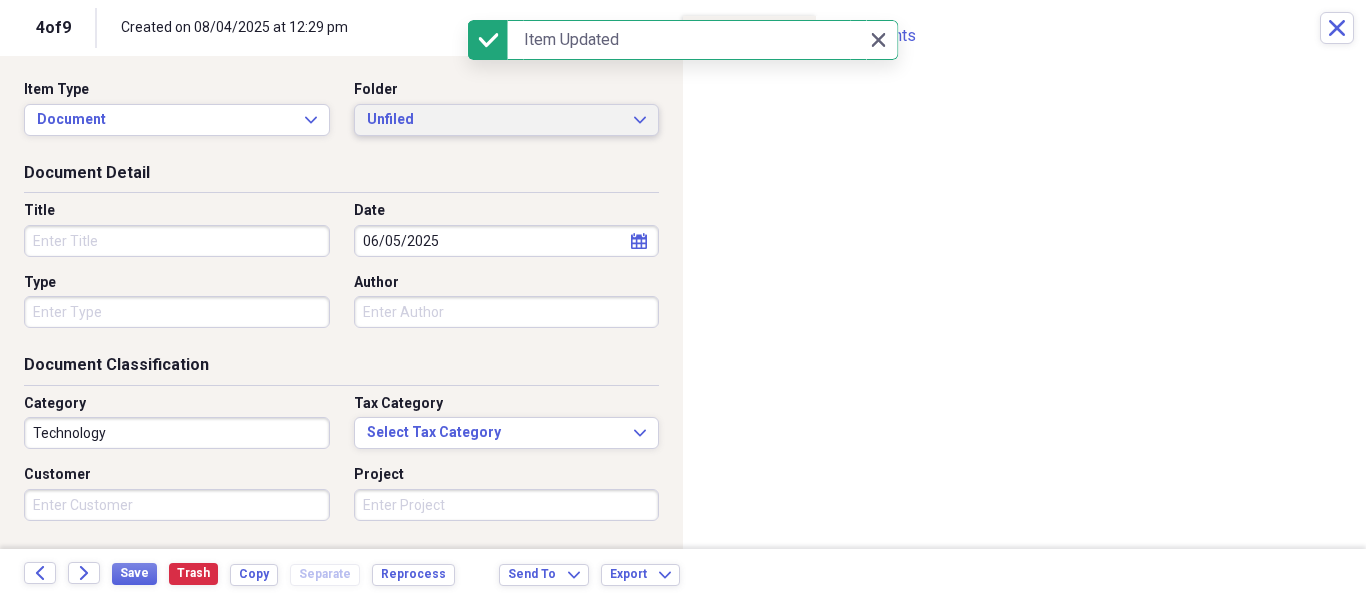 click on "Unfiled Expand" at bounding box center (507, 120) 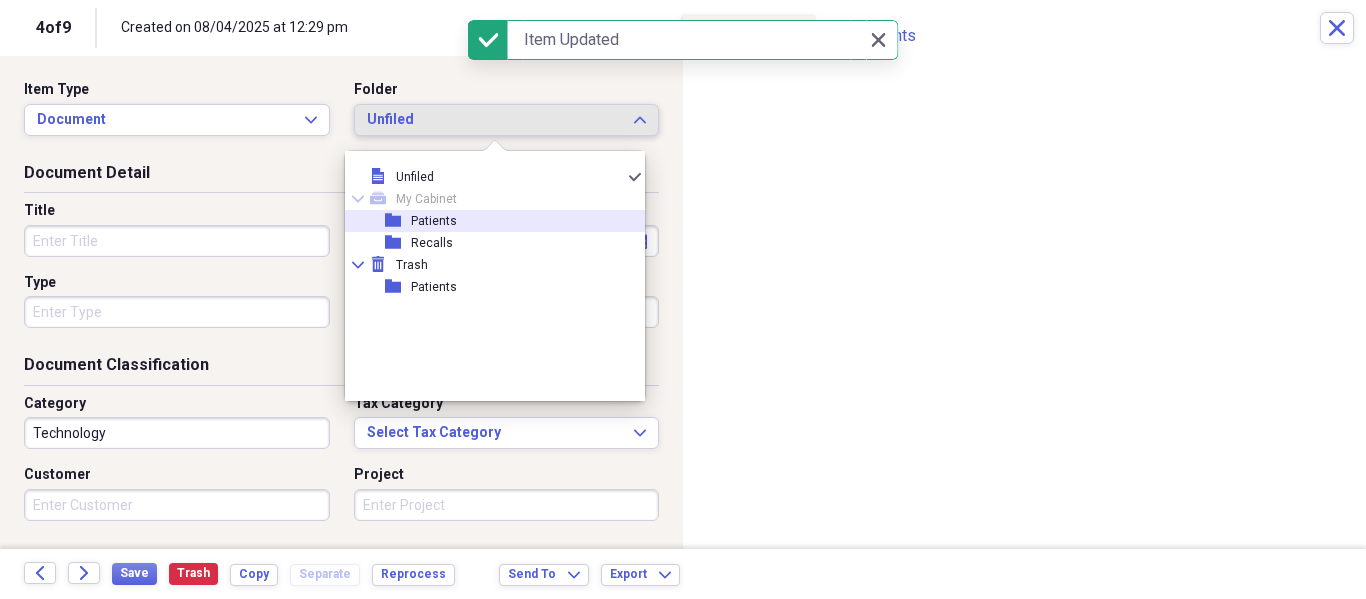 click on "folder Patients" at bounding box center [487, 221] 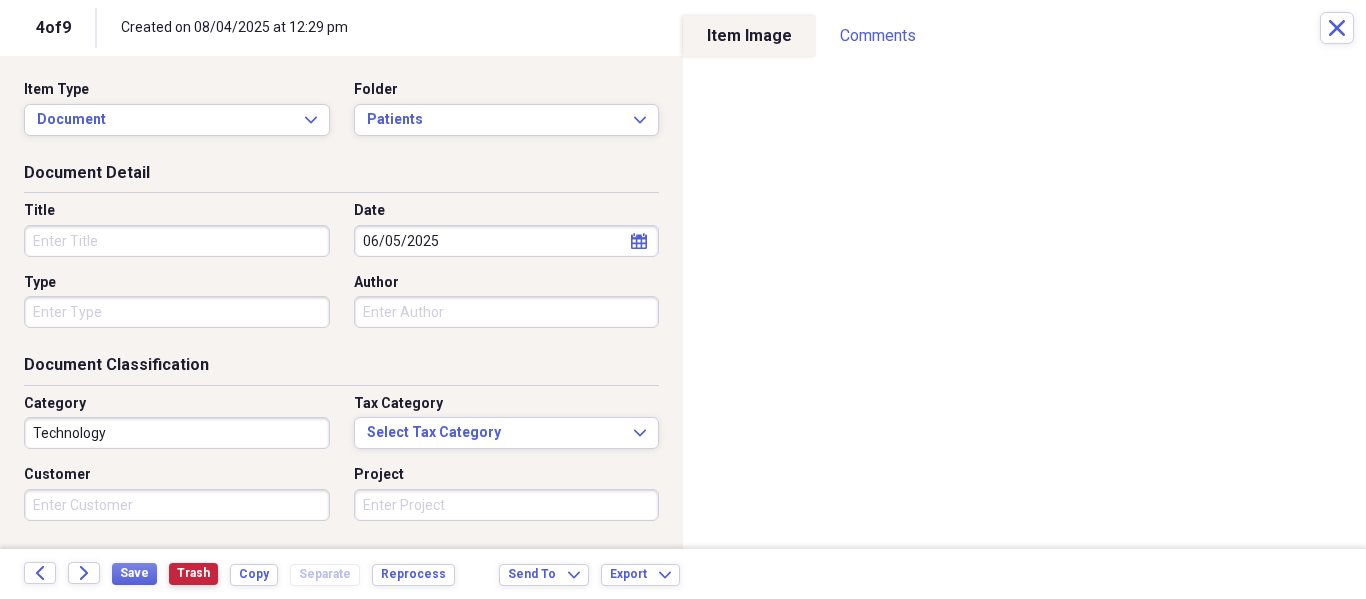 click on "Trash" at bounding box center (193, 573) 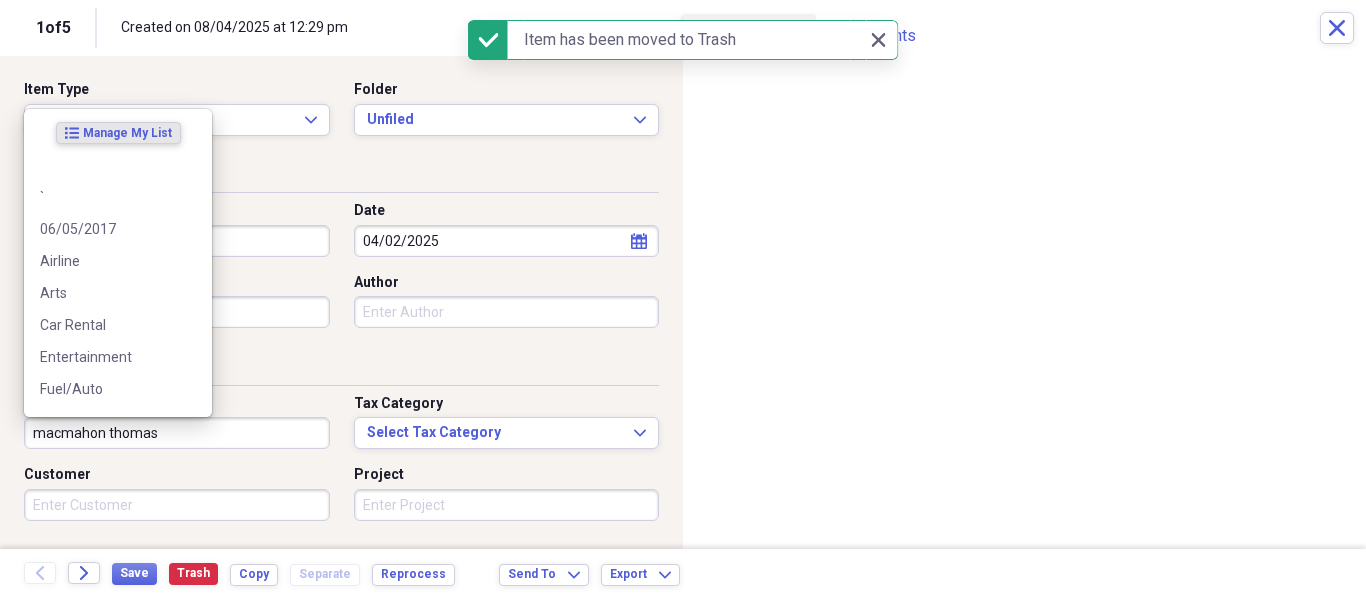 click on "[LAST]" at bounding box center [177, 433] 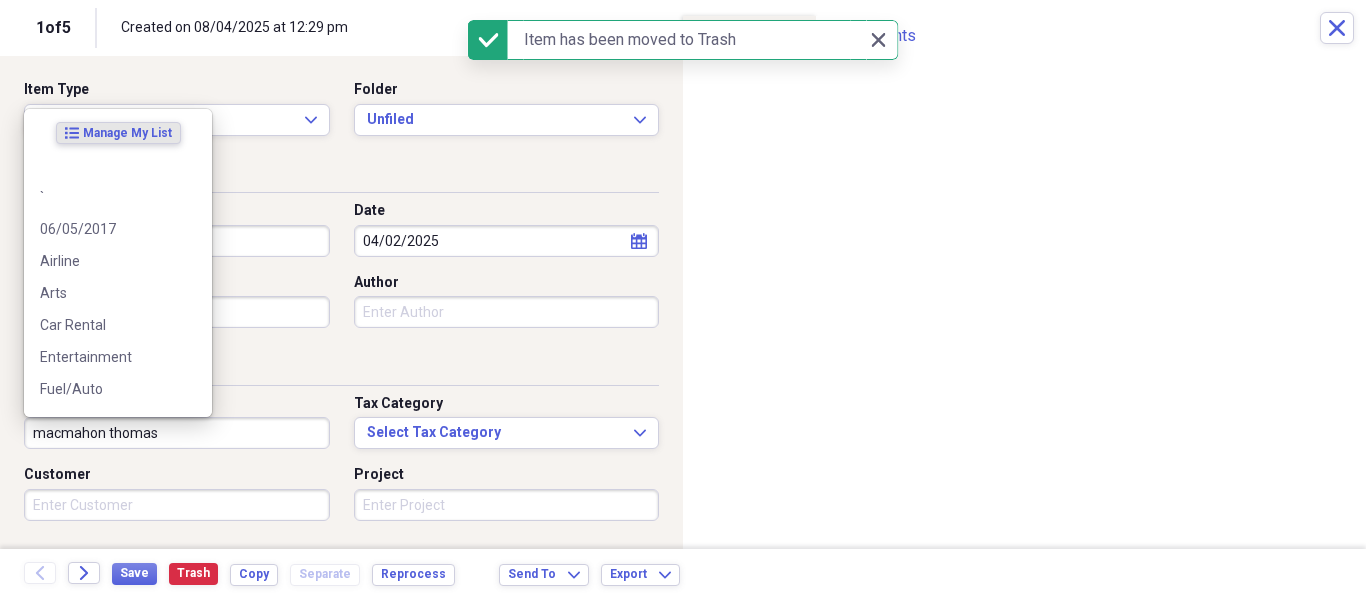 click on "[LAST]" at bounding box center (177, 433) 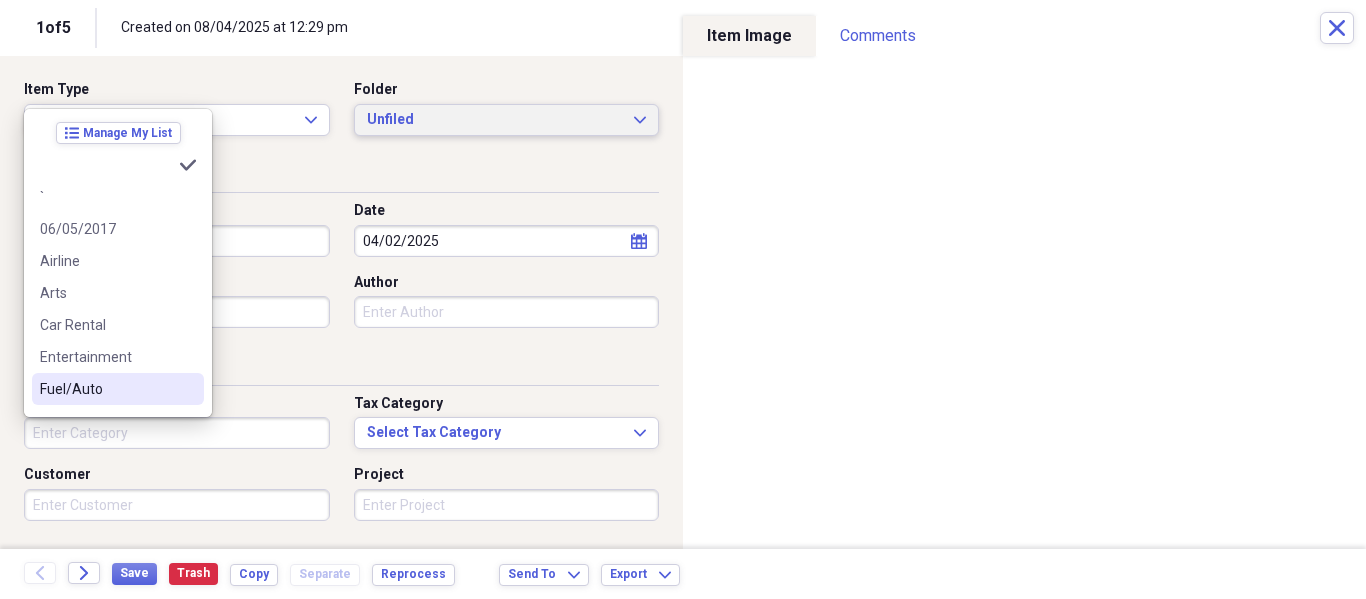 type 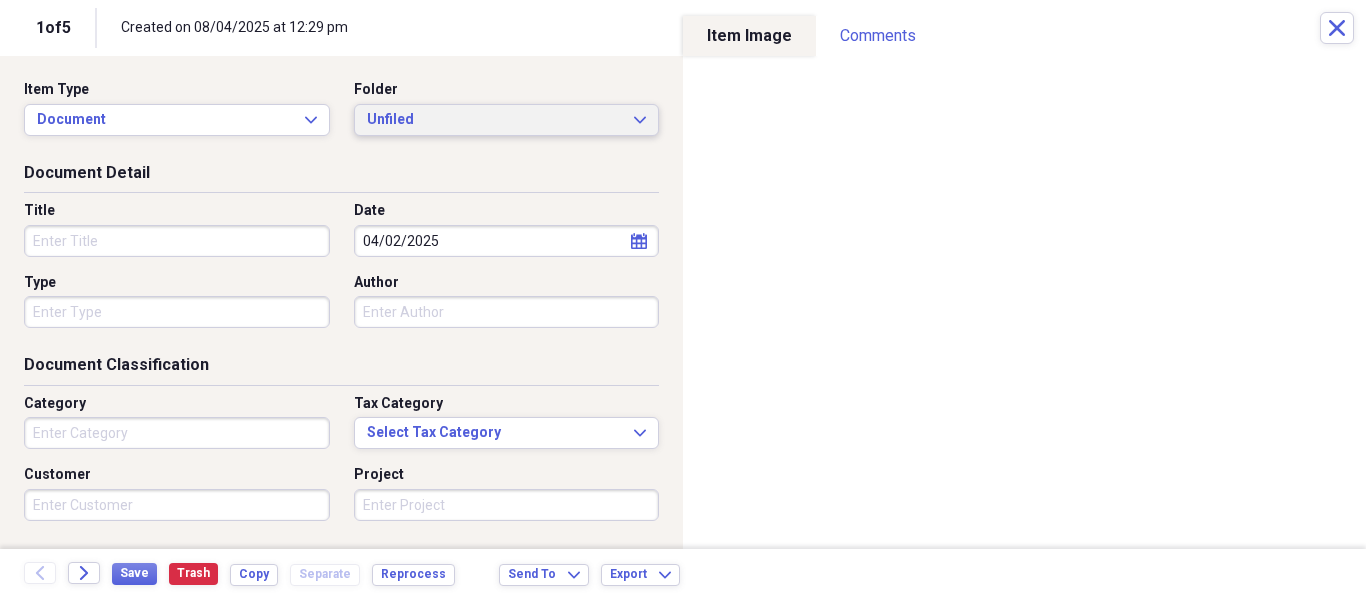 click on "Unfiled Expand" at bounding box center (507, 120) 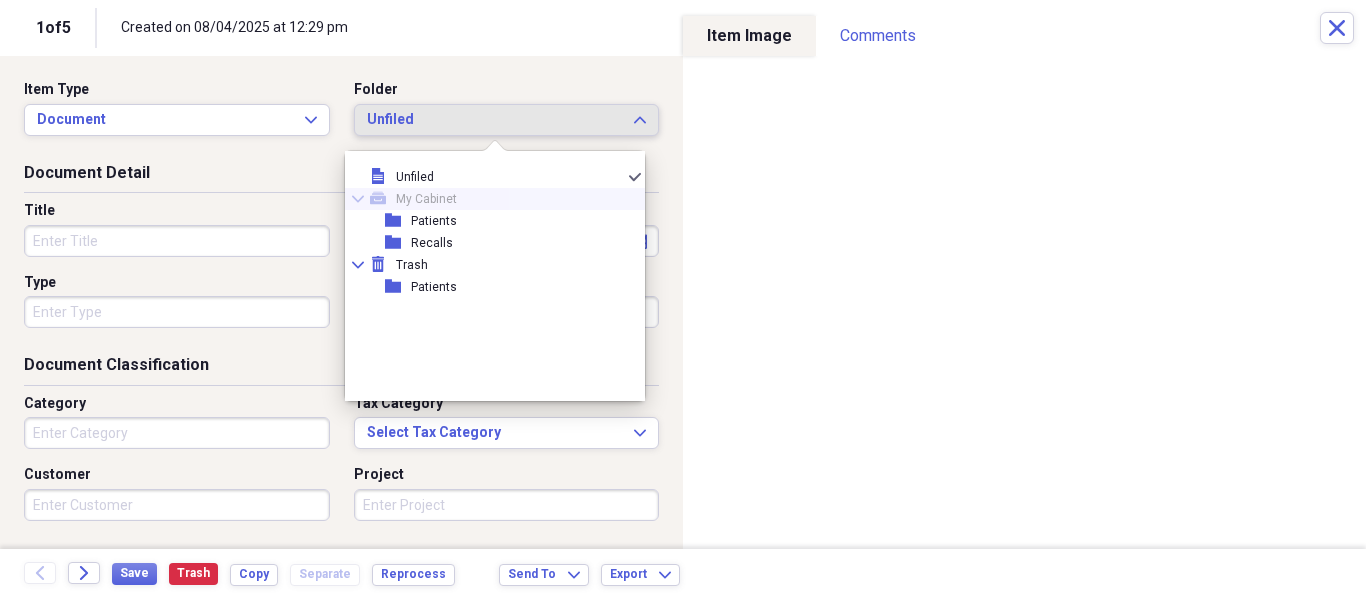 click on "Collapse mycabinet My Cabinet   folder Patients   folder Recalls" at bounding box center (495, 221) 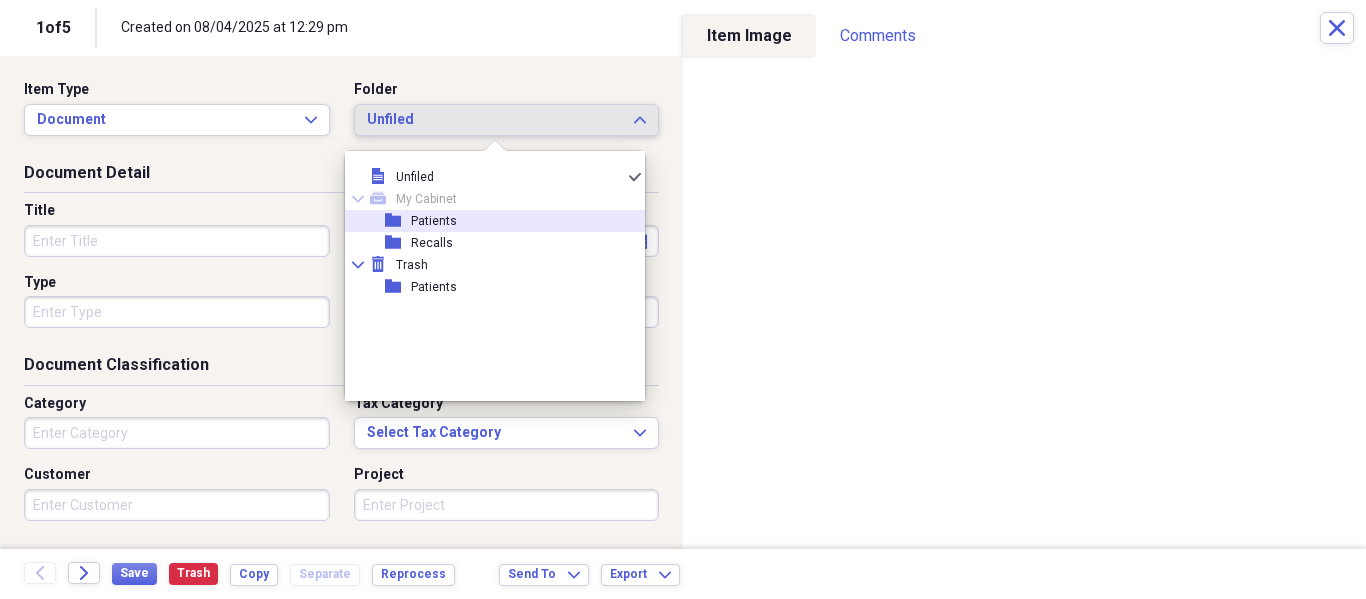 click on "Patients" at bounding box center (434, 221) 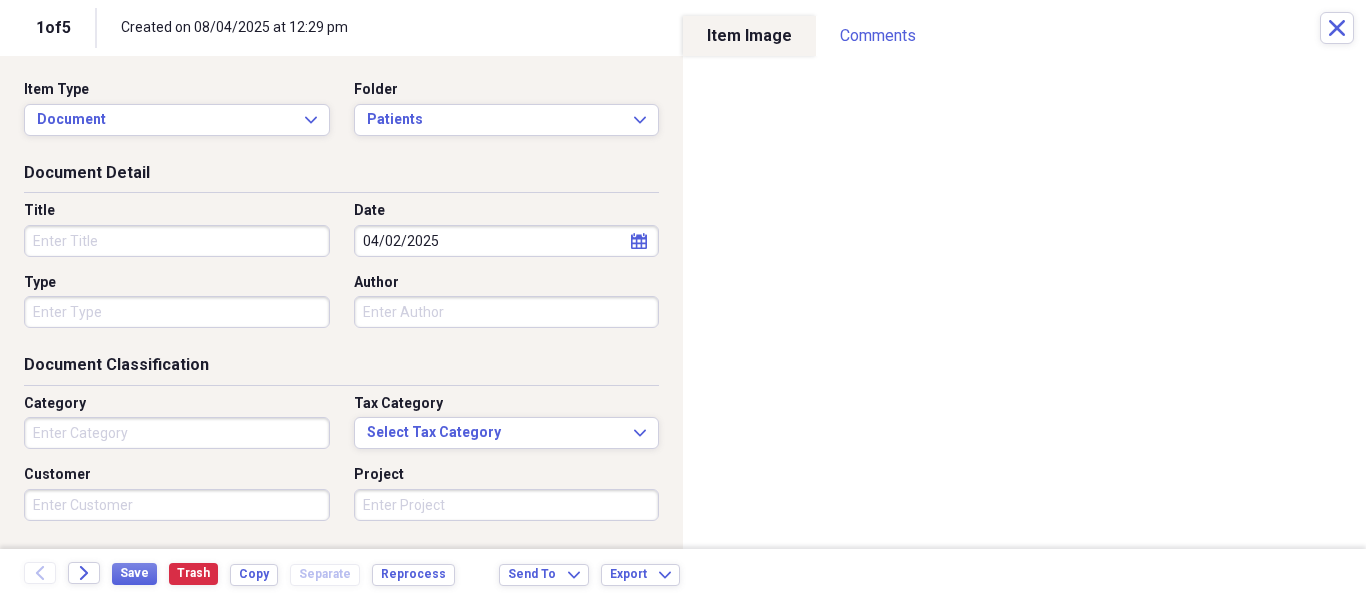 click on "Title" at bounding box center [177, 241] 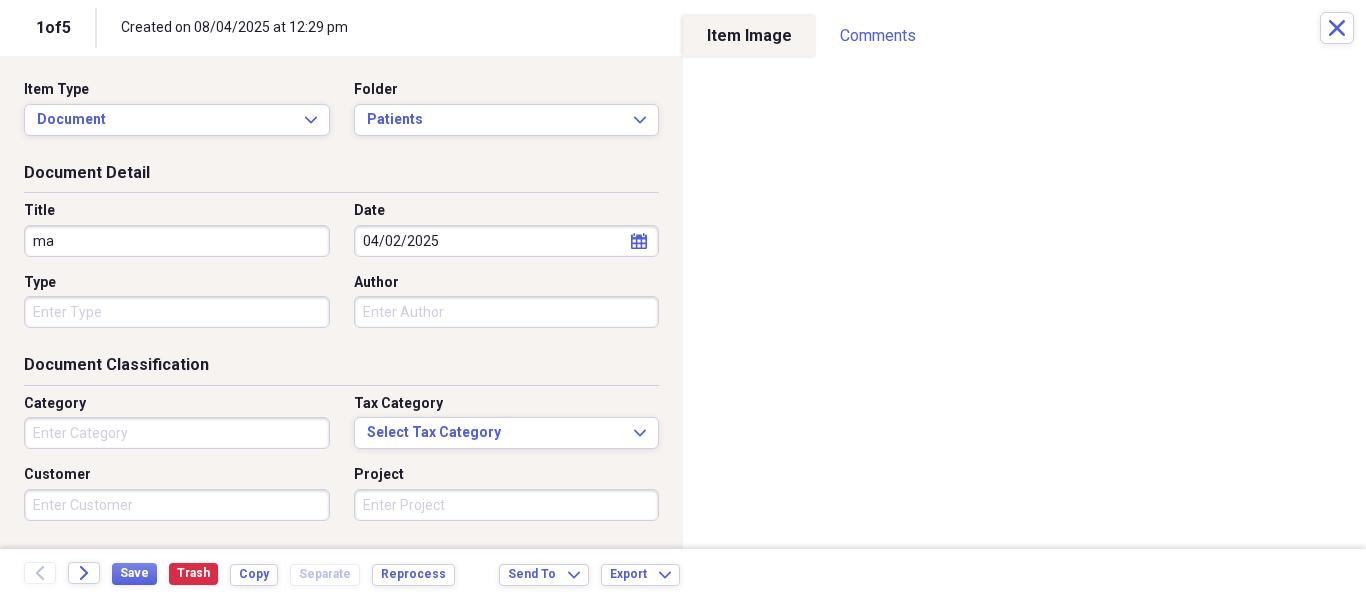type on "m" 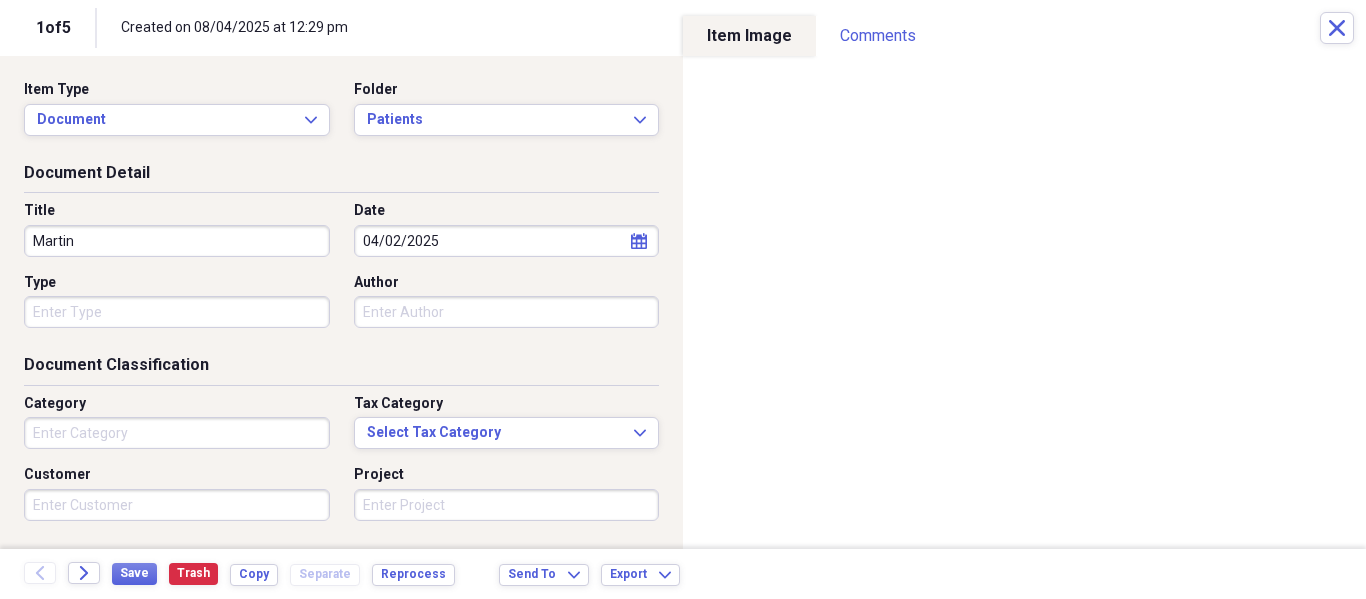 type on "Martin" 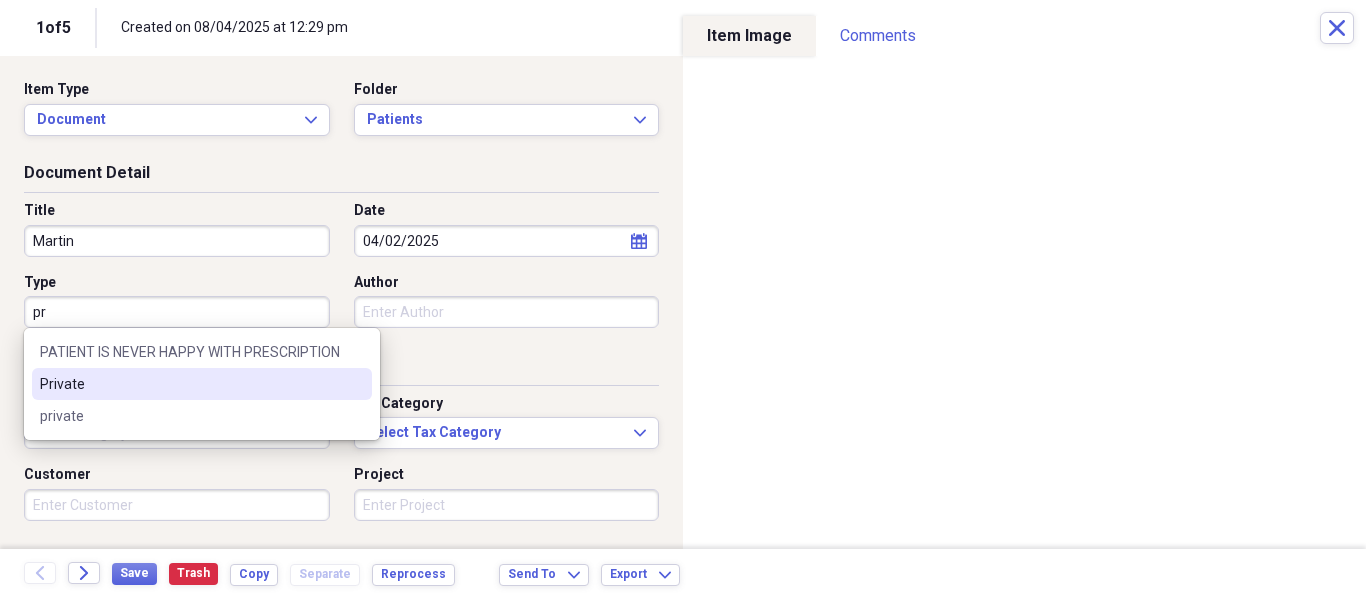 click on "Private" at bounding box center (190, 384) 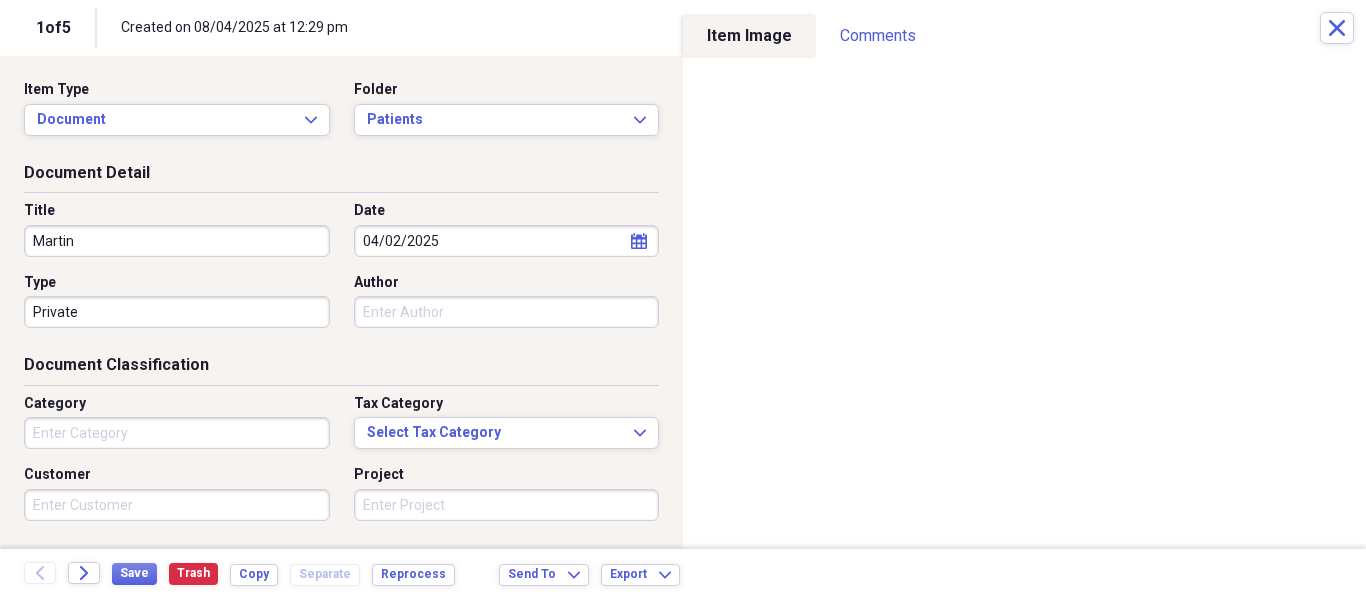 click on "Back Forward Save Trash Copy Separate Reprocess Send To Expand Export Expand" at bounding box center (683, 574) 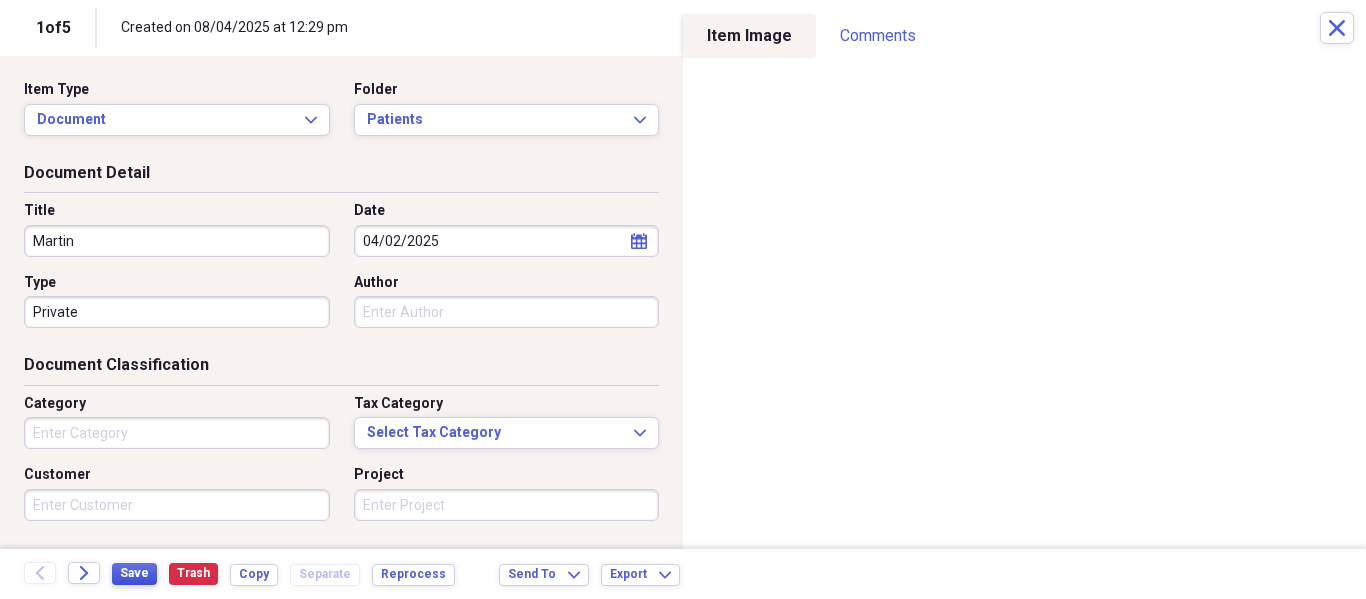 click on "Save" at bounding box center (134, 574) 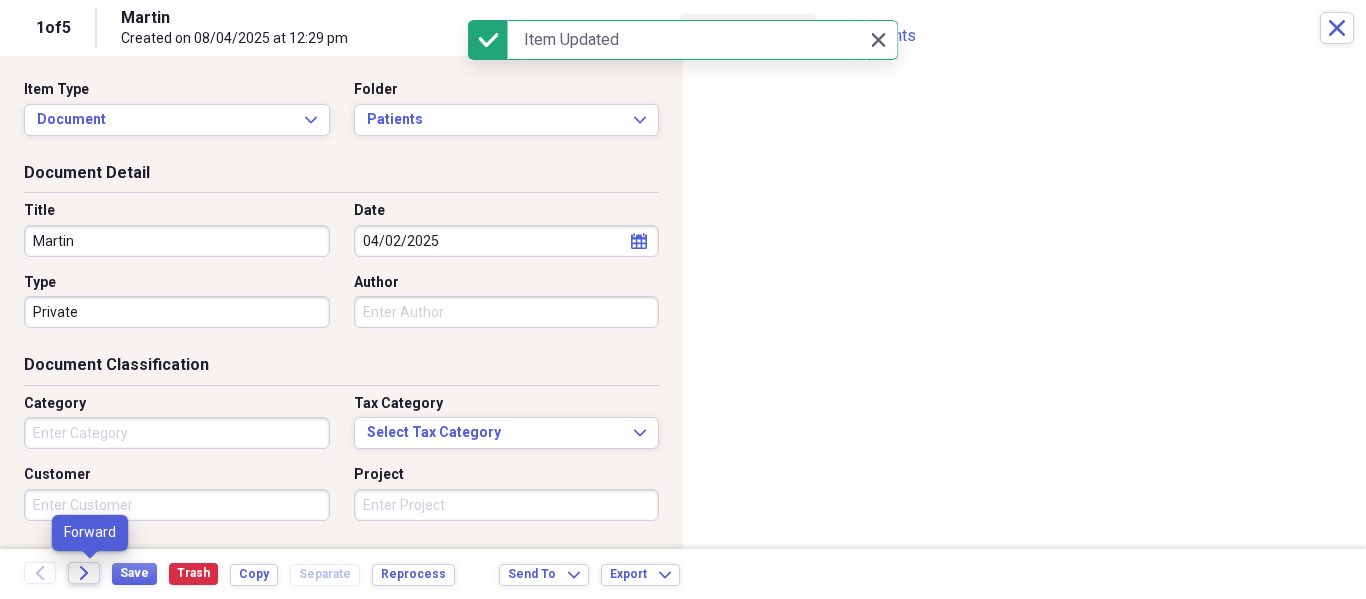 click on "Forward" at bounding box center (84, 573) 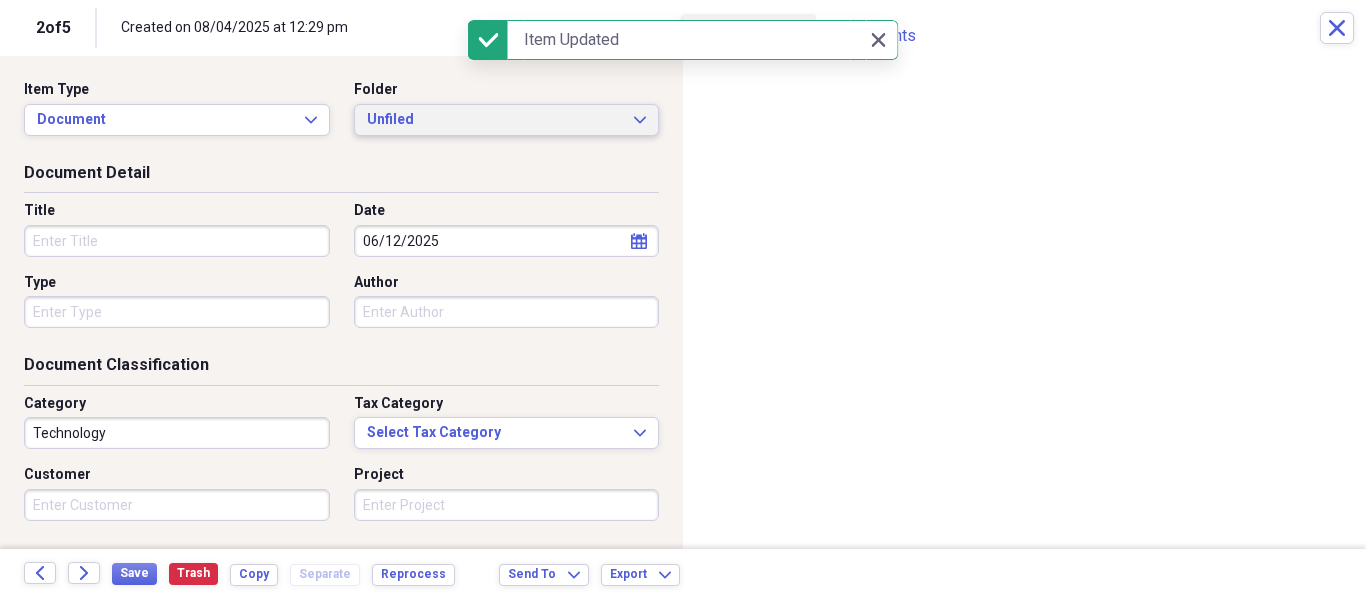 click on "Unfiled Expand" at bounding box center [507, 120] 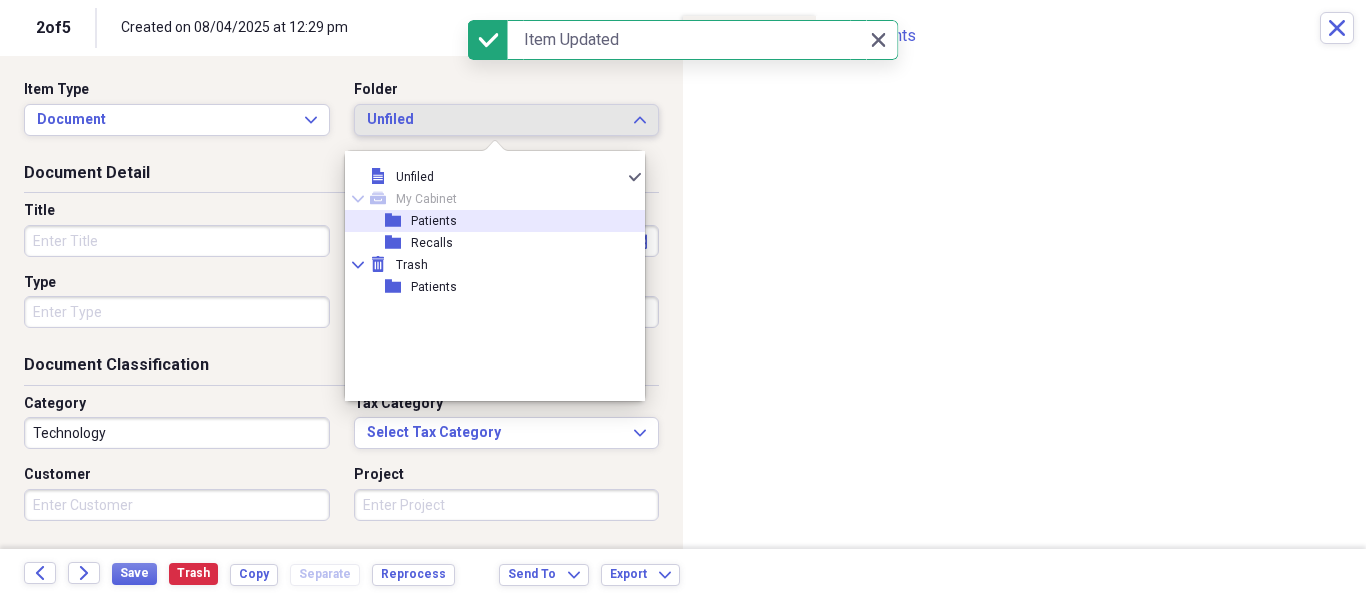 click on "Patients" at bounding box center [434, 221] 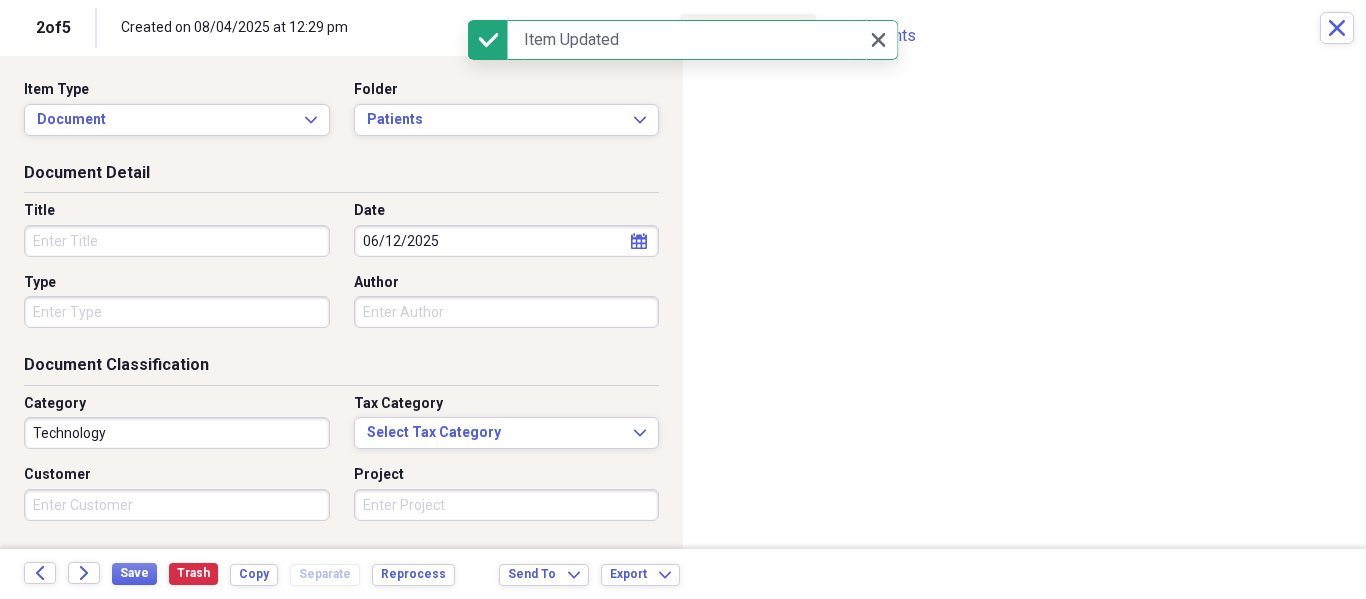 click on "Title" at bounding box center [177, 241] 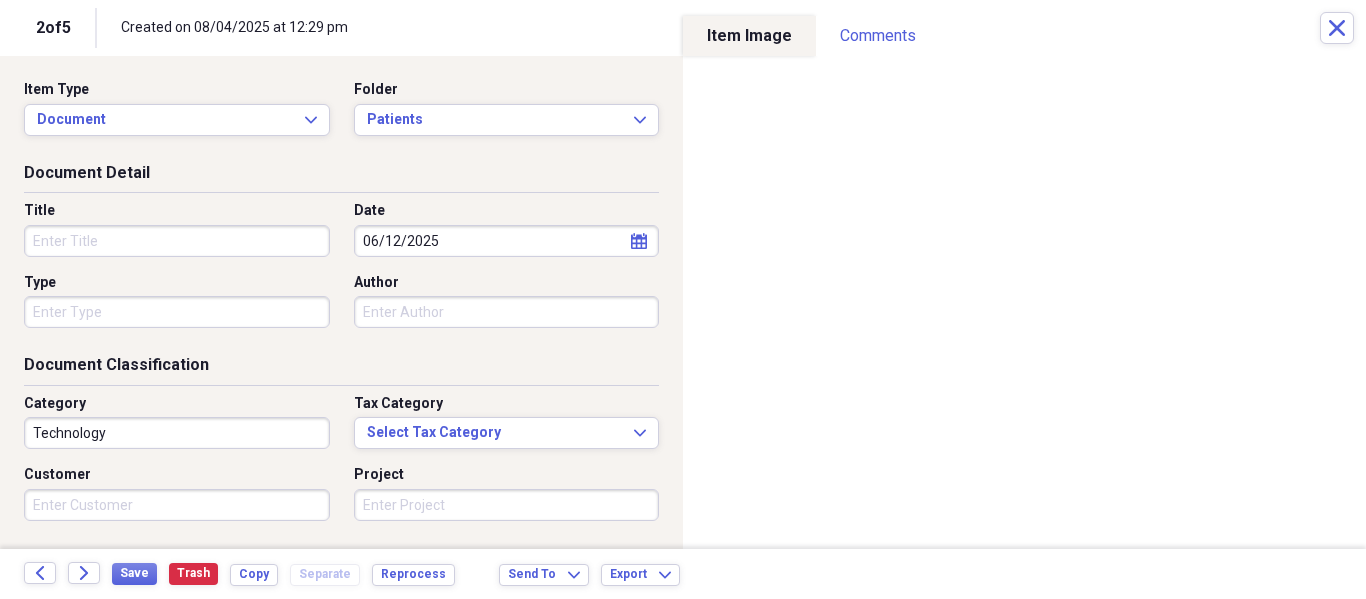 click on "Title Date 06/12/2025 calendar Calendar Type Author" at bounding box center (341, 272) 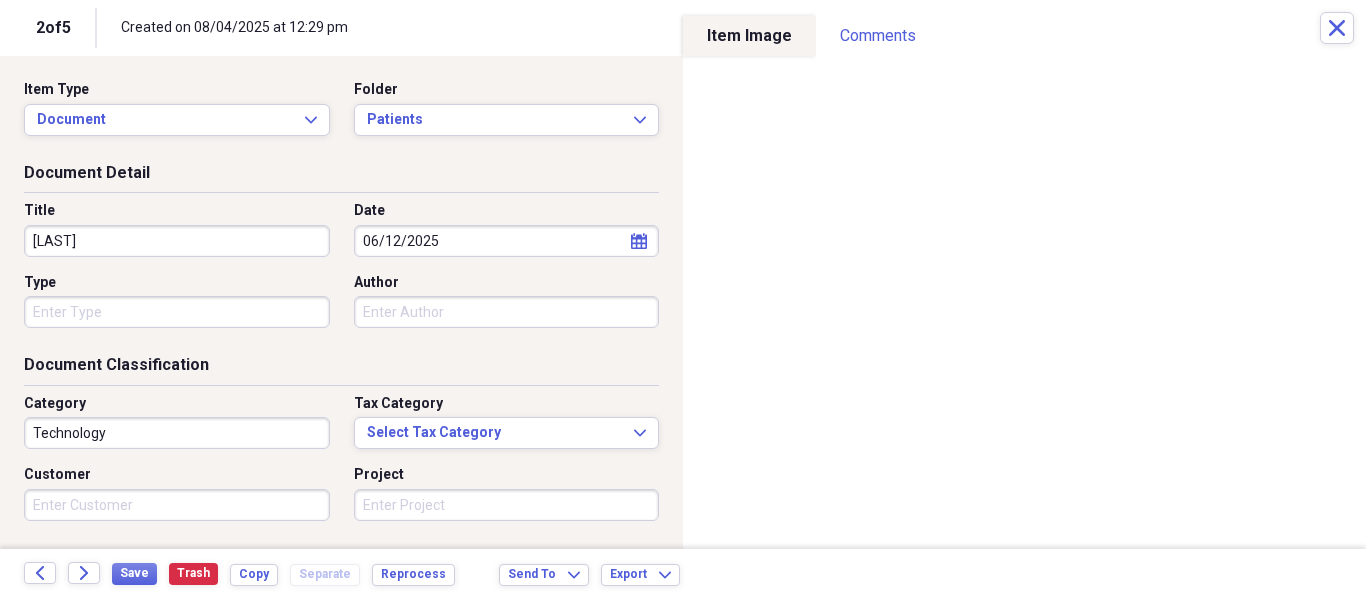 type on "Rolon" 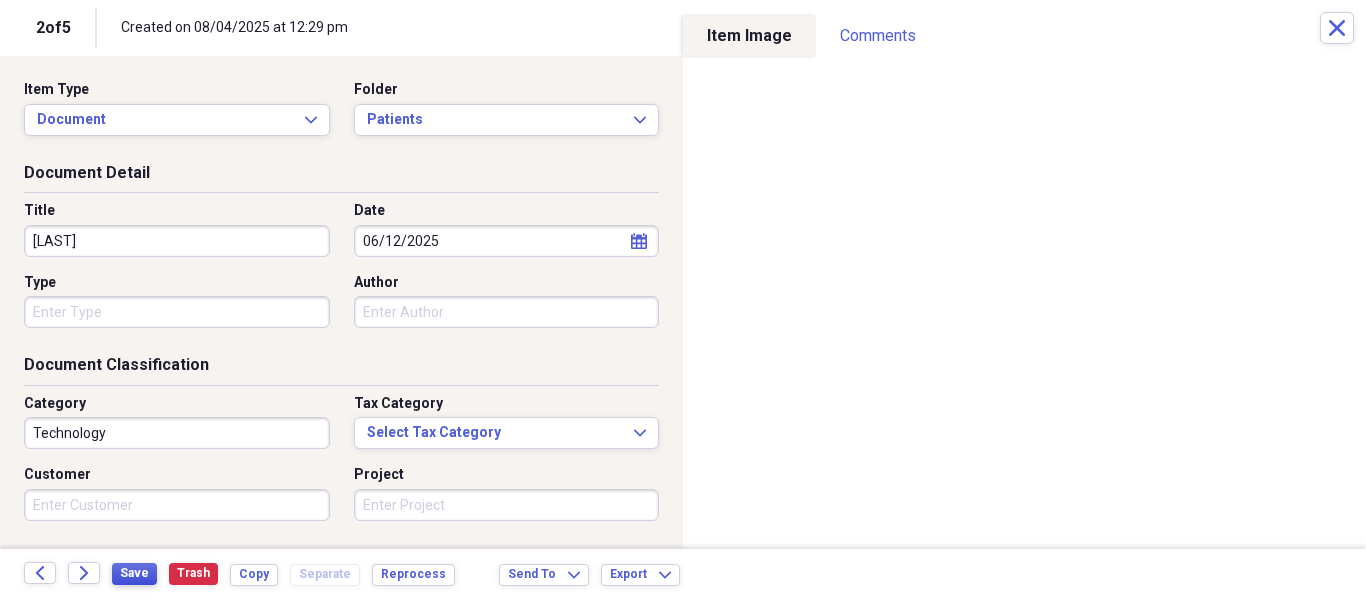 click on "Save" at bounding box center (134, 574) 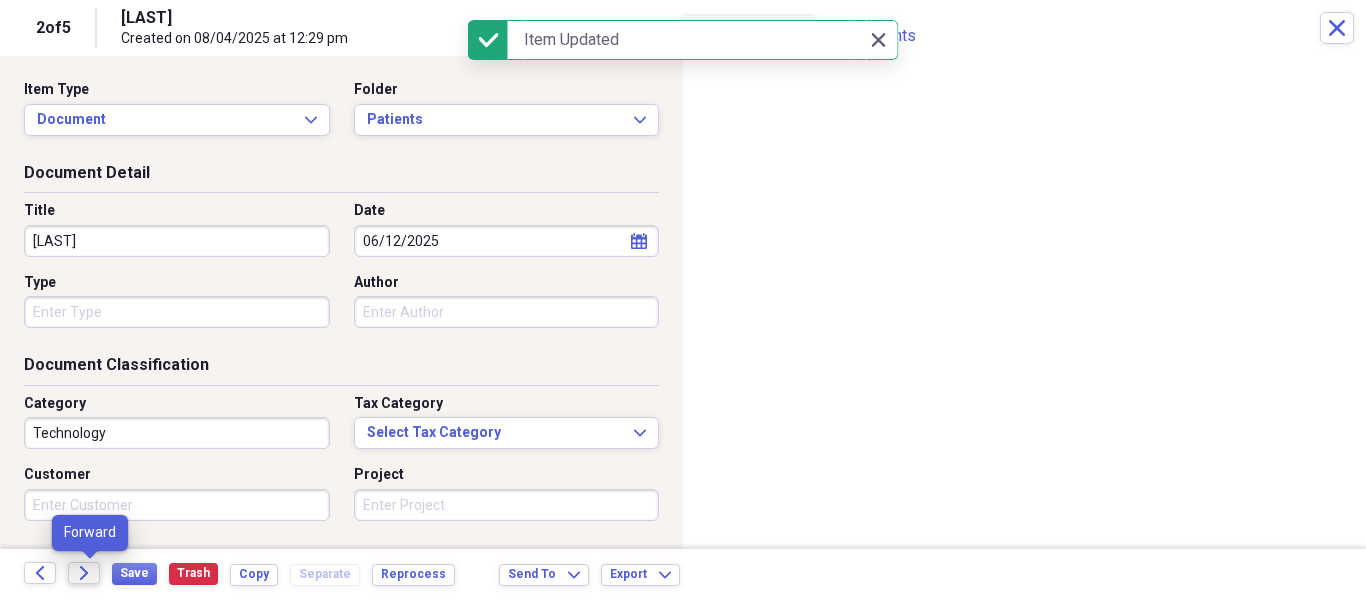 click on "Forward" 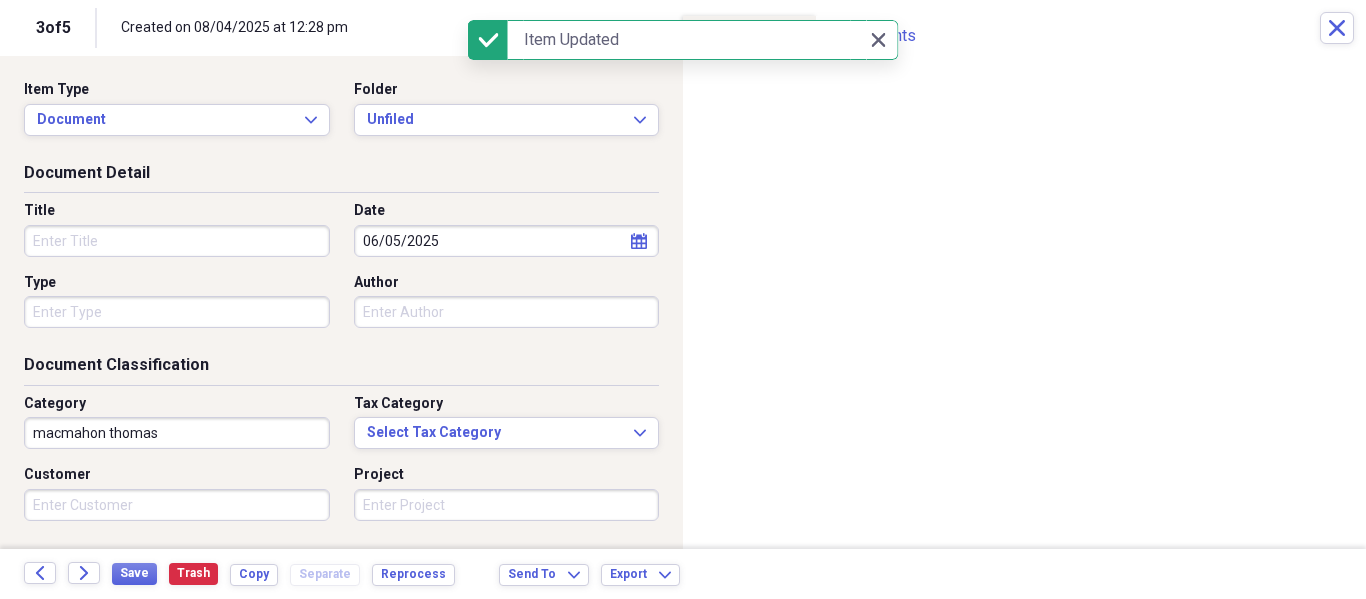 click on "Folder Unfiled Expand" at bounding box center [501, 108] 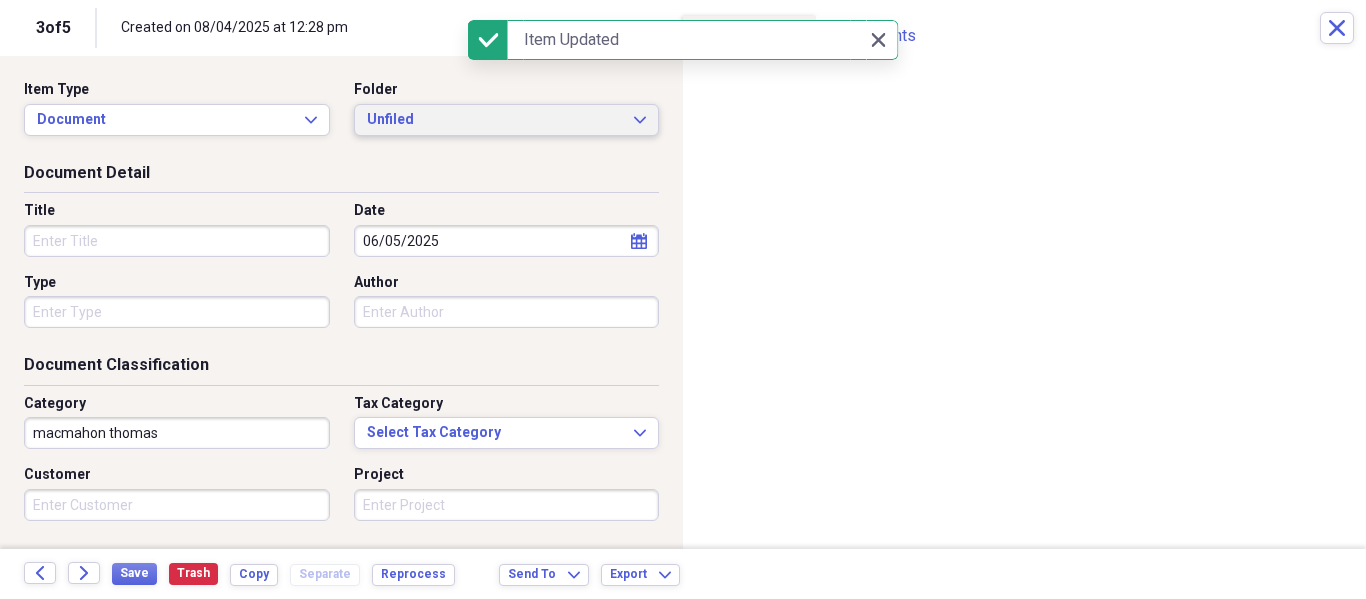 click on "Unfiled Expand" at bounding box center [507, 120] 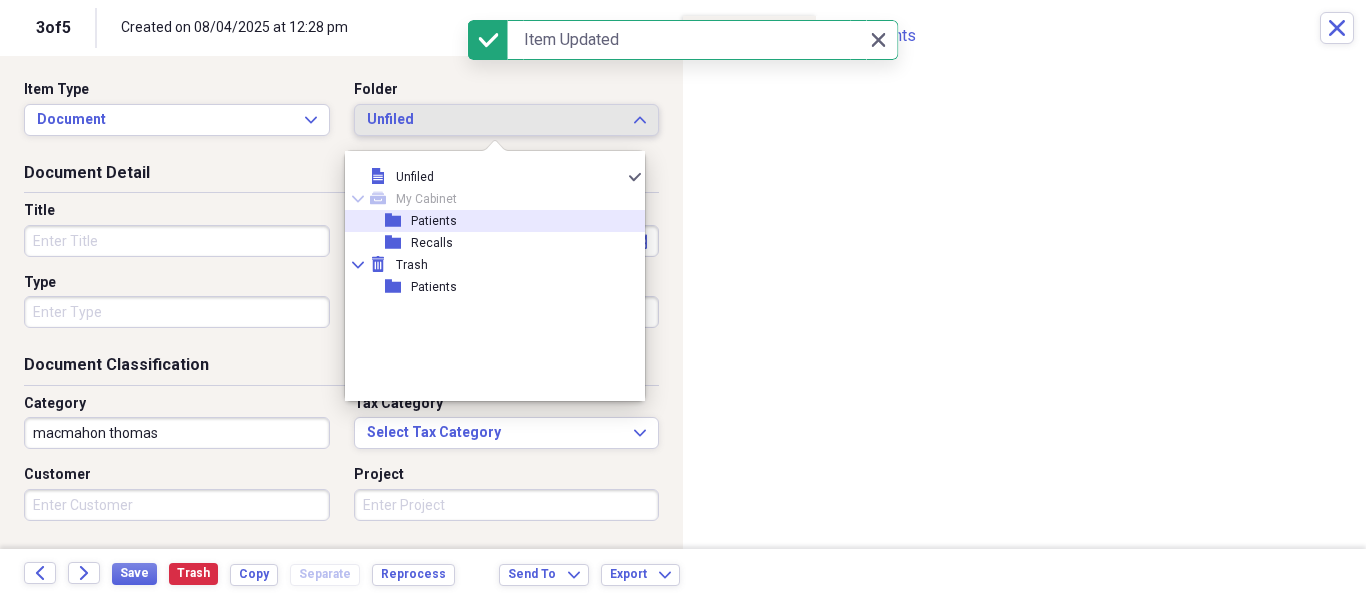 click on "Patients" at bounding box center [434, 221] 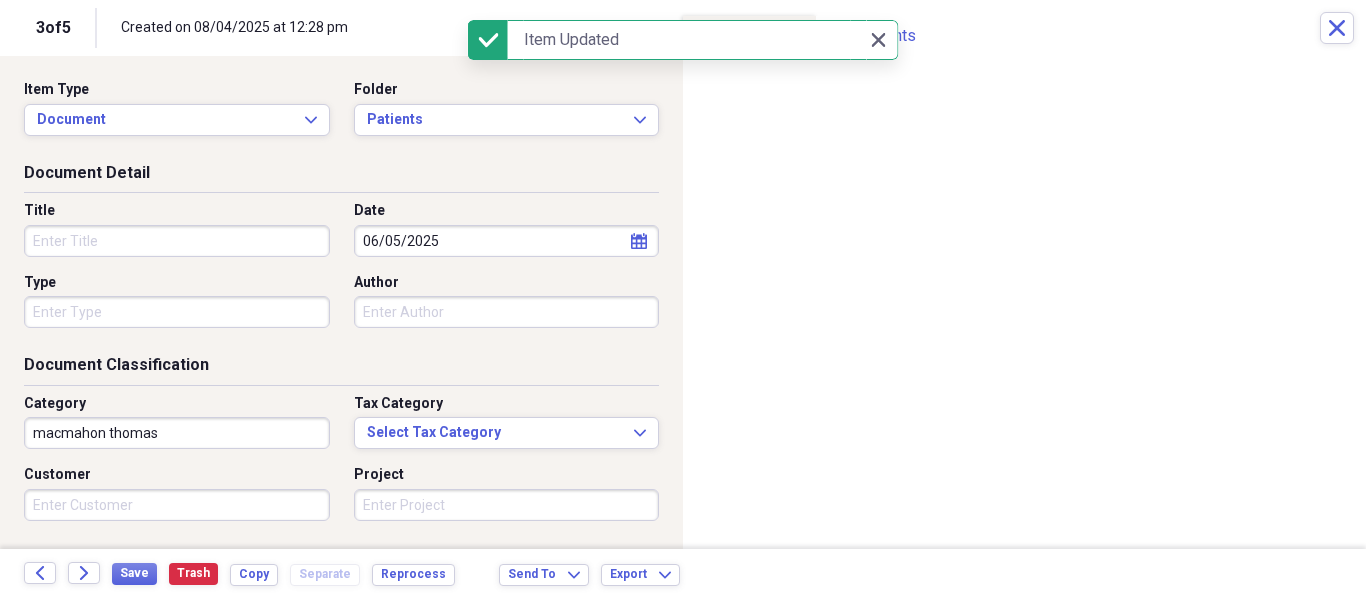 click on "Title" at bounding box center [177, 241] 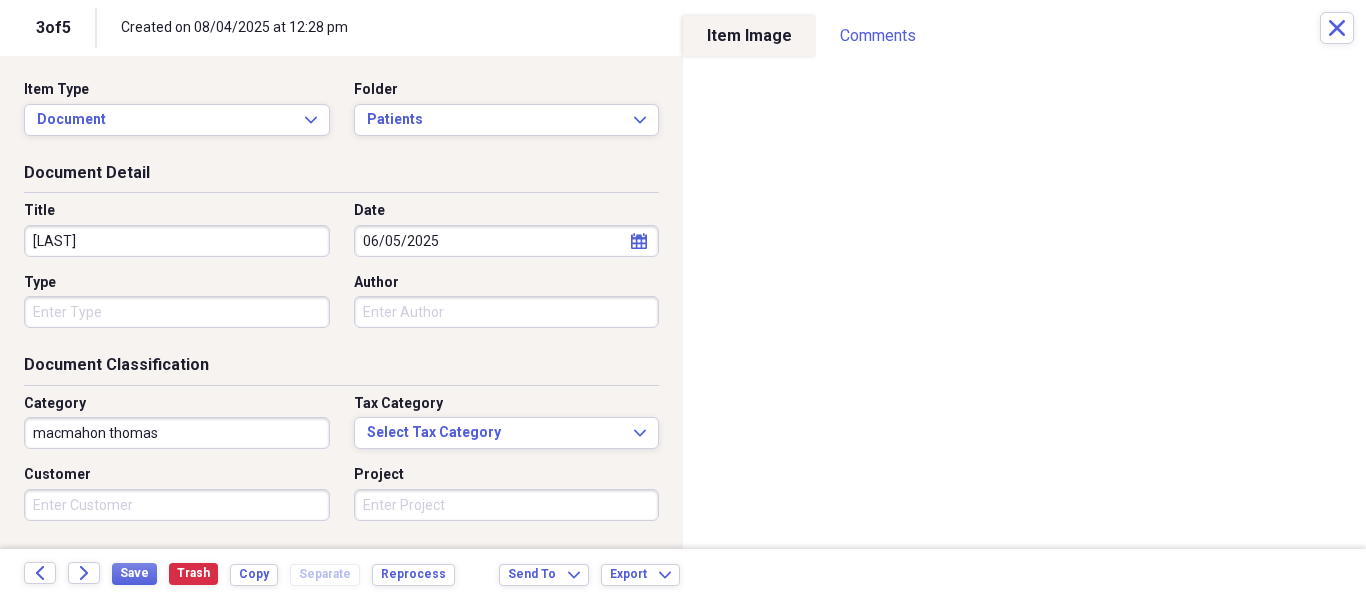 type on "Cueto-Corp" 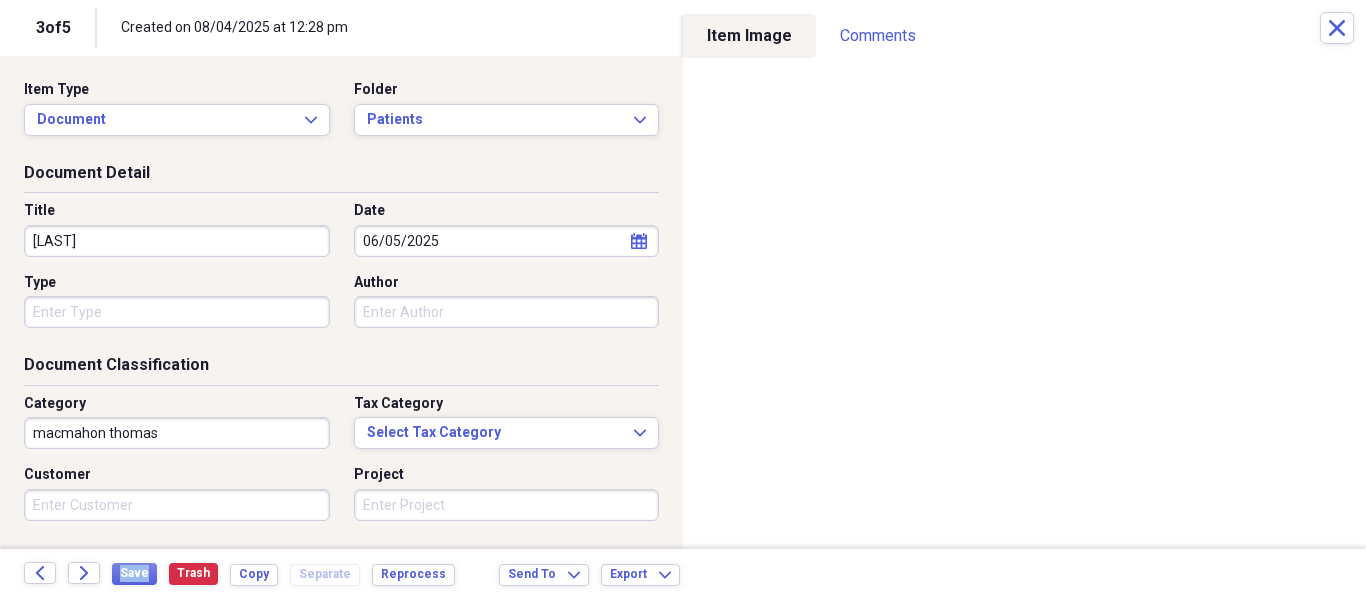 click on "Save Trash Copy Separate Reprocess" at bounding box center [289, 574] 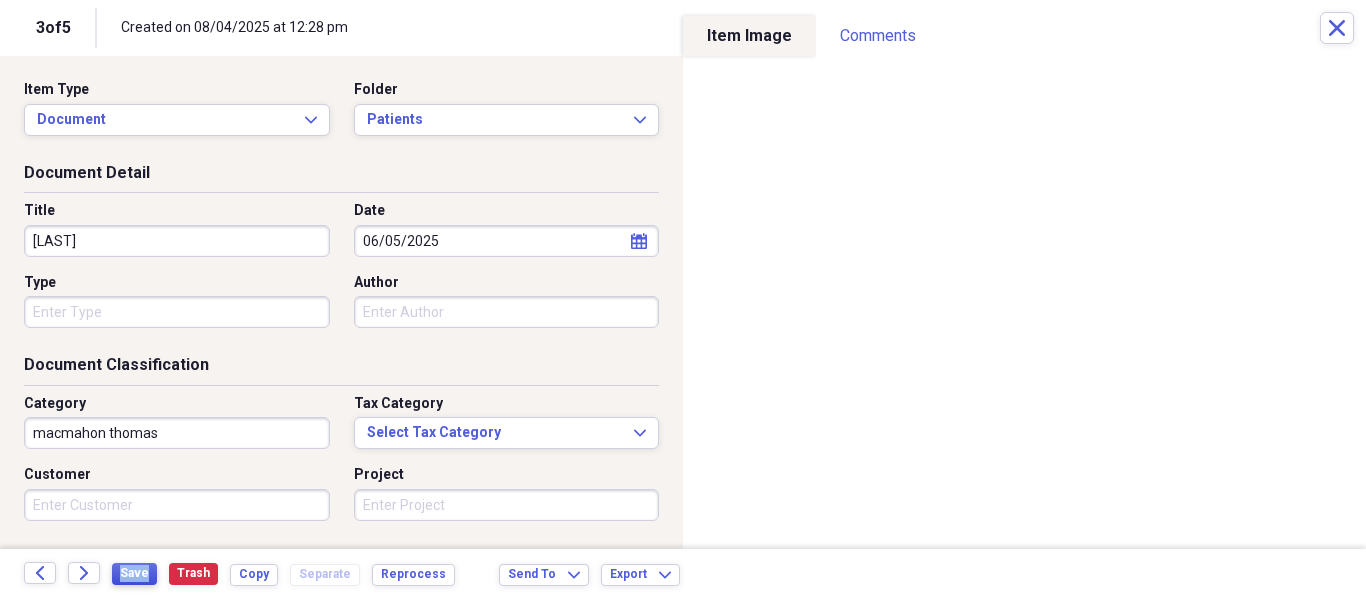 click on "Save" at bounding box center [134, 574] 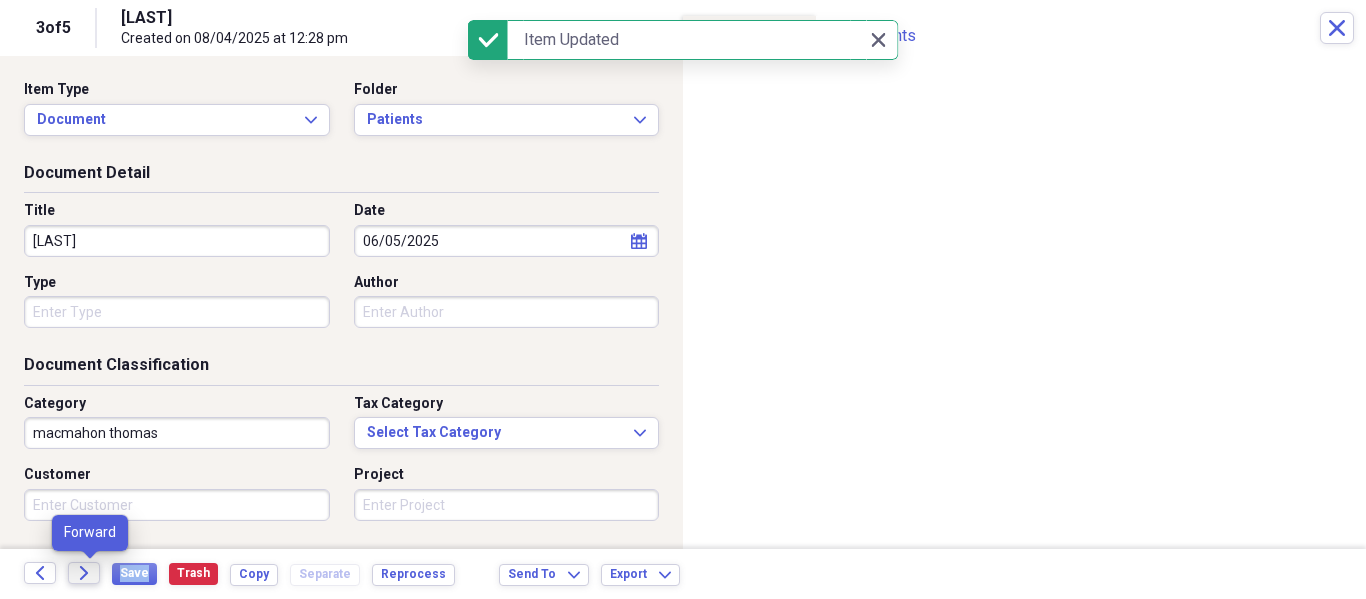 click on "Forward" at bounding box center (84, 573) 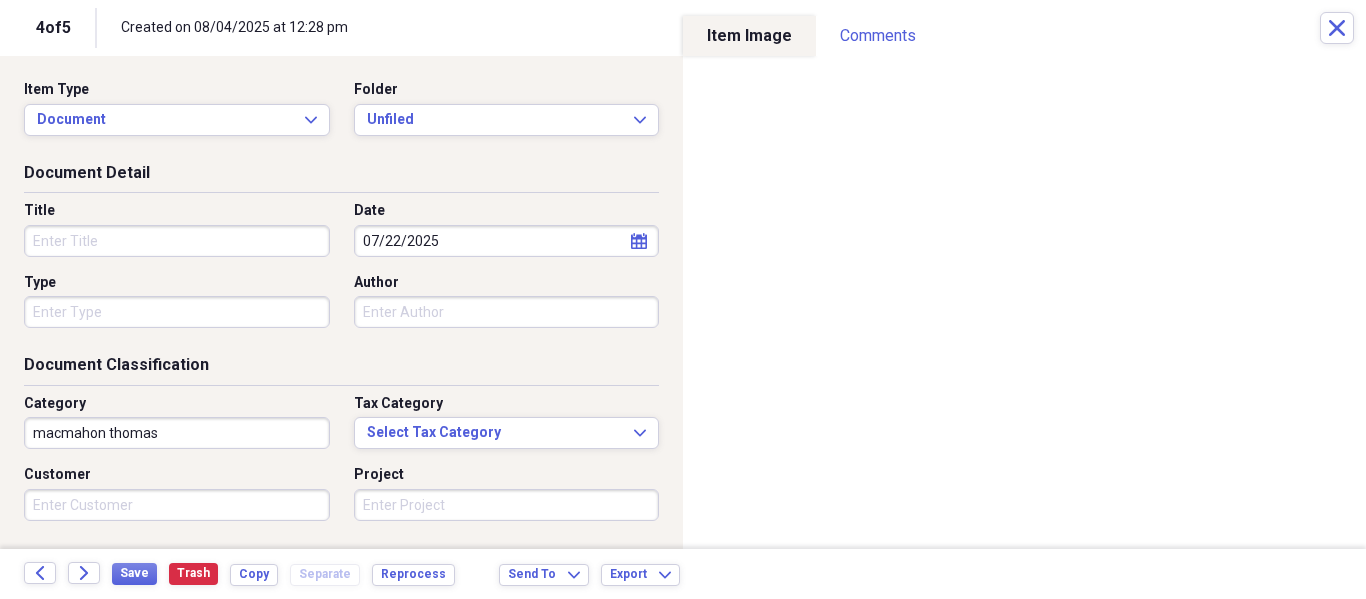click on "Item Type Document Expand Folder Unfiled Expand" at bounding box center [341, 116] 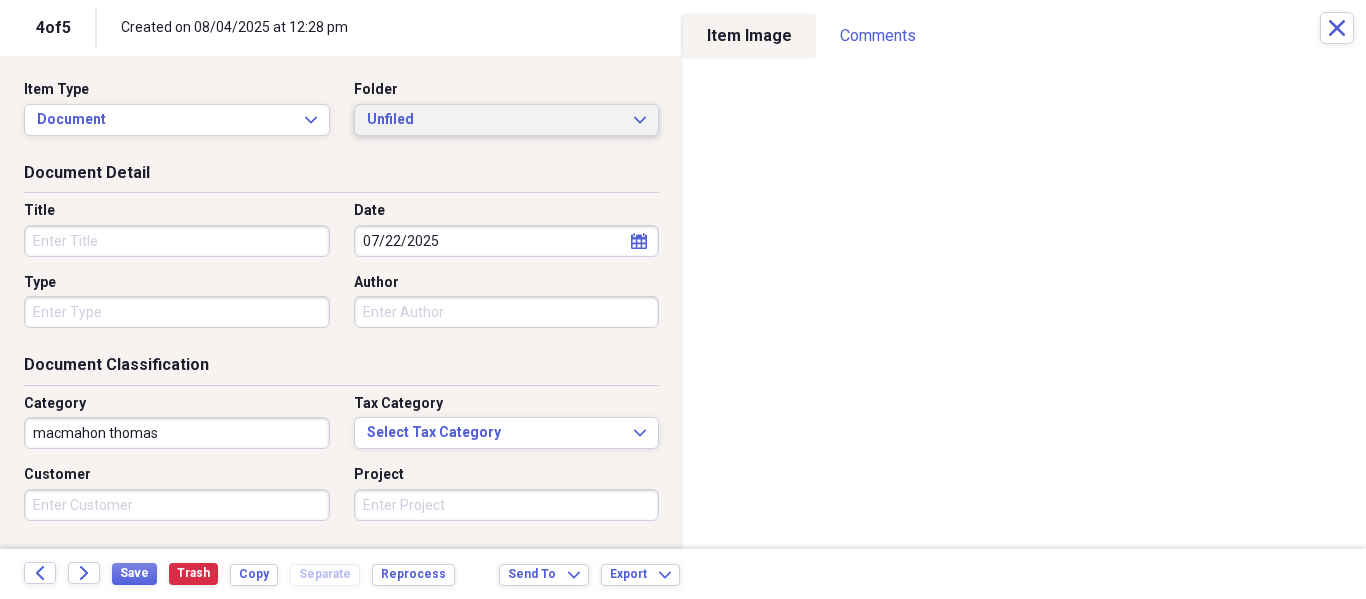 click on "Unfiled Expand" at bounding box center [507, 120] 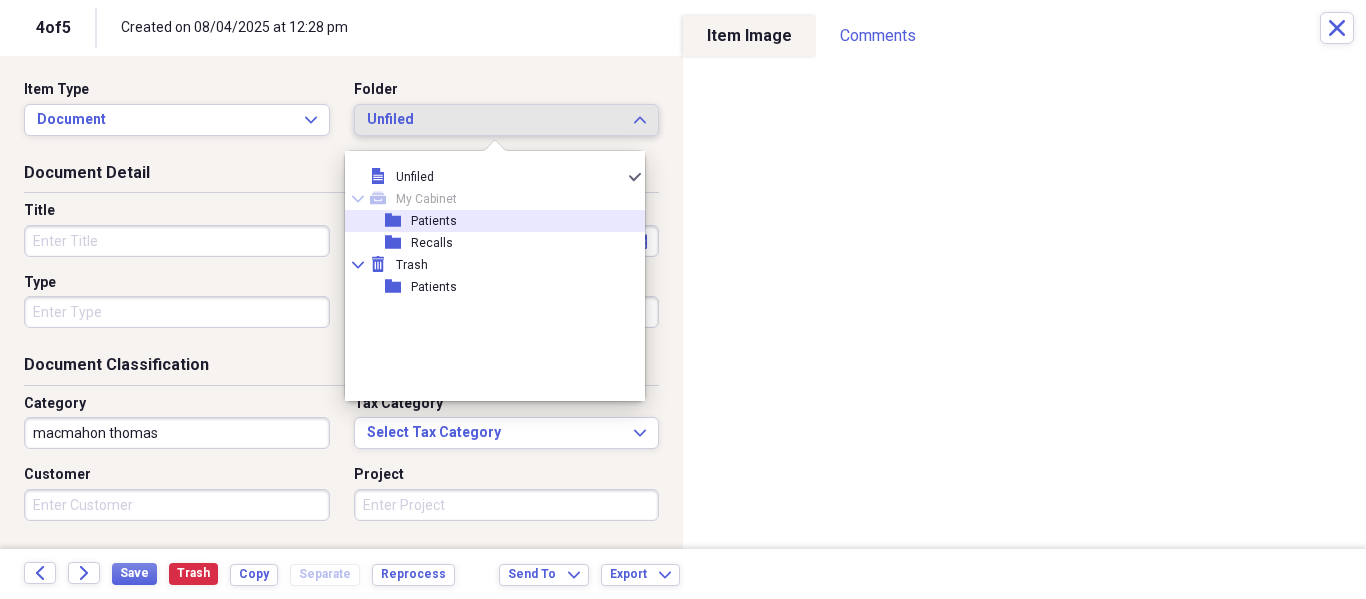 click on "folder Patients" at bounding box center [487, 221] 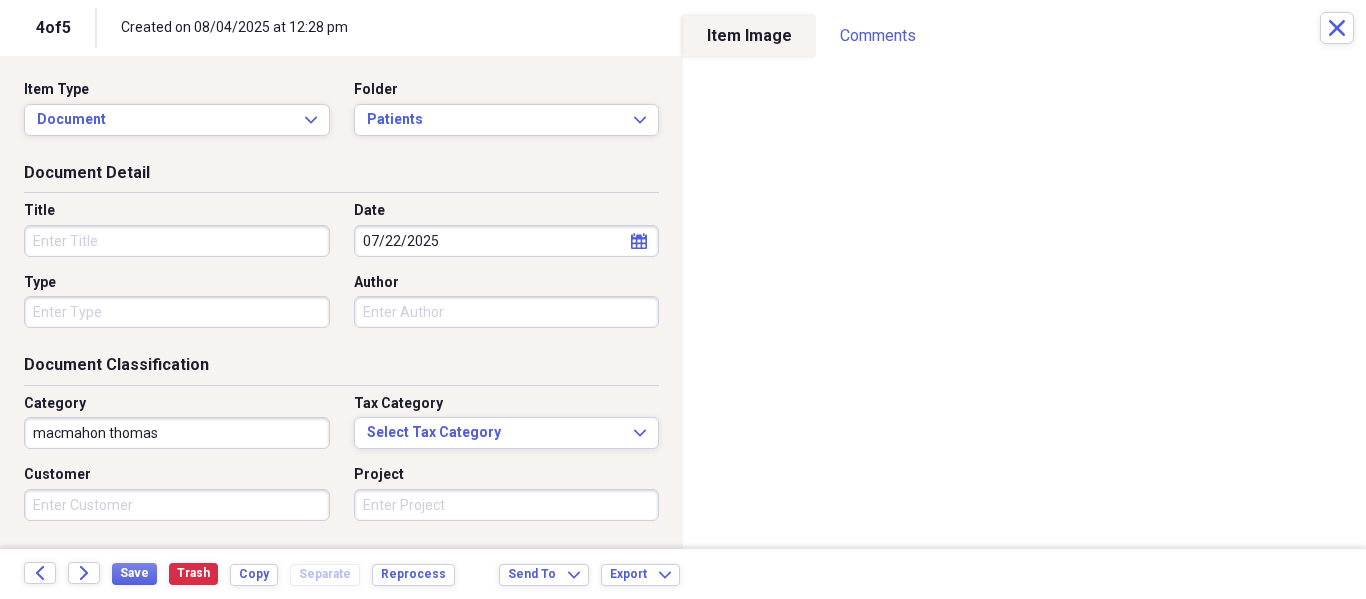 drag, startPoint x: 302, startPoint y: 225, endPoint x: 288, endPoint y: 229, distance: 14.56022 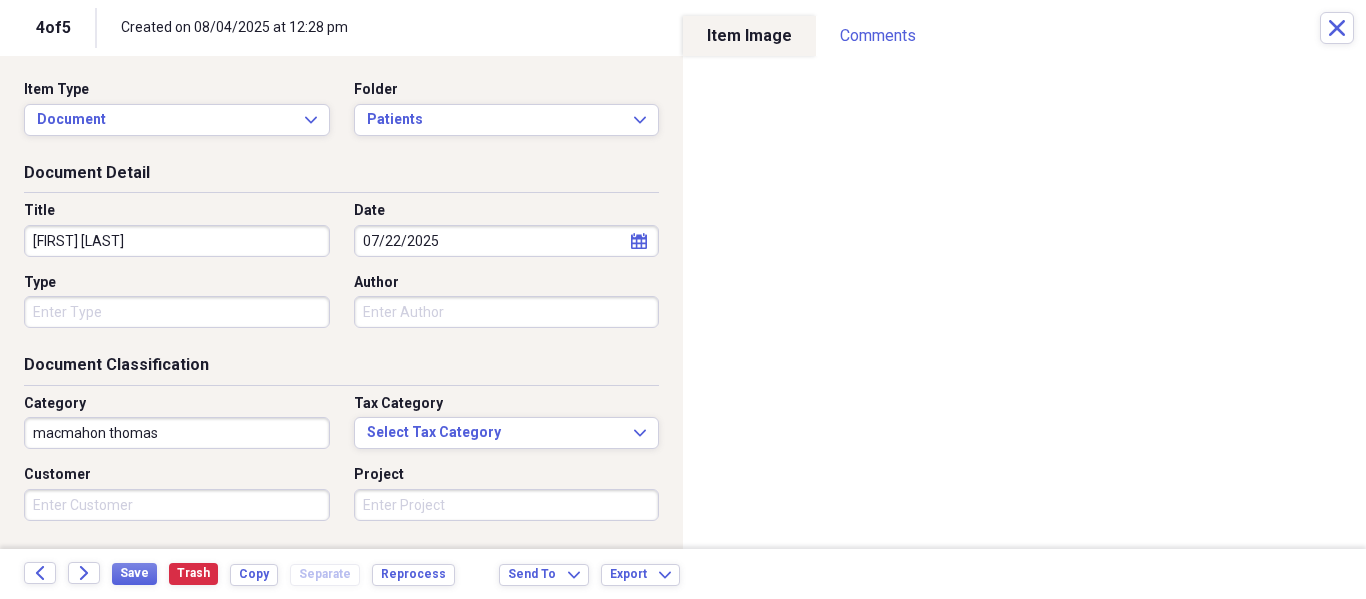type on "Ava Demanovich" 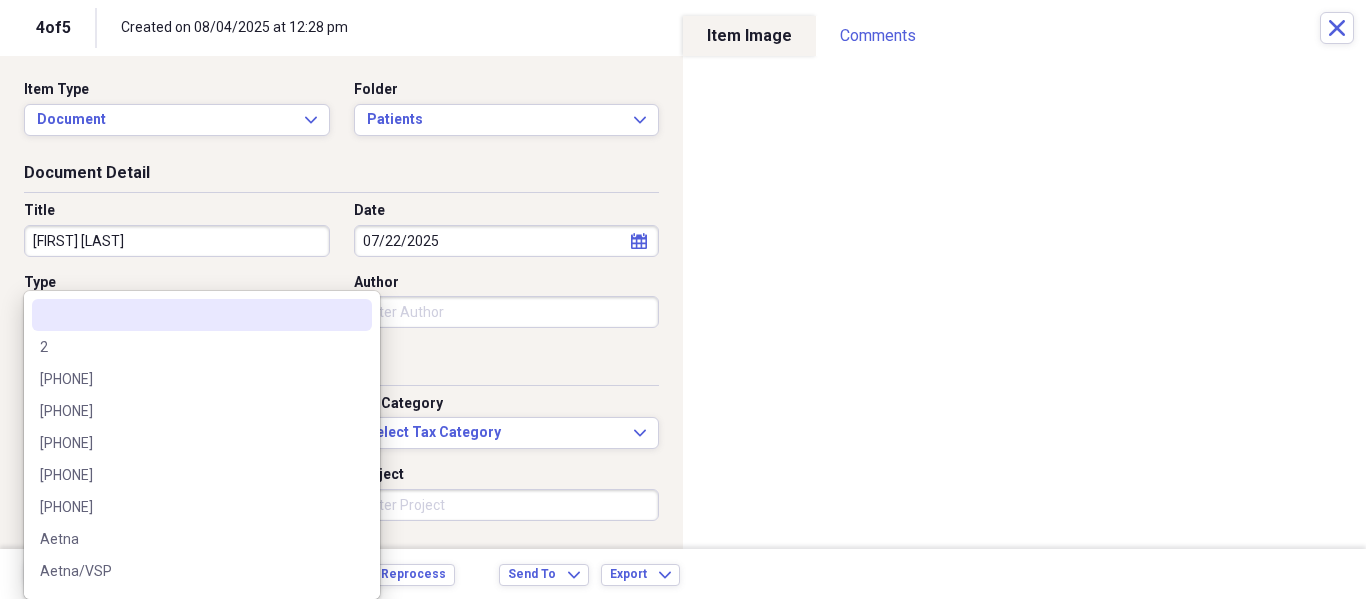 click on "Organize My Files 1 Collapse Unfiled Needs Review 1 Unfiled All Files Unfiled Unfiled Unfiled Saved Reports Collapse My Cabinet My Cabinet Add Folder Folder Patients Add Folder Folder Recalls Add Folder Collapse Trash Trash Folder Patients Help & Support Submit Import Import Add Create Expand Reports Reports Settings Philip Expand These items are in need of review Showing 5 items Column Expand sort Sort Filters  Expand Create Item Expand Image Date Title Author Type Category Source Folder media 04/02/2025 Martin Private NeatConnect Patients media 06/12/2025 Rolon Technology NeatConnect Patients media 06/05/2025 Cueto-Corp macmahon thomas NeatConnect Patients media 07/22/2025 macmahon thomas NeatConnect Unfiled media 05/29/2025 macmahon thomas NeatConnect Unfiled Items 25 Expand Trash Move Send To Expand Export Expand more 1 4  of  5 Created on 08/04/2025 at 12:28 pm Close Item Type Document Expand Folder Patients Expand Document Detail Title Ava Demanovich Date 07/22/2025 calendar Calendar Type Author Expand" at bounding box center (683, 299) 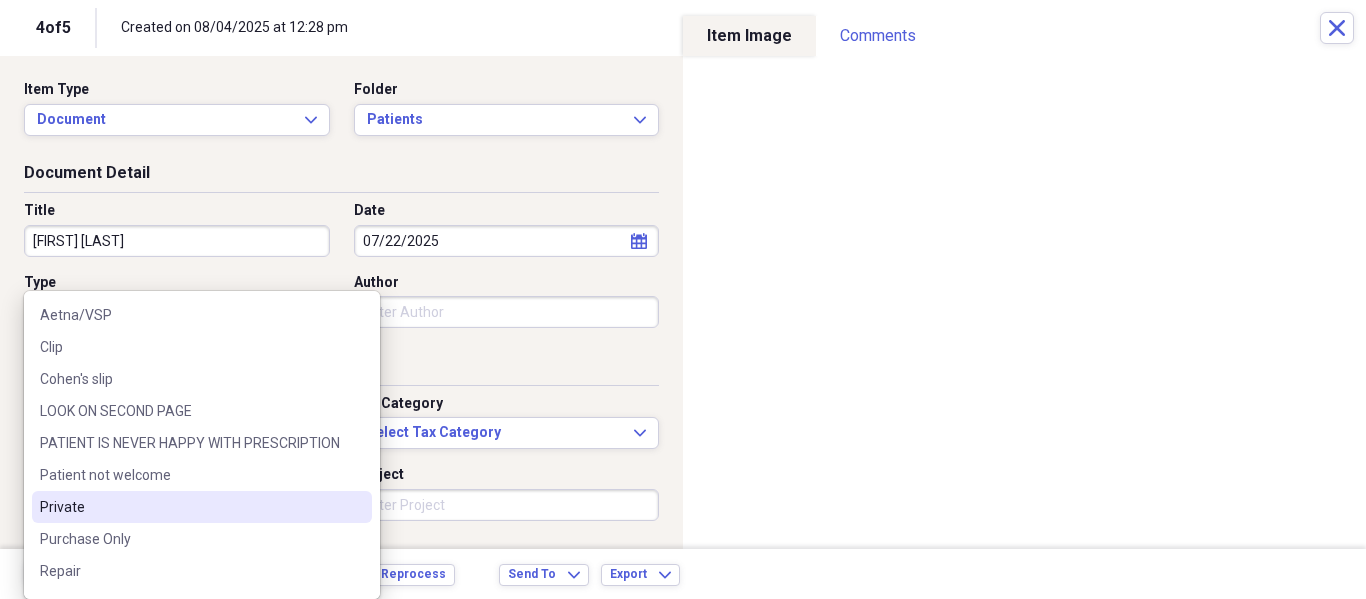 click on "Private" at bounding box center [202, 507] 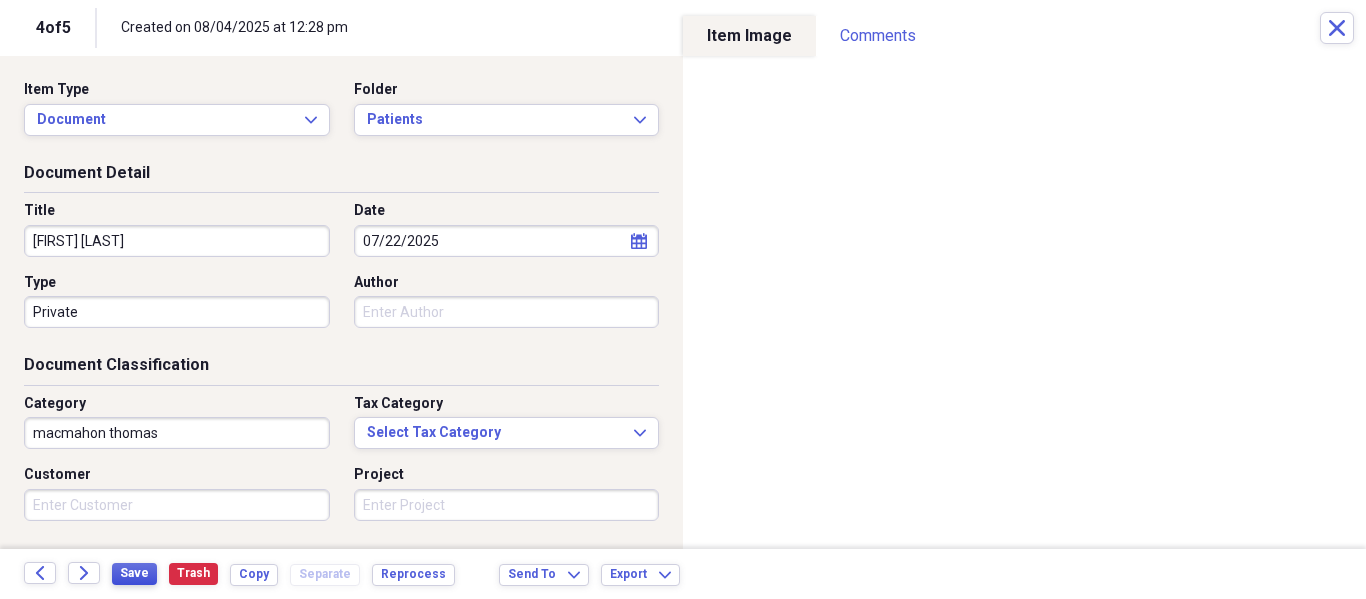 click on "Save" at bounding box center [134, 573] 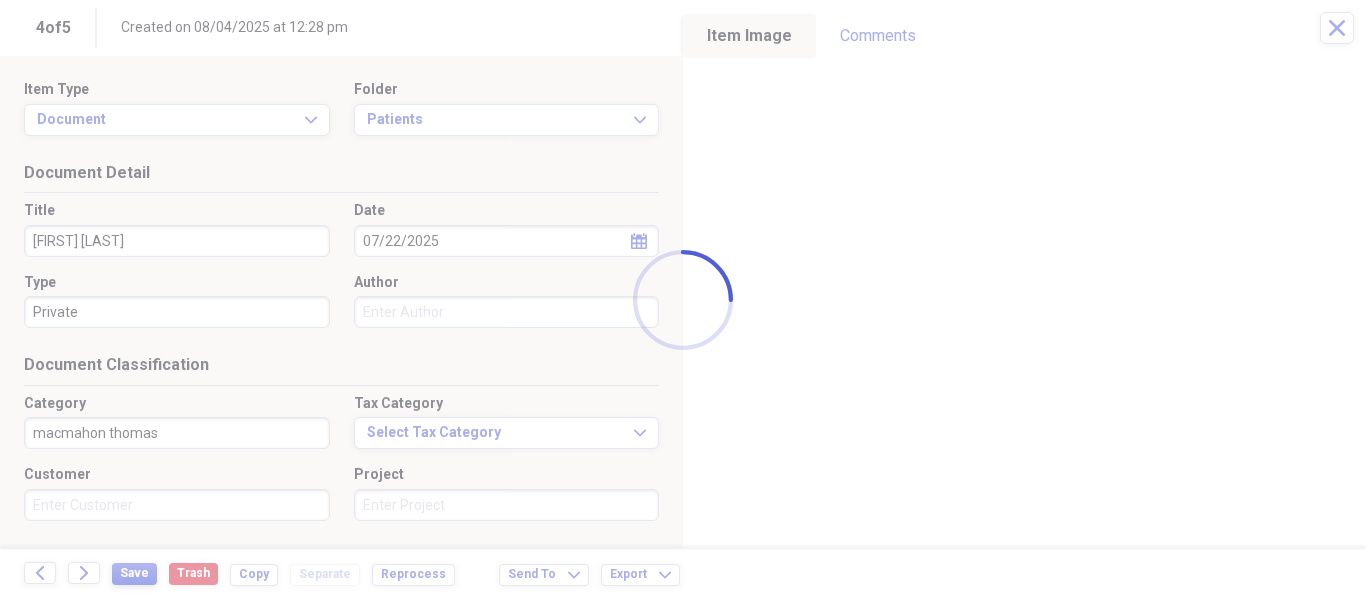 type on "Ava Demanovich" 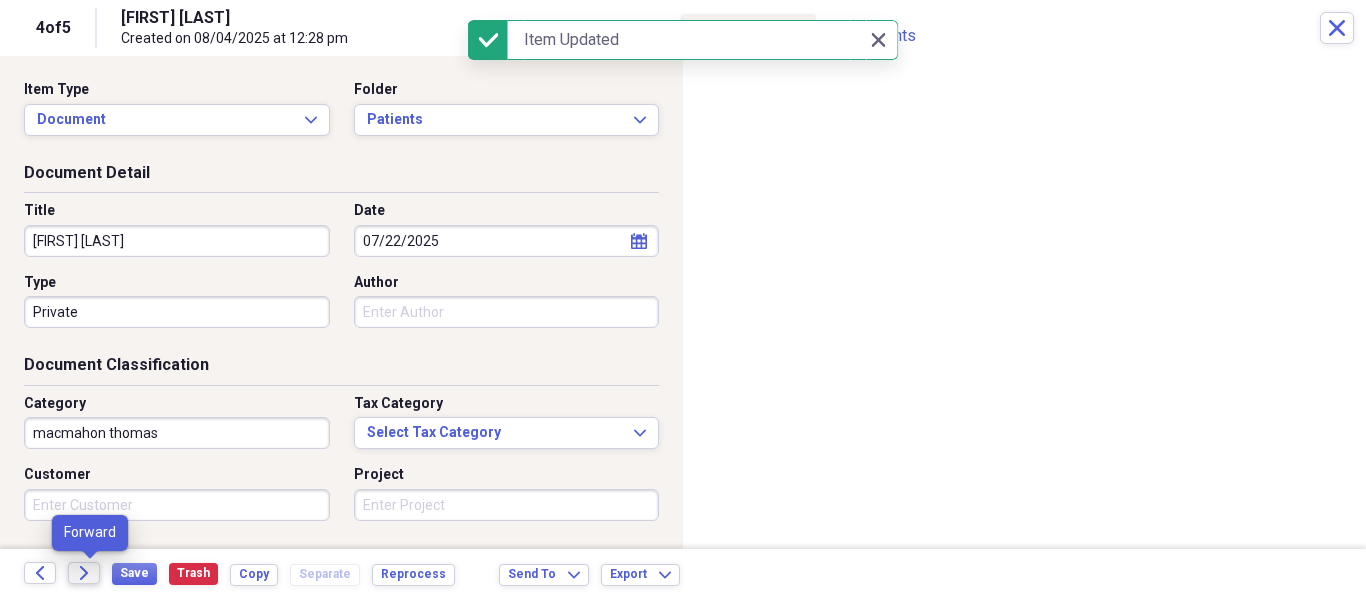 click on "Forward" at bounding box center (84, 573) 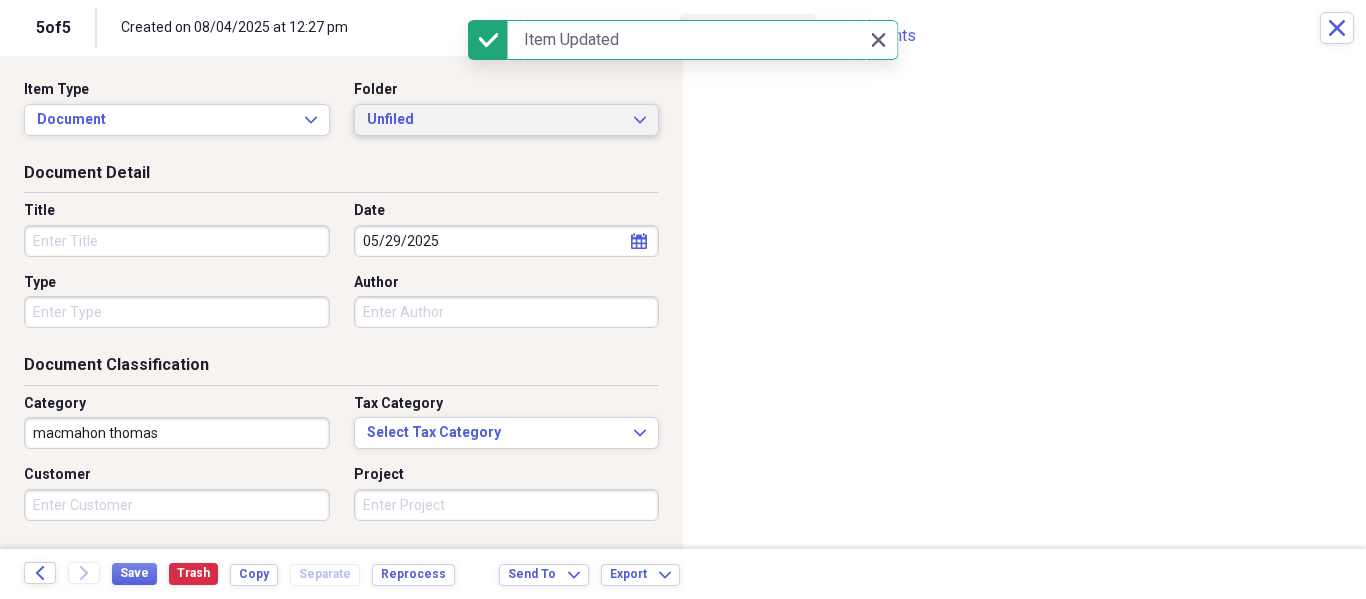 click on "Unfiled Expand" at bounding box center [507, 120] 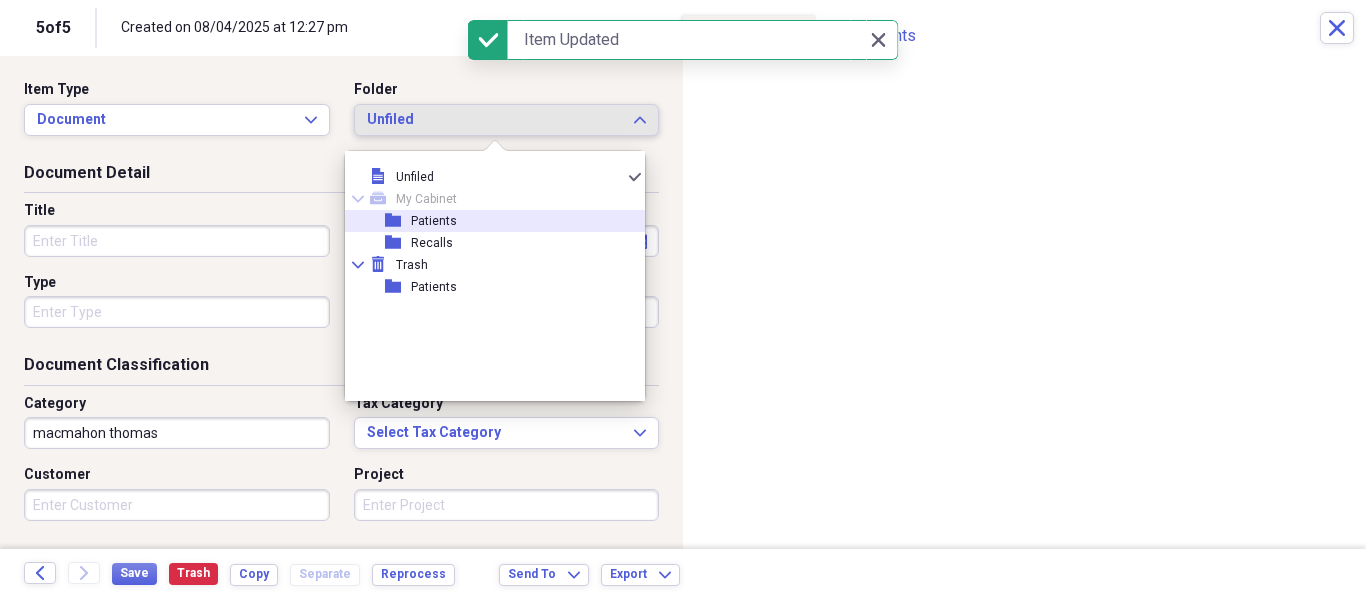 click on "Patients" at bounding box center (434, 221) 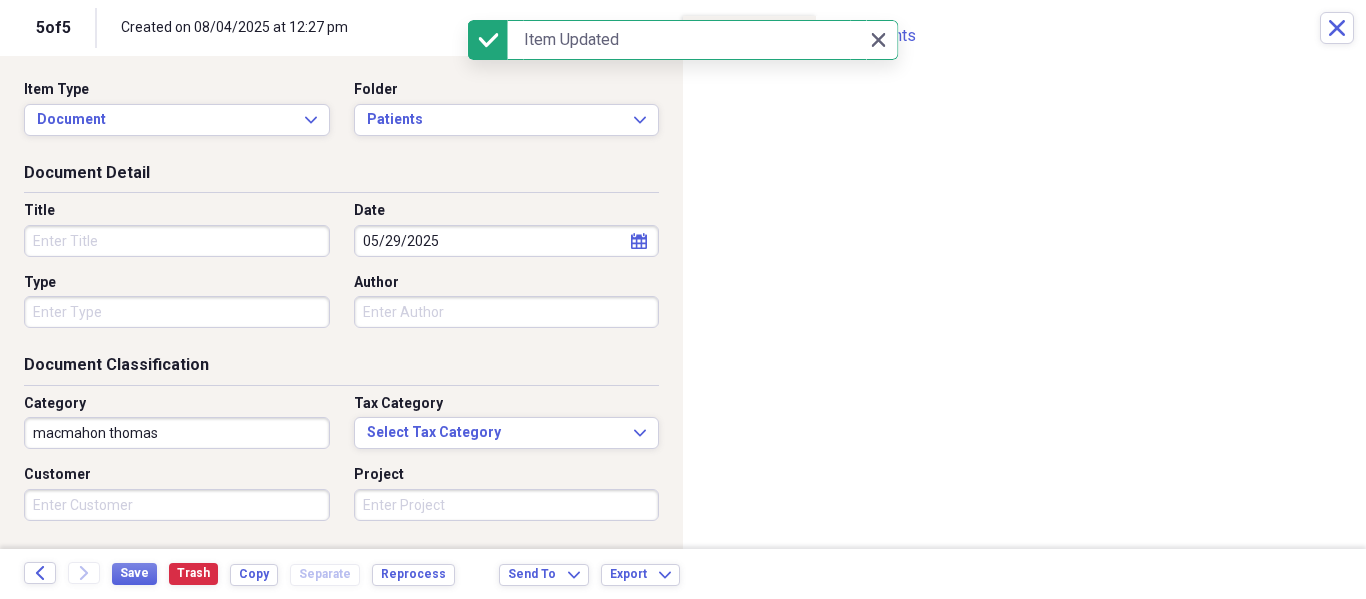 click on "Title" at bounding box center [177, 241] 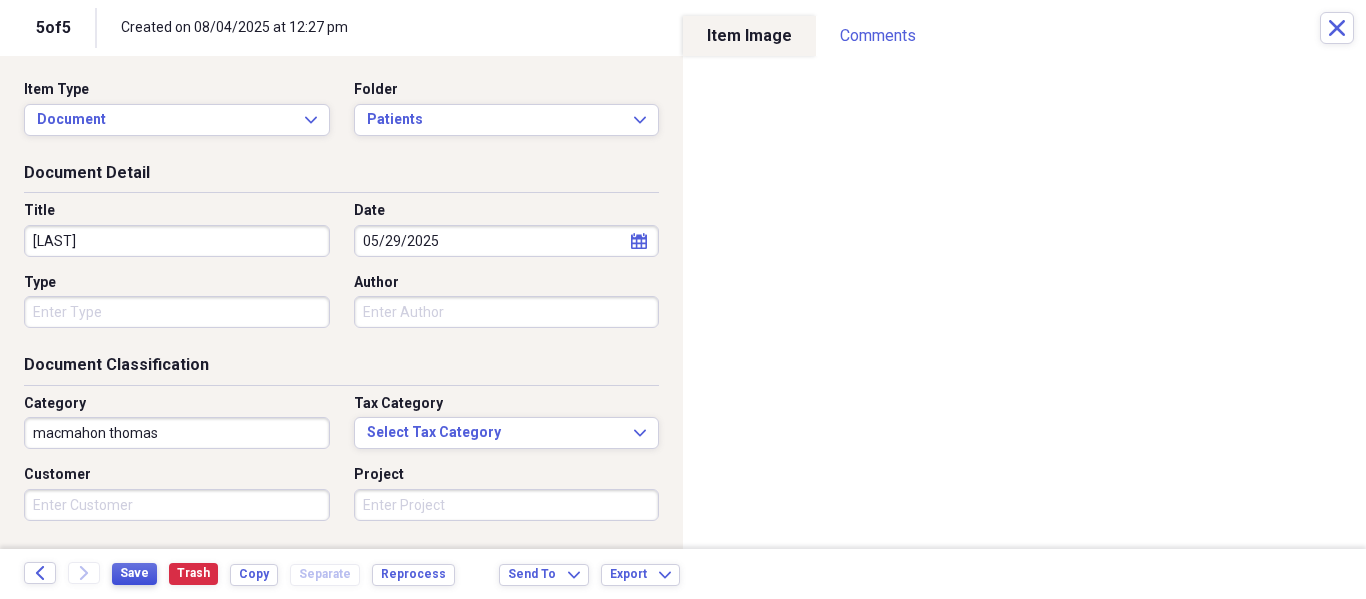 type on "Ceppos" 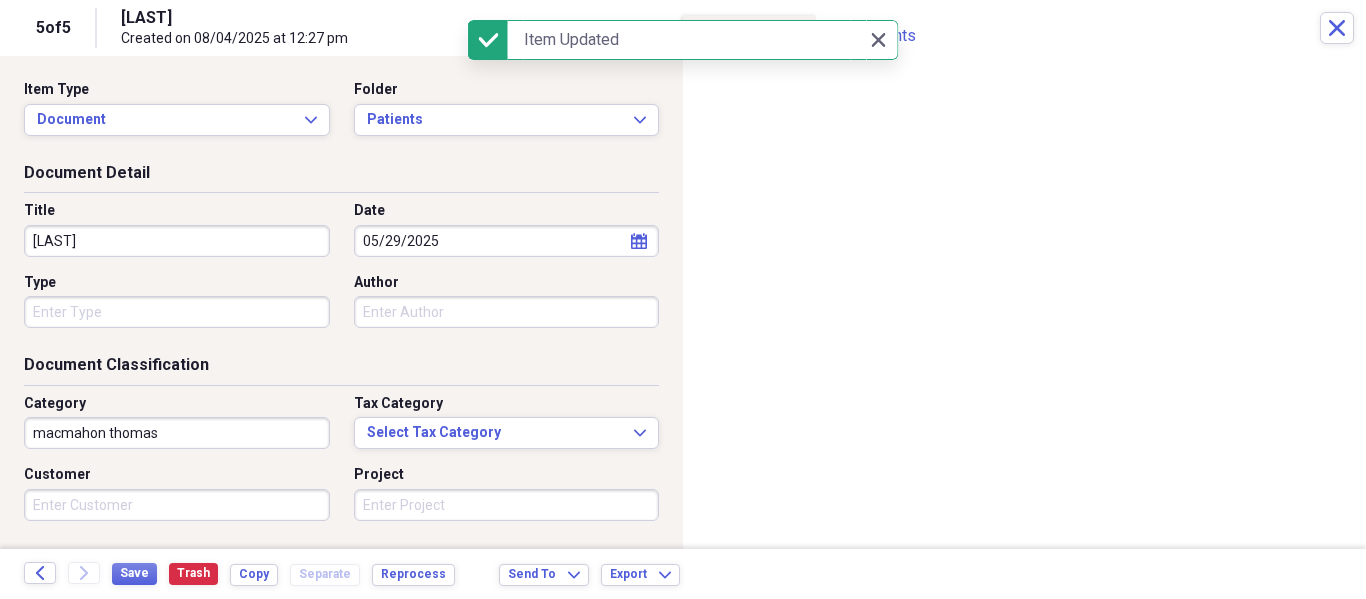click on "5  of  5 Ceppos Created on 08/04/2025 at 12:27 pm Close" at bounding box center (683, 28) 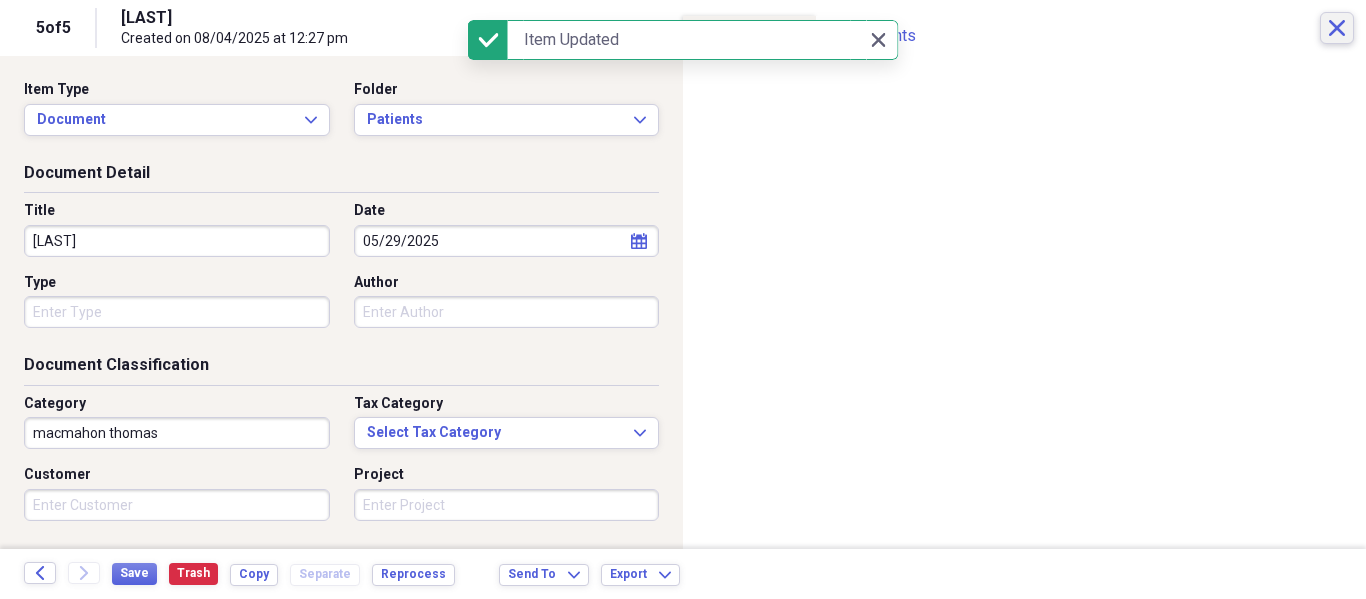 click on "Close" at bounding box center (1337, 28) 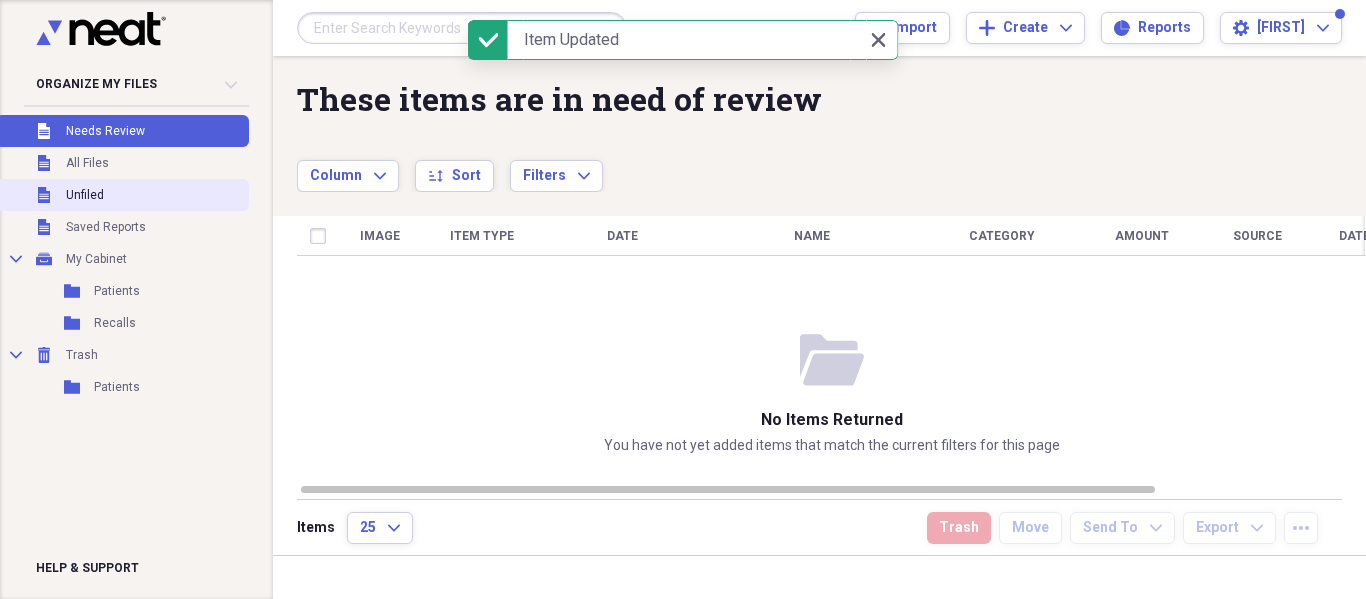 click on "Unfiled Unfiled" at bounding box center (122, 195) 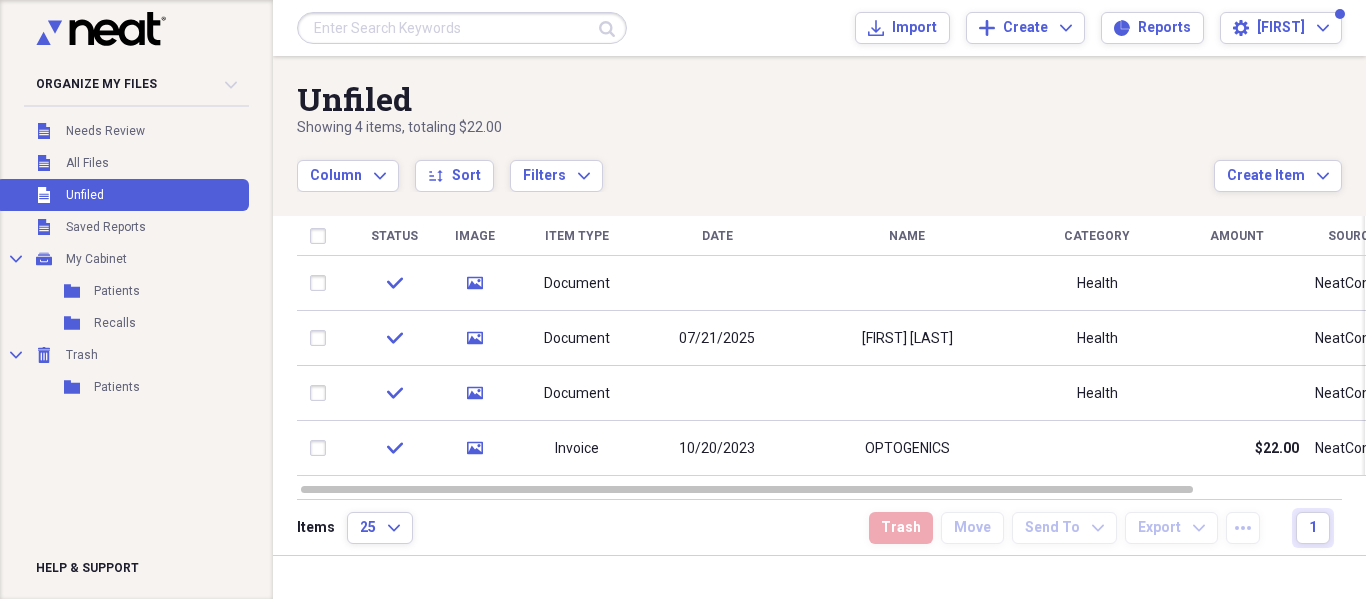click on "Unfiled Unfiled" at bounding box center [122, 195] 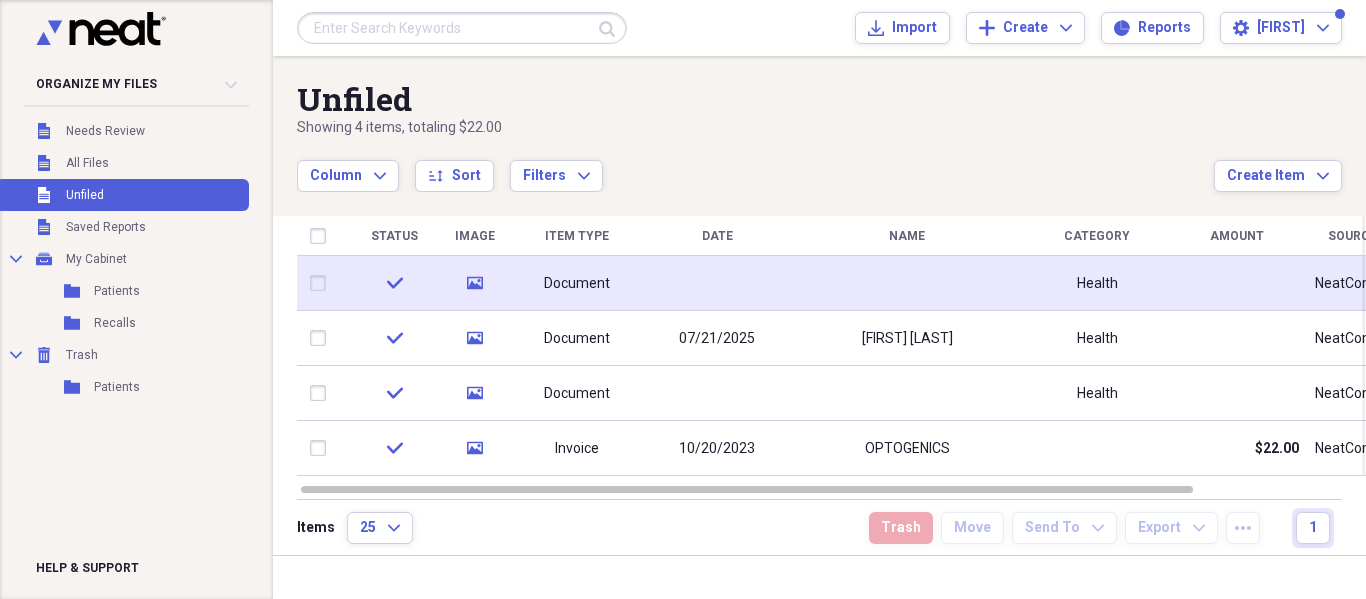 click on "Document" at bounding box center [577, 283] 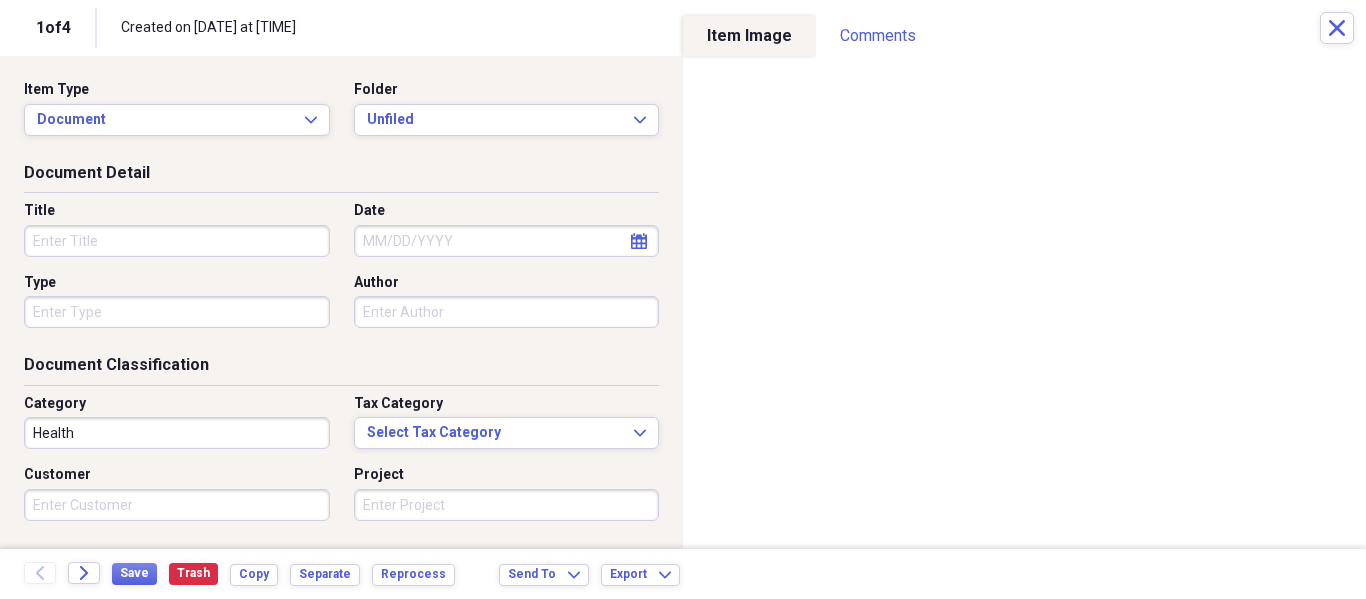 click on "Item Type Document Expand Folder Unfiled Expand" at bounding box center (341, 116) 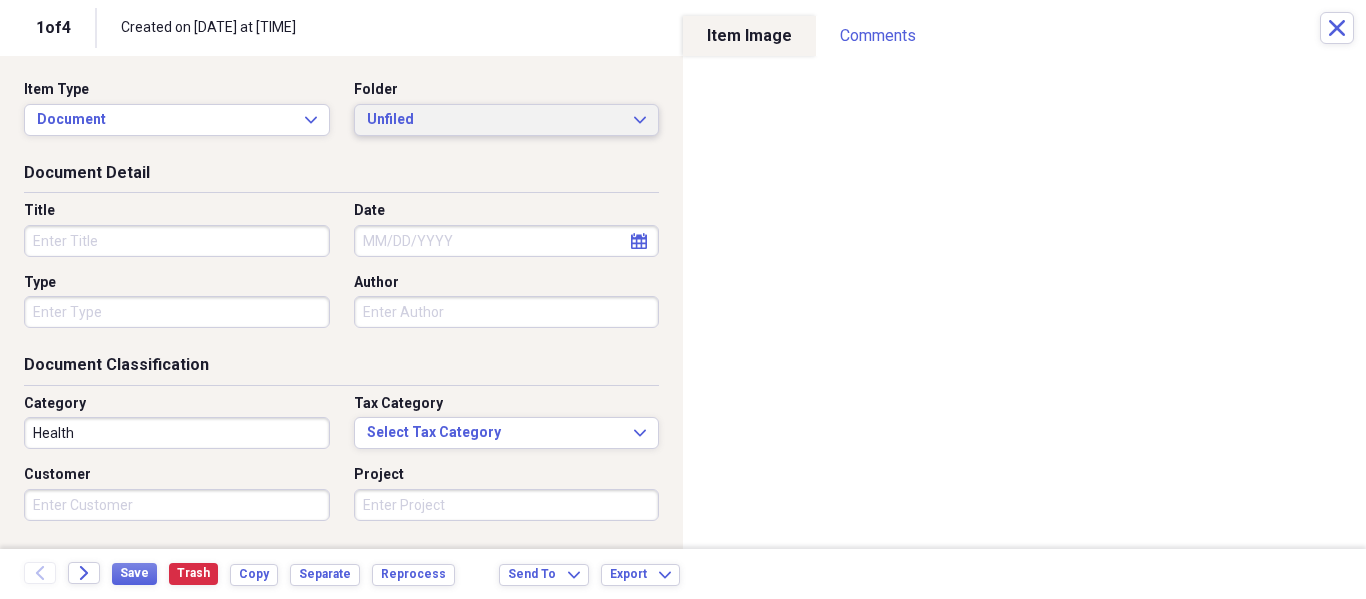 click on "Unfiled Expand" at bounding box center [507, 120] 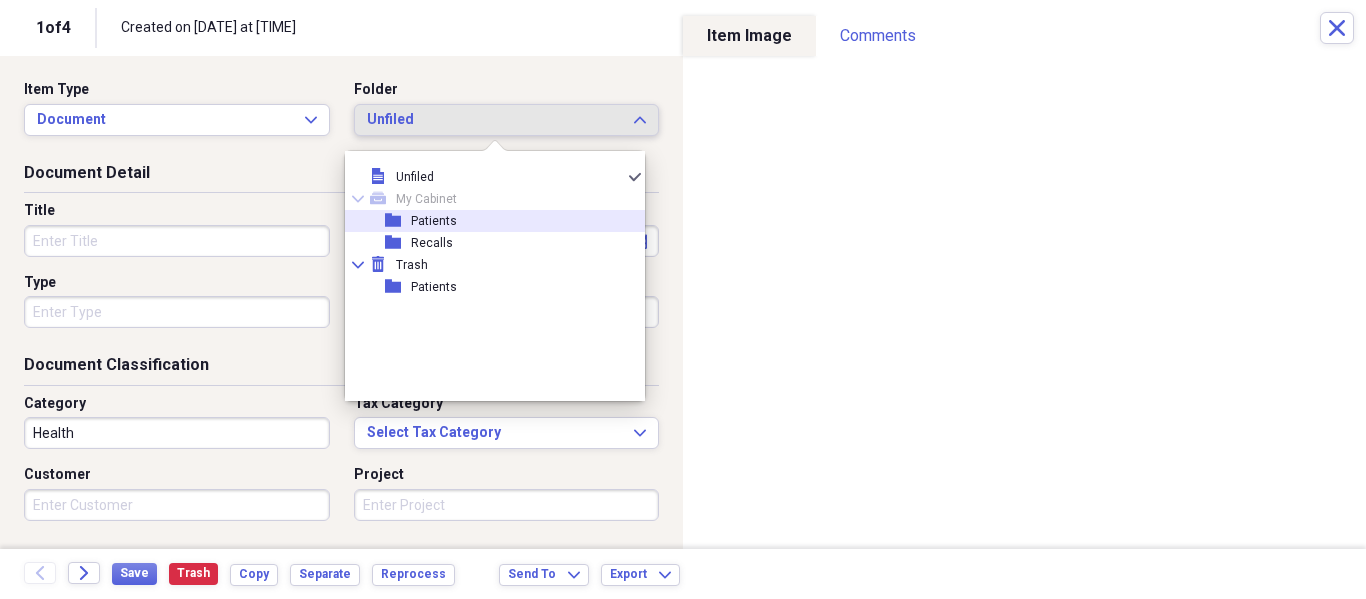 click on "Patients" at bounding box center [434, 221] 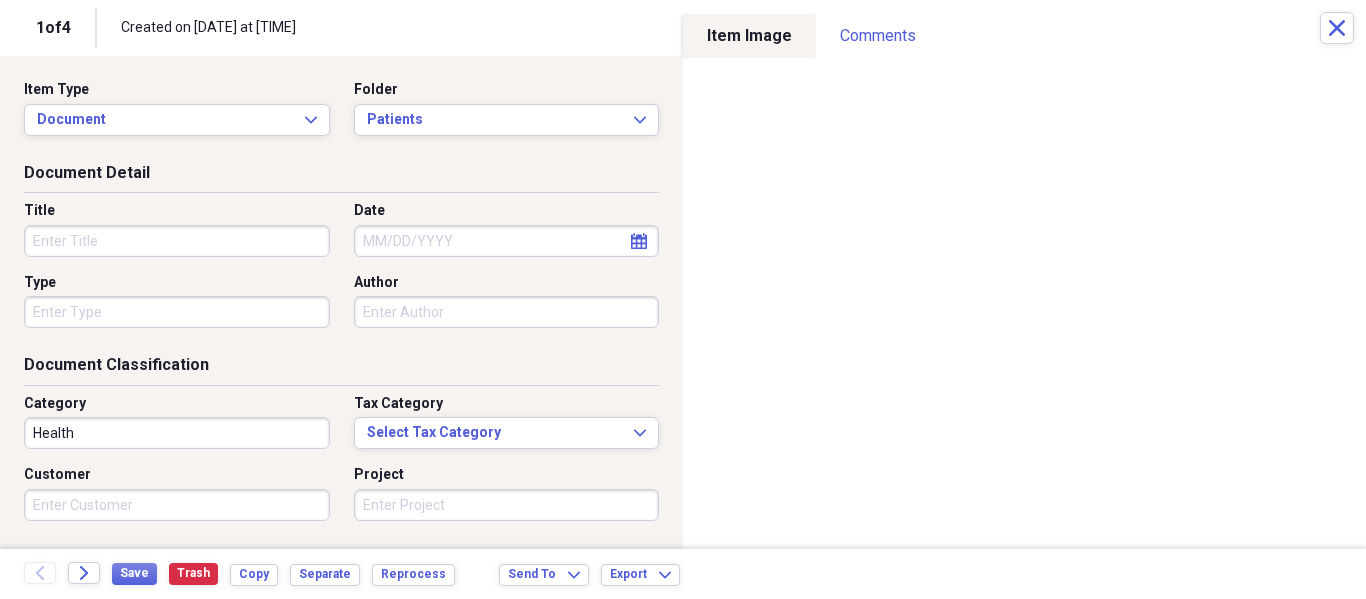 click on "Title" at bounding box center (177, 241) 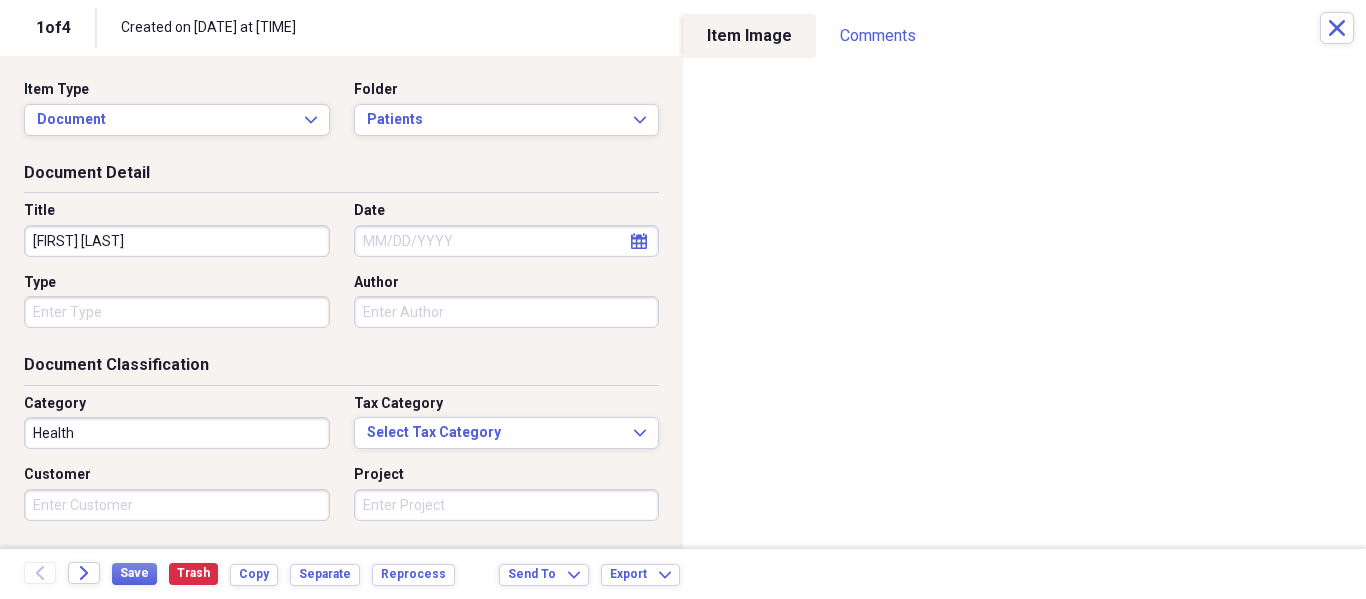 type on "Larry Harris" 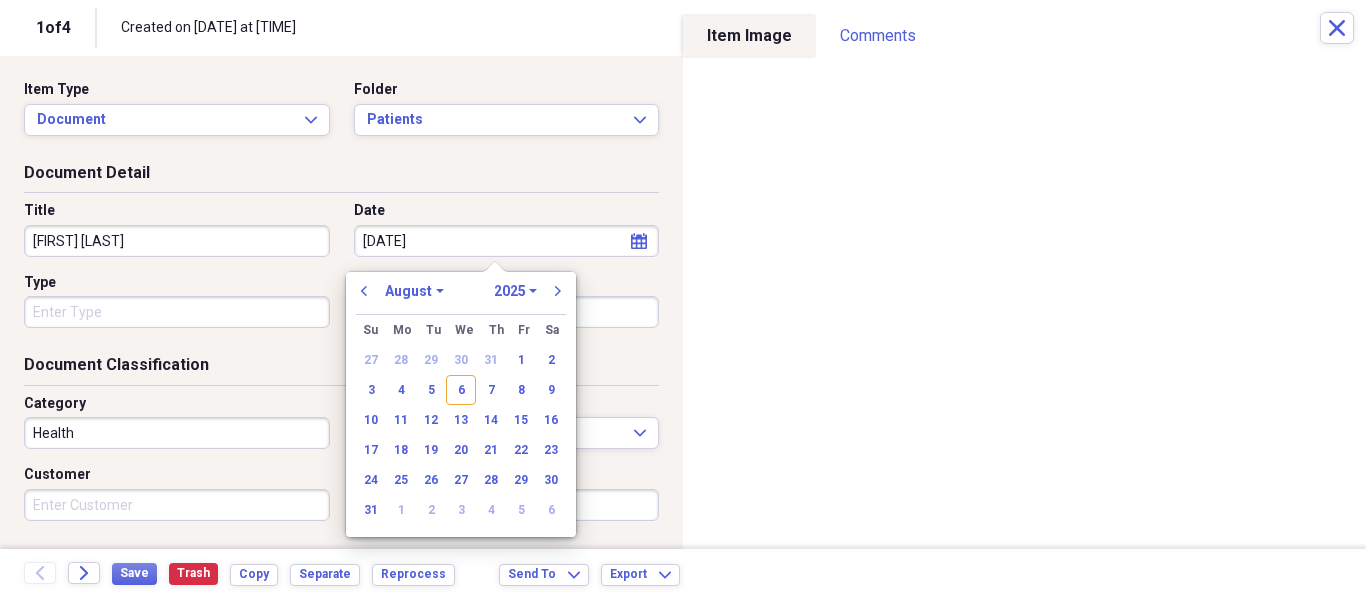 type on "07/30/02" 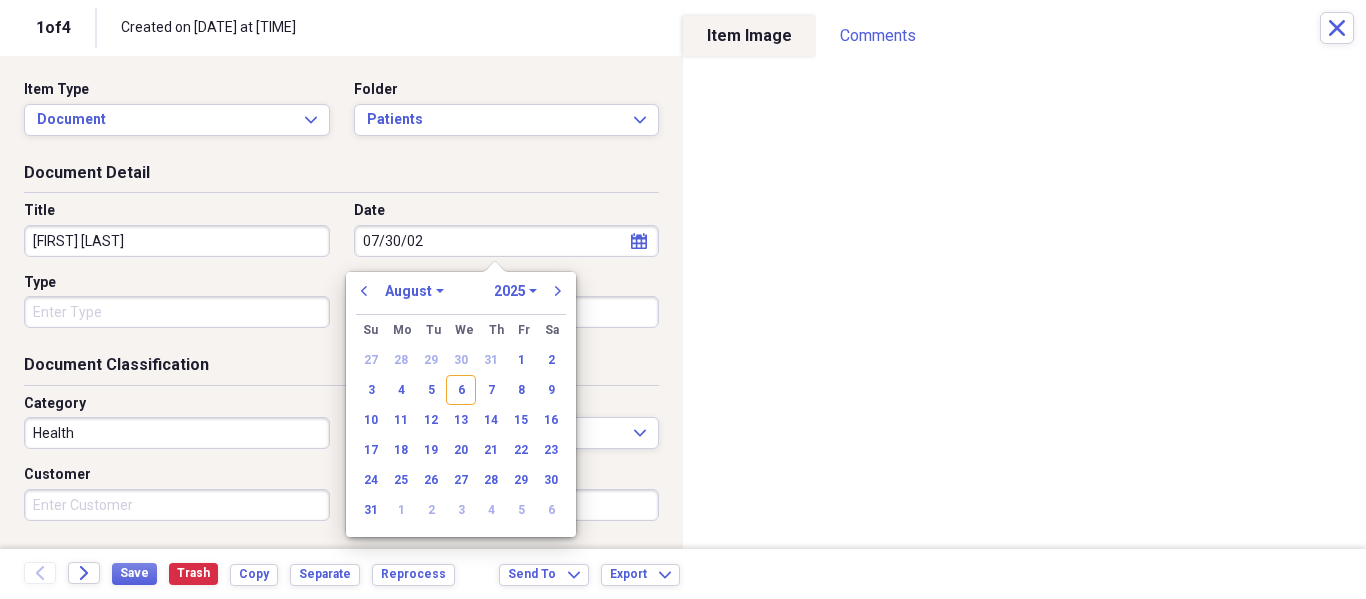 select on "6" 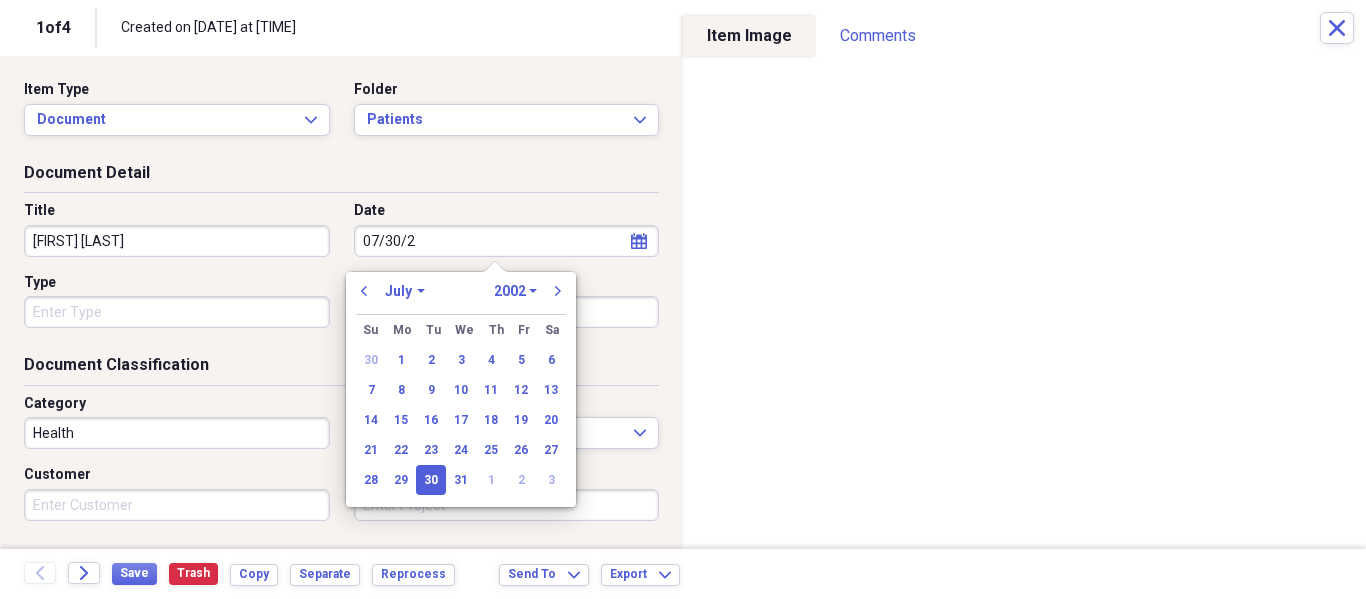 type on "07/30/20" 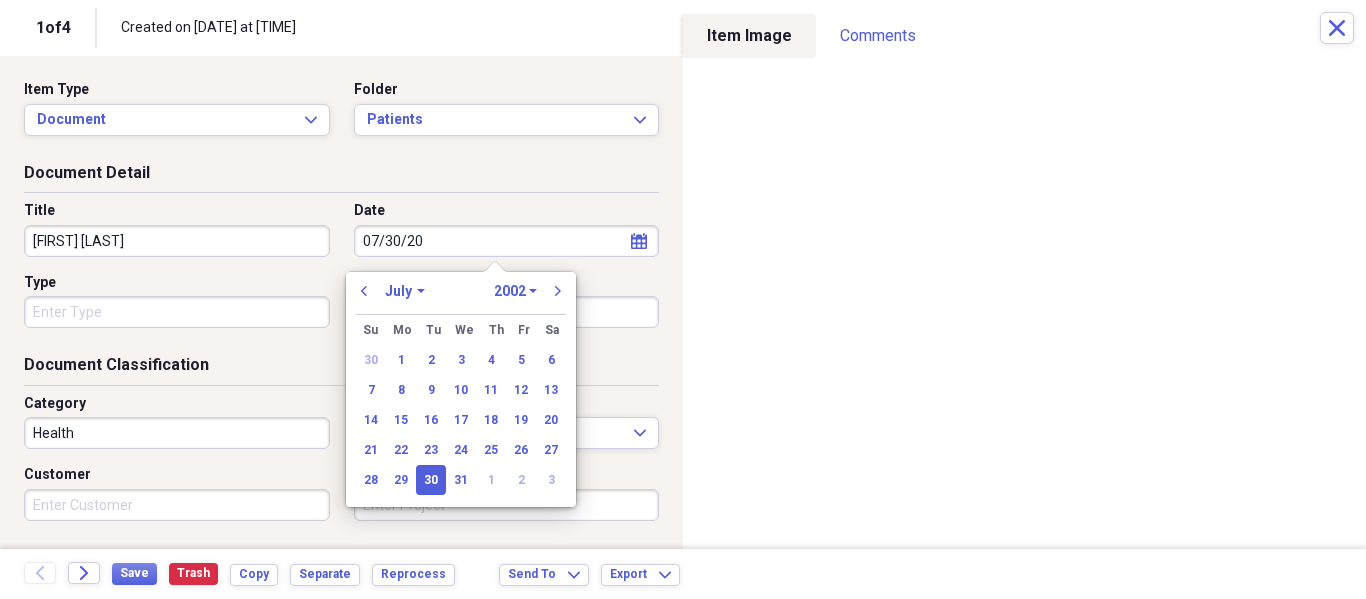 select on "2020" 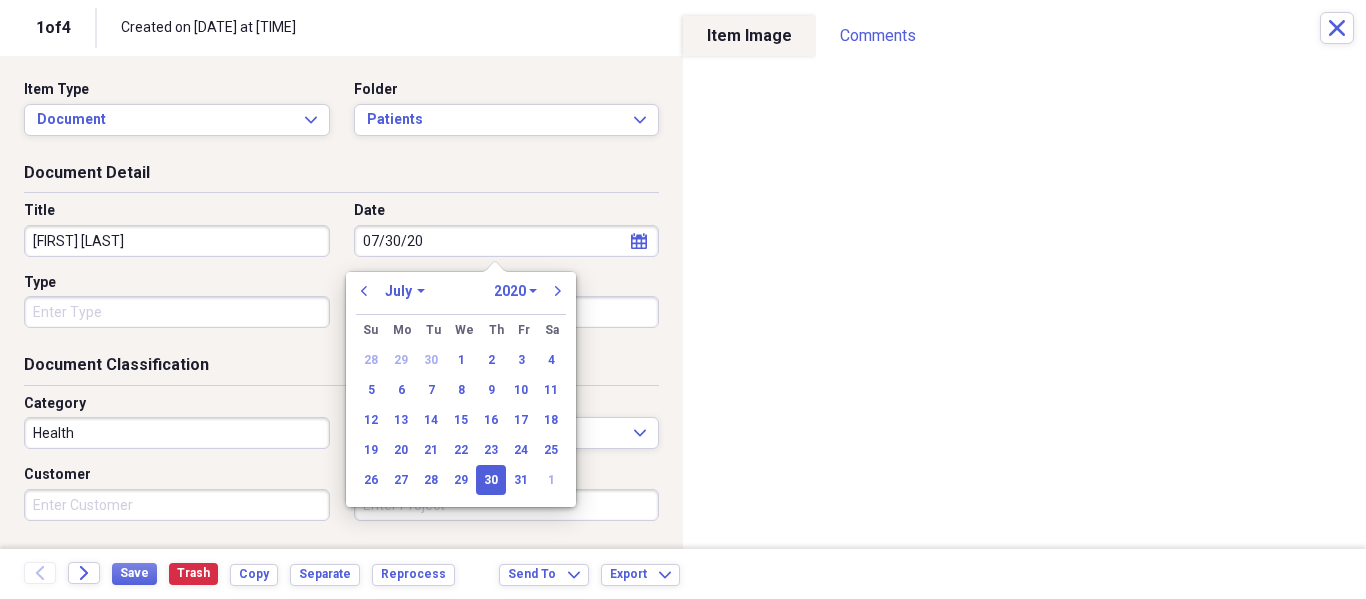 type on "07/30/2025" 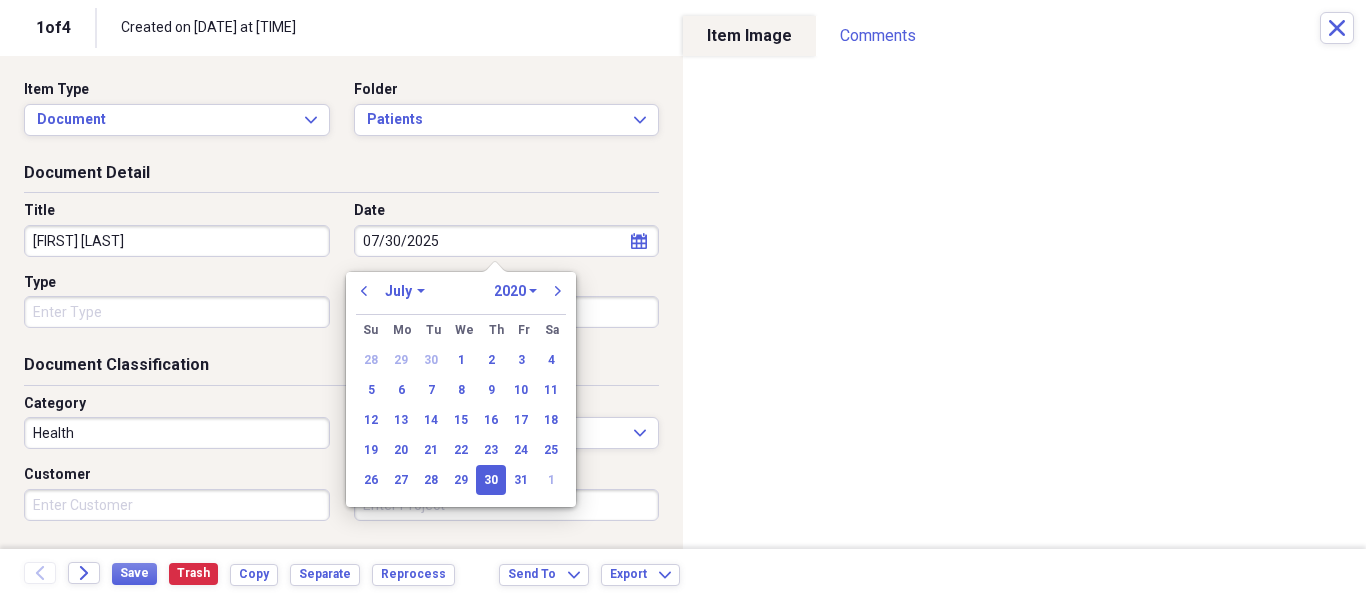 select on "2025" 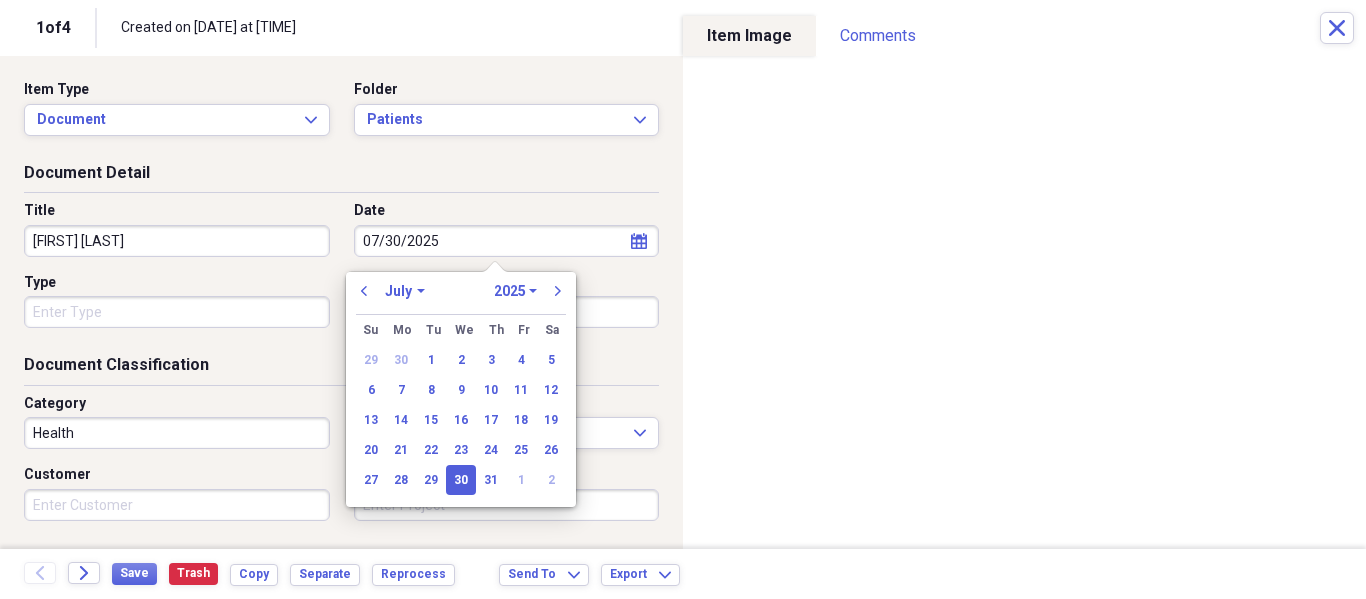 type on "07/30/2025" 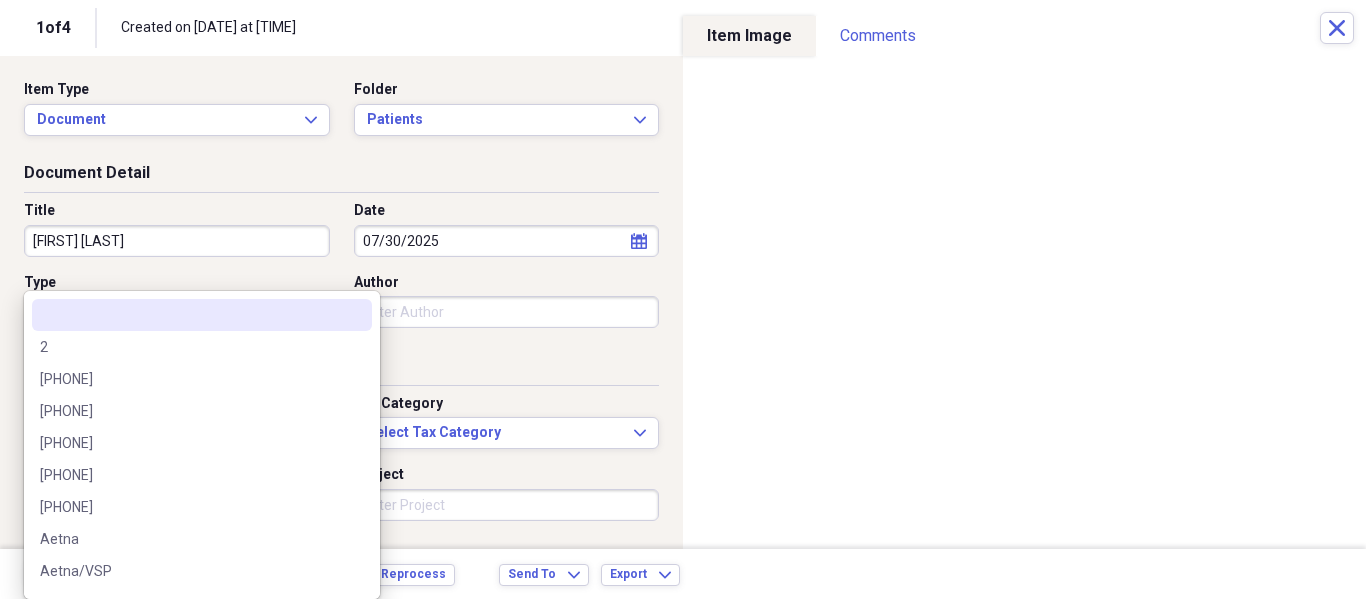 click on "Organize My Files Collapse Unfiled Needs Review Unfiled All Files Unfiled Unfiled Unfiled Saved Reports Collapse My Cabinet My Cabinet Add Folder Folder Patients Add Folder Folder Recalls Add Folder Collapse Trash Trash Folder Patients Help & Support Submit Import Import Add Create Expand Reports Reports Settings Philip Expand Unfiled Showing 4 items , totaling $22.00 Column Expand sort Sort Filters  Expand Create Item Expand Status Image Item Type Date Name Category Amount Source Date Added chevron-down check media Document Health NeatConnect 08/04/2025 12:56 pm check media Document 07/21/2025 Juan Cedeno Health NeatConnect 08/02/2025 1:28 pm check media Document Health NeatConnect 07/29/2025 1:42 pm check media Invoice 10/20/2023 OPTOGENICS $22.00 NeatConnect 07/26/2025 1:11 pm Items 25 Expand Trash Move Send To Expand Export Expand more 1 1  of  4 Created on 08/04/2025 at 12:56 pm Close Item Type Document Expand Folder Patients Expand Document Detail Title Larry Harris Date 07/30/2025 calendar Calendar To" at bounding box center [683, 299] 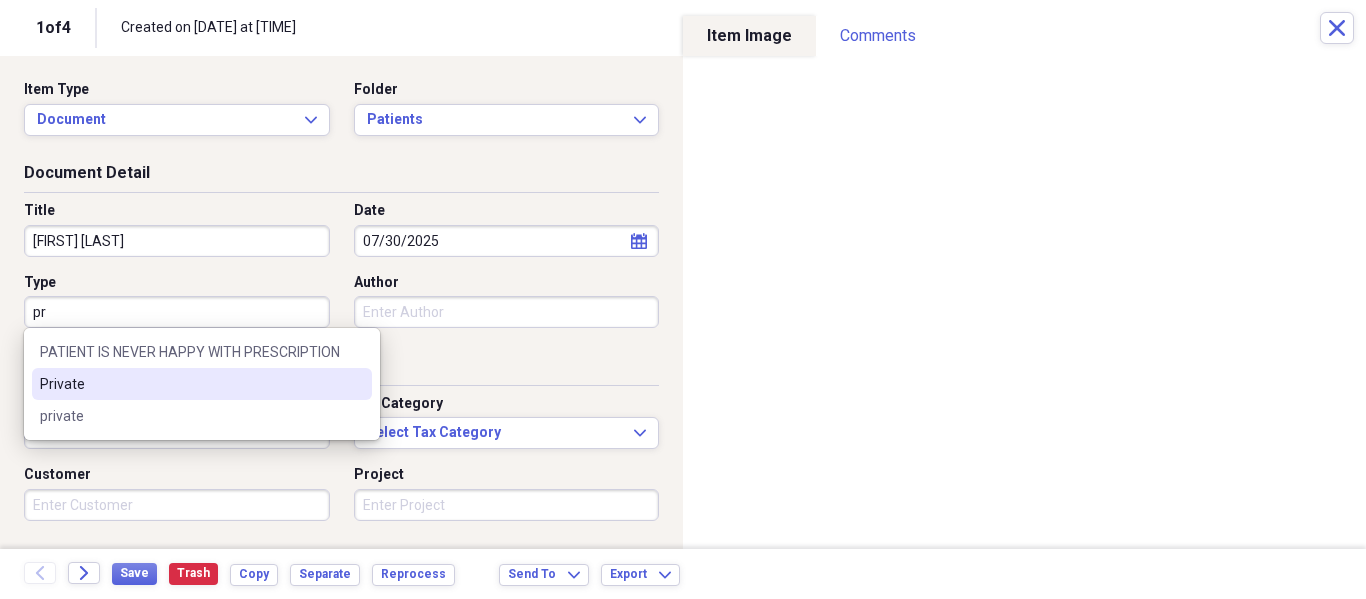 click on "Private" at bounding box center (190, 384) 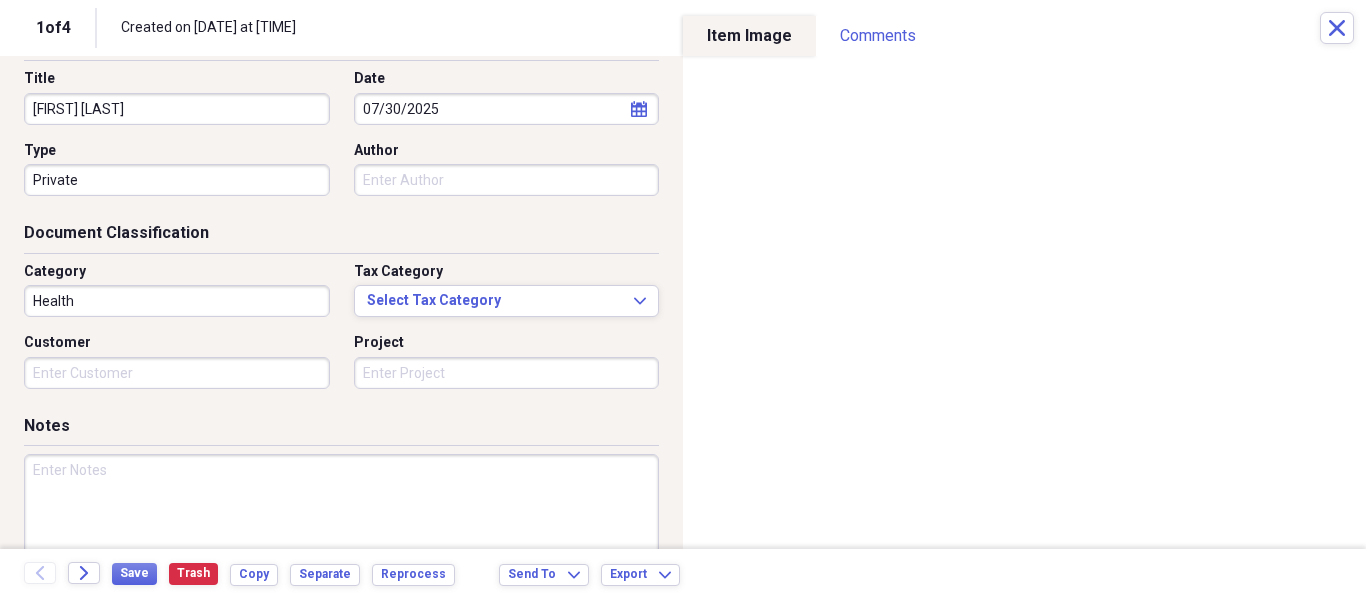 scroll, scrollTop: 243, scrollLeft: 0, axis: vertical 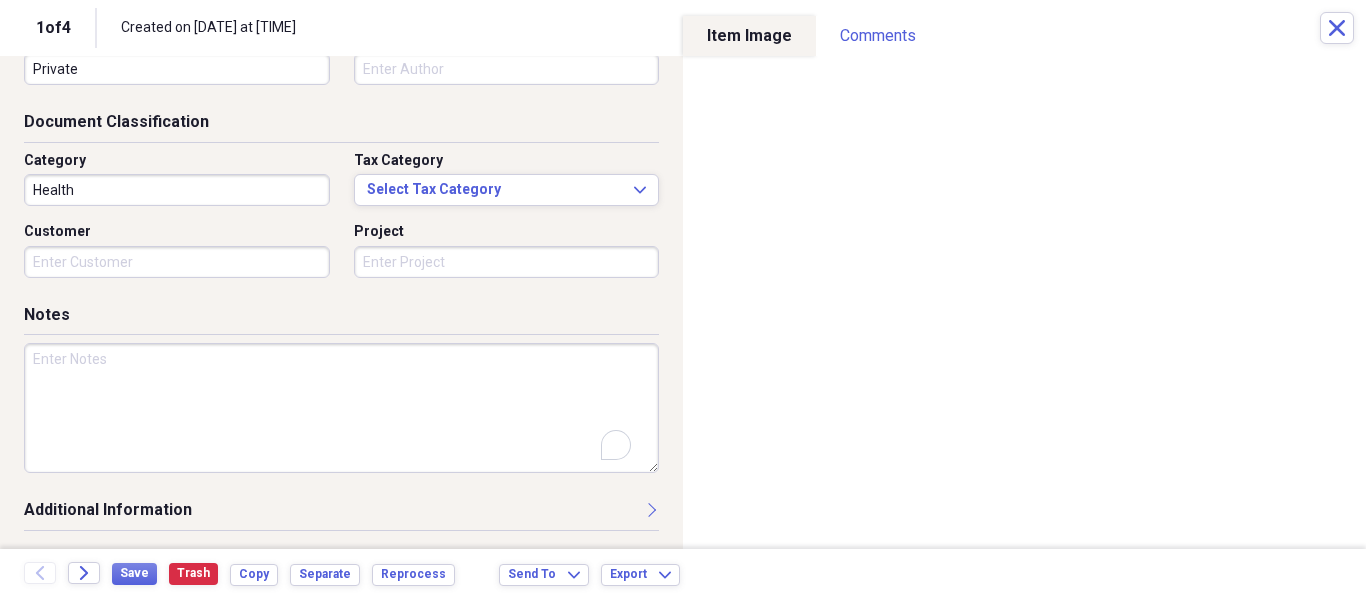 click at bounding box center [341, 408] 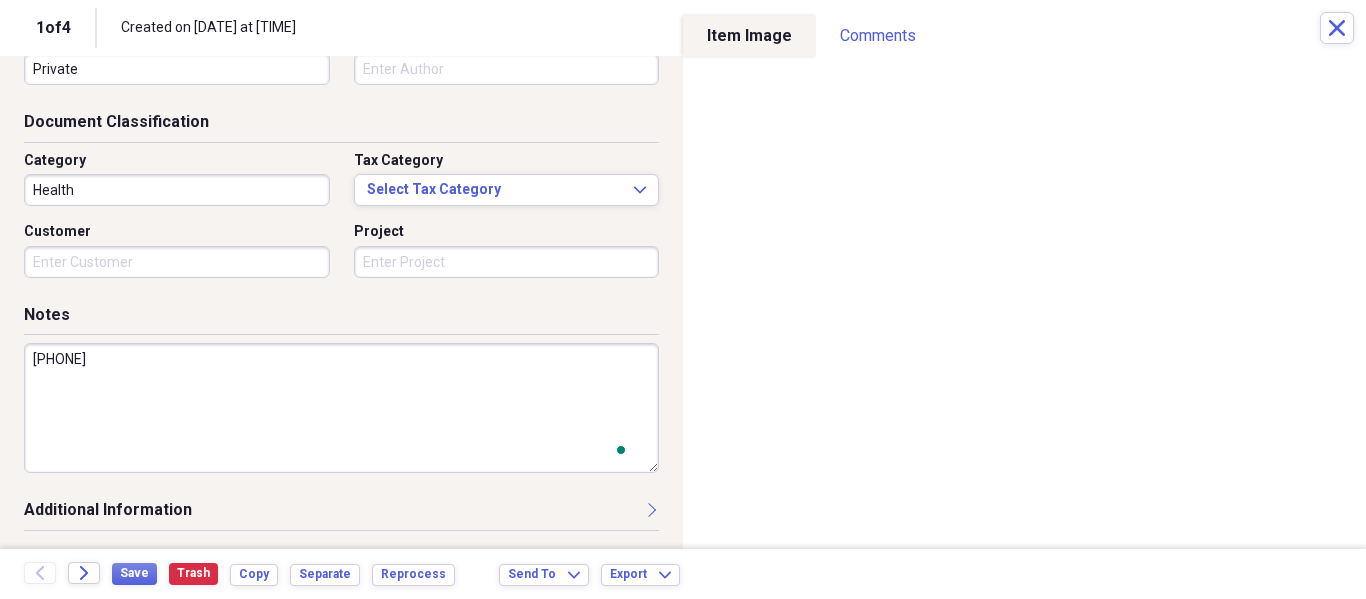 scroll, scrollTop: 243, scrollLeft: 0, axis: vertical 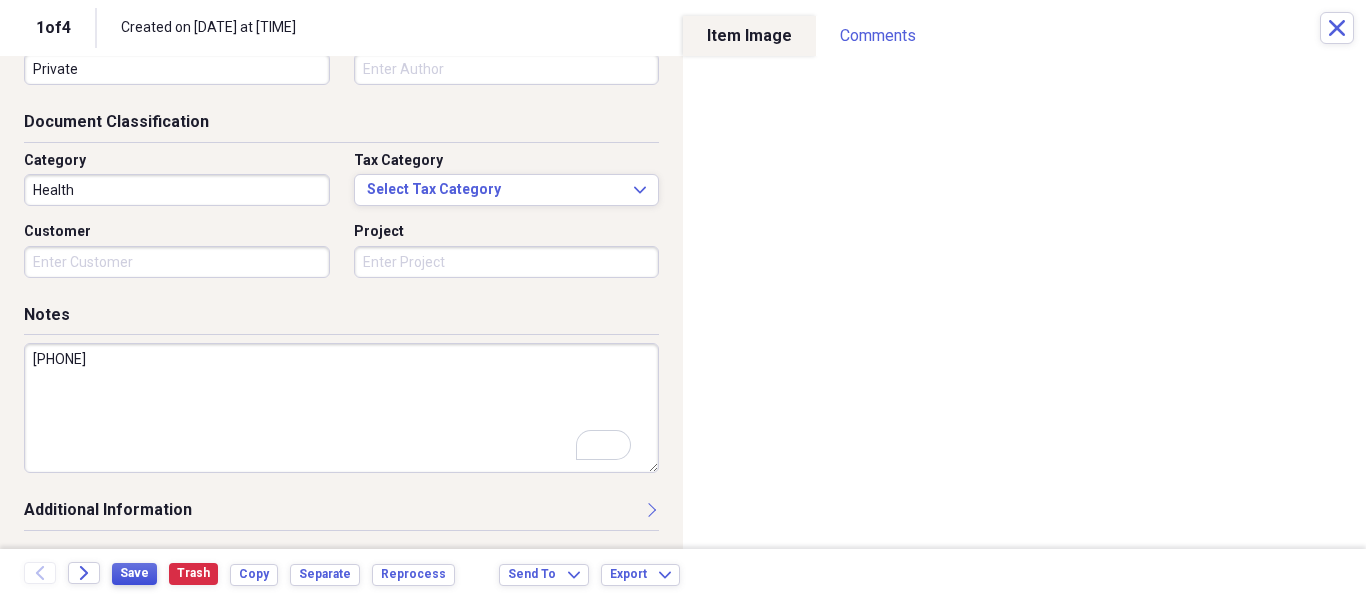 type on "305-987-1192" 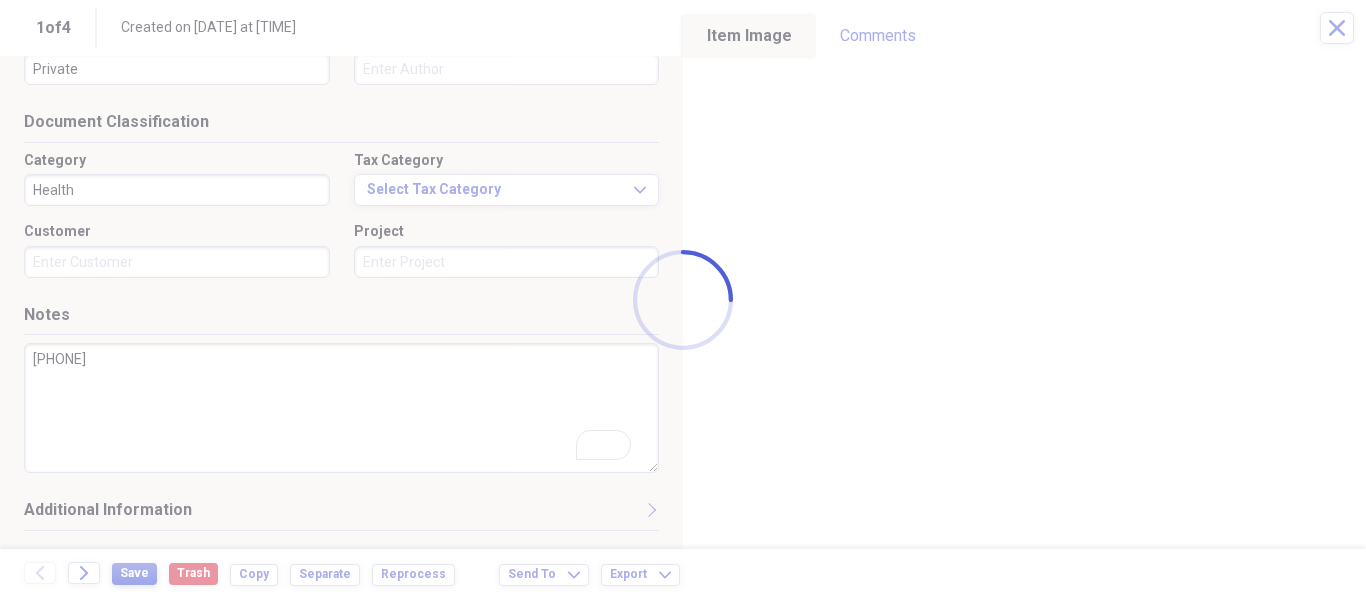 type on "Larry Harris" 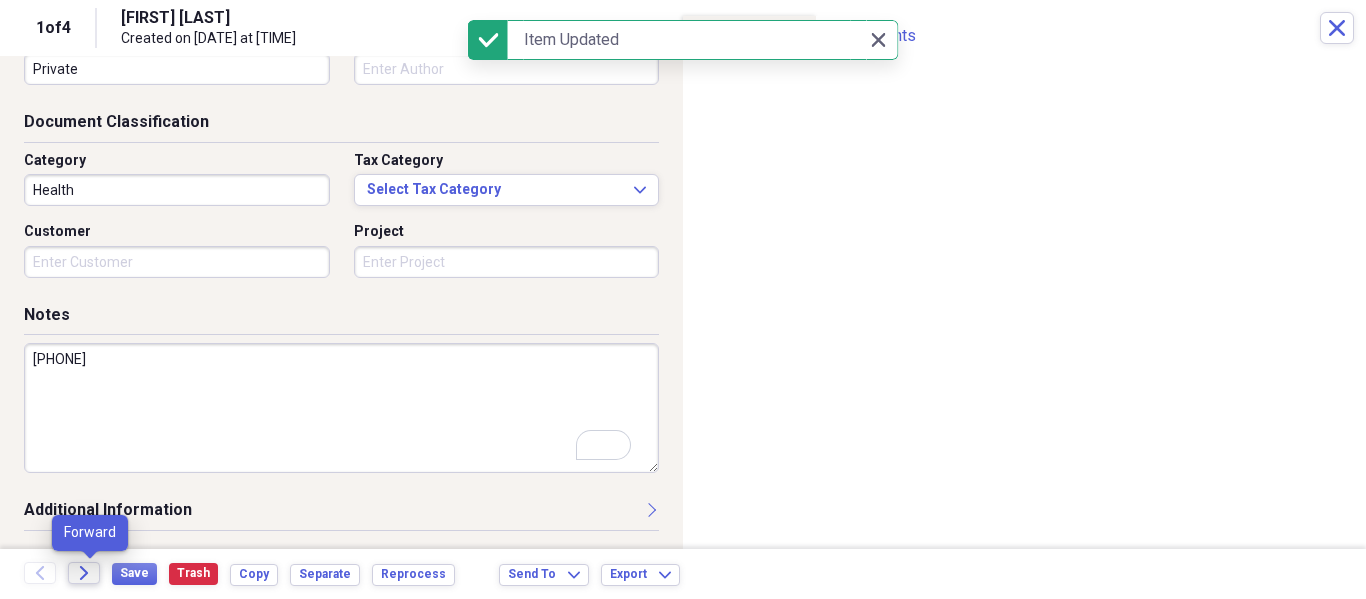 click on "Forward" 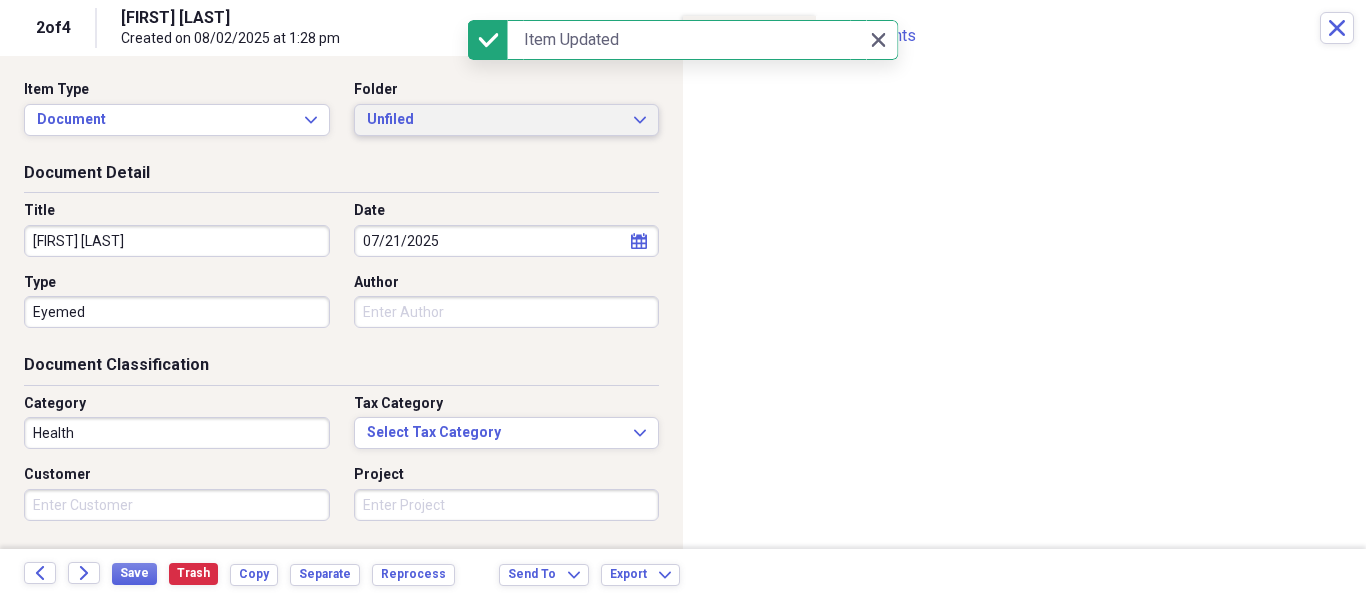 click on "Unfiled Expand" at bounding box center (507, 120) 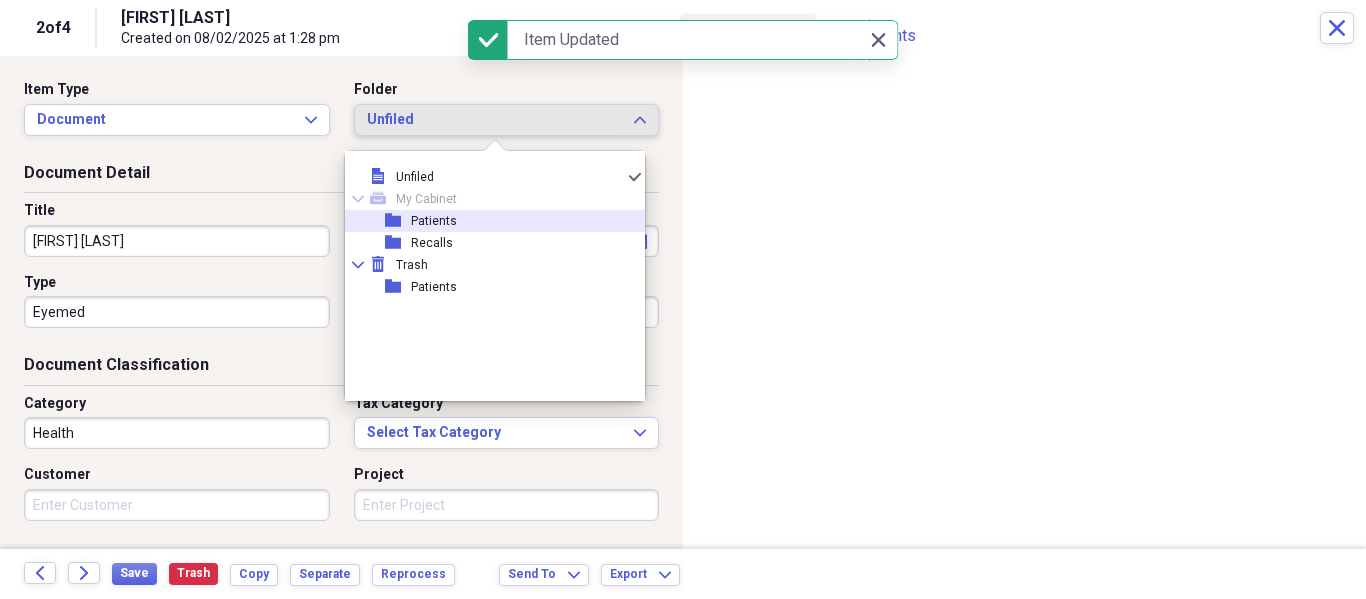 click on "folder Patients" at bounding box center [487, 221] 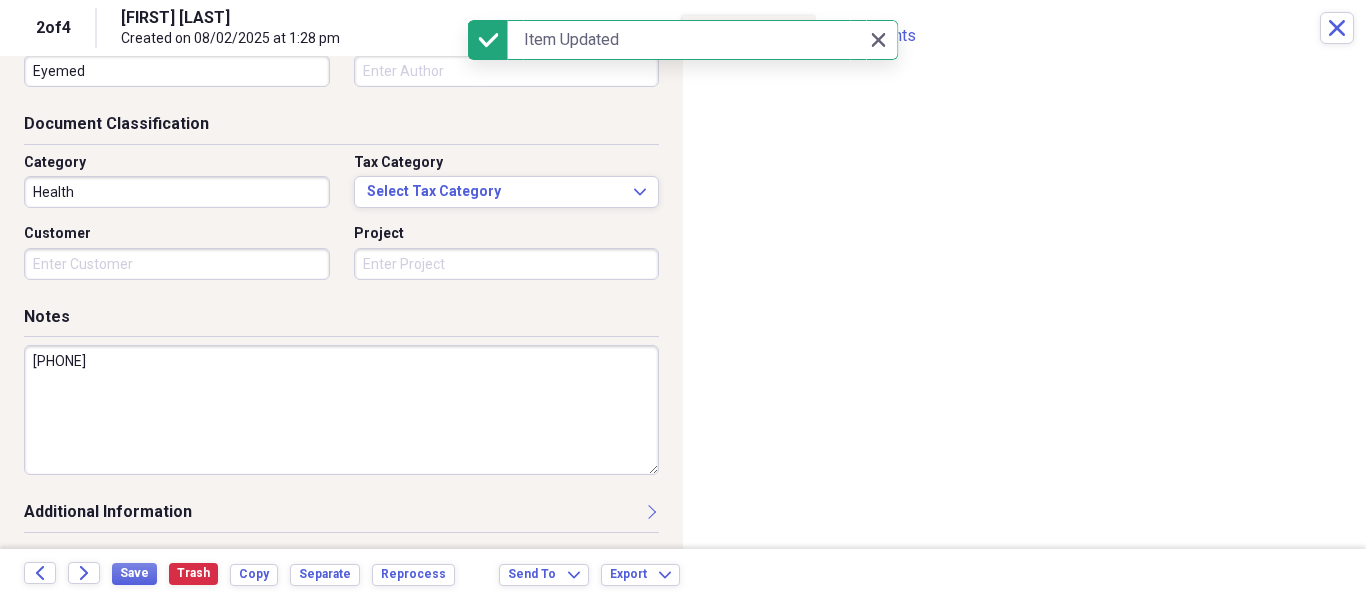 scroll, scrollTop: 243, scrollLeft: 0, axis: vertical 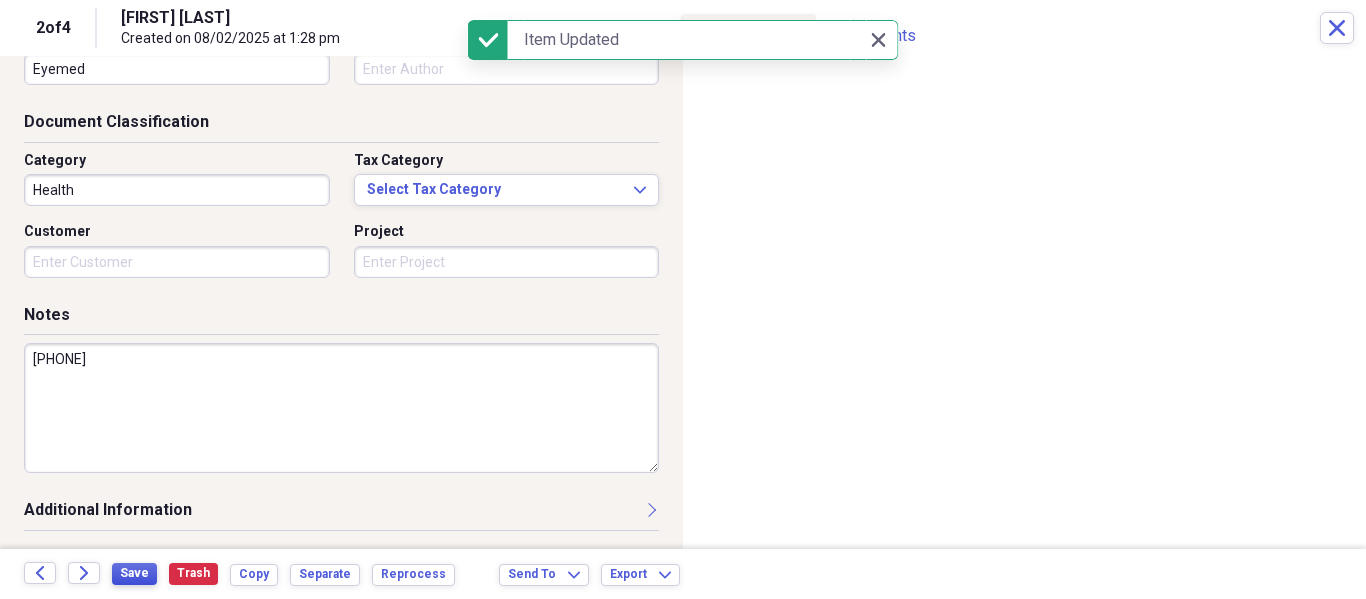 click on "Save" at bounding box center (134, 573) 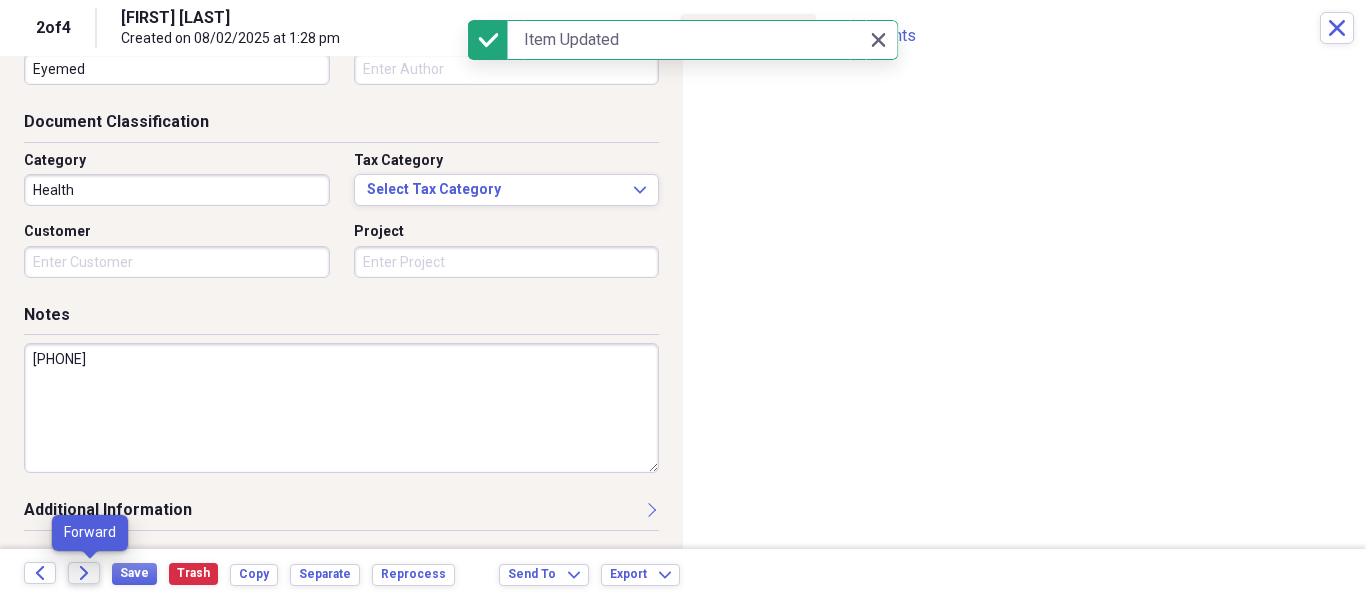 click on "Forward" at bounding box center (84, 573) 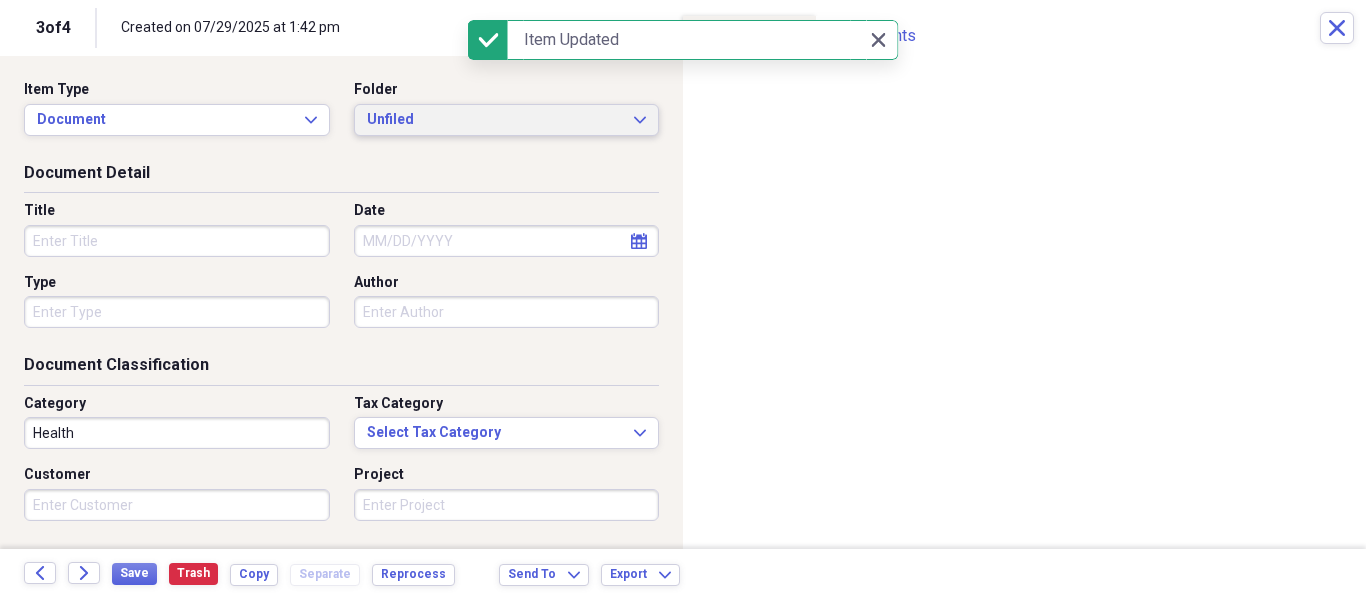 click on "Unfiled Expand" at bounding box center [507, 120] 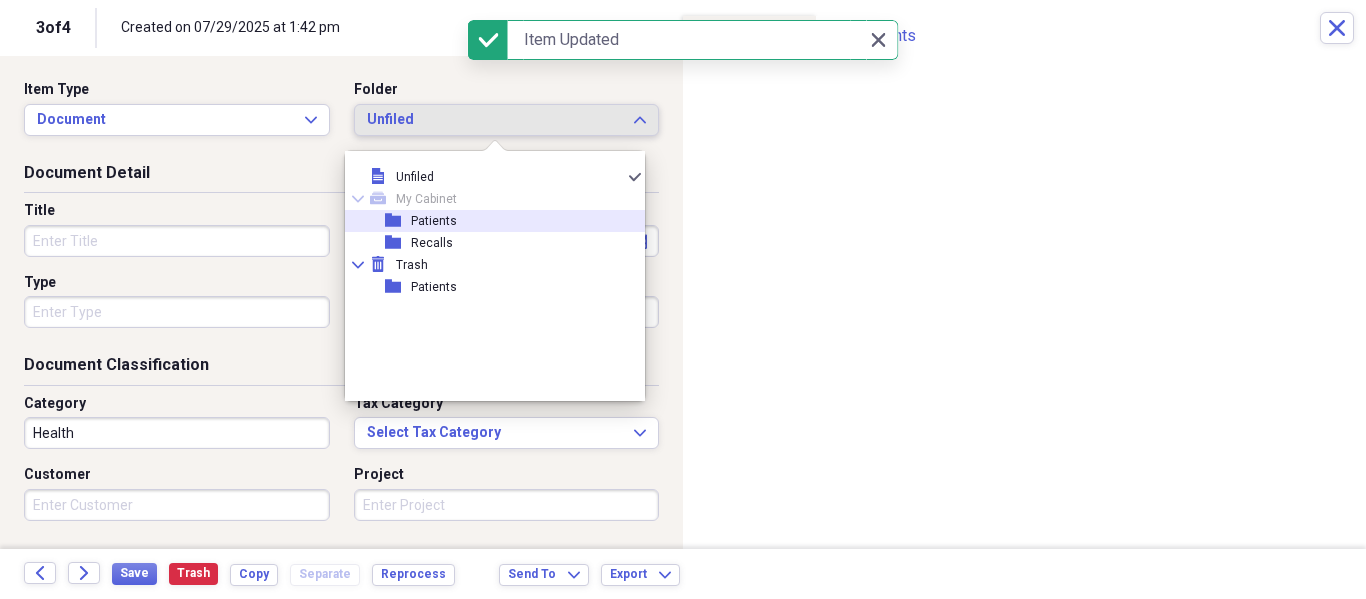 click on "folder Patients" at bounding box center (487, 221) 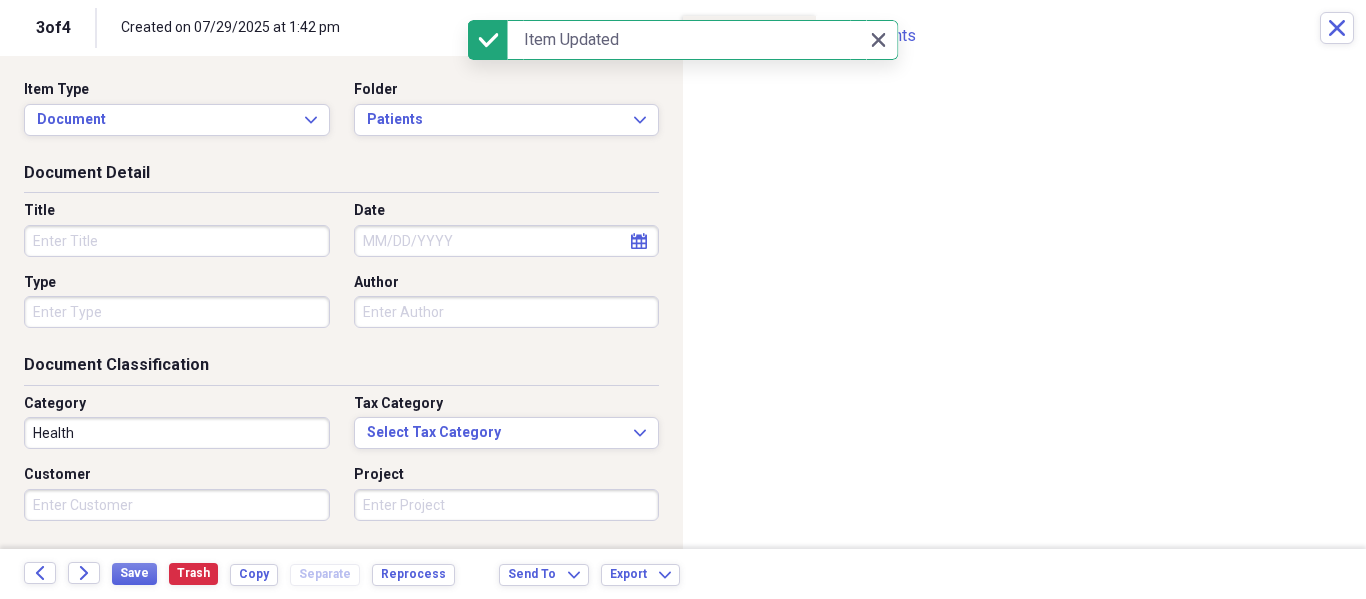 click on "Title" at bounding box center (177, 241) 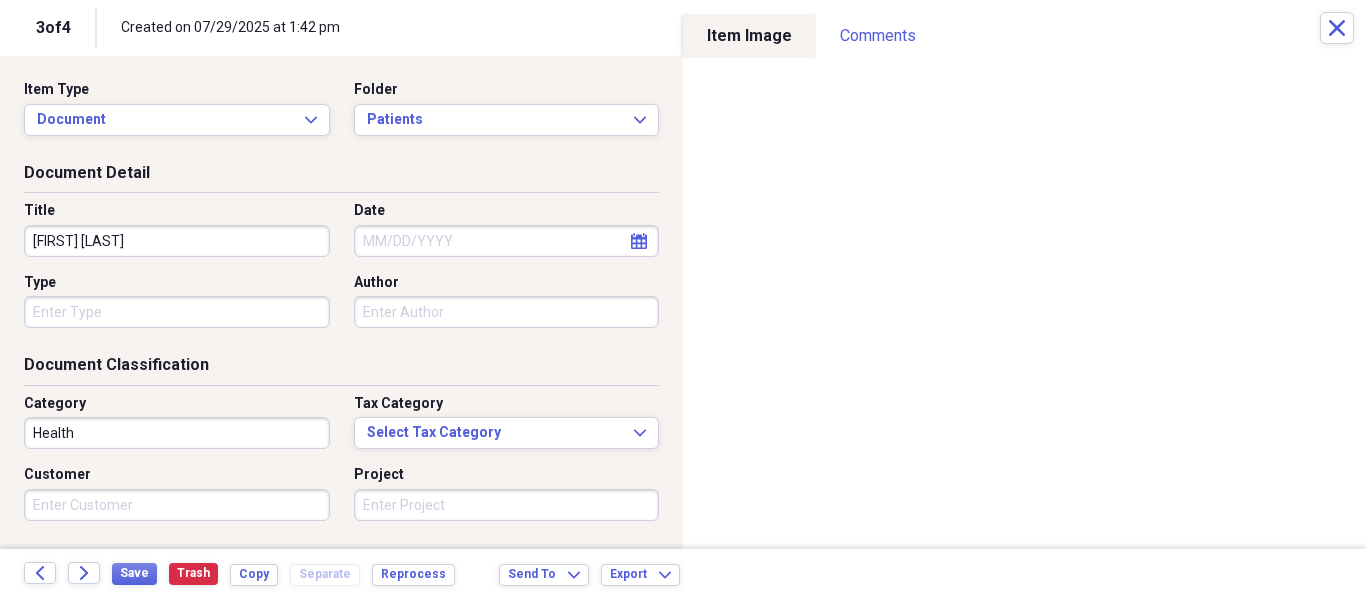 type on "Diego Guarderas" 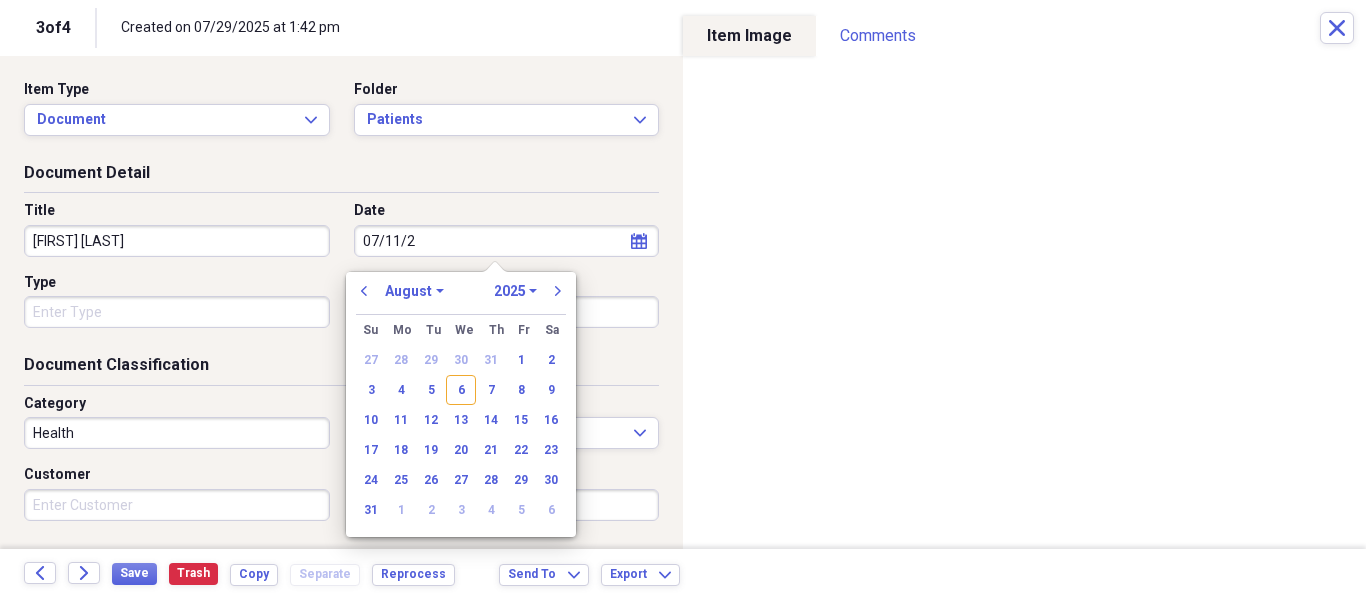 type on "07/11/20" 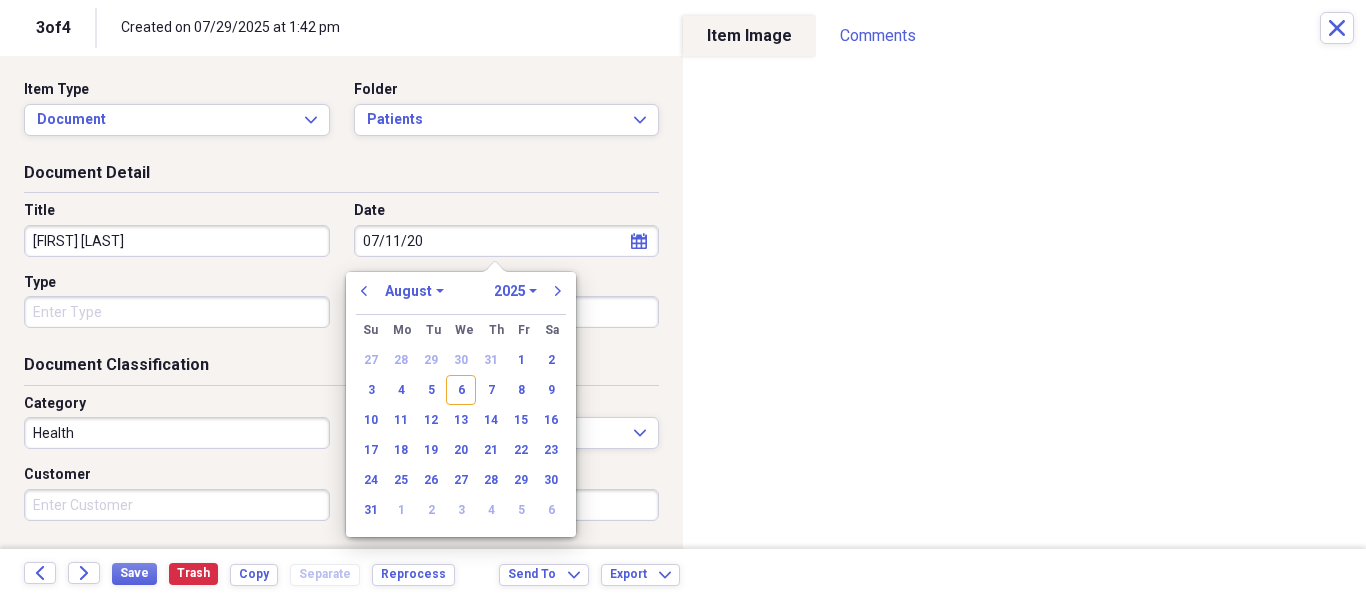 select on "6" 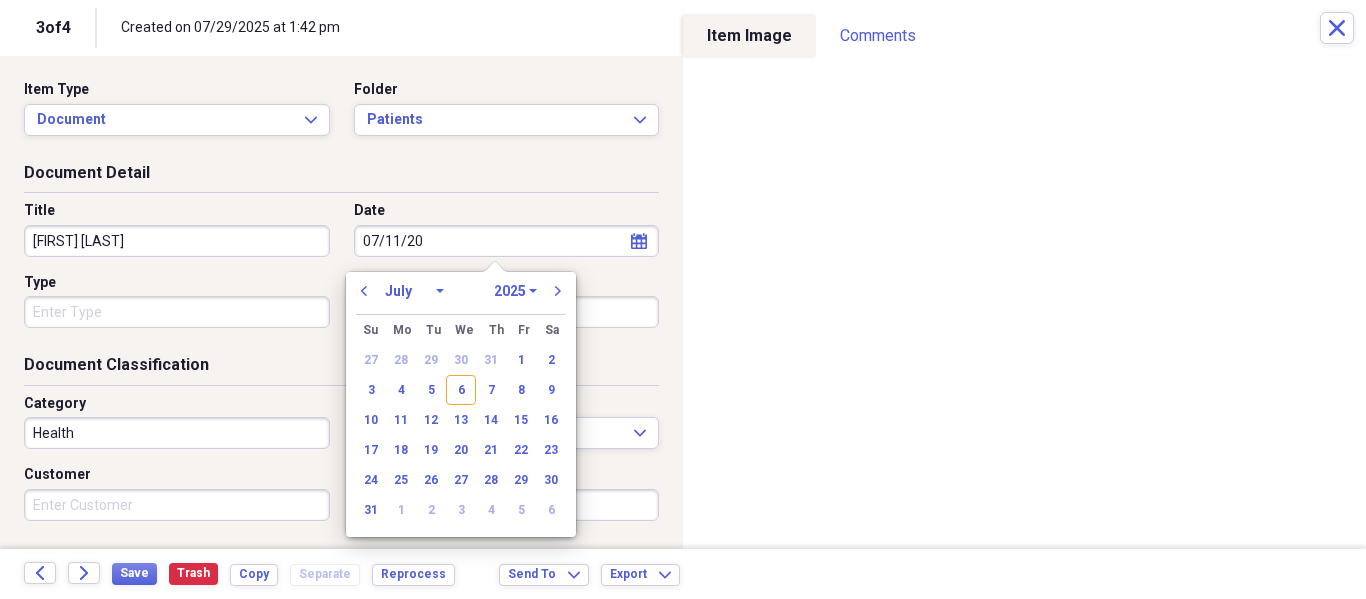 select on "2020" 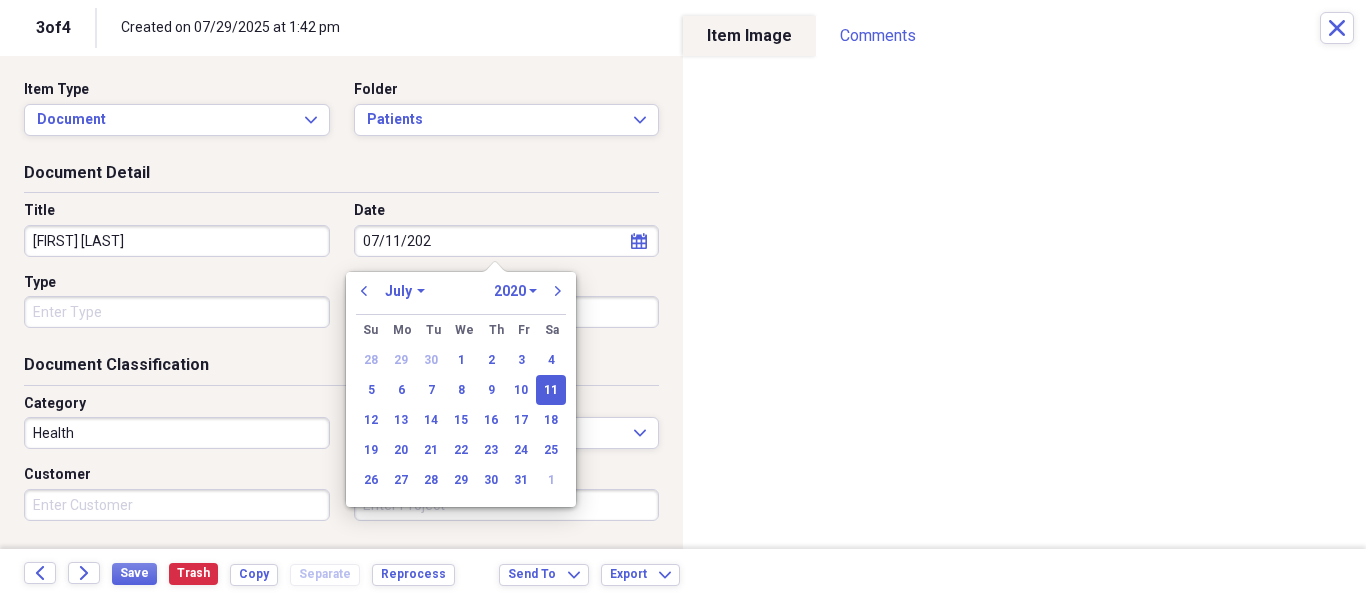 type on "07/11/2025" 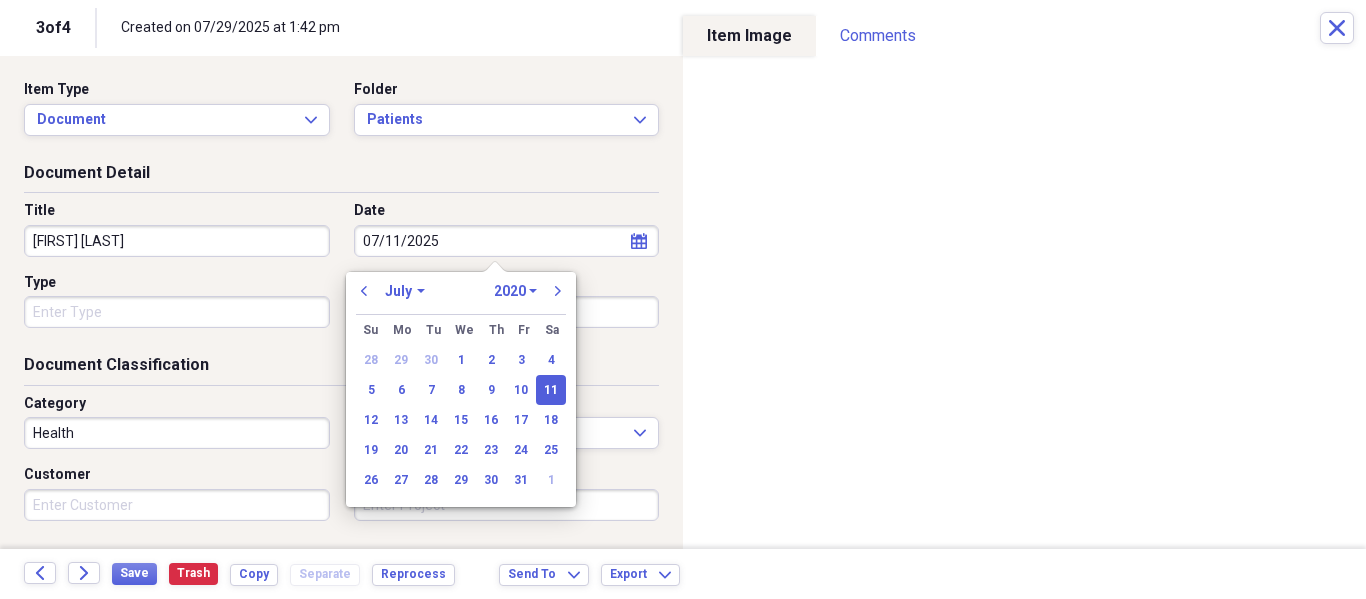 select on "2025" 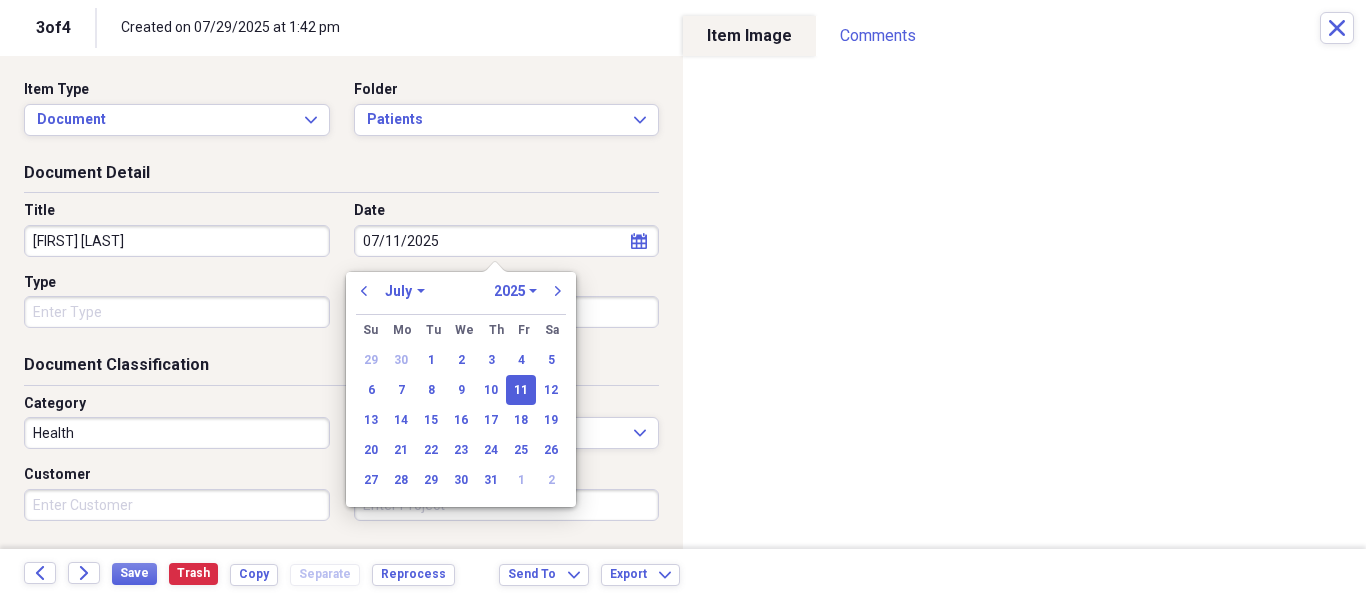 type on "07/11/2025" 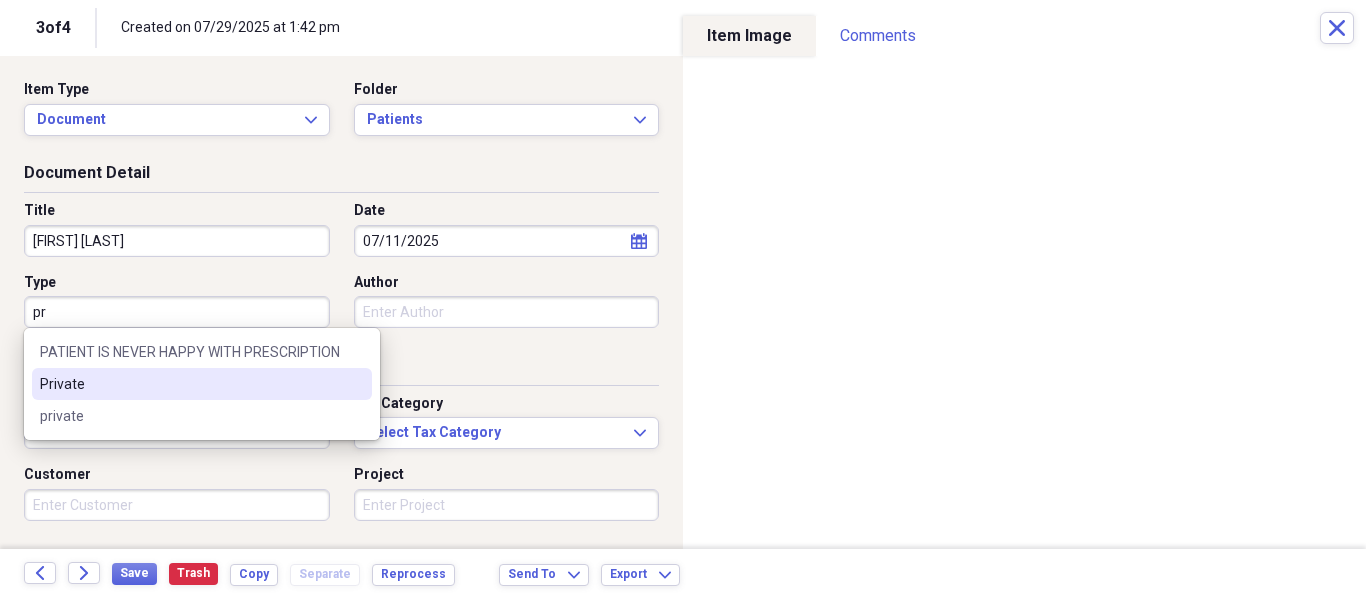 click on "Private" at bounding box center [190, 384] 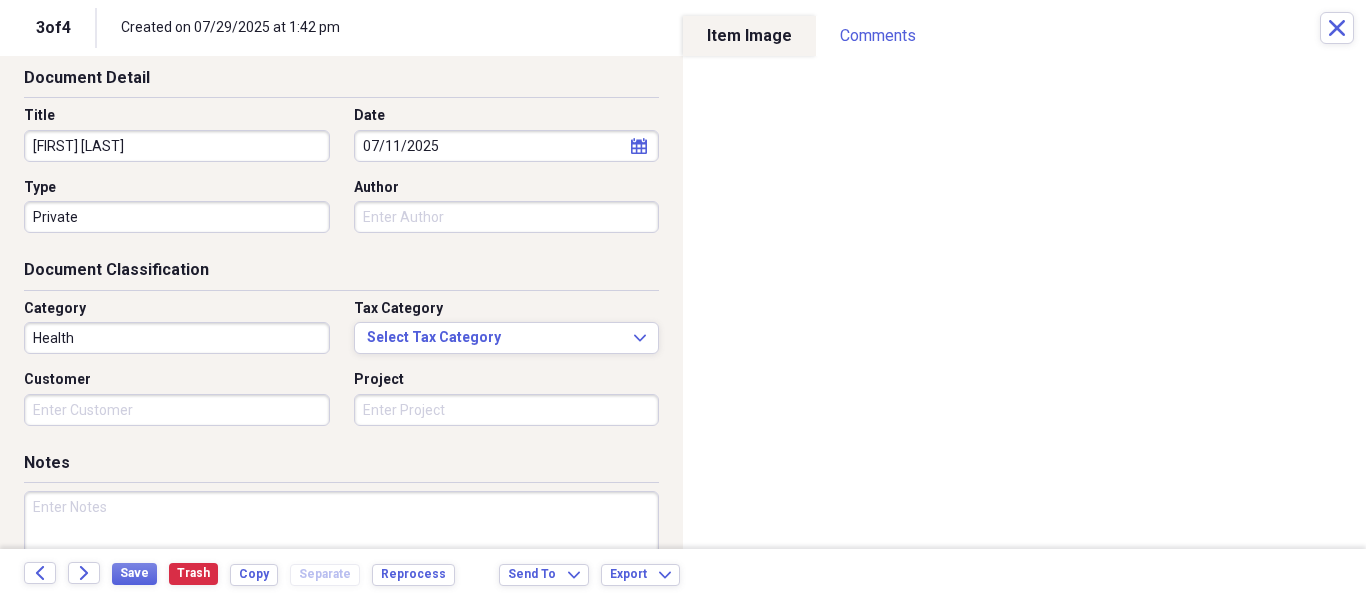 scroll, scrollTop: 243, scrollLeft: 0, axis: vertical 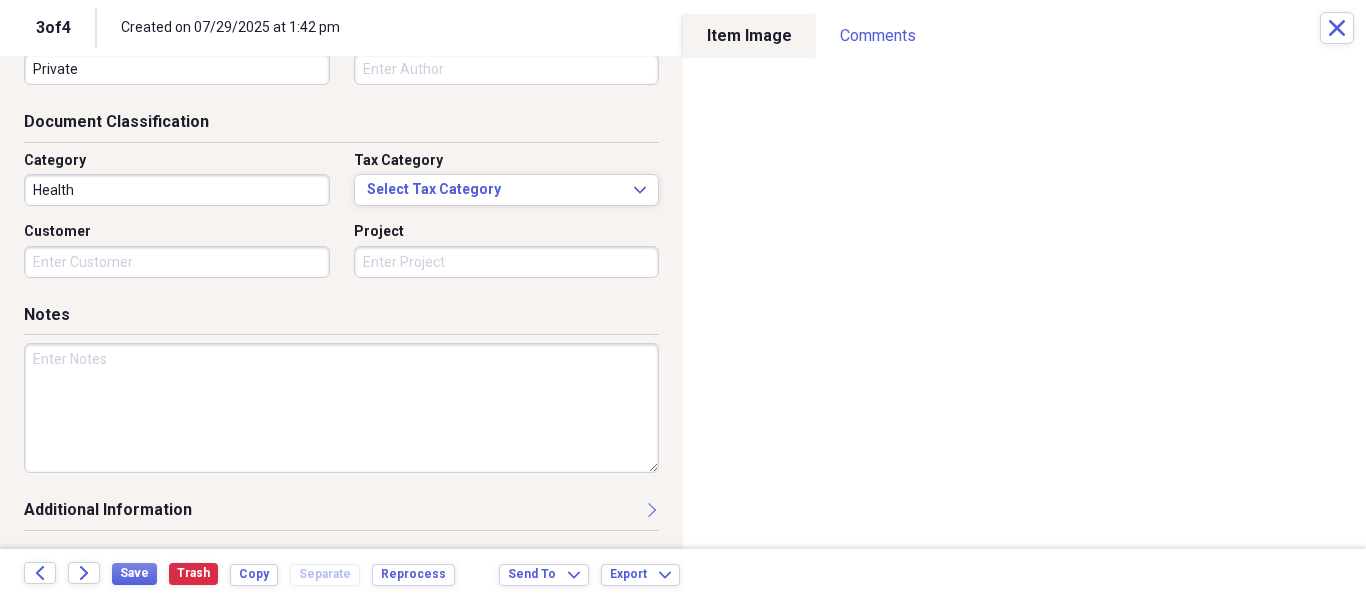 click at bounding box center (341, 408) 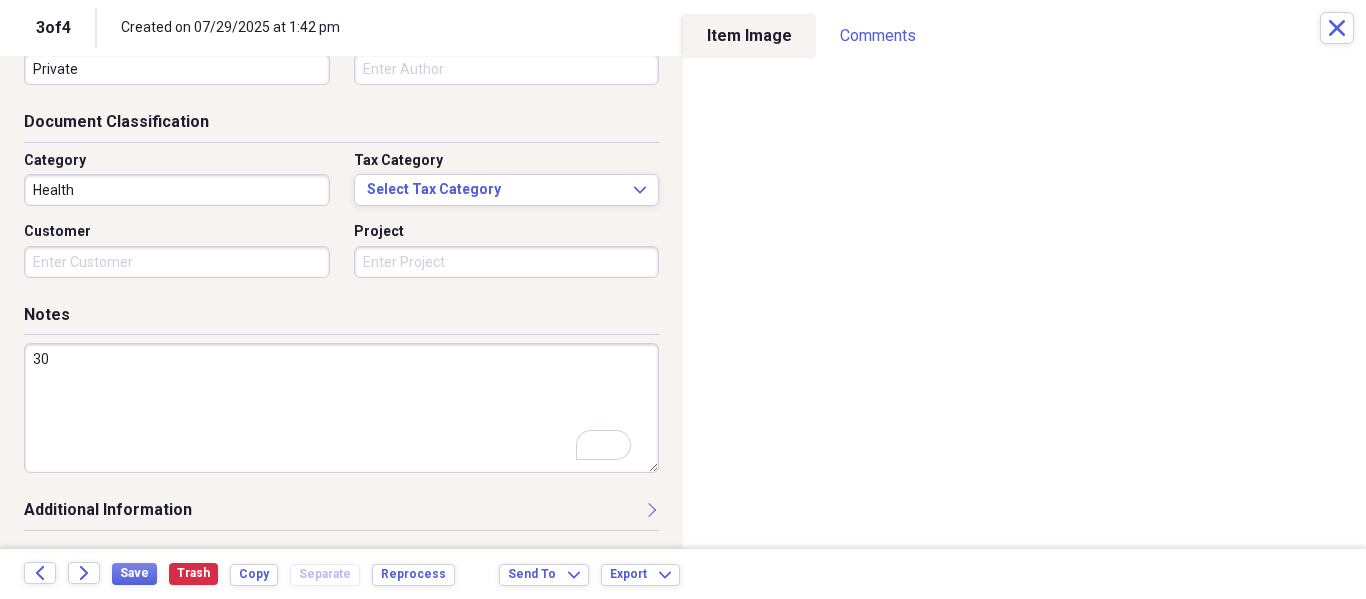 scroll, scrollTop: 243, scrollLeft: 0, axis: vertical 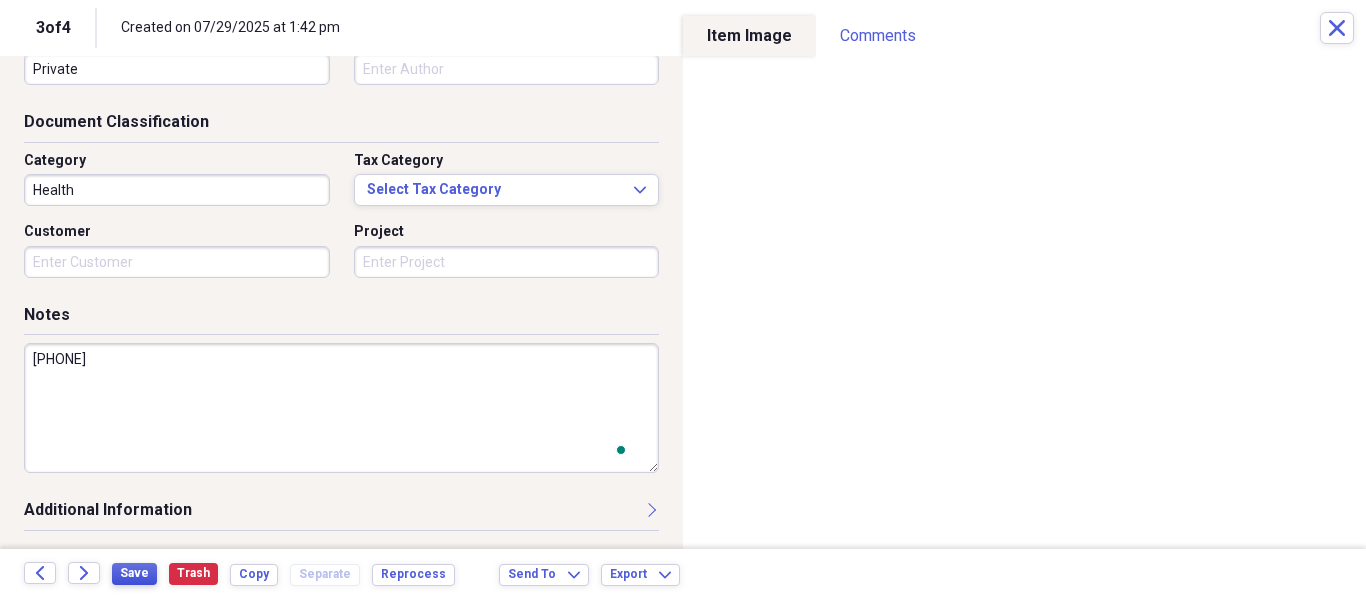 type on "305-790-8898" 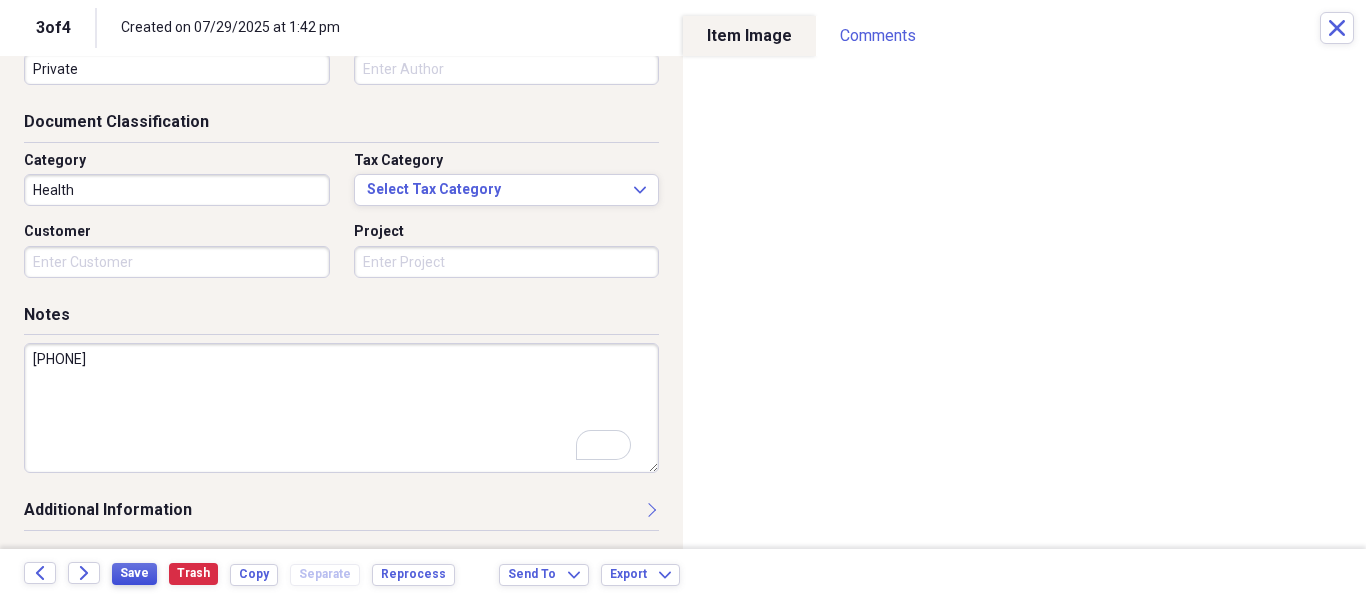 click on "Save" at bounding box center (134, 573) 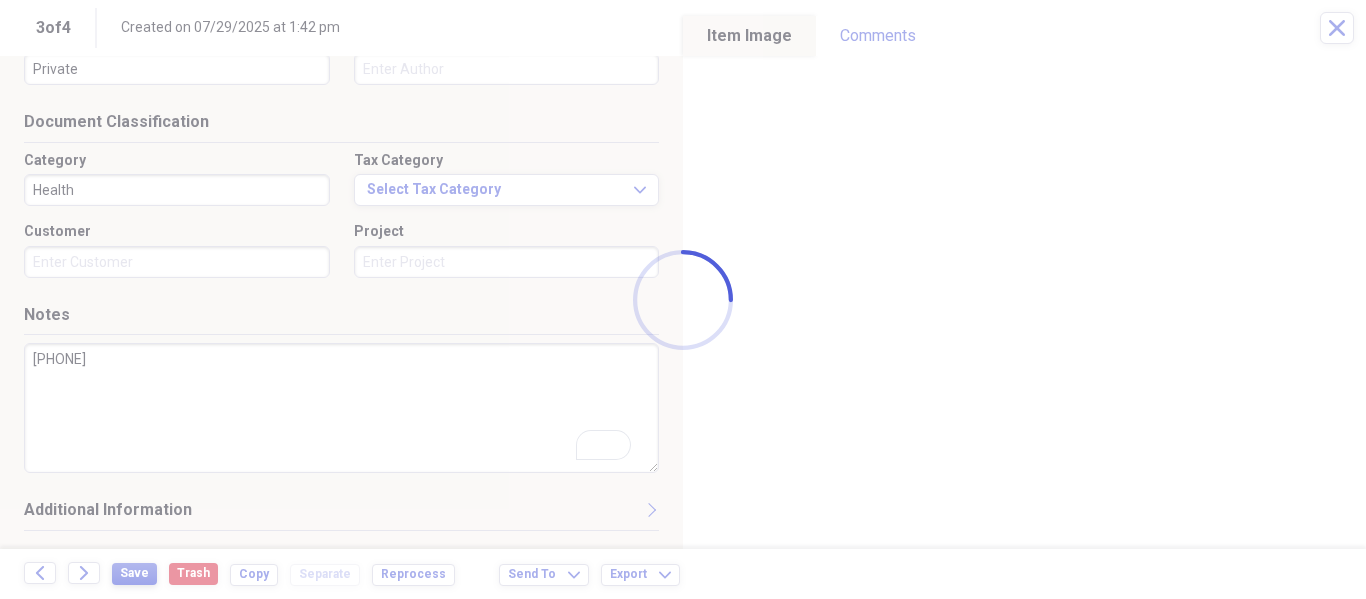 type on "Diego Guarderas" 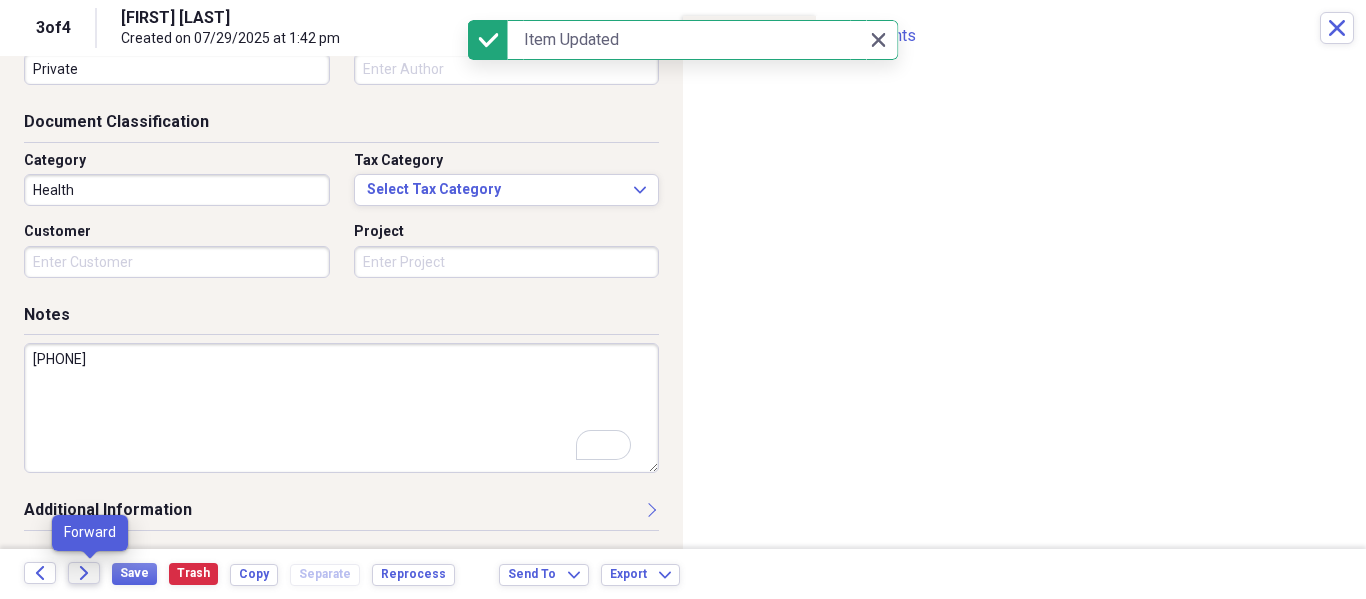 click on "Forward" at bounding box center [84, 573] 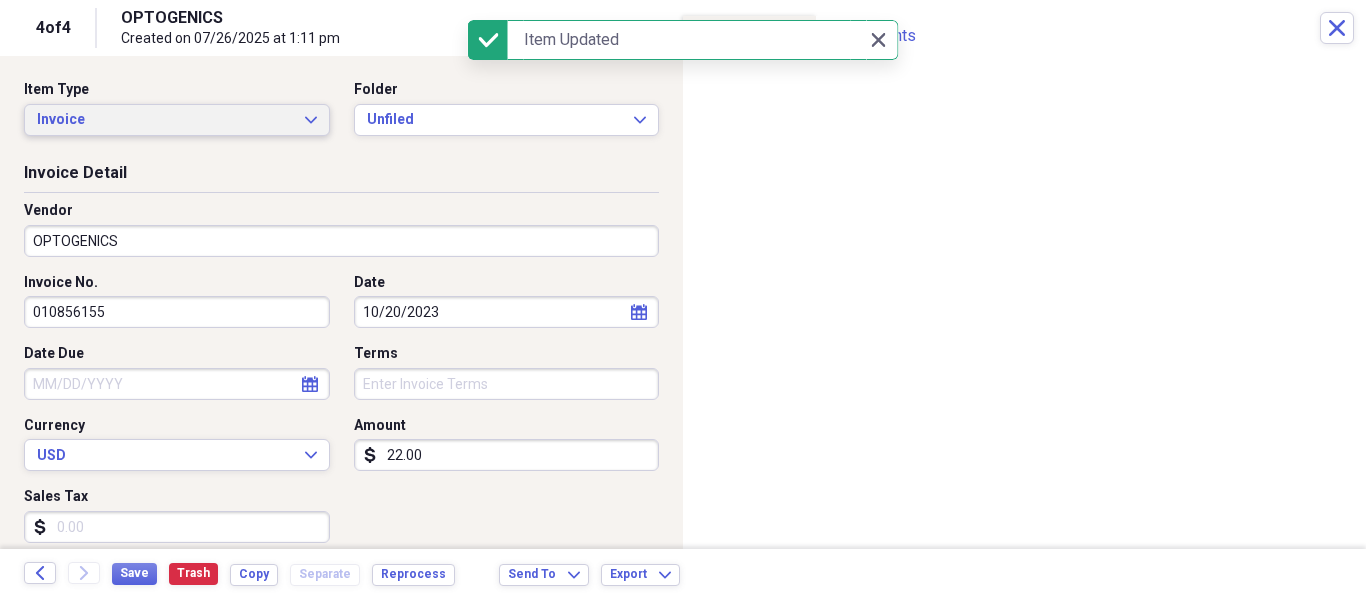 click on "Invoice Expand" at bounding box center [177, 120] 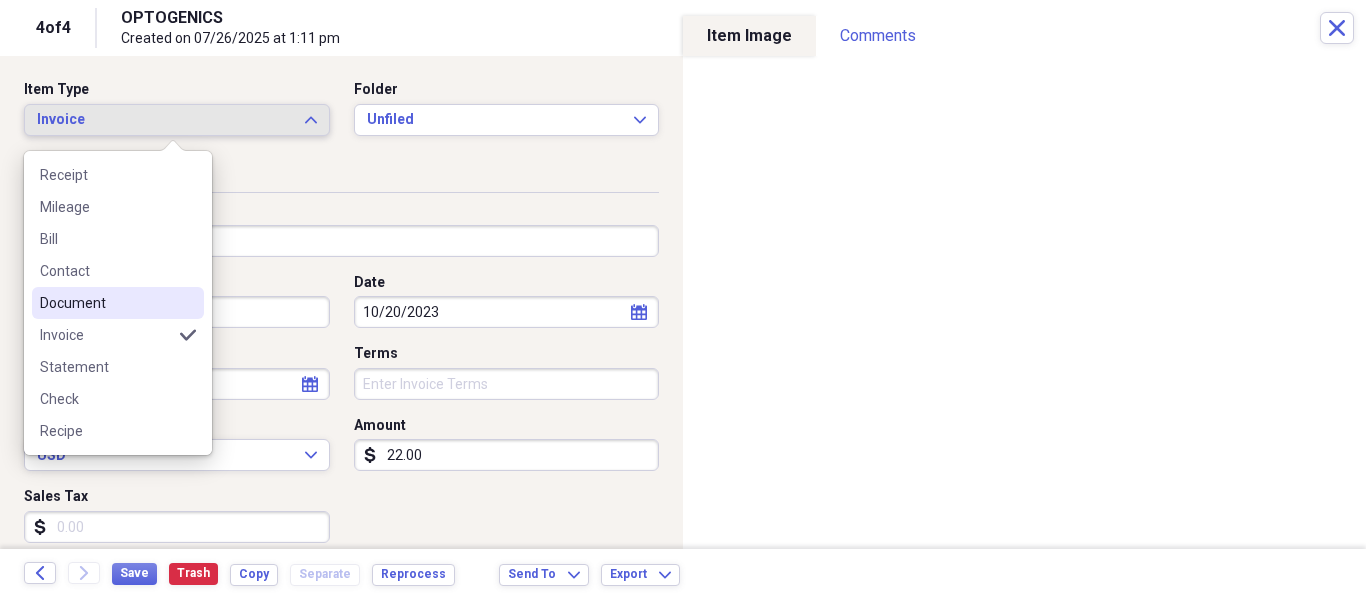 click on "Document" at bounding box center (118, 303) 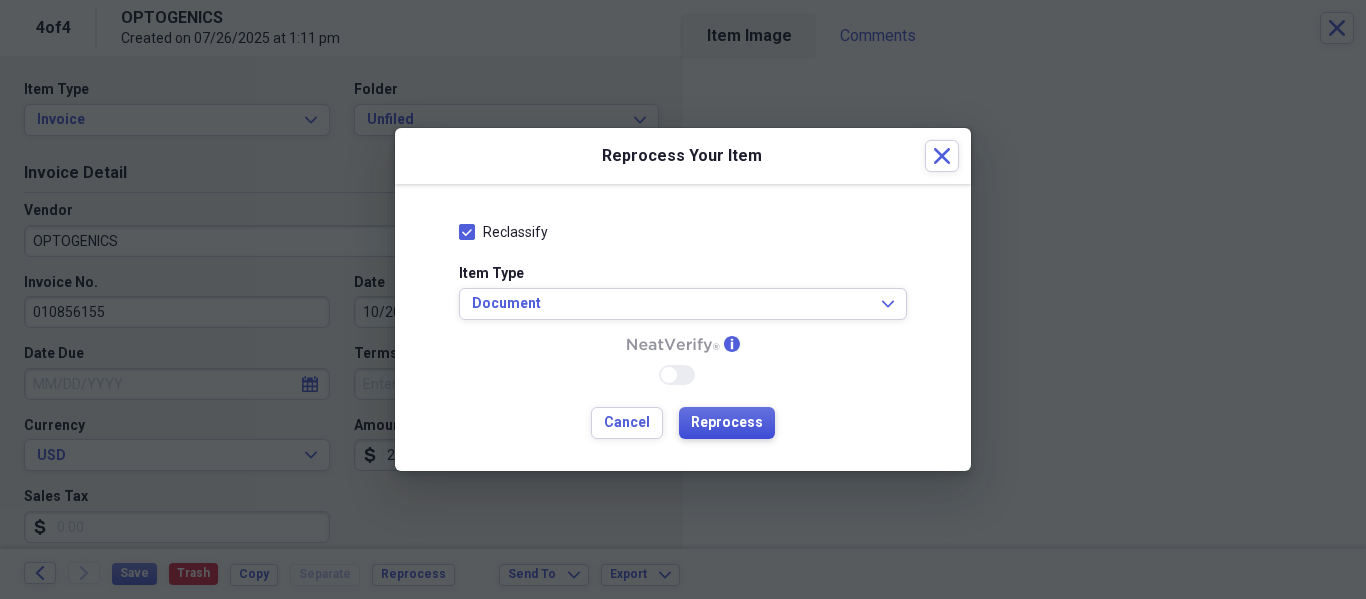click on "Reprocess" at bounding box center (727, 423) 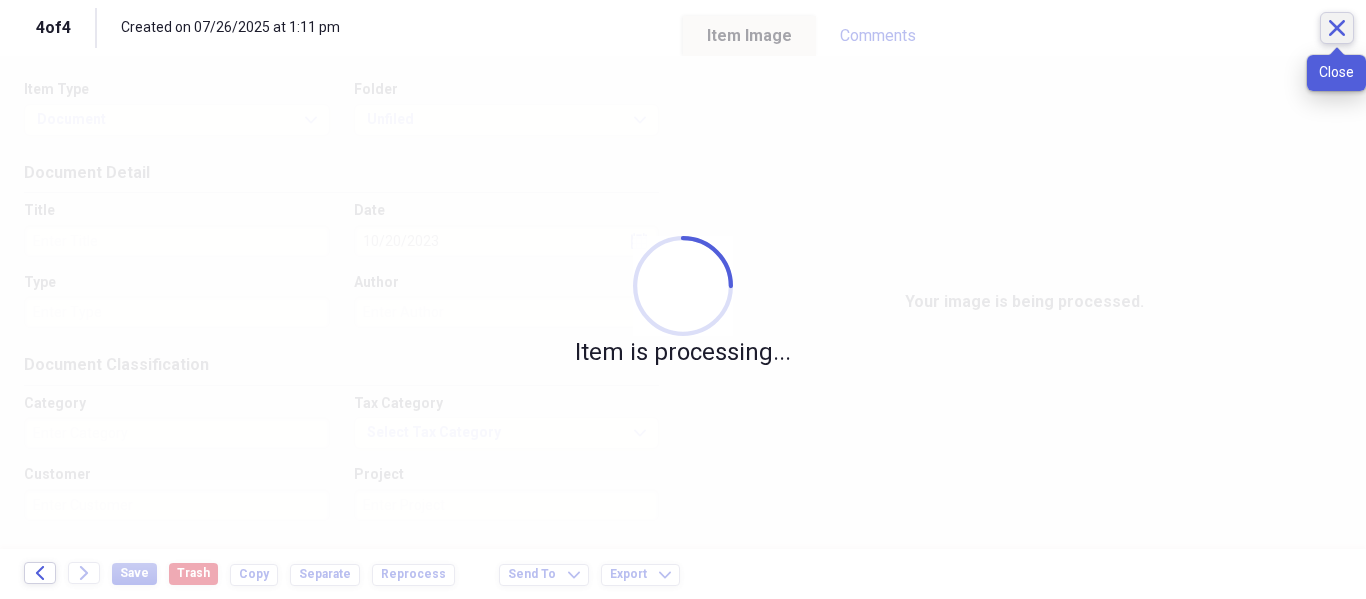 click on "Close" at bounding box center (1337, 28) 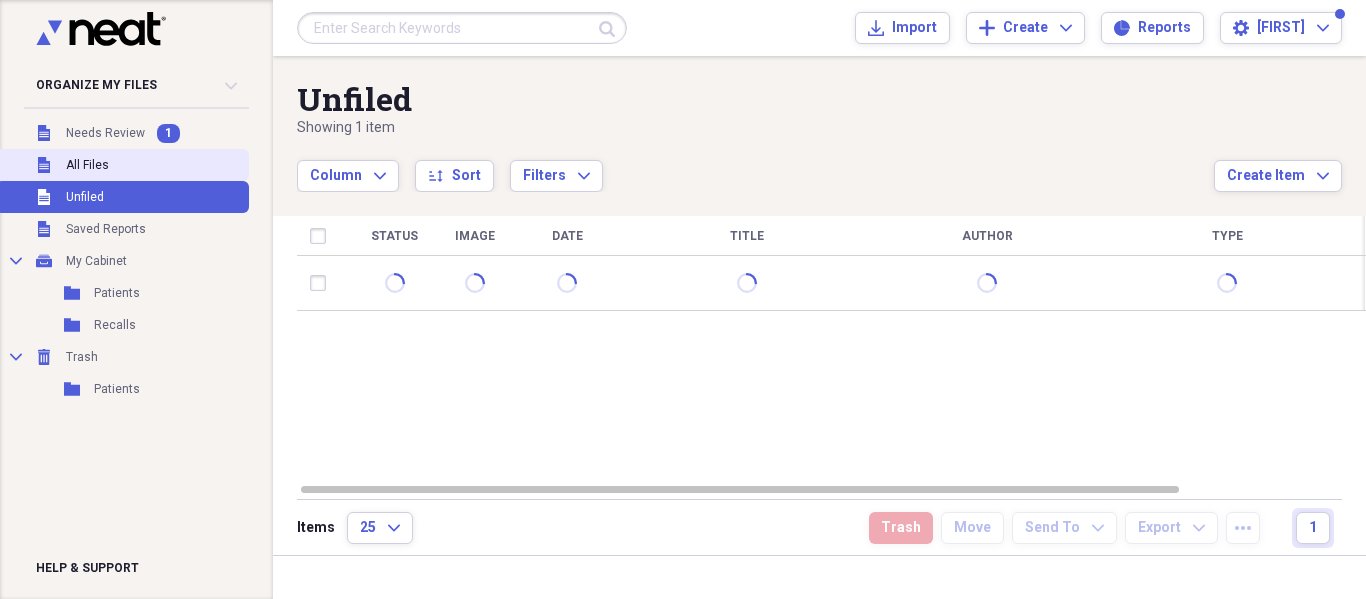 click on "Unfiled All Files" at bounding box center [122, 165] 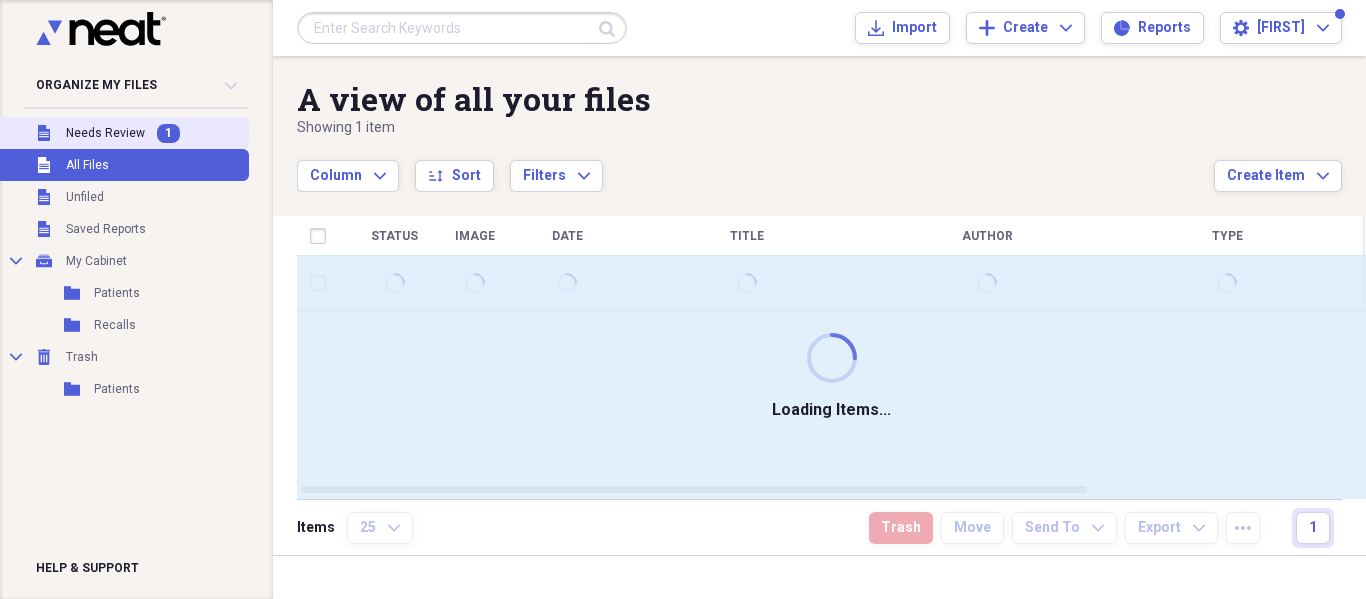 click on "Unfiled Needs Review 1" at bounding box center [122, 133] 